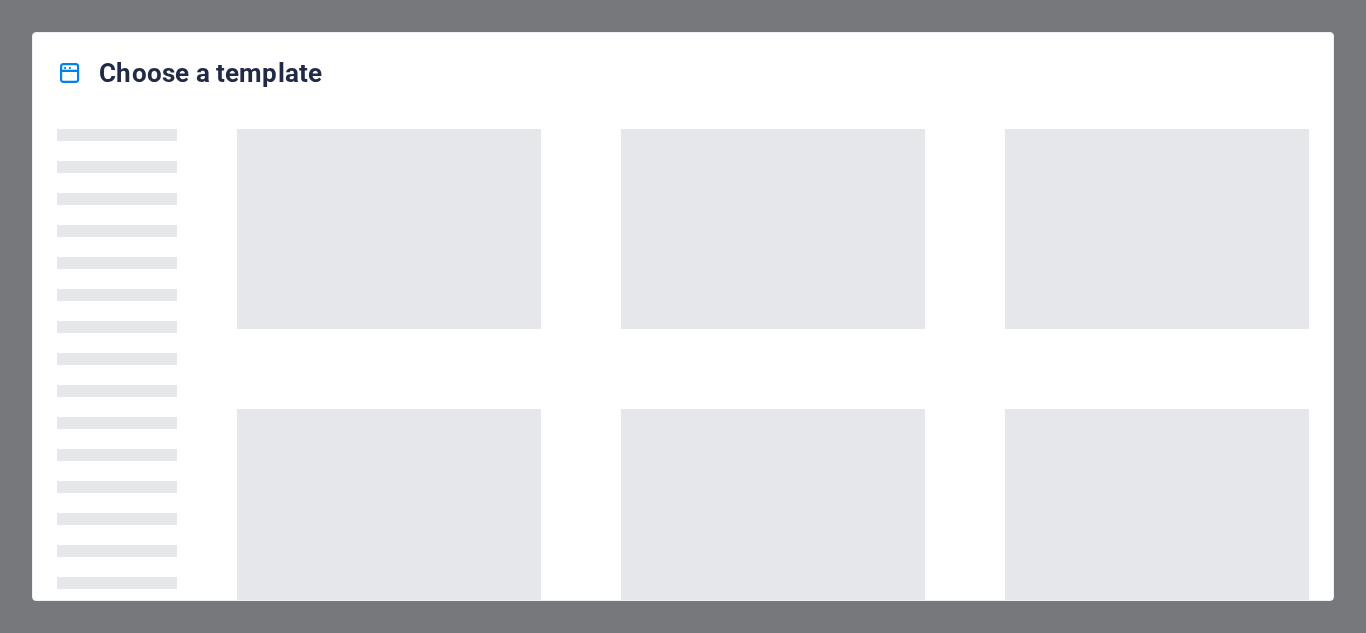 scroll, scrollTop: 0, scrollLeft: 0, axis: both 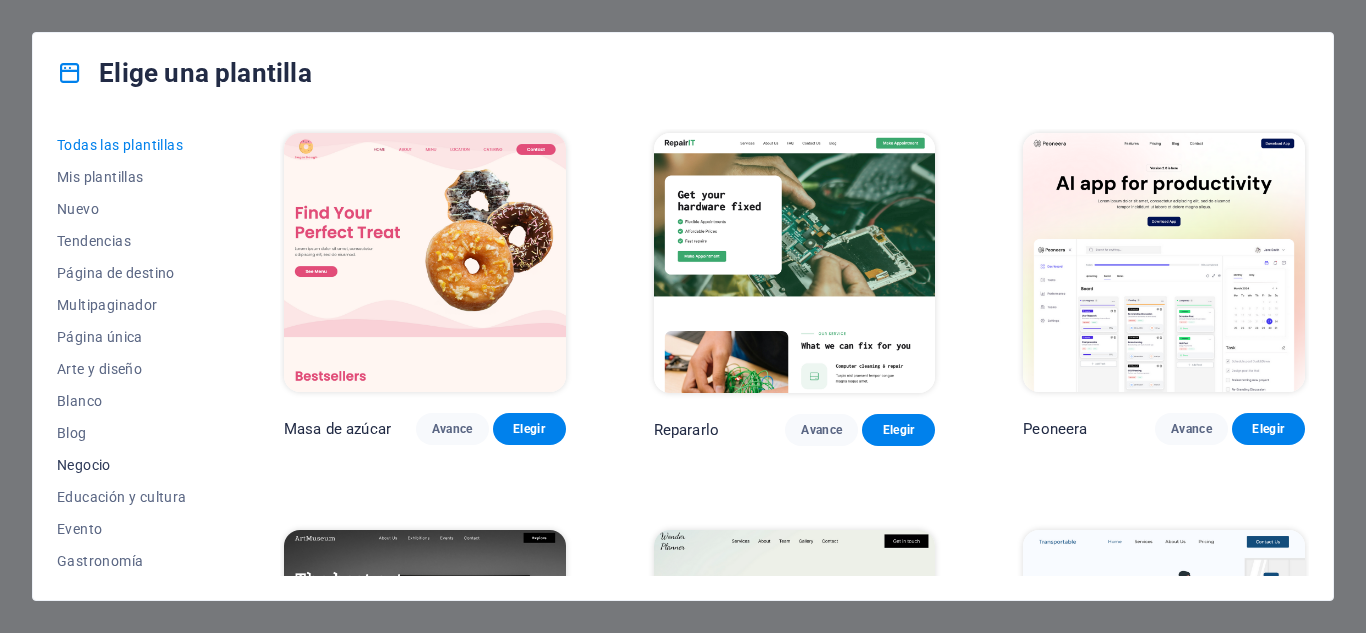 click on "Negocio" at bounding box center (84, 465) 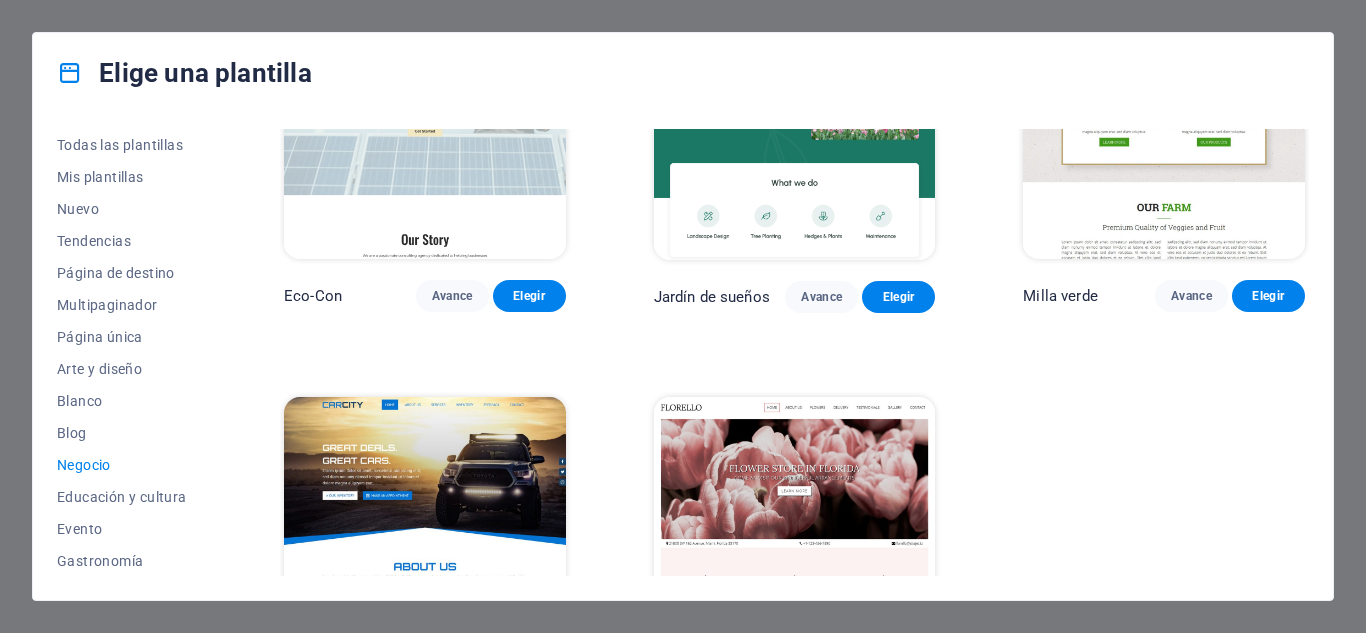 scroll, scrollTop: 262, scrollLeft: 0, axis: vertical 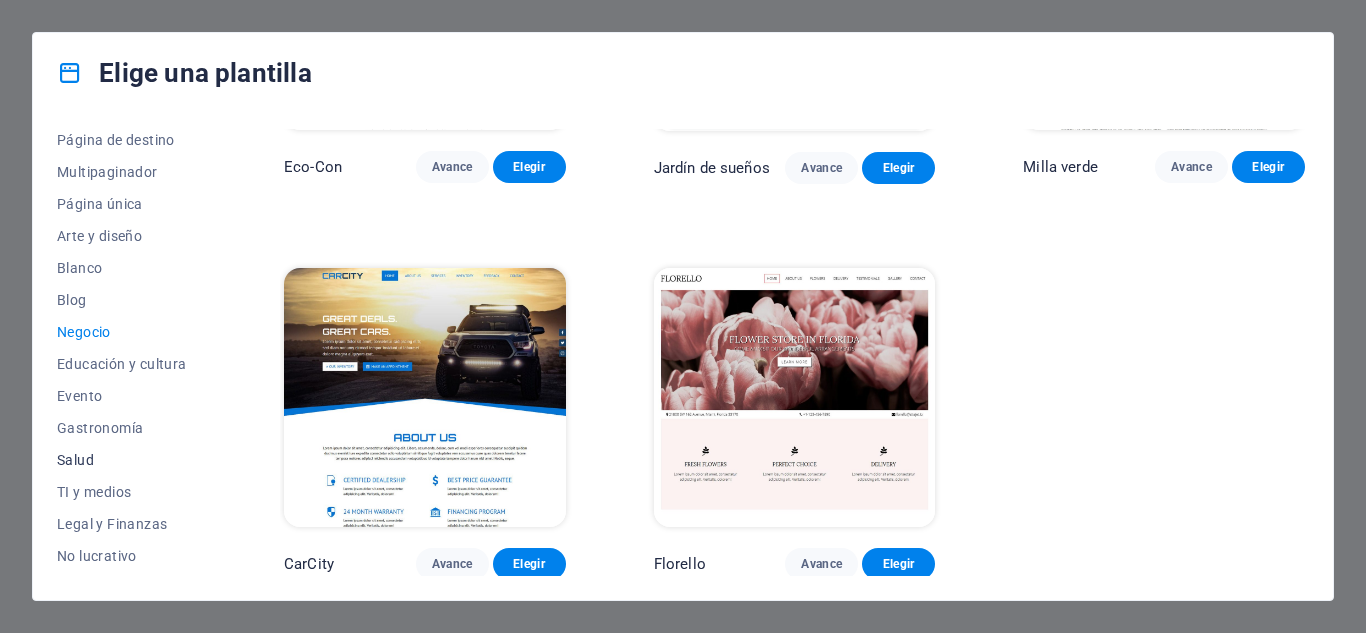 click on "Salud" at bounding box center [75, 460] 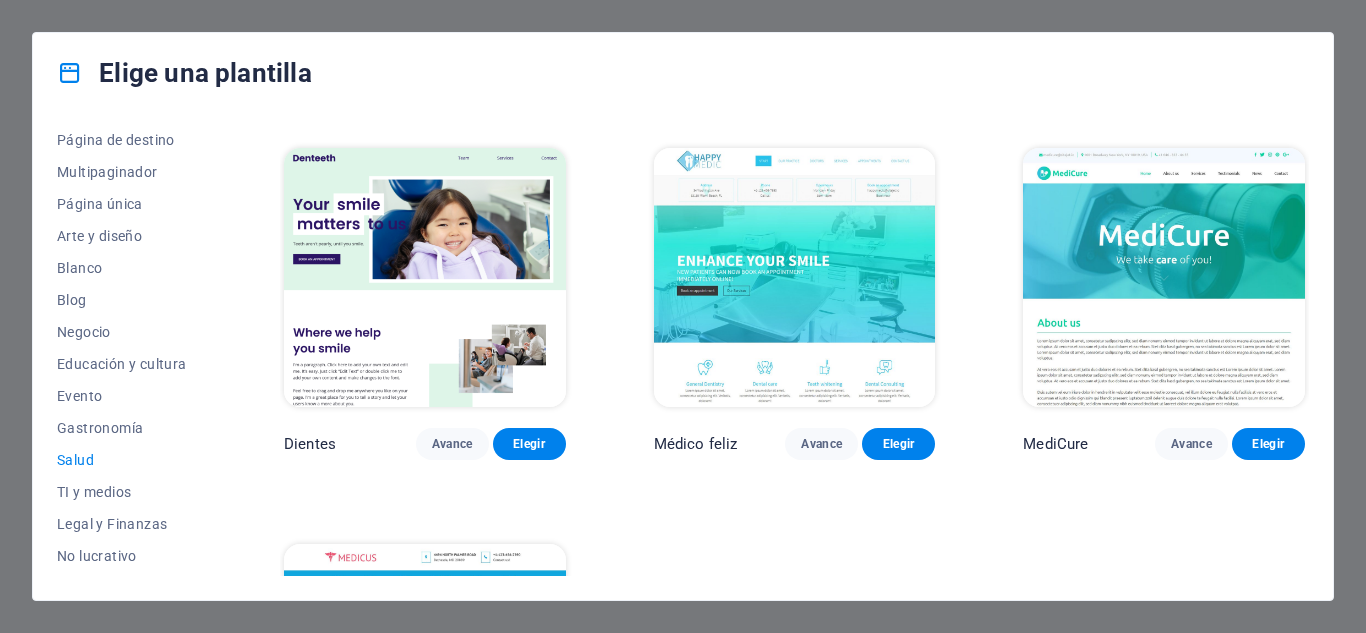 scroll, scrollTop: 662, scrollLeft: 0, axis: vertical 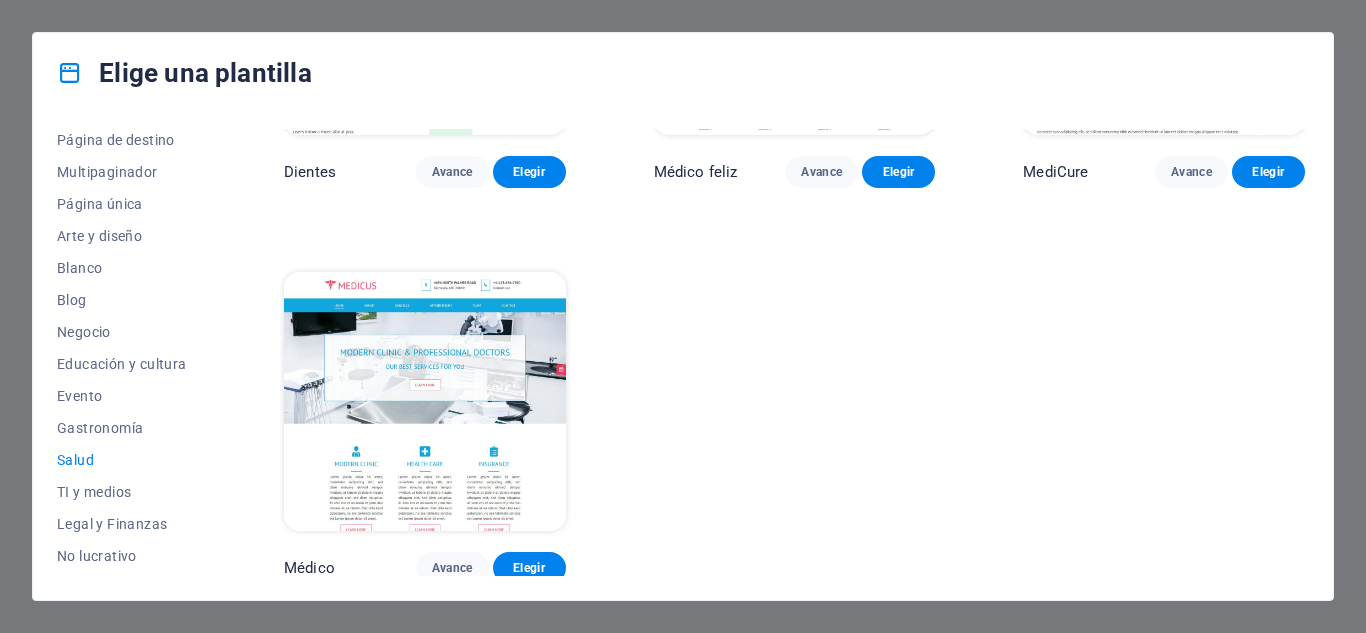 click at bounding box center [425, 401] 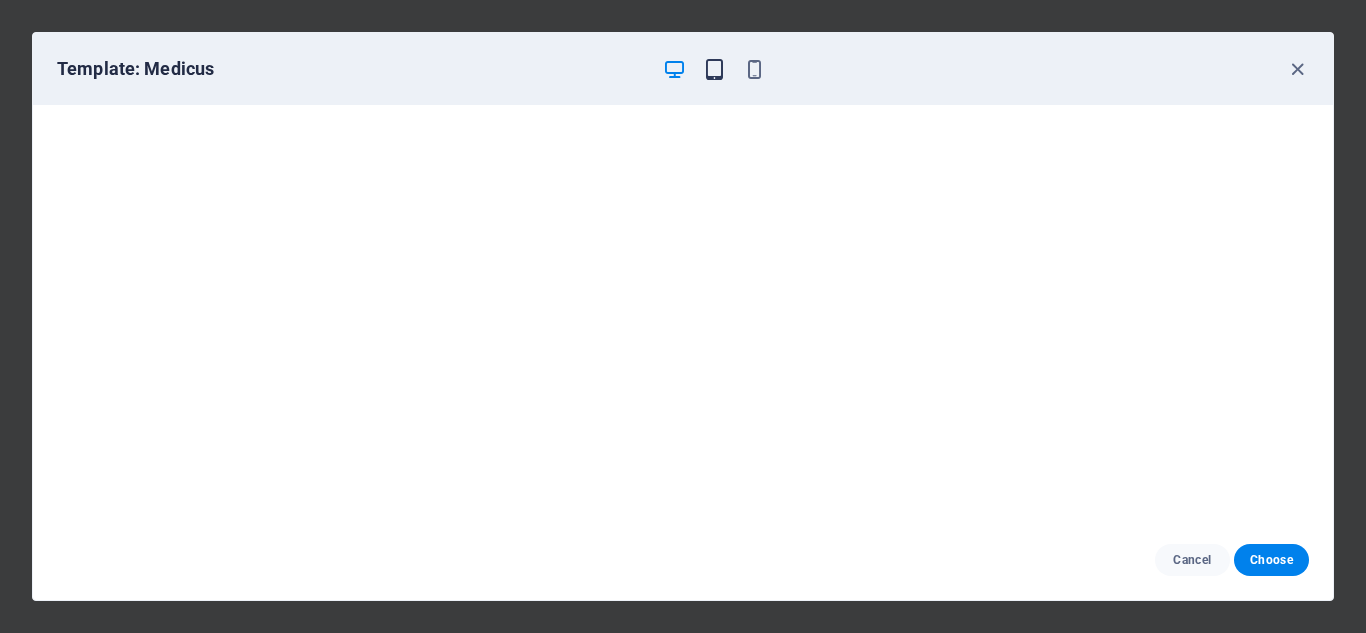 click at bounding box center [714, 69] 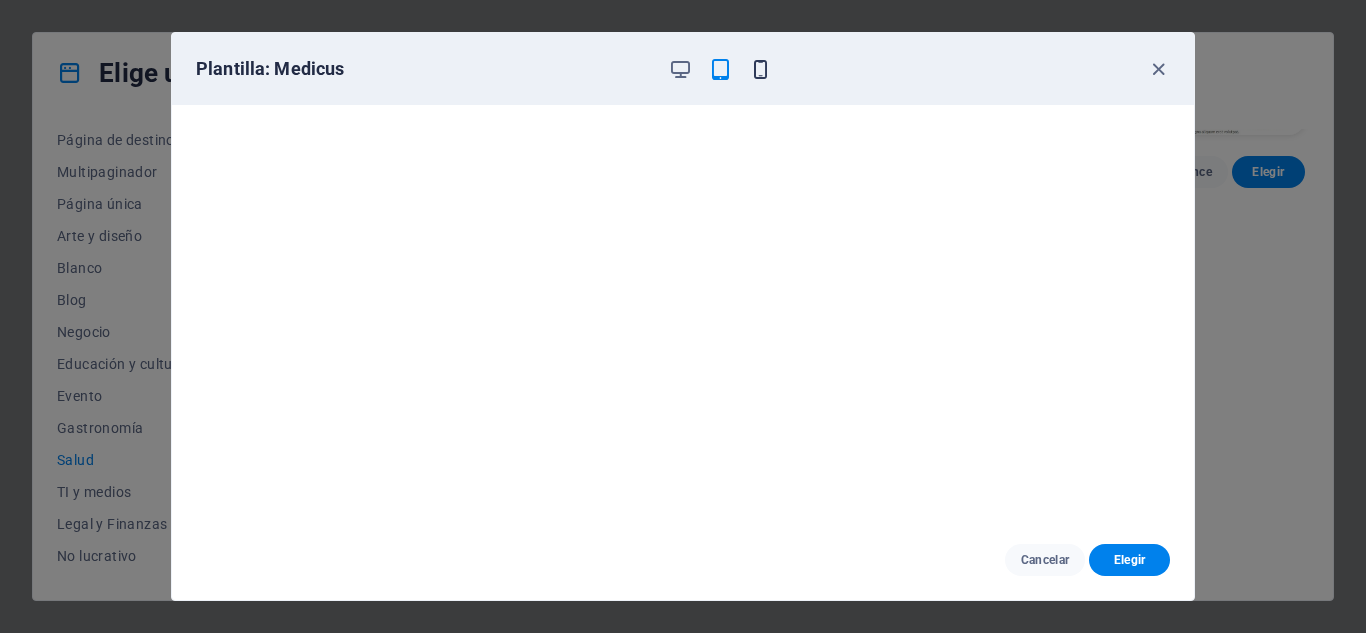 click at bounding box center [760, 69] 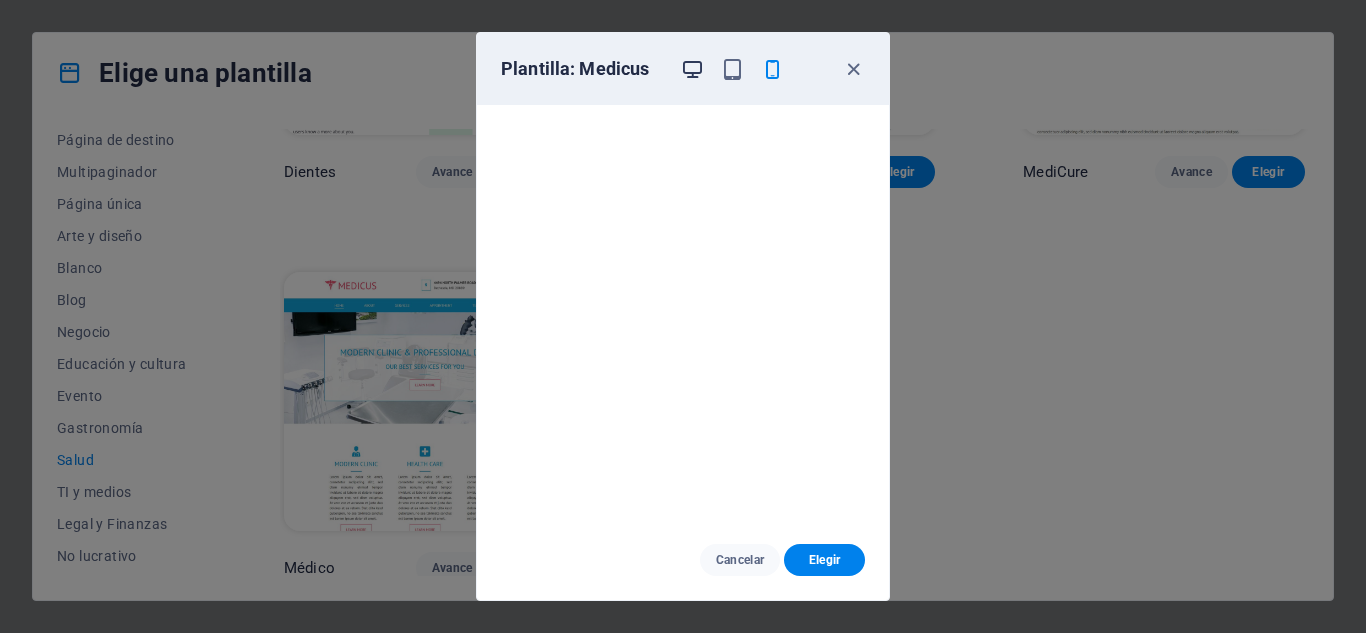 click at bounding box center [692, 69] 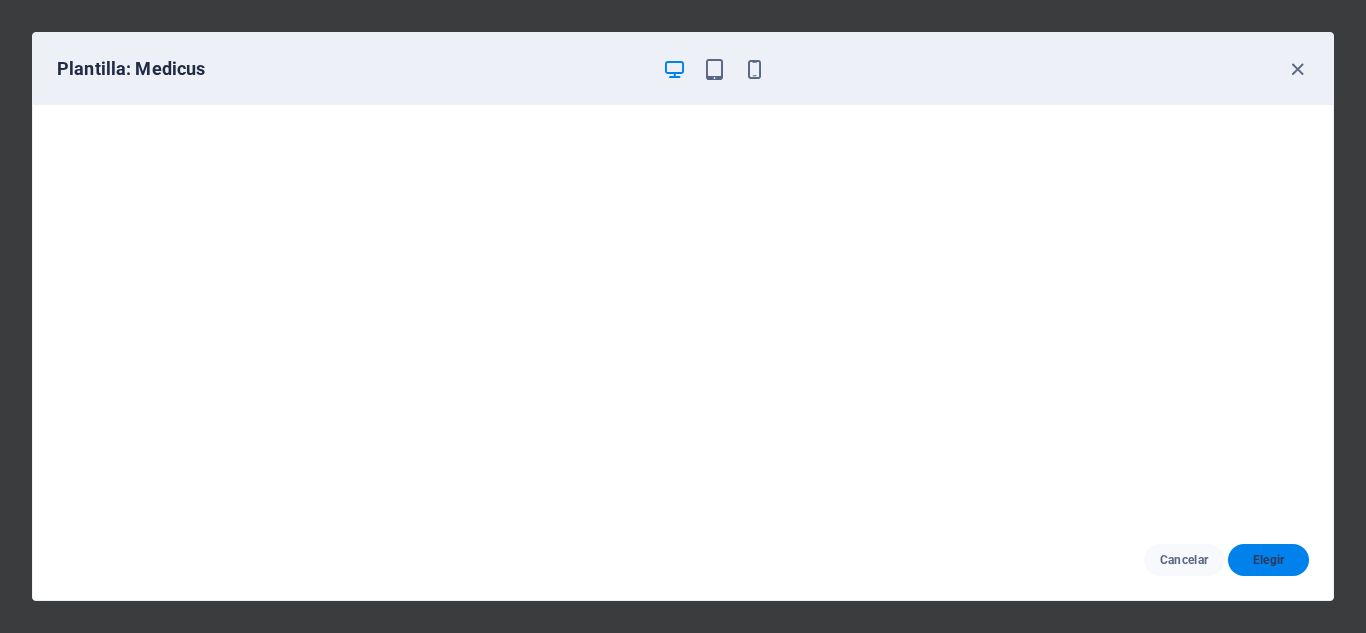 click on "Elegir" at bounding box center [1269, 560] 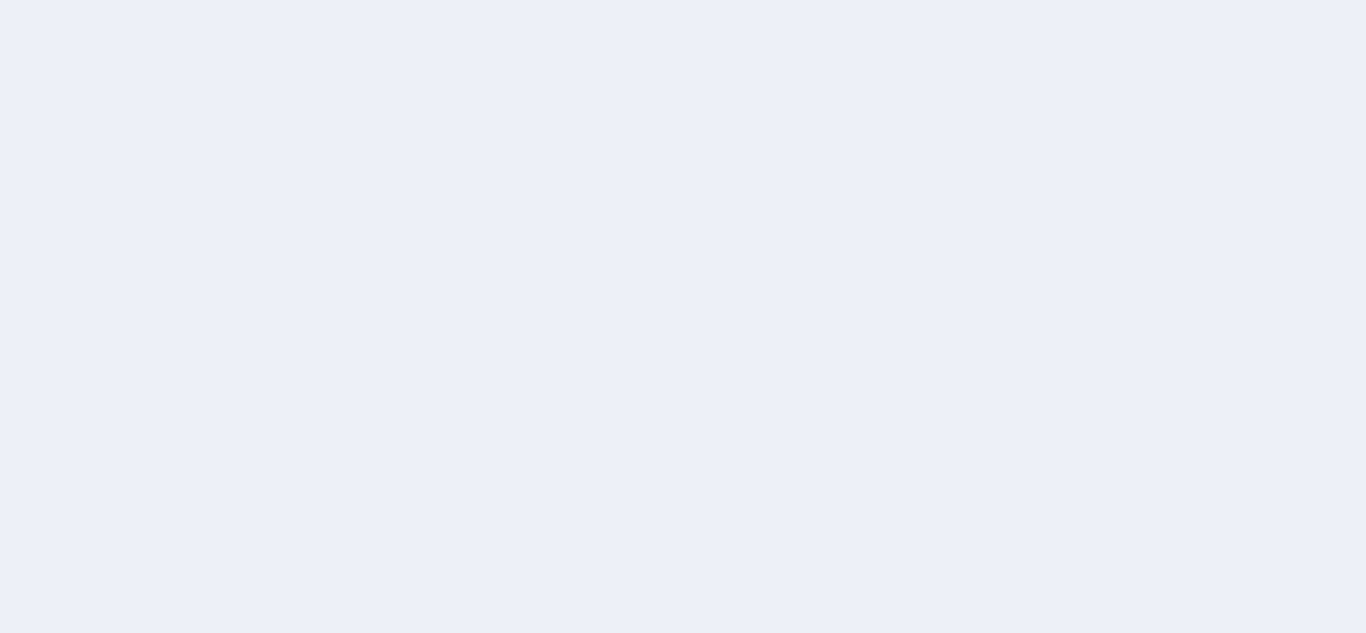 scroll, scrollTop: 0, scrollLeft: 0, axis: both 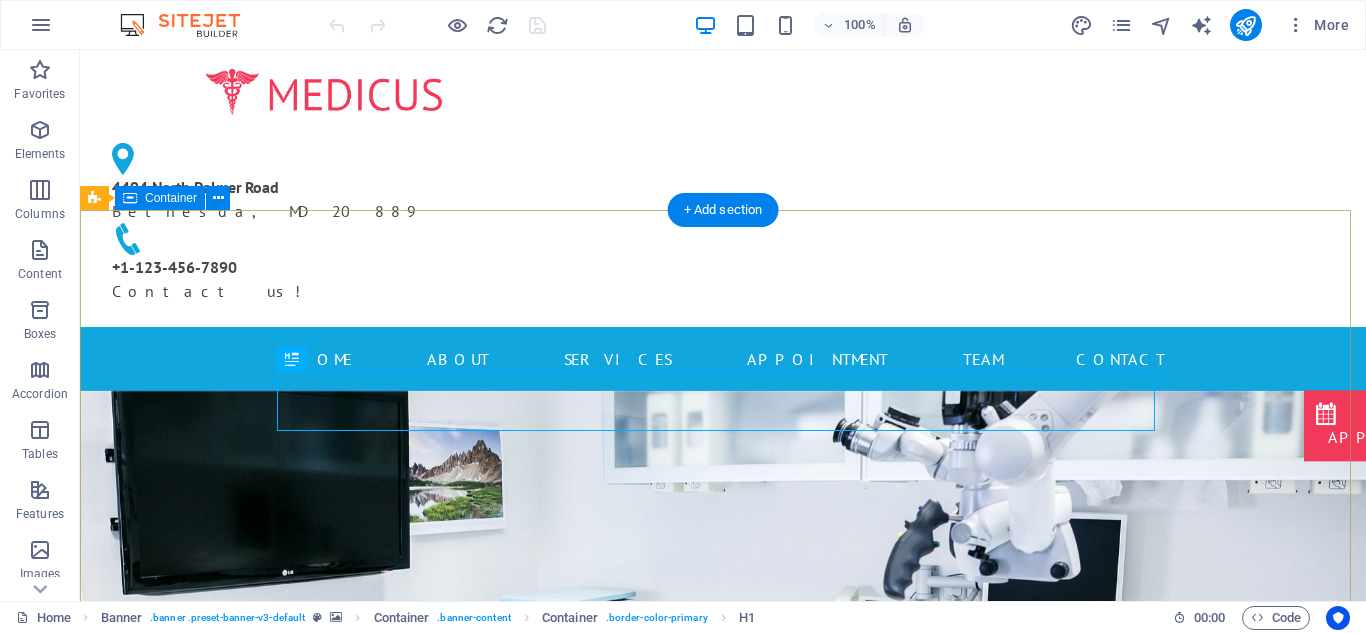 click on "Modern clinic & professional doctors Our best services for you Learn more" at bounding box center (723, 1162) 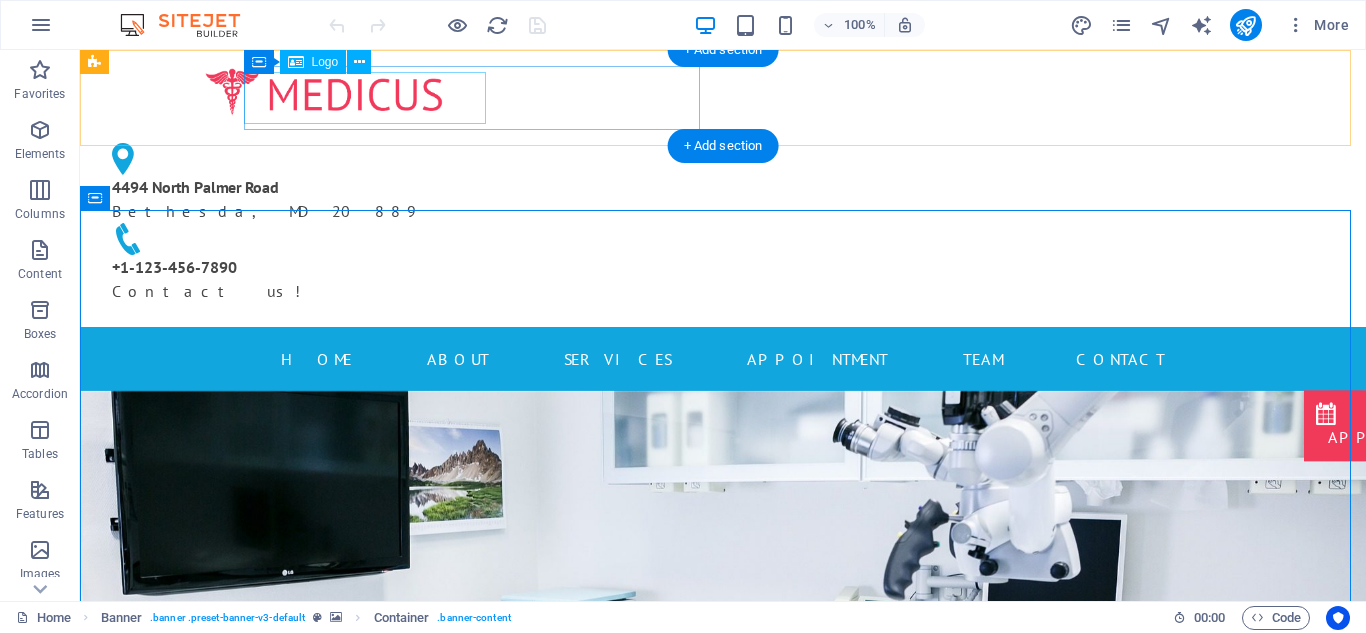 click at bounding box center (324, 92) 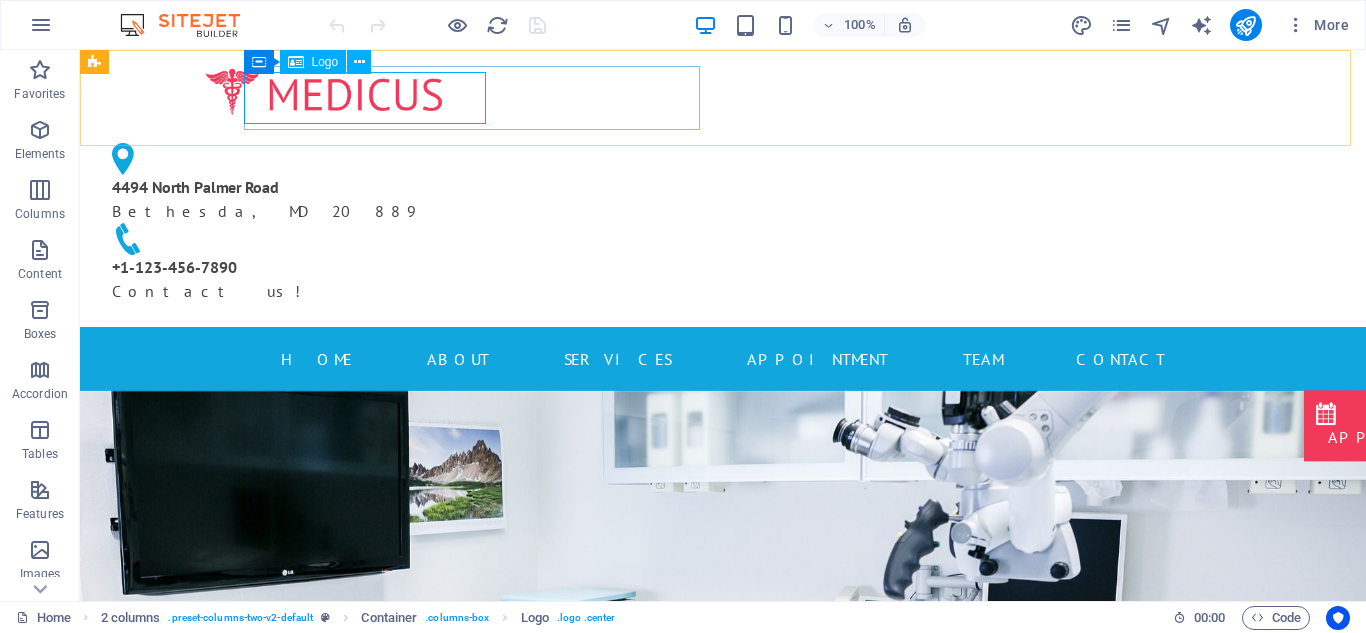 click on "Logo" at bounding box center [325, 62] 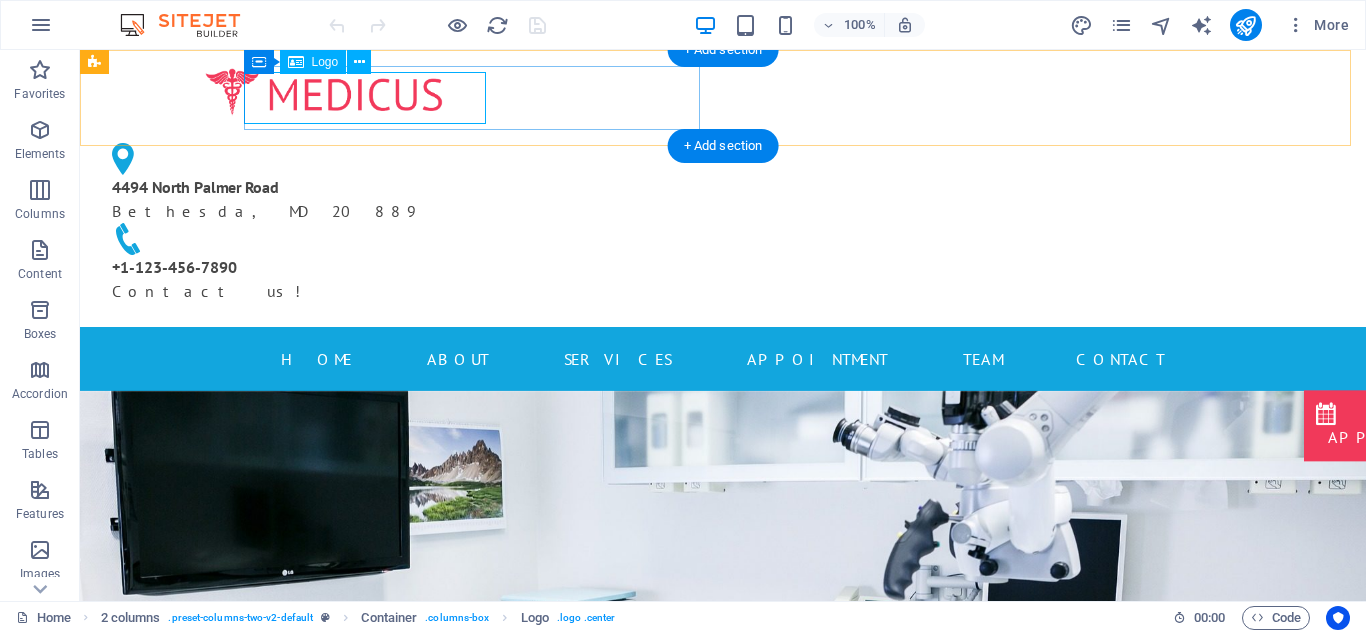 click at bounding box center (324, 92) 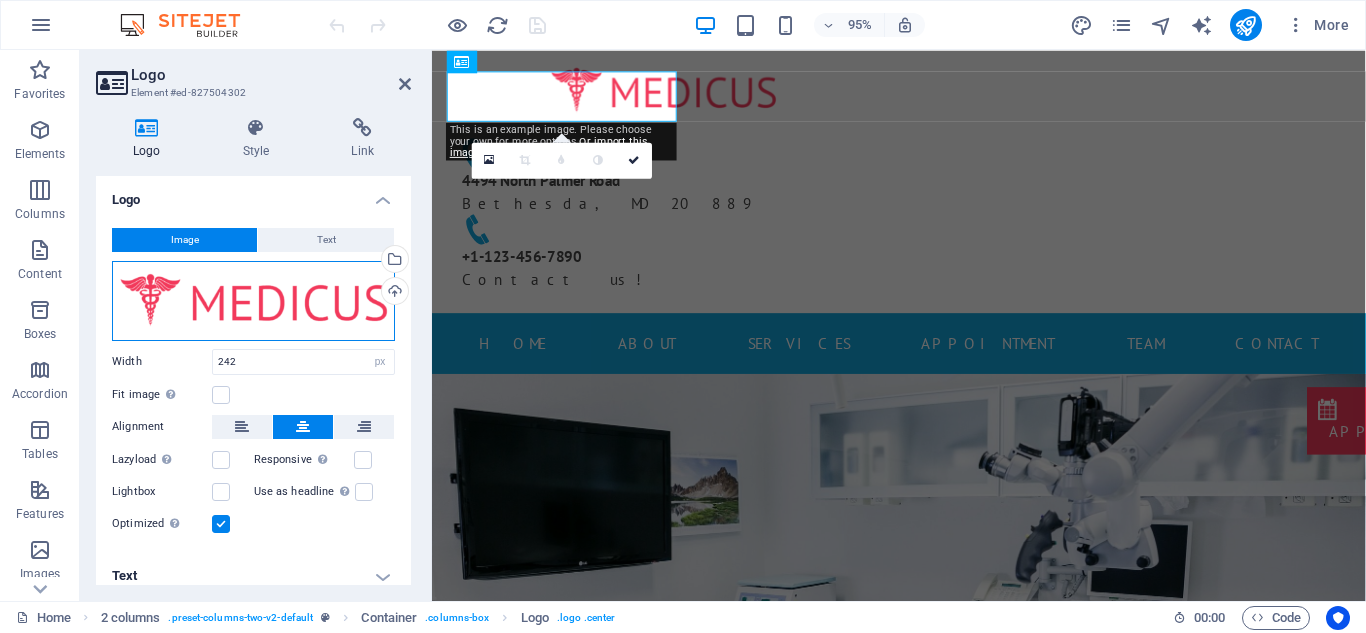 click on "Drag files here, click to choose files or select files from Files or our free stock photos & videos" at bounding box center (253, 301) 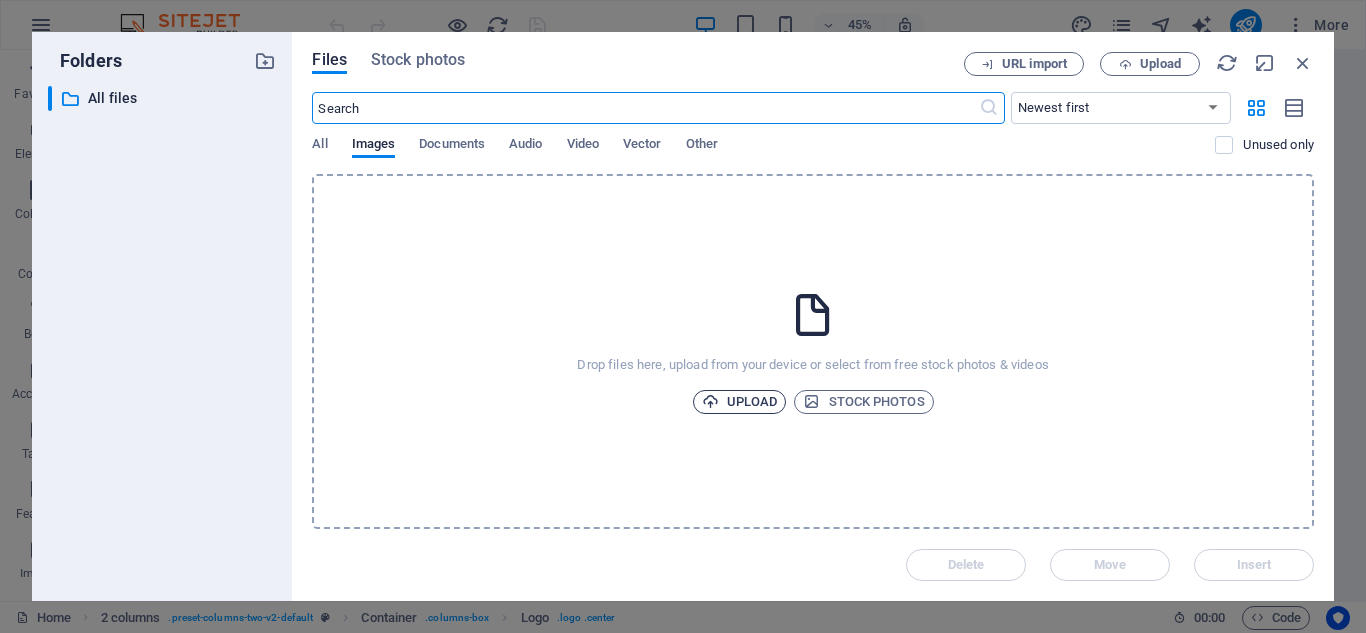 click on "Upload" at bounding box center (740, 402) 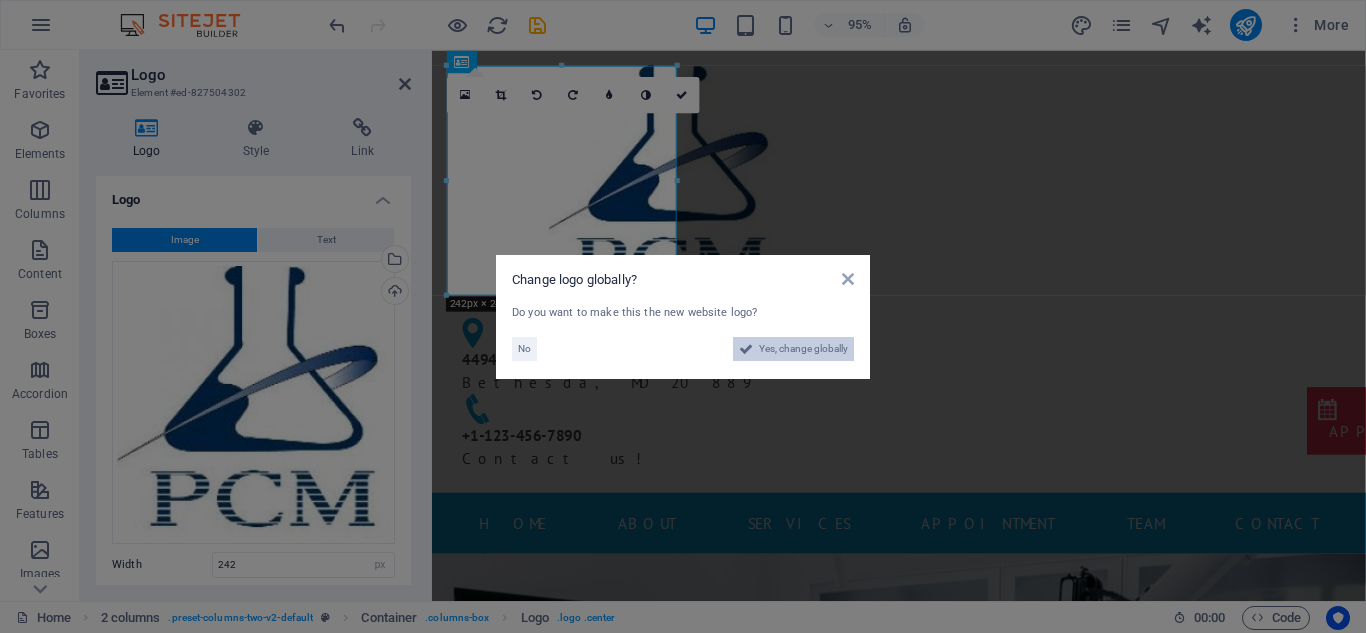 click on "Yes, change globally" at bounding box center (803, 349) 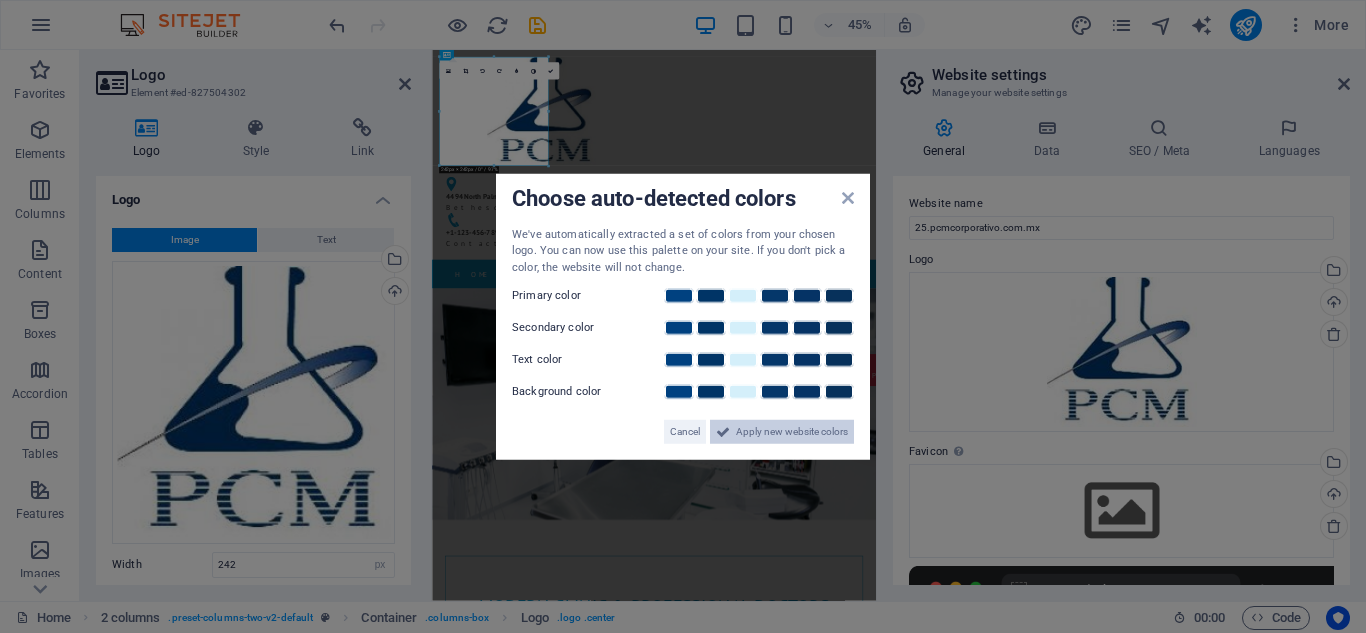 click on "Apply new website colors" at bounding box center [792, 432] 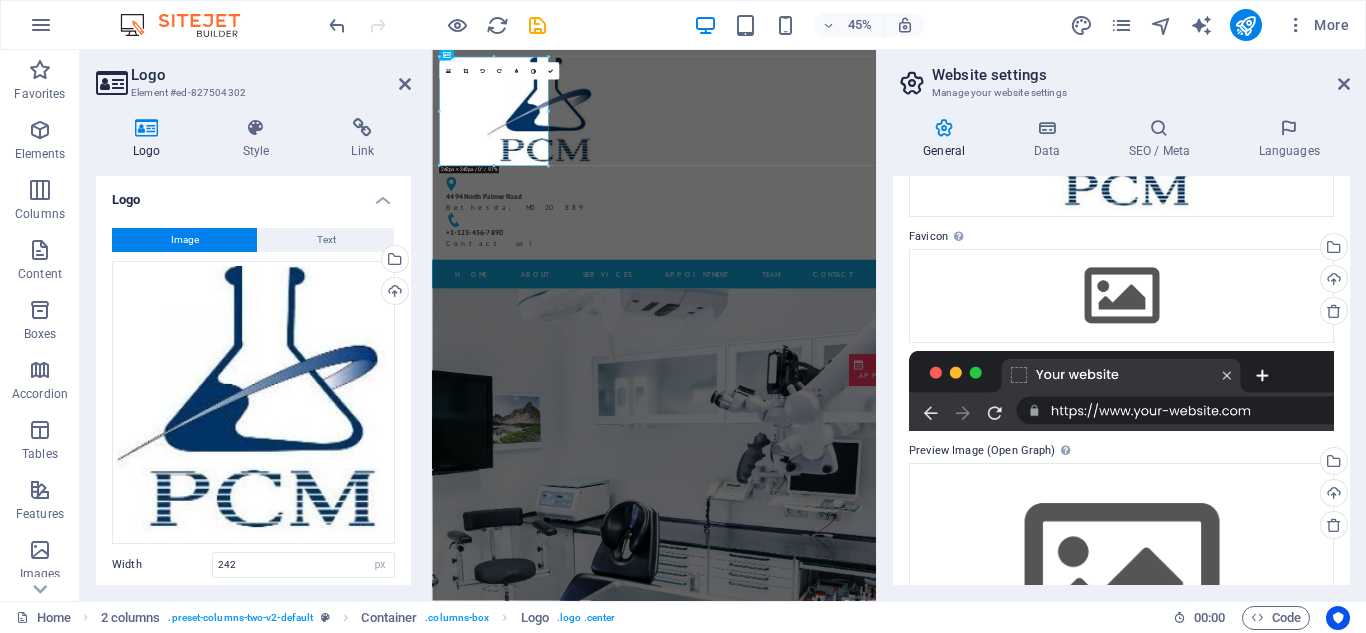 scroll, scrollTop: 205, scrollLeft: 0, axis: vertical 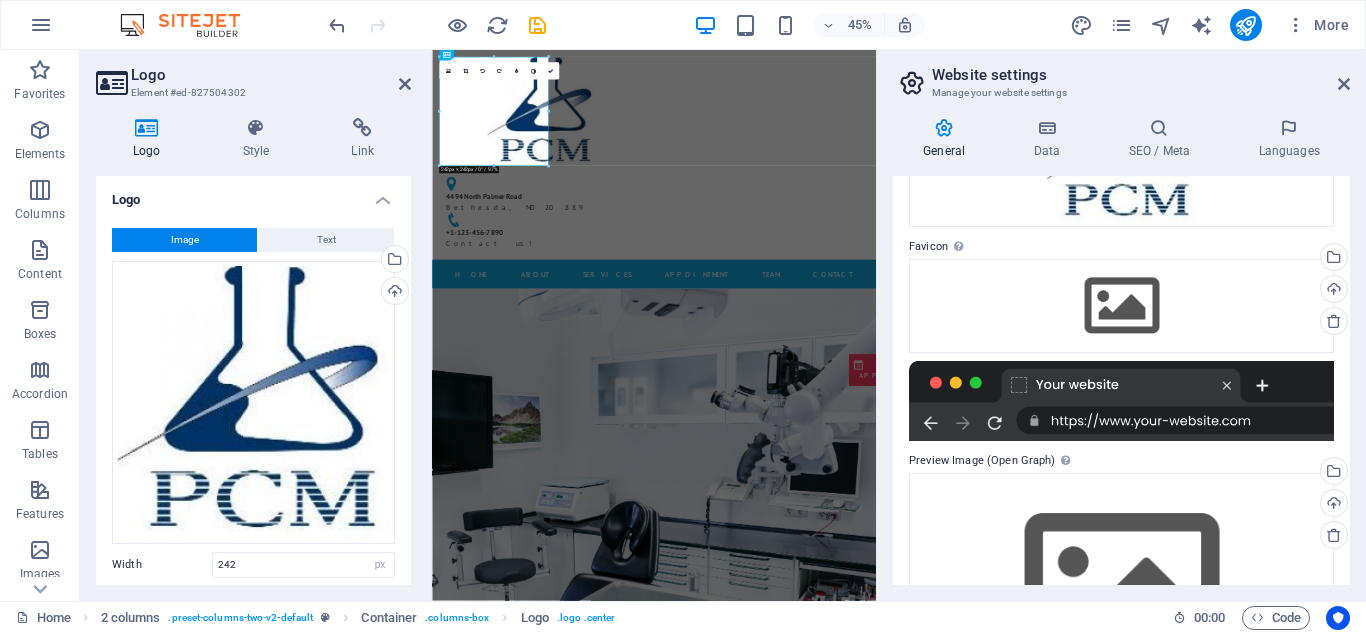click at bounding box center (1121, 401) 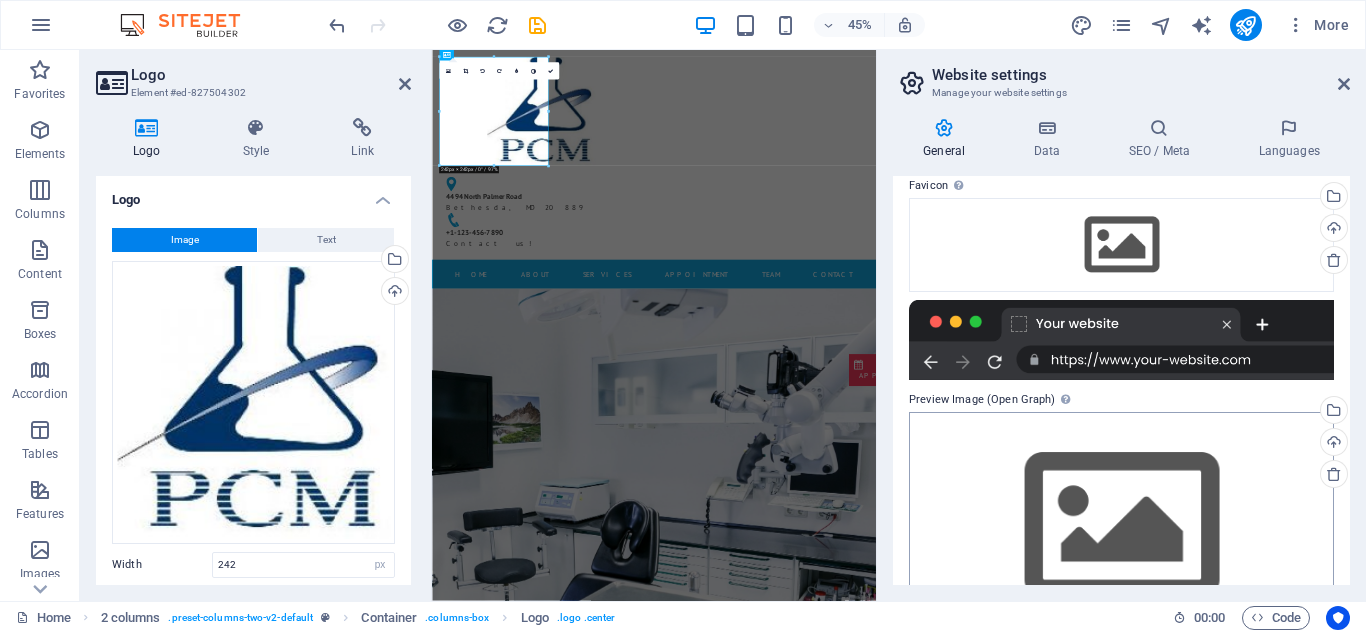 scroll, scrollTop: 71, scrollLeft: 0, axis: vertical 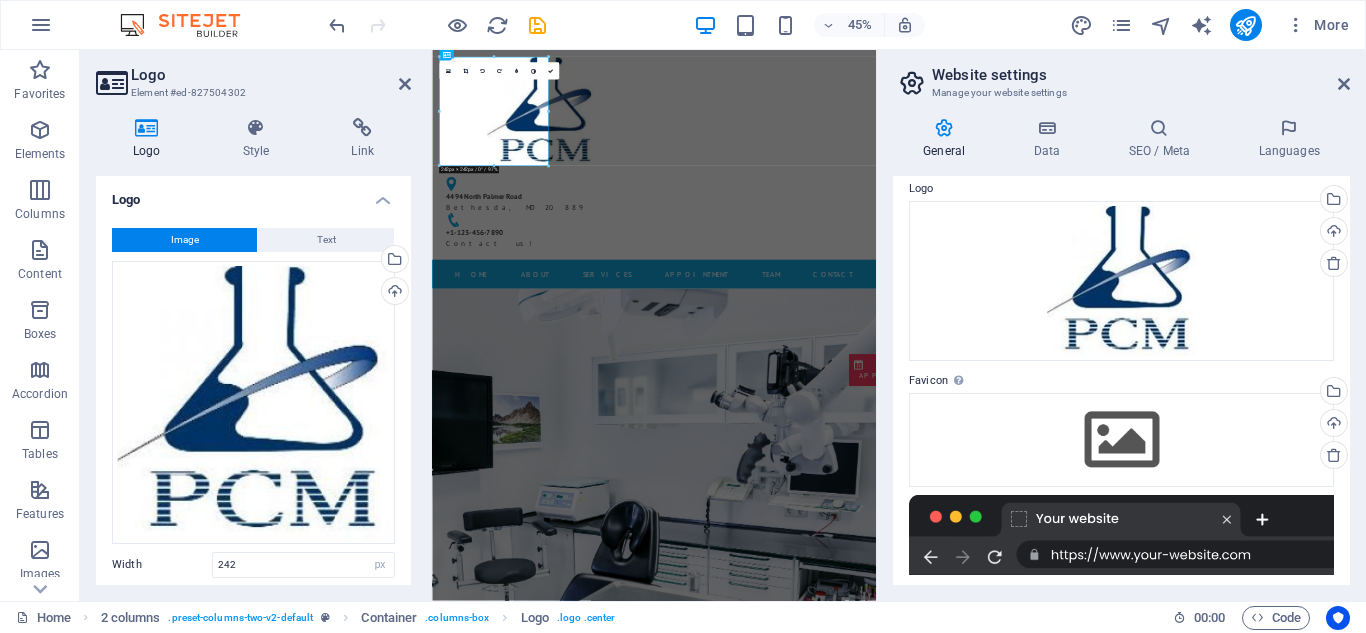 click at bounding box center [190, 25] 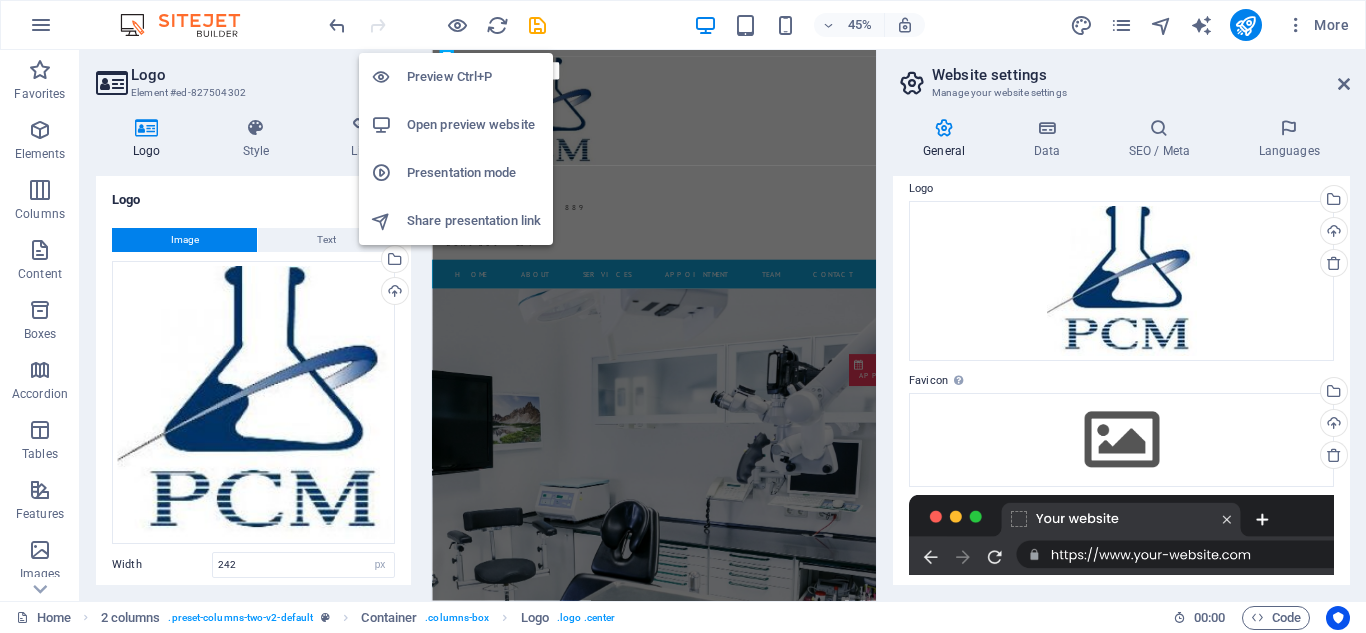 click on "Open preview website" at bounding box center [474, 125] 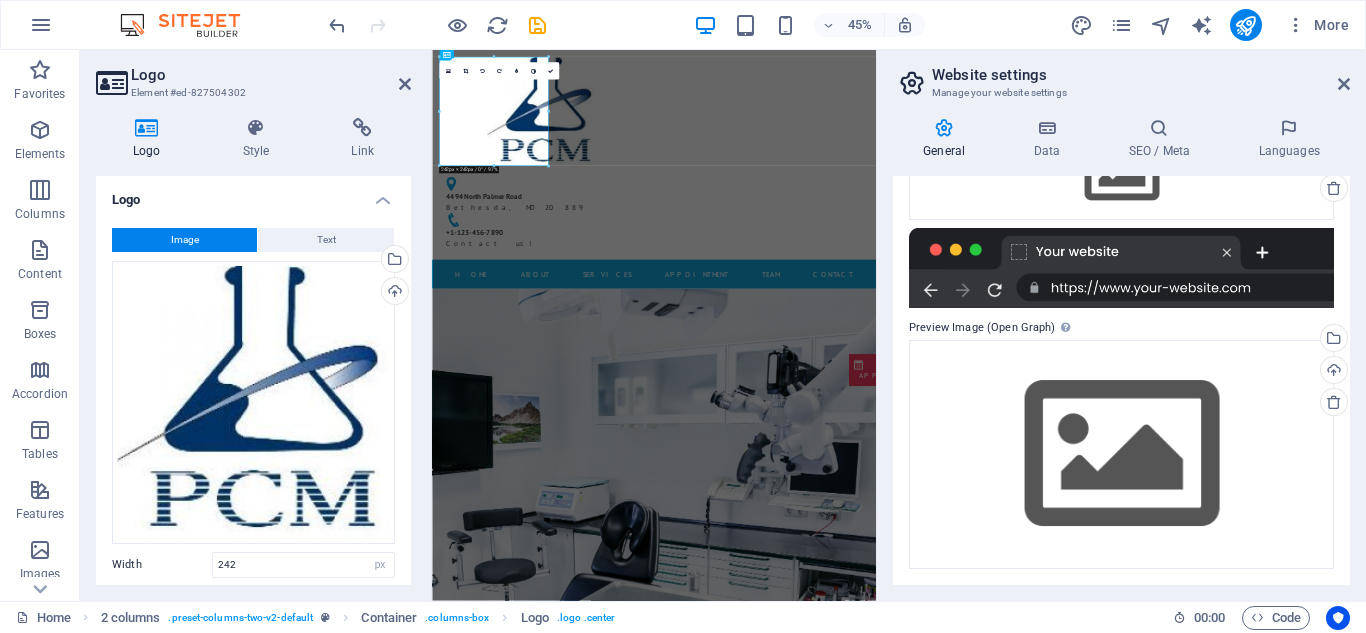 scroll, scrollTop: 0, scrollLeft: 0, axis: both 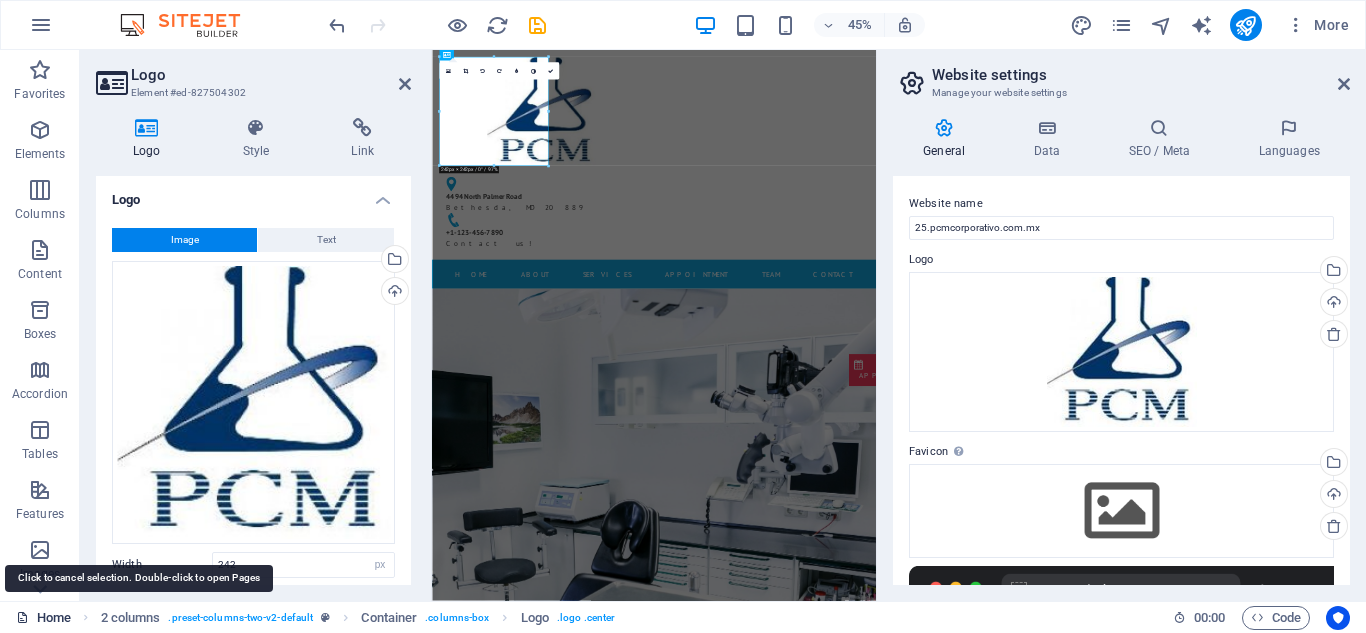 click on "Home" at bounding box center (43, 618) 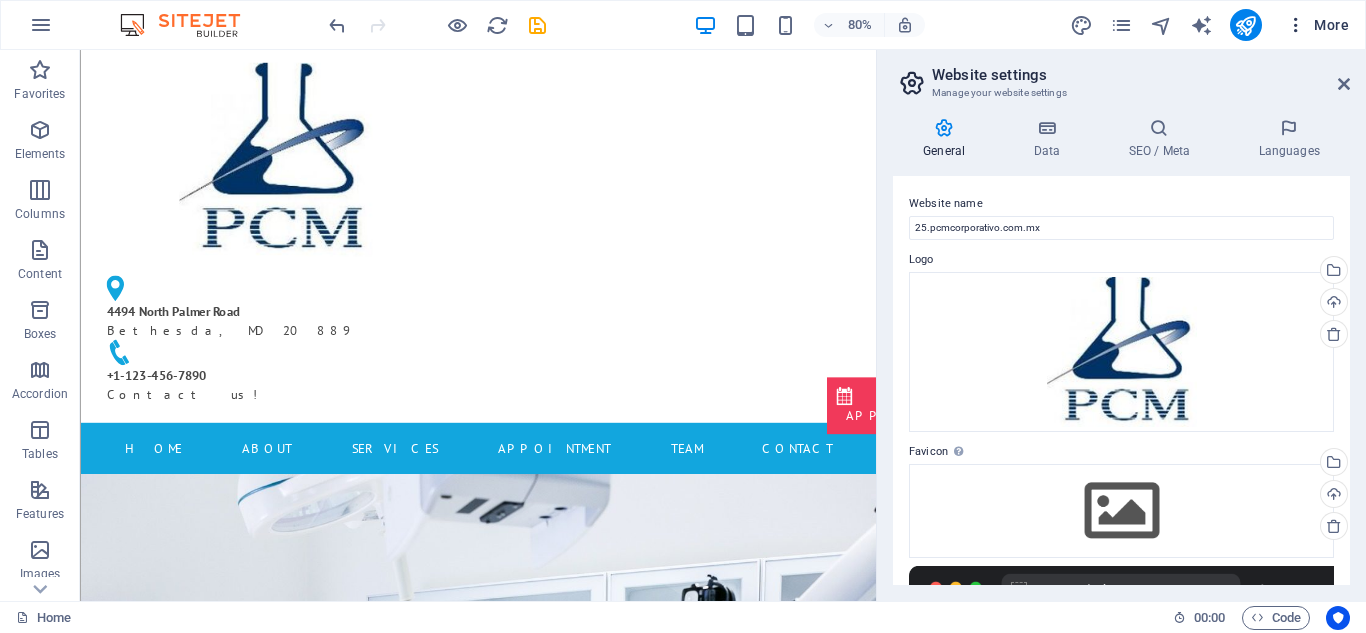 click on "More" at bounding box center [1317, 25] 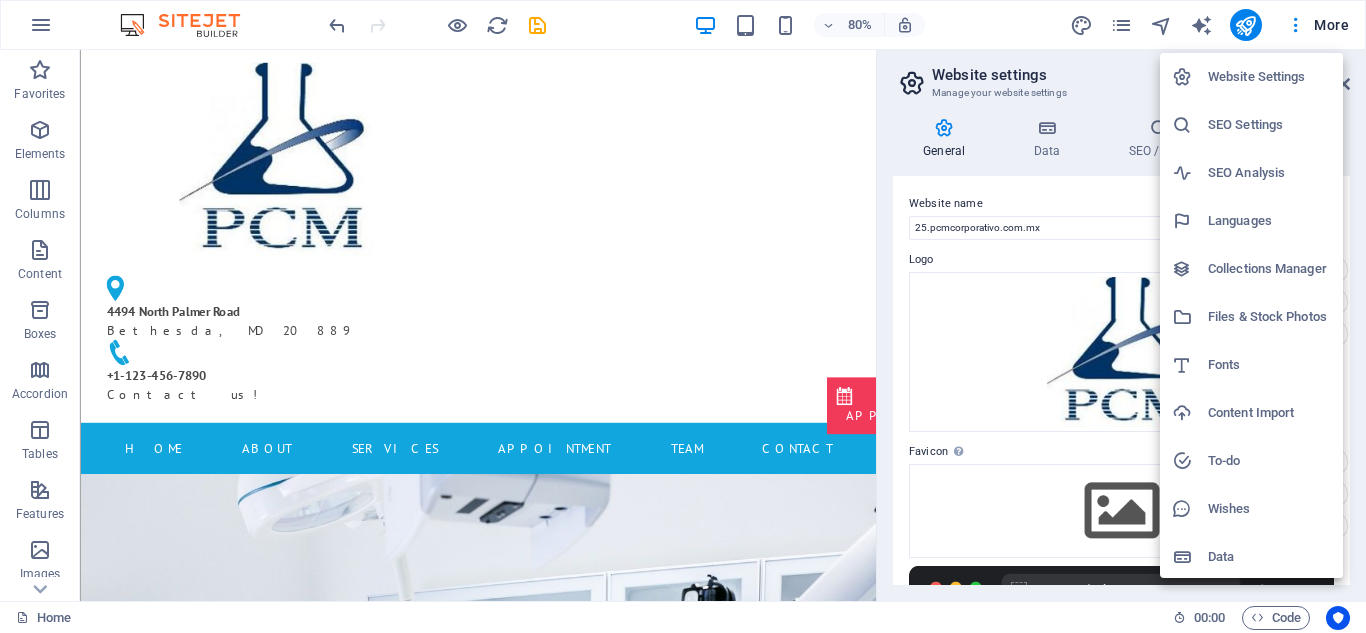 click at bounding box center [683, 316] 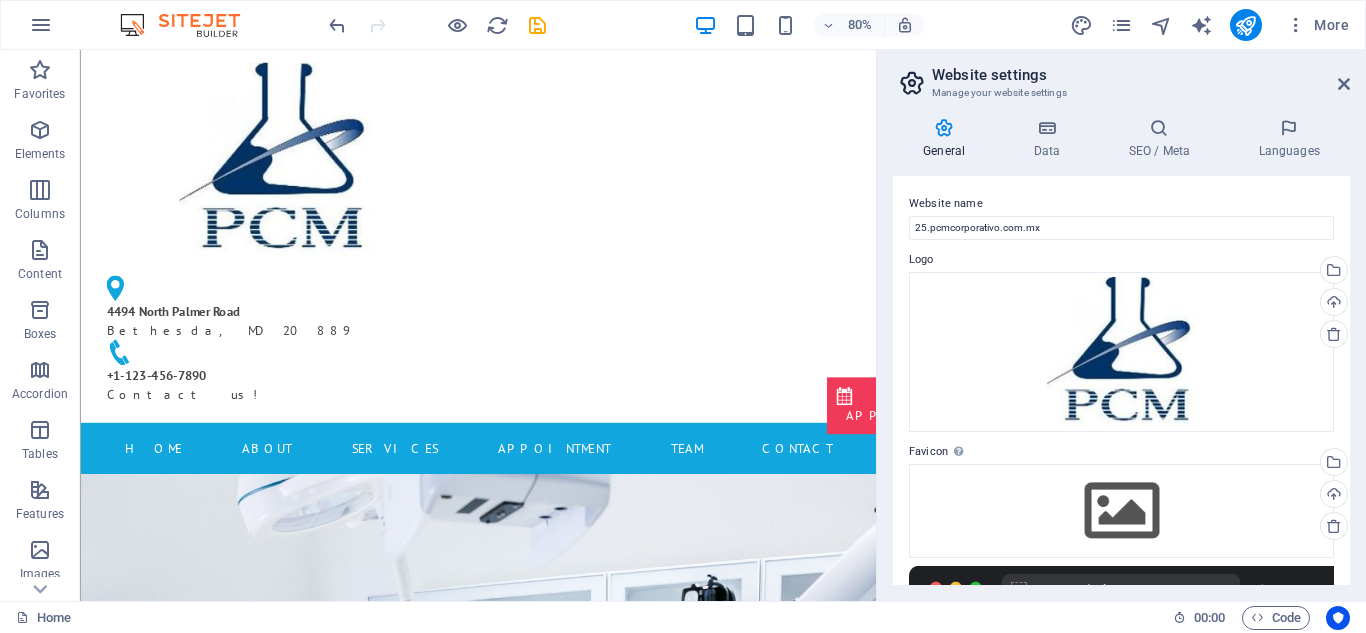 click at bounding box center (1296, 25) 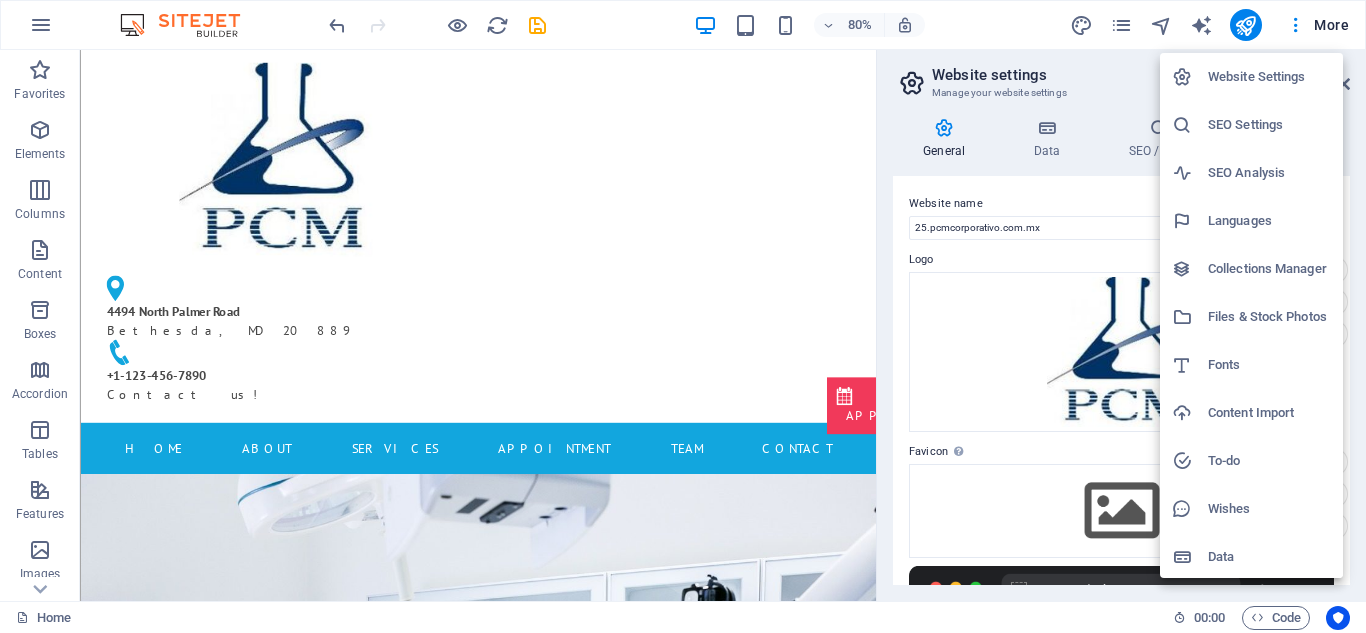 click at bounding box center (683, 316) 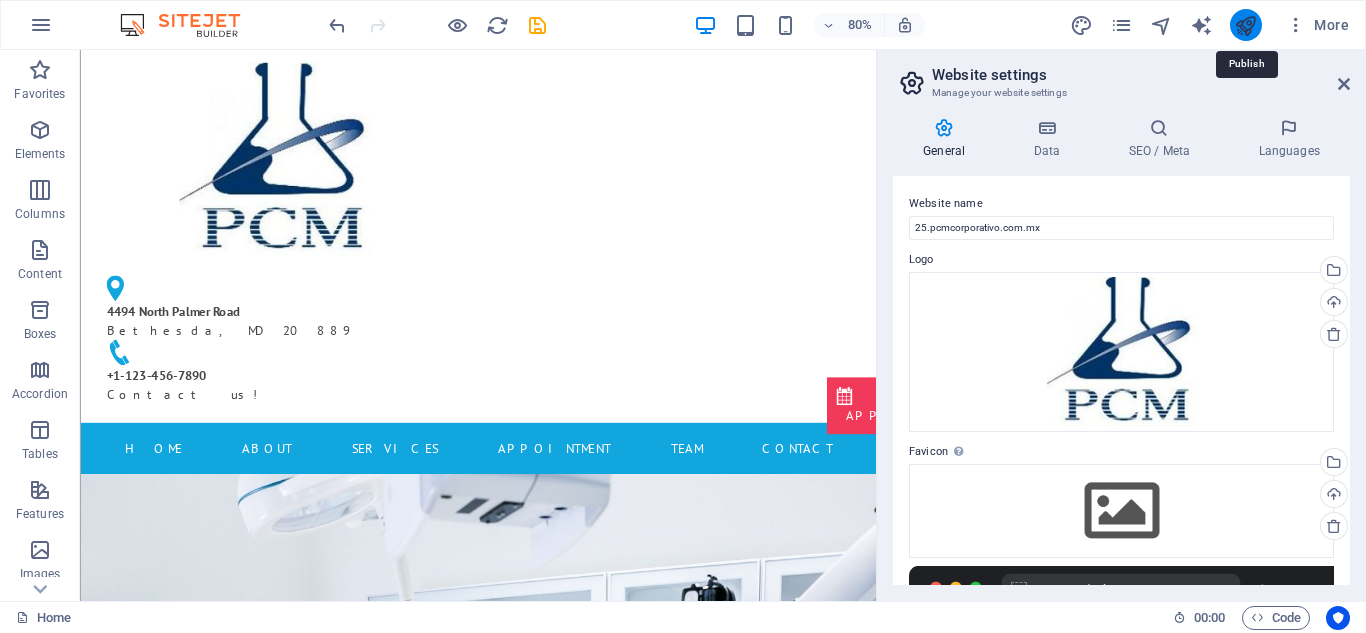 click at bounding box center (1245, 25) 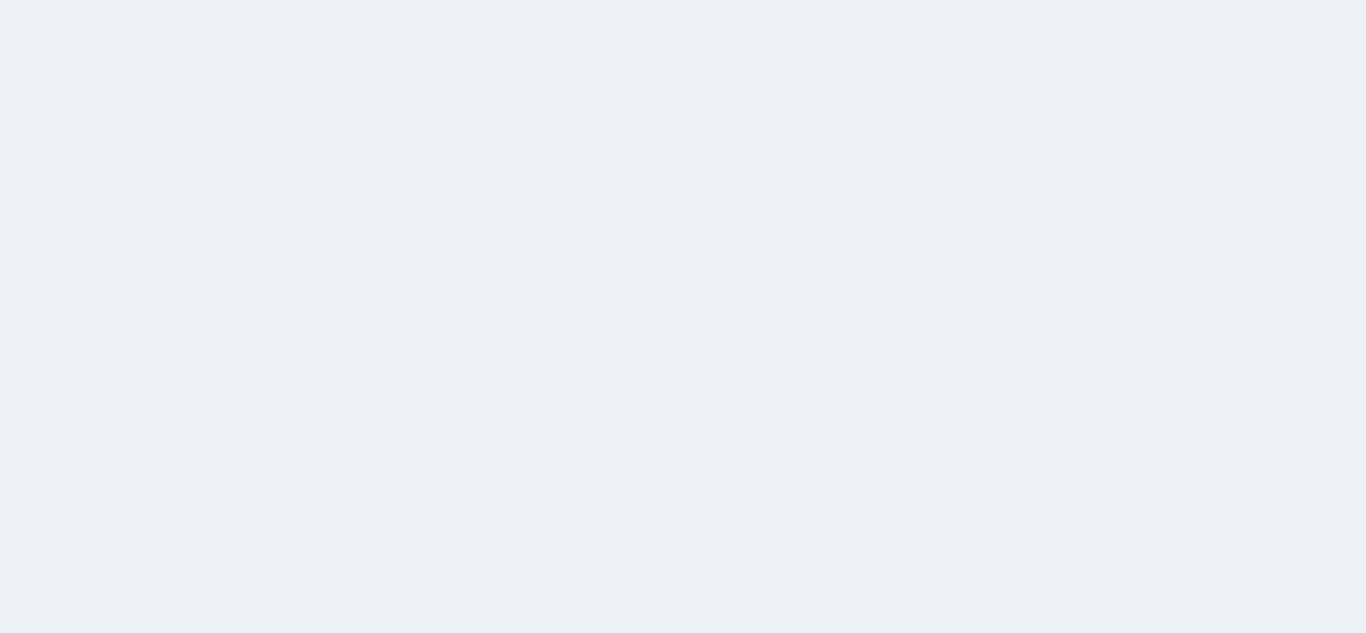 scroll, scrollTop: 0, scrollLeft: 0, axis: both 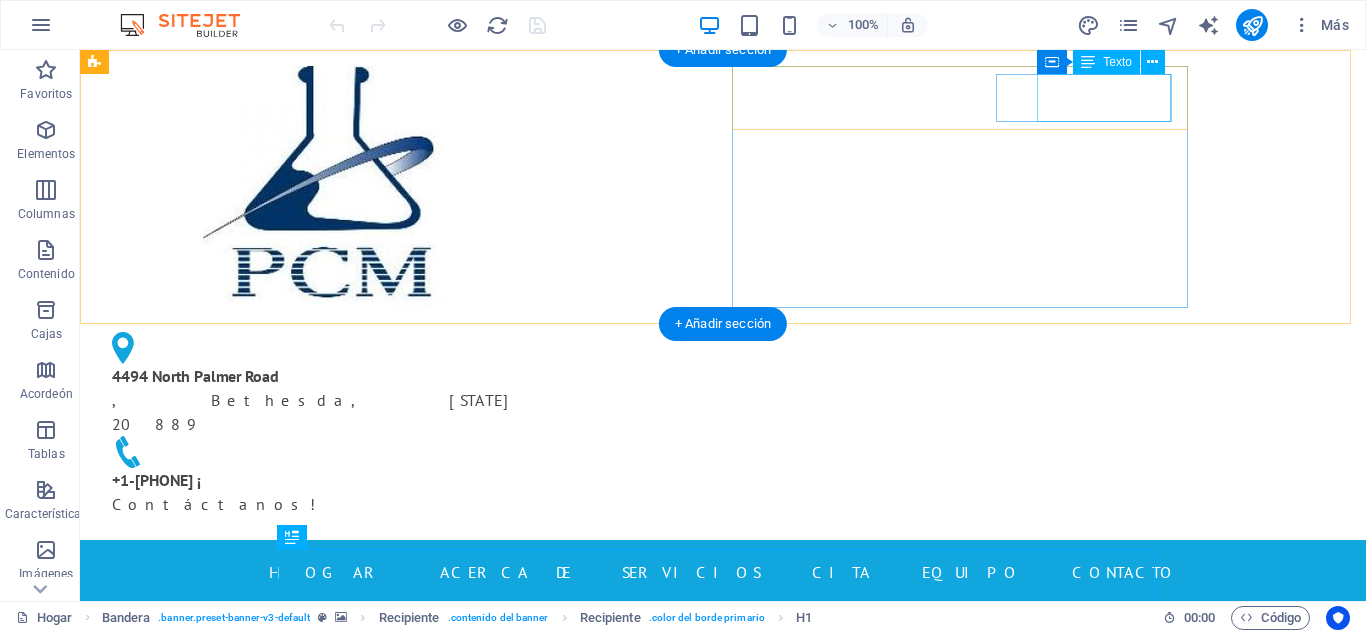 click on "+1-[PHONE] ¡  Contáctanos!" at bounding box center [324, 492] 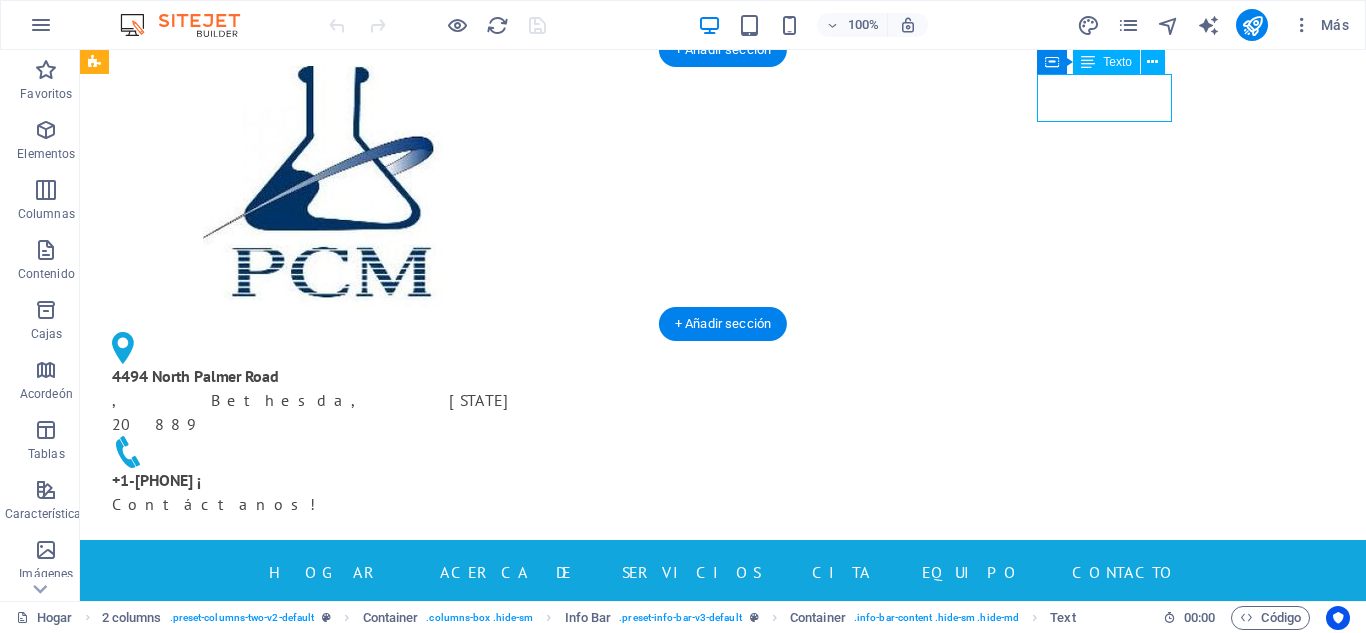 click on "+1-[PHONE] ¡  Contáctanos!" at bounding box center (324, 492) 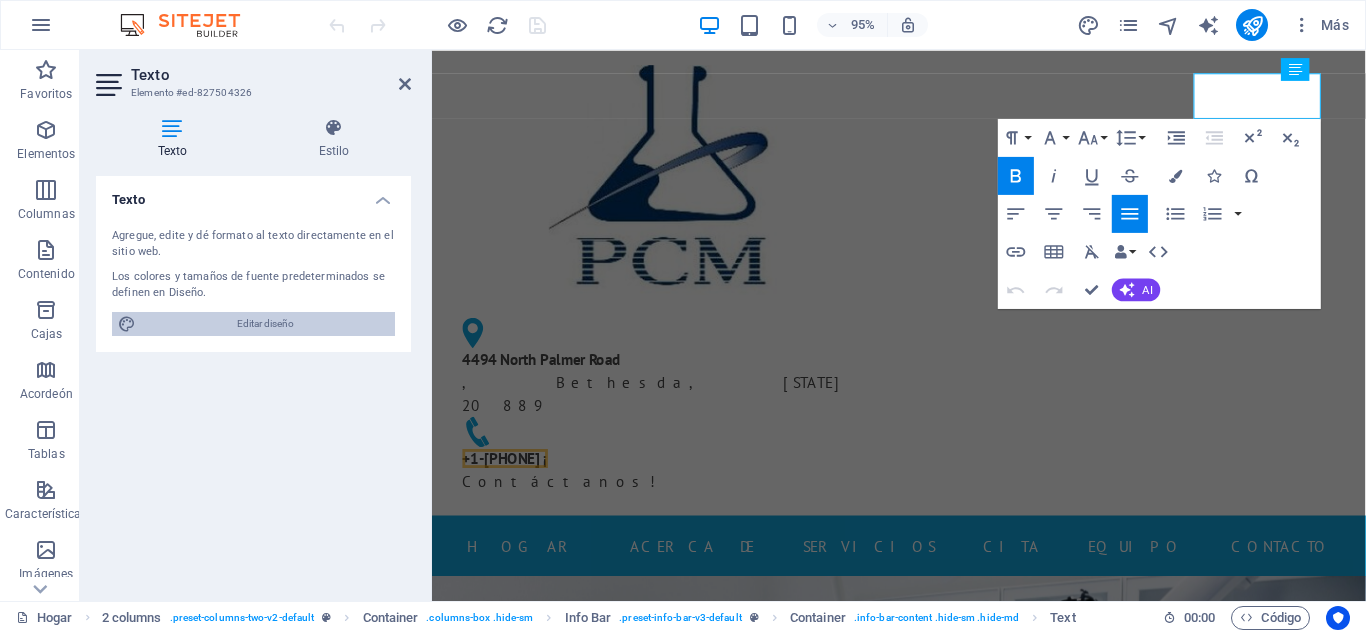 click on "Editar diseño" at bounding box center (265, 323) 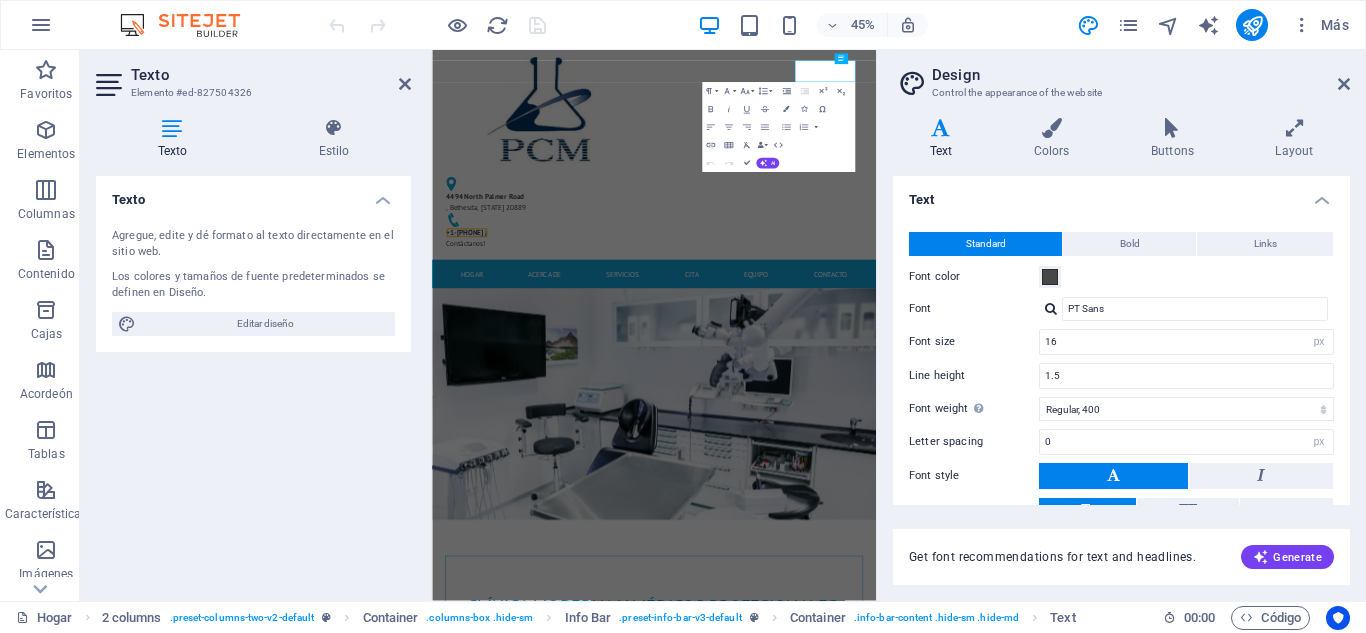 click on "Texto" at bounding box center (173, 151) 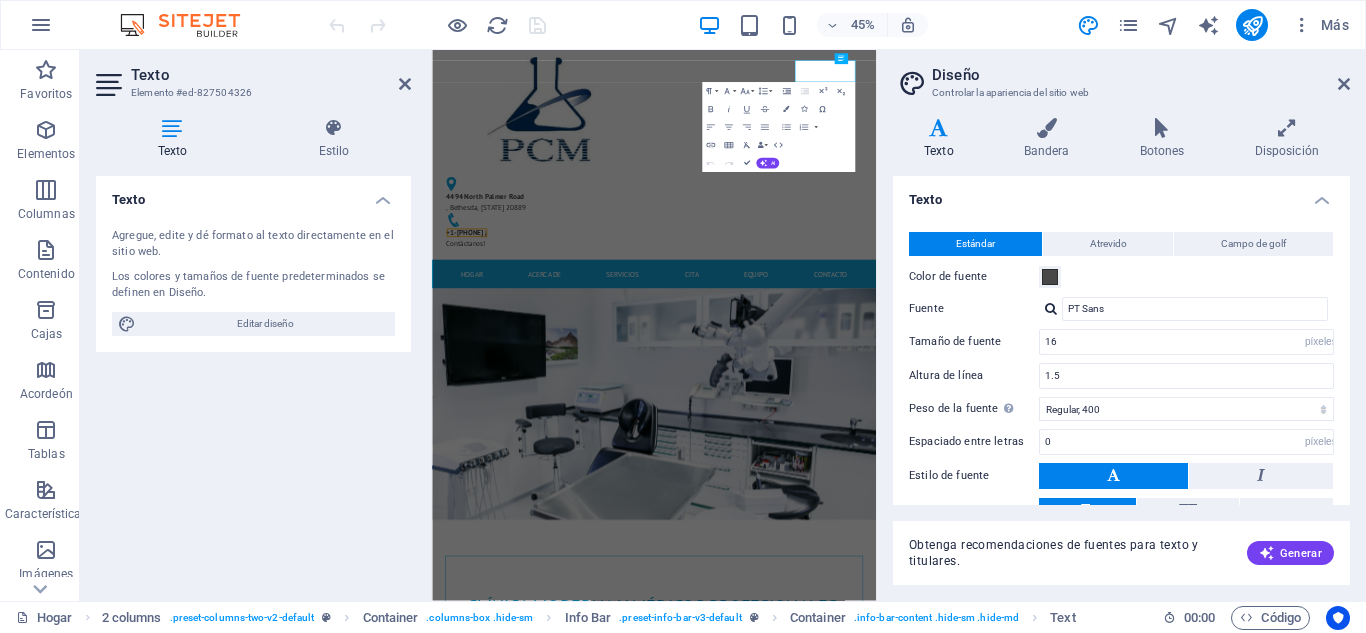 click at bounding box center (172, 128) 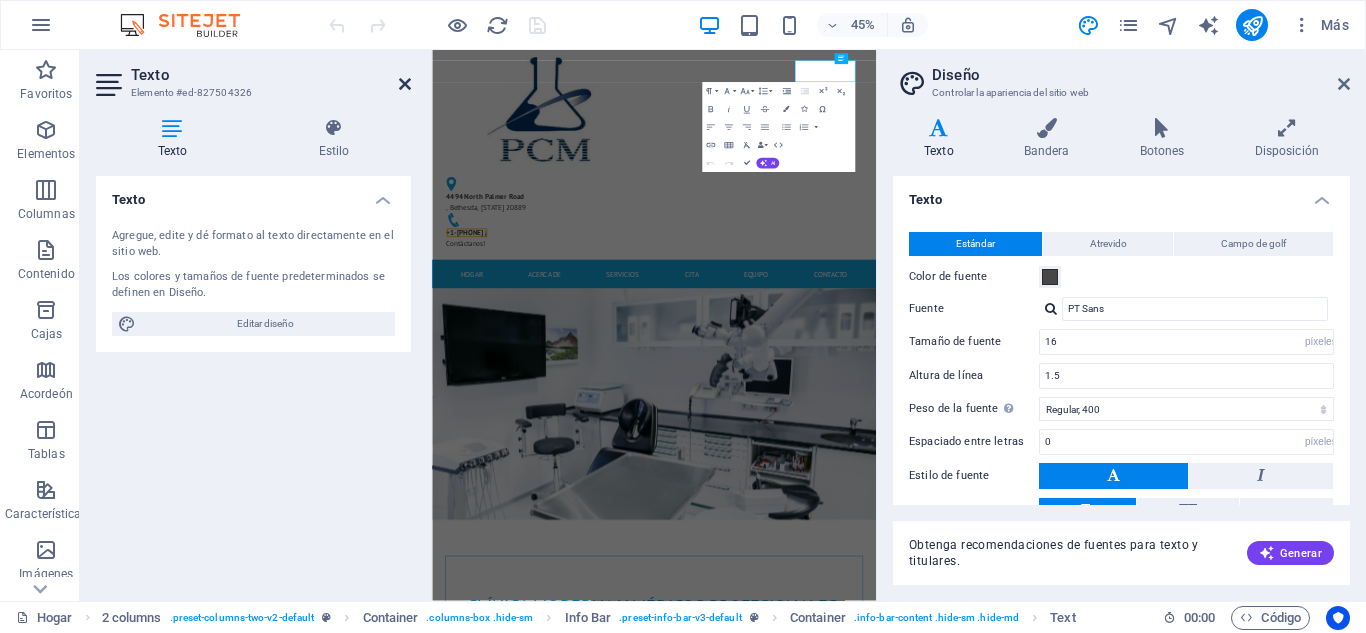 click at bounding box center (405, 84) 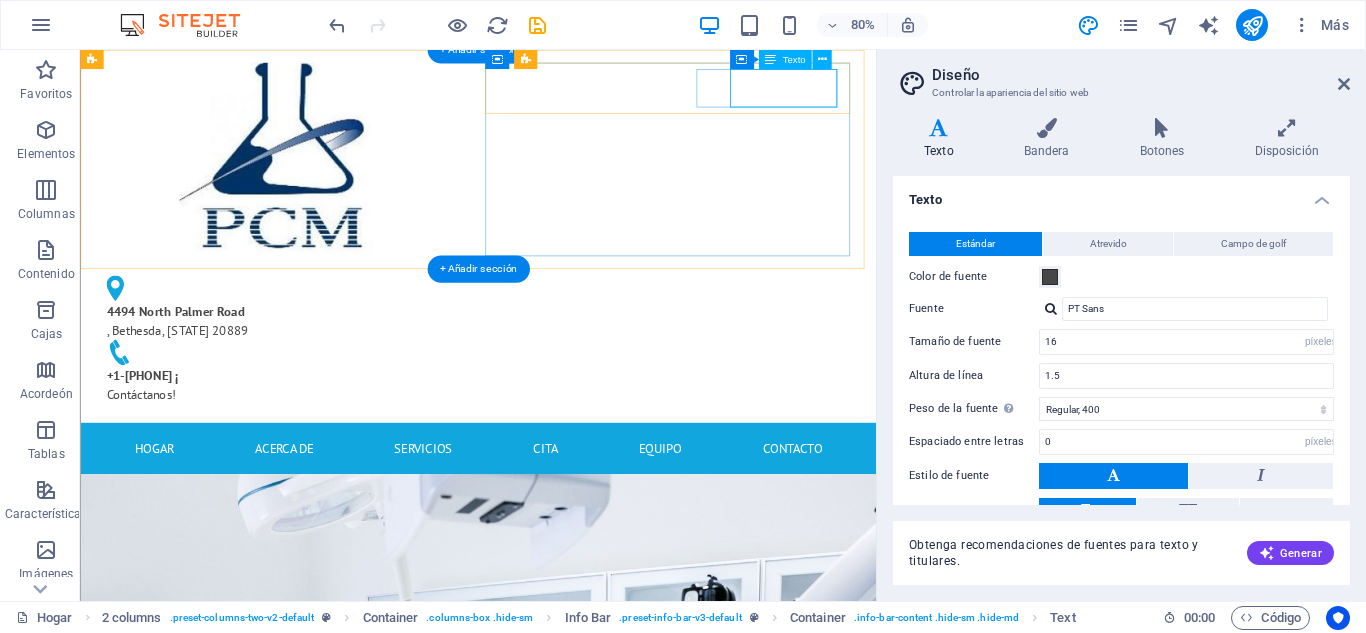 click on "+1-[PHONE] ¡  Contáctanos!" at bounding box center [324, 468] 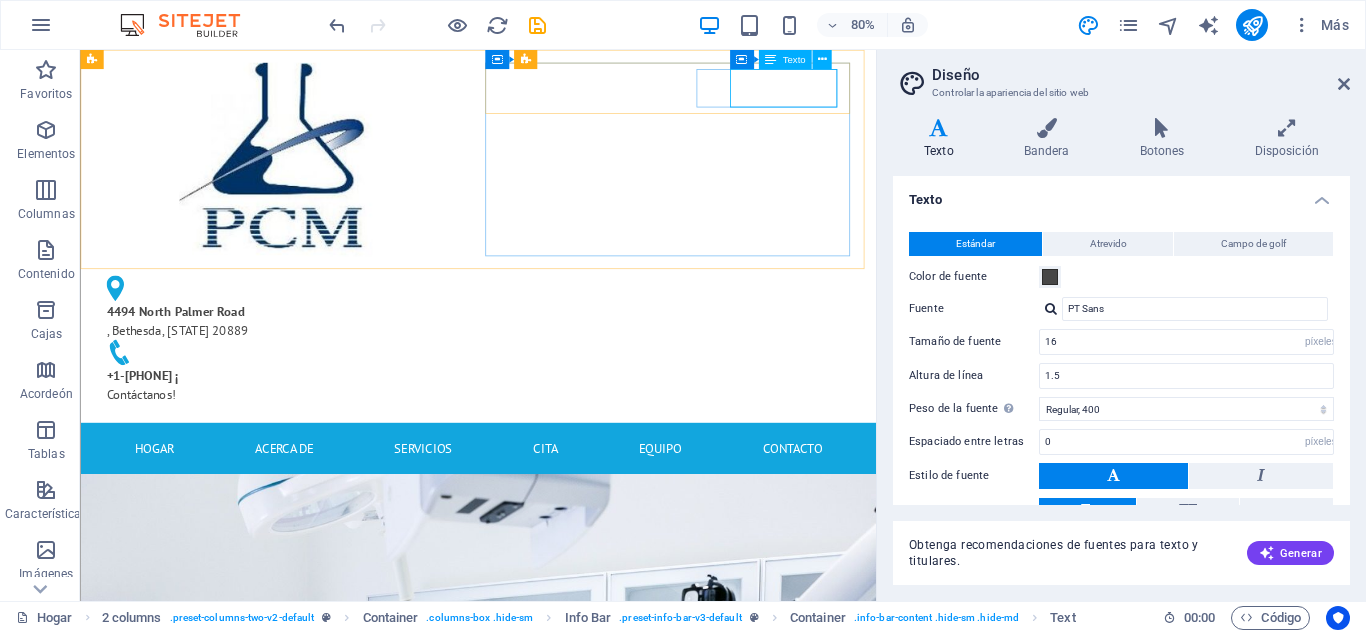 click at bounding box center [770, 59] 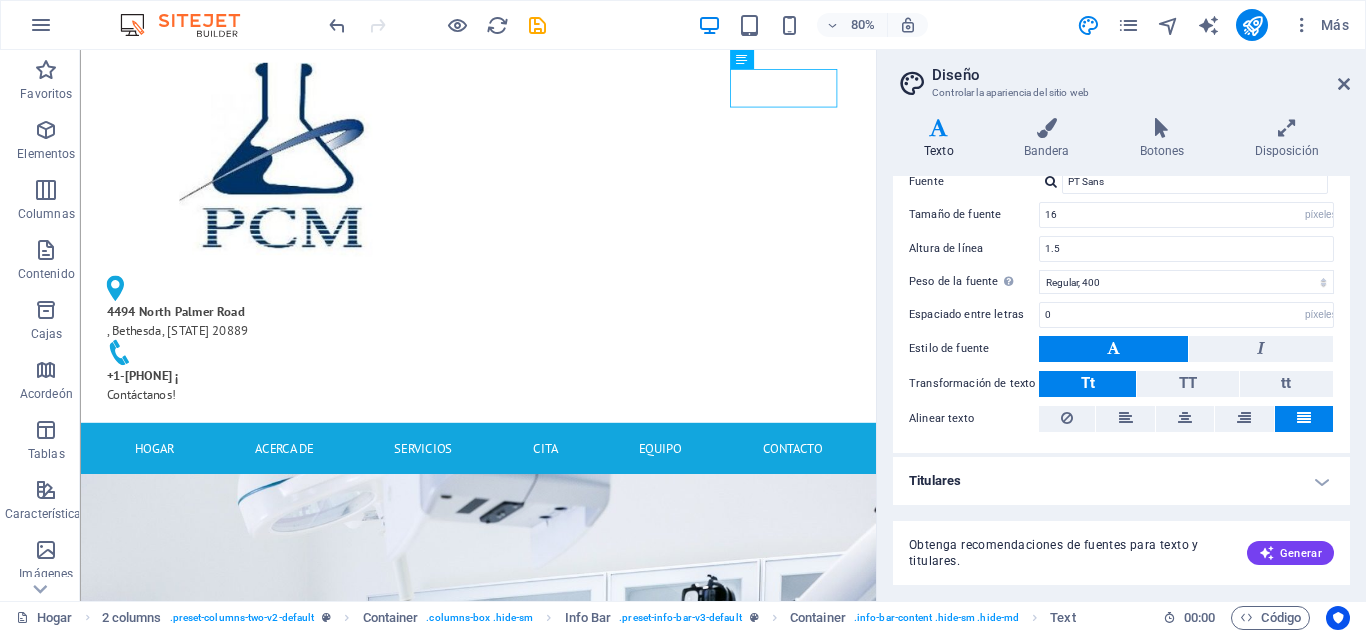 scroll, scrollTop: 0, scrollLeft: 0, axis: both 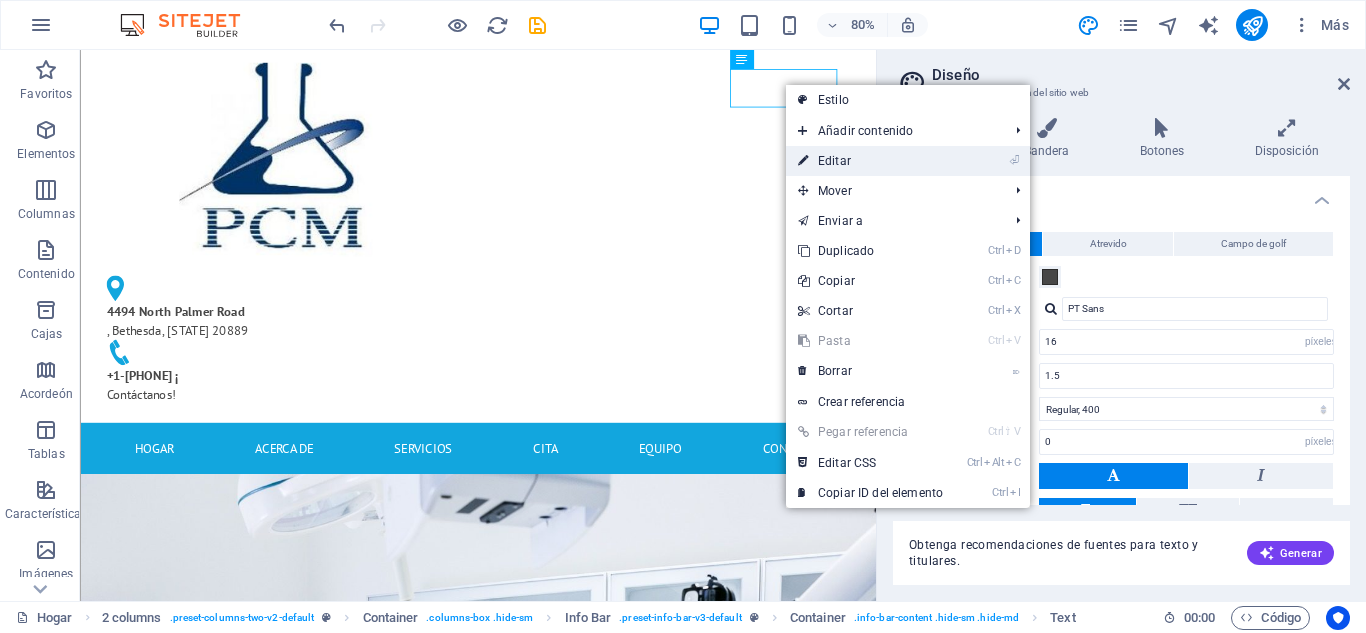 click on "Editar" at bounding box center [834, 161] 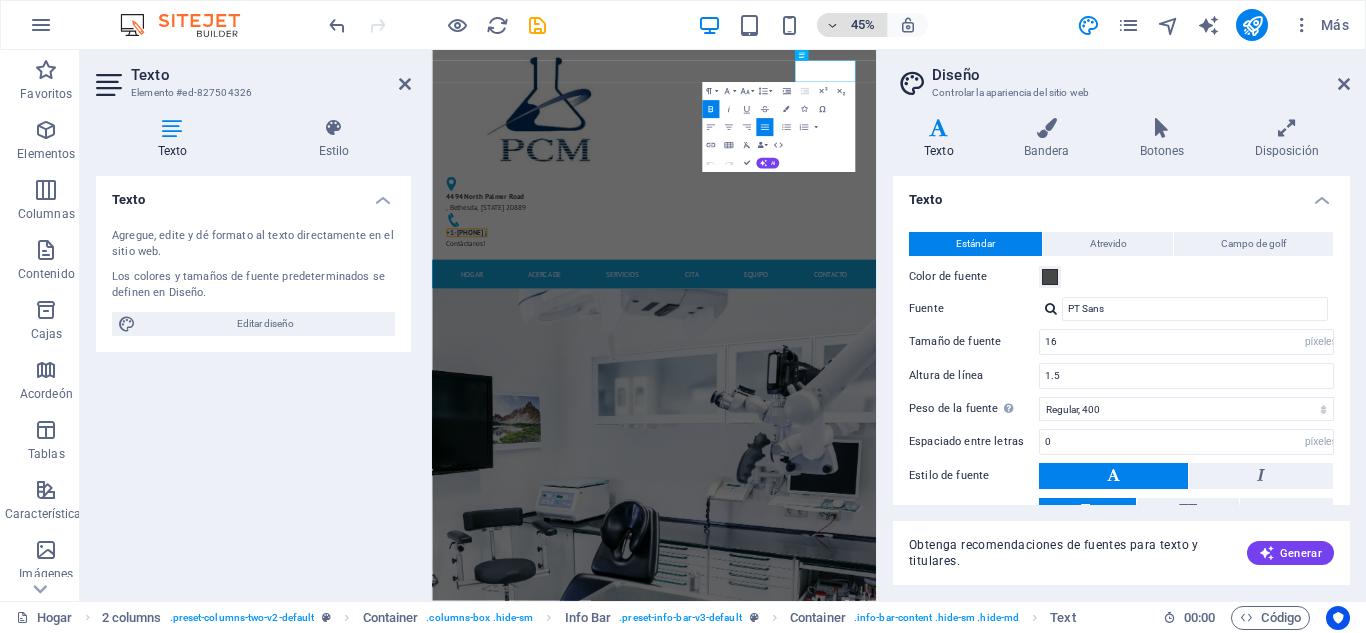 click on "45%" at bounding box center [863, 24] 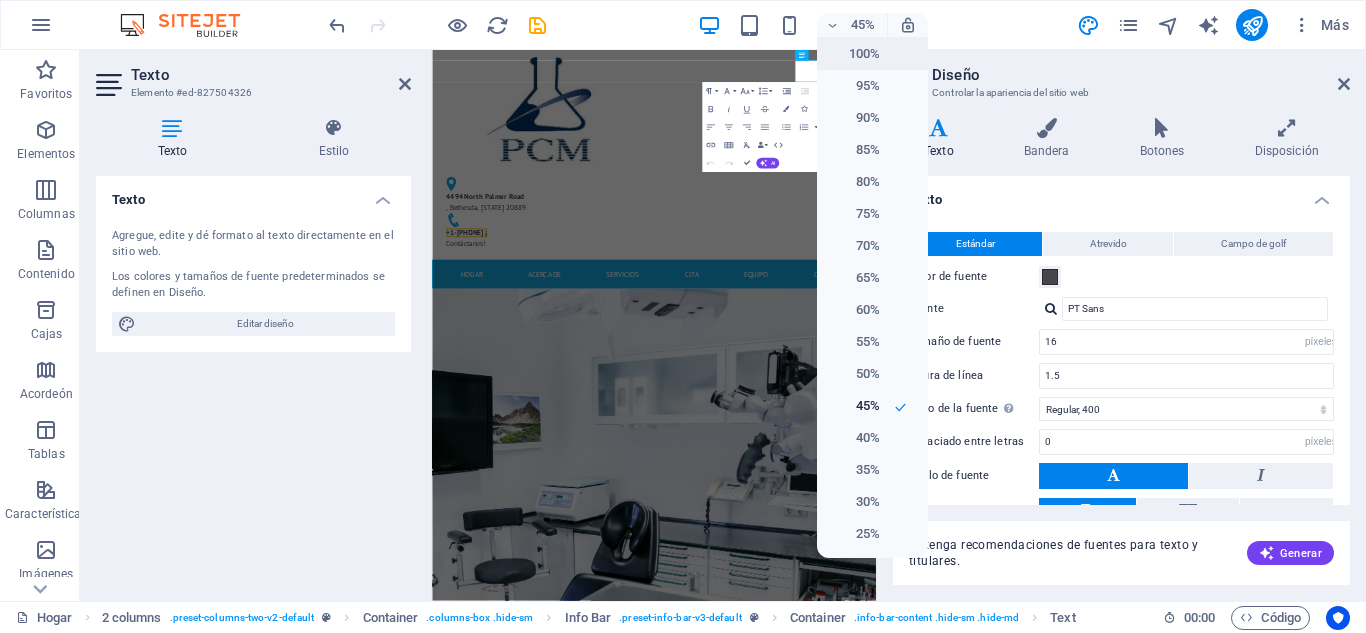 click on "100%" at bounding box center (854, 54) 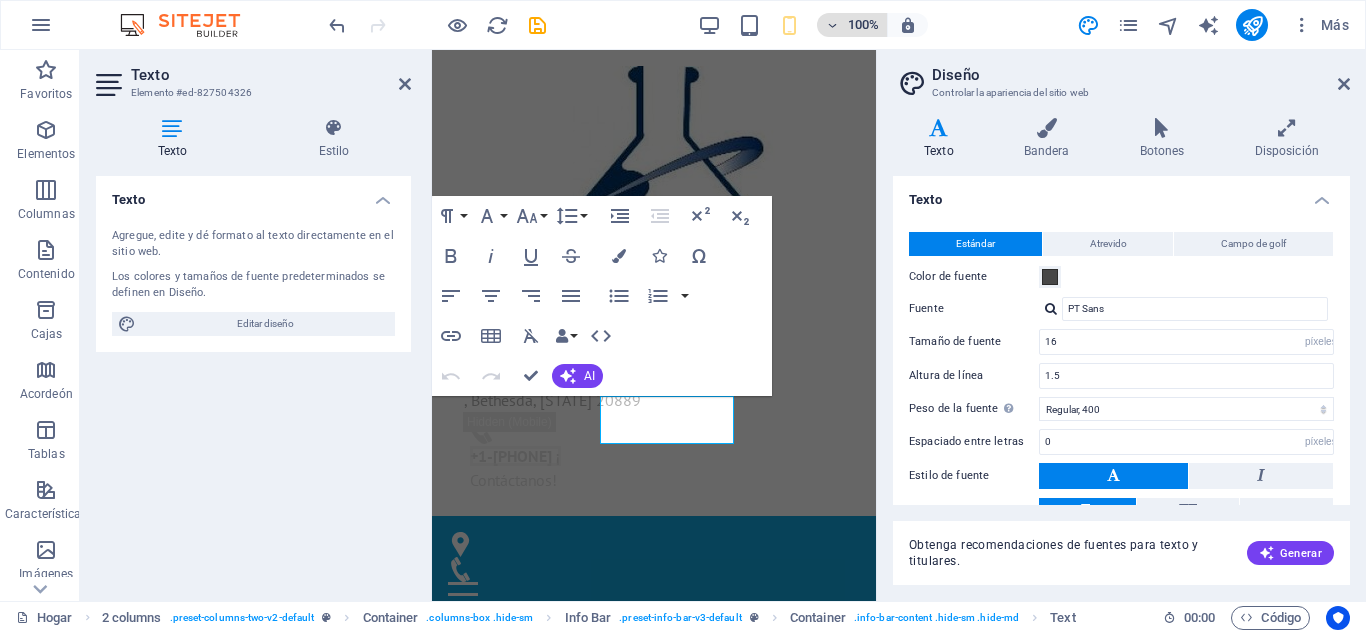 click on "100%" at bounding box center [863, 24] 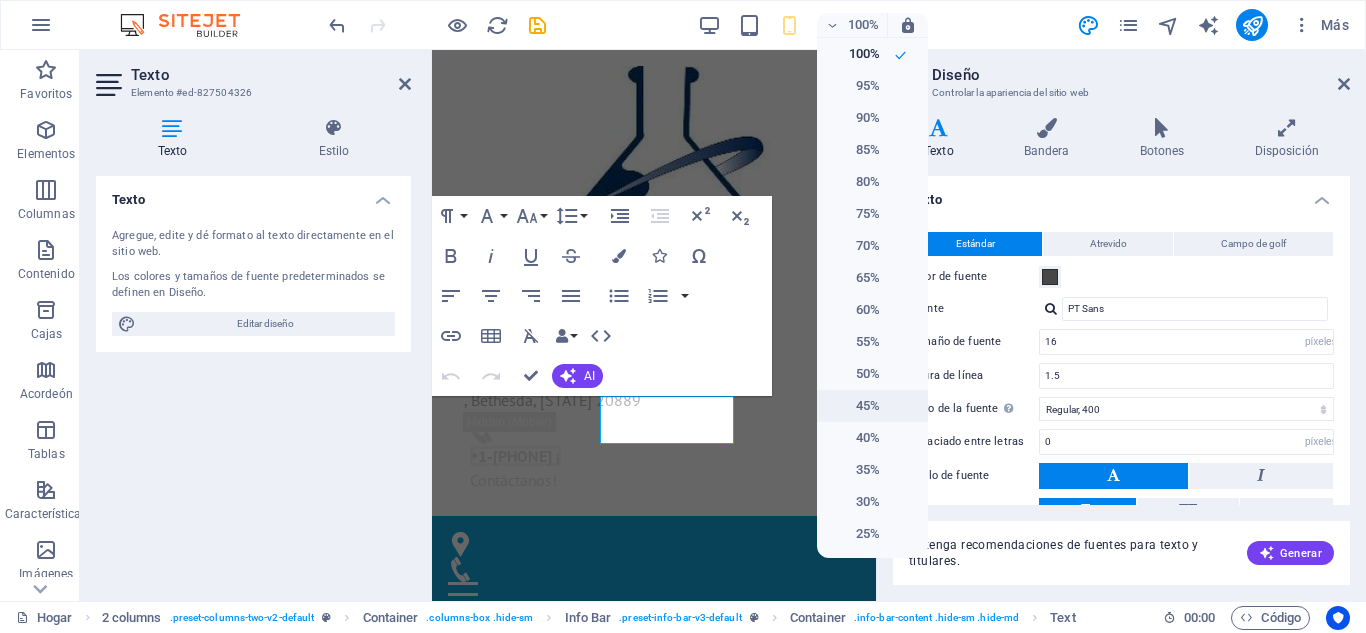 click on "45%" at bounding box center (854, 406) 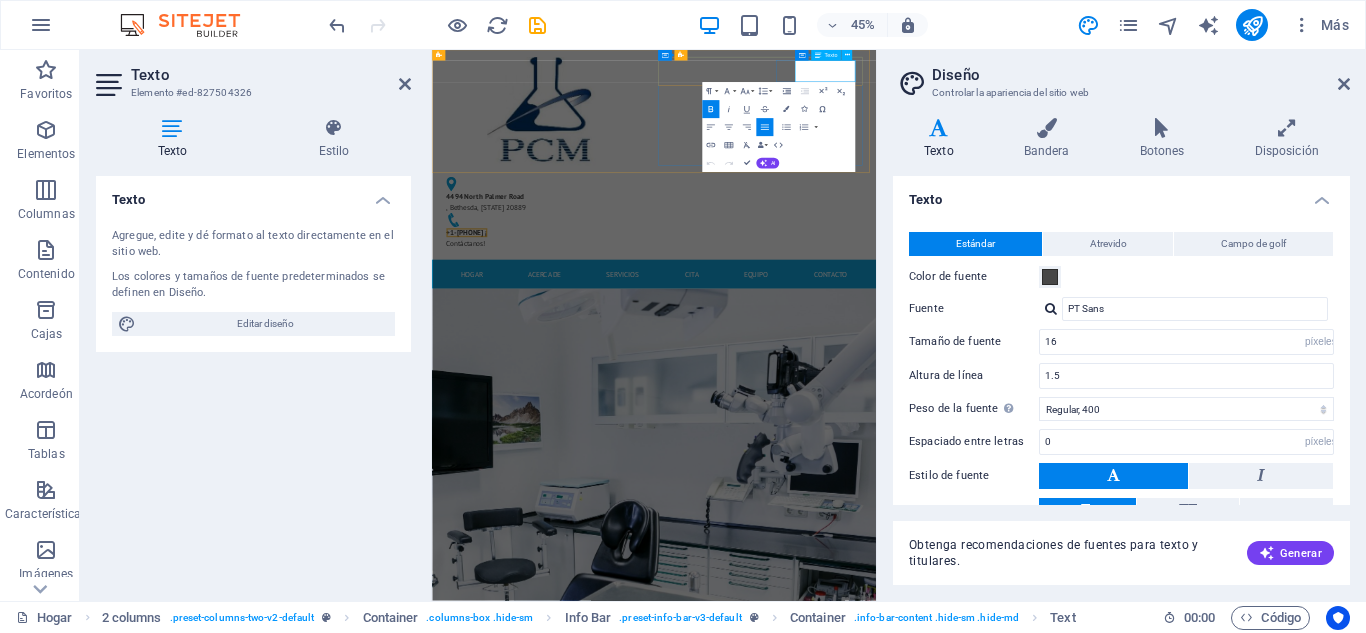 drag, startPoint x: 1300, startPoint y: 78, endPoint x: 1369, endPoint y: 81, distance: 69.065186 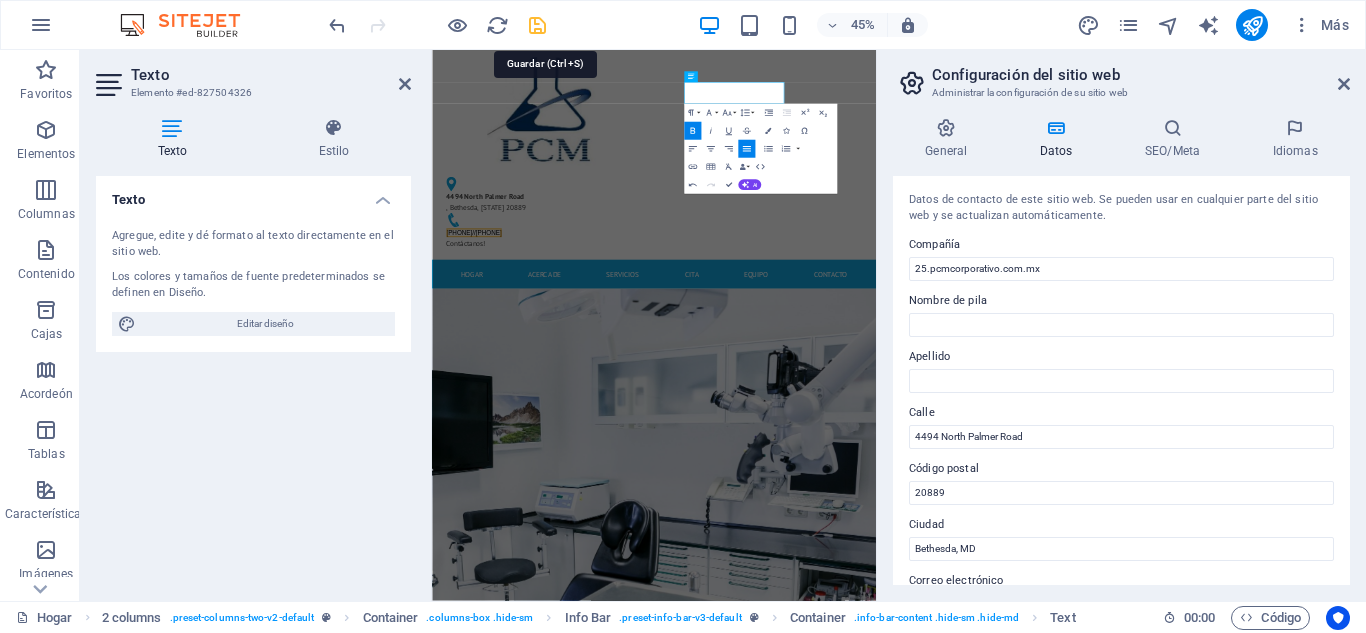 click at bounding box center (537, 25) 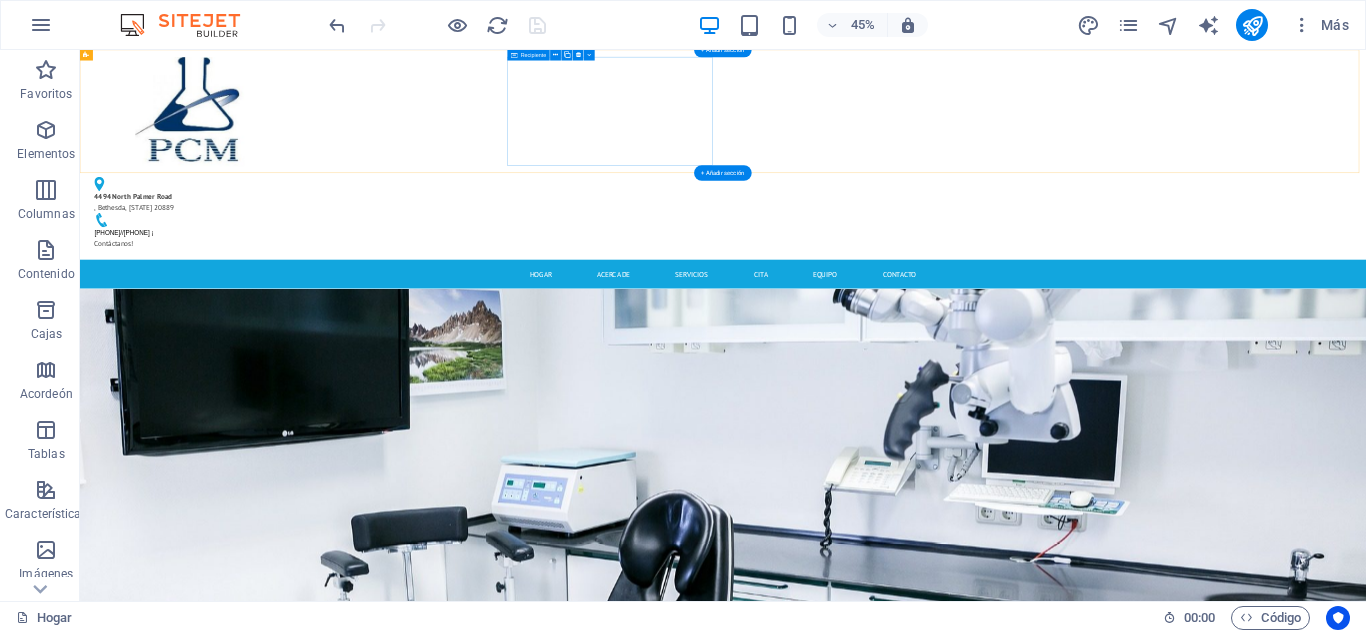 click at bounding box center [324, 187] 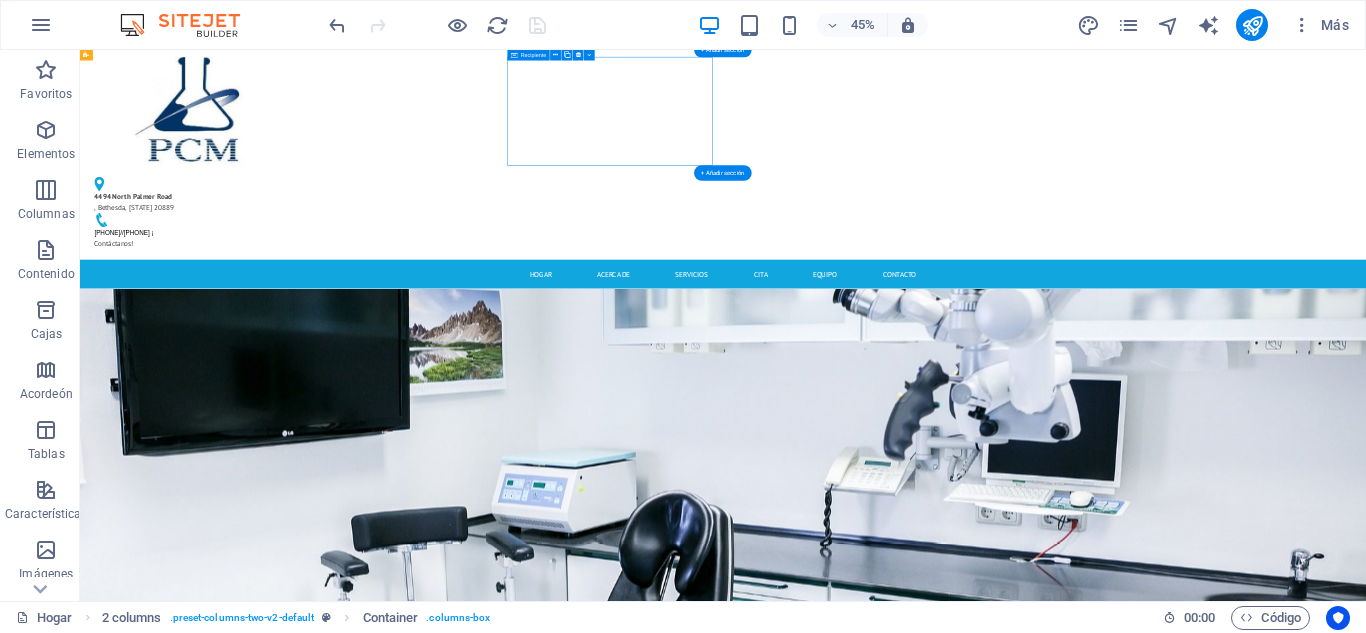 click at bounding box center [324, 187] 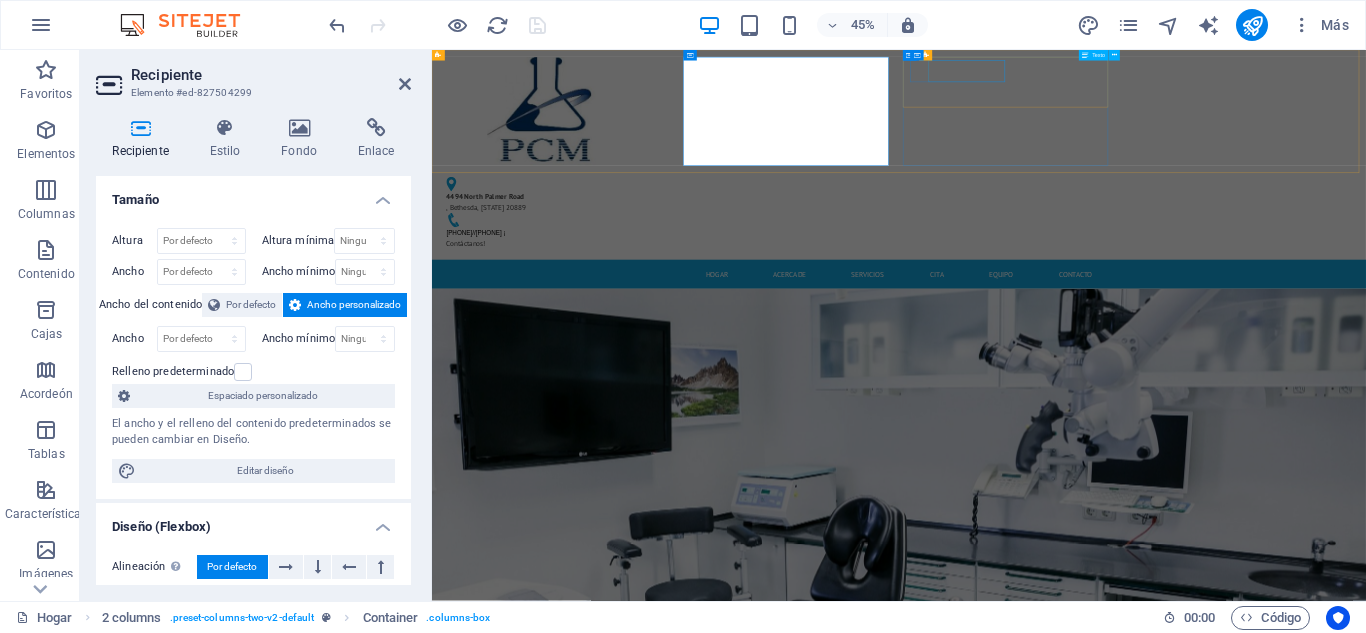 click on "[NUMBER] [STREET]  , [CITY], [STATE]    [POSTAL_CODE]" at bounding box center [668, 388] 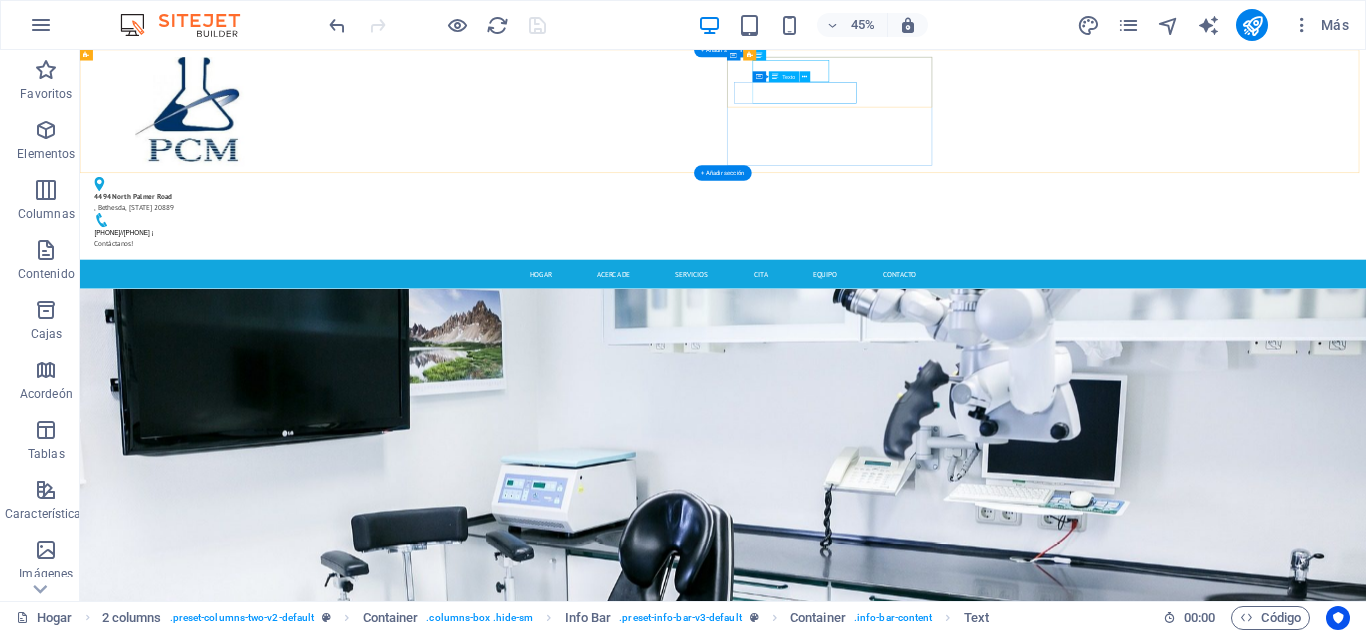 click on "[PHONE]//[PHONE] ¡  Contáctanos!" at bounding box center (324, 468) 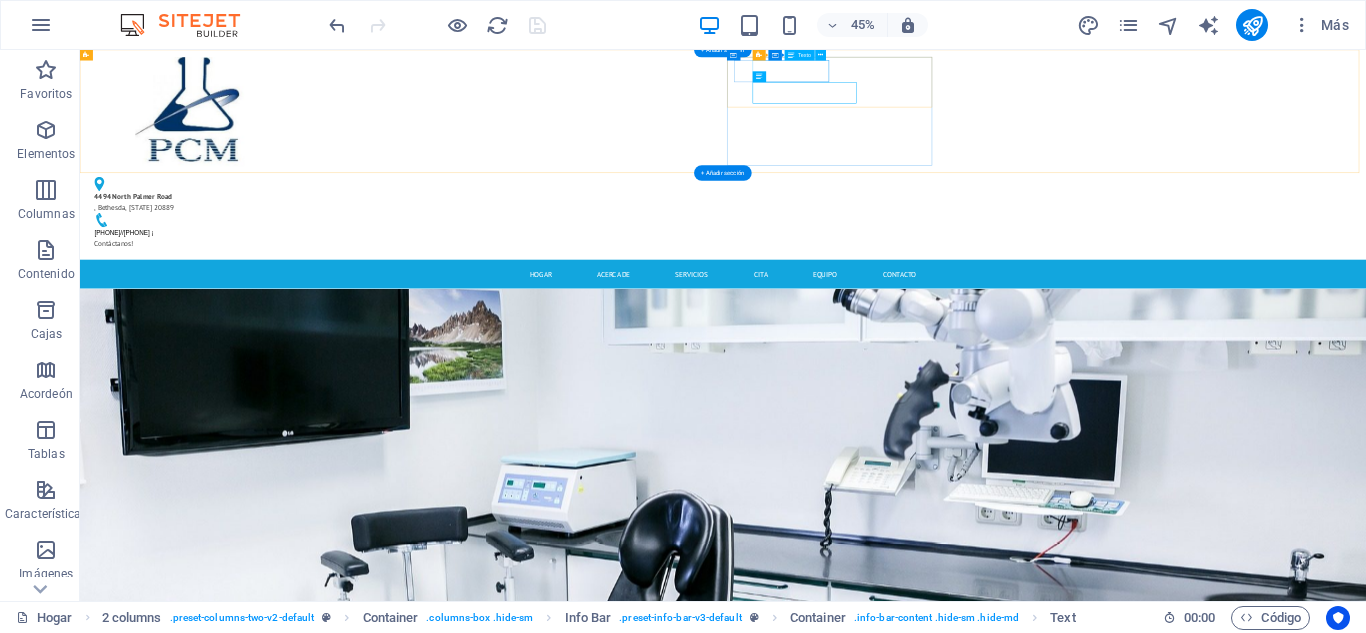 click on "[NUMBER] [STREET]  , [CITY], [STATE]    [POSTAL_CODE]" at bounding box center (316, 388) 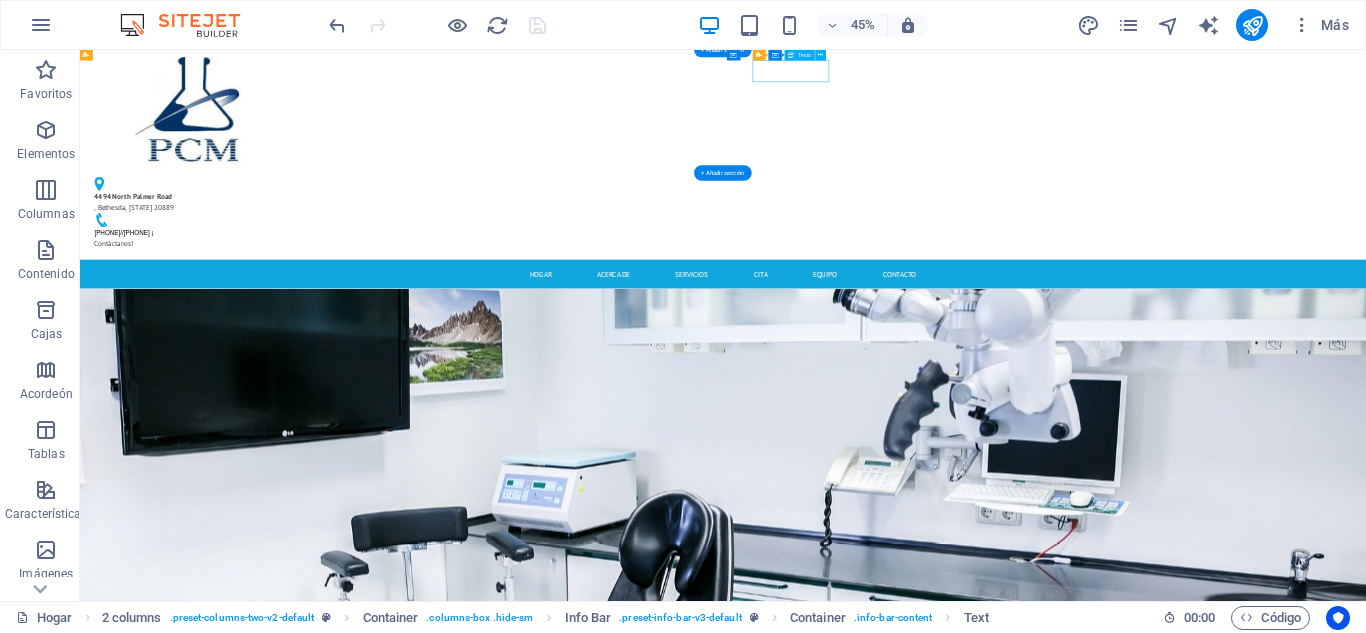 click on "[NUMBER] [STREET]  , [CITY], [STATE]    [POSTAL_CODE]" at bounding box center (316, 388) 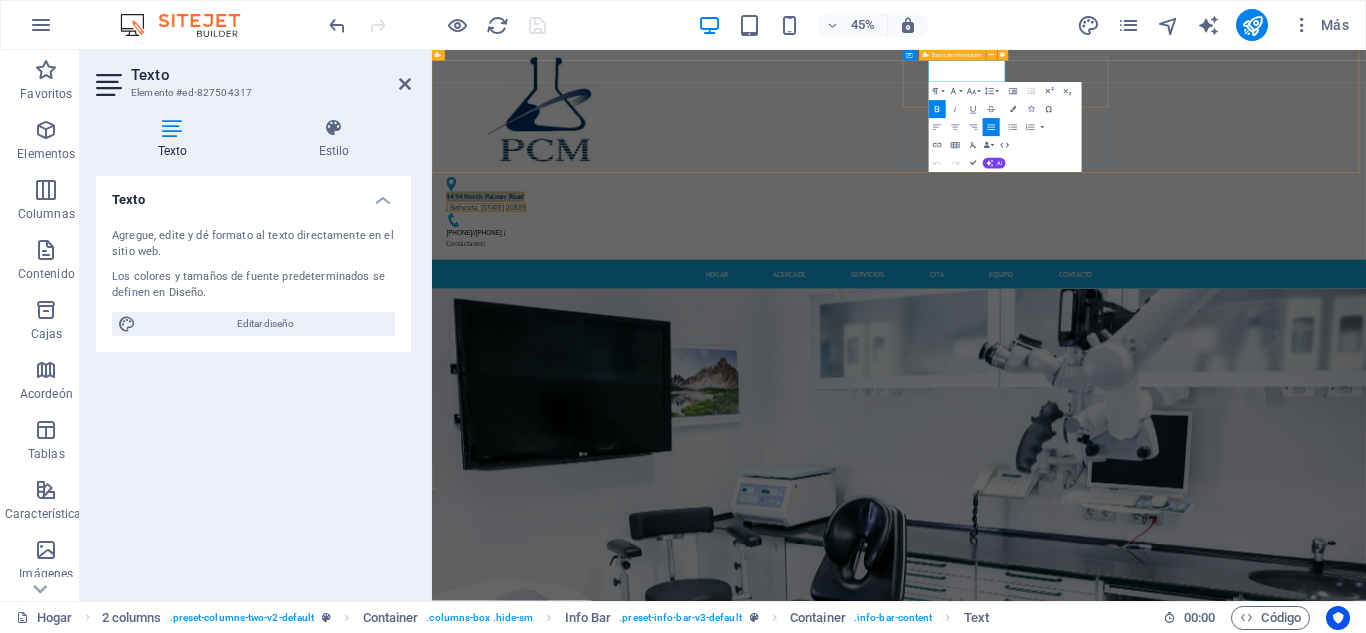 drag, startPoint x: 1536, startPoint y: 85, endPoint x: 1727, endPoint y: 83, distance: 191.01047 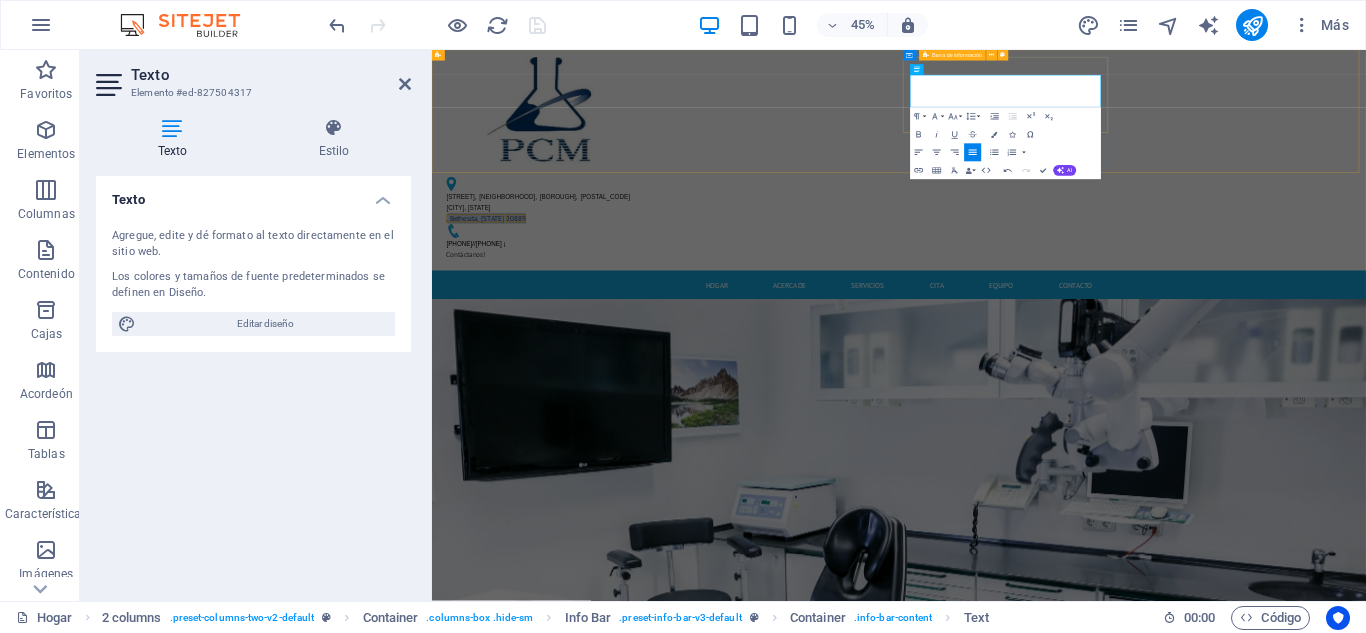 drag, startPoint x: 1640, startPoint y: 161, endPoint x: 1480, endPoint y: 174, distance: 160.52725 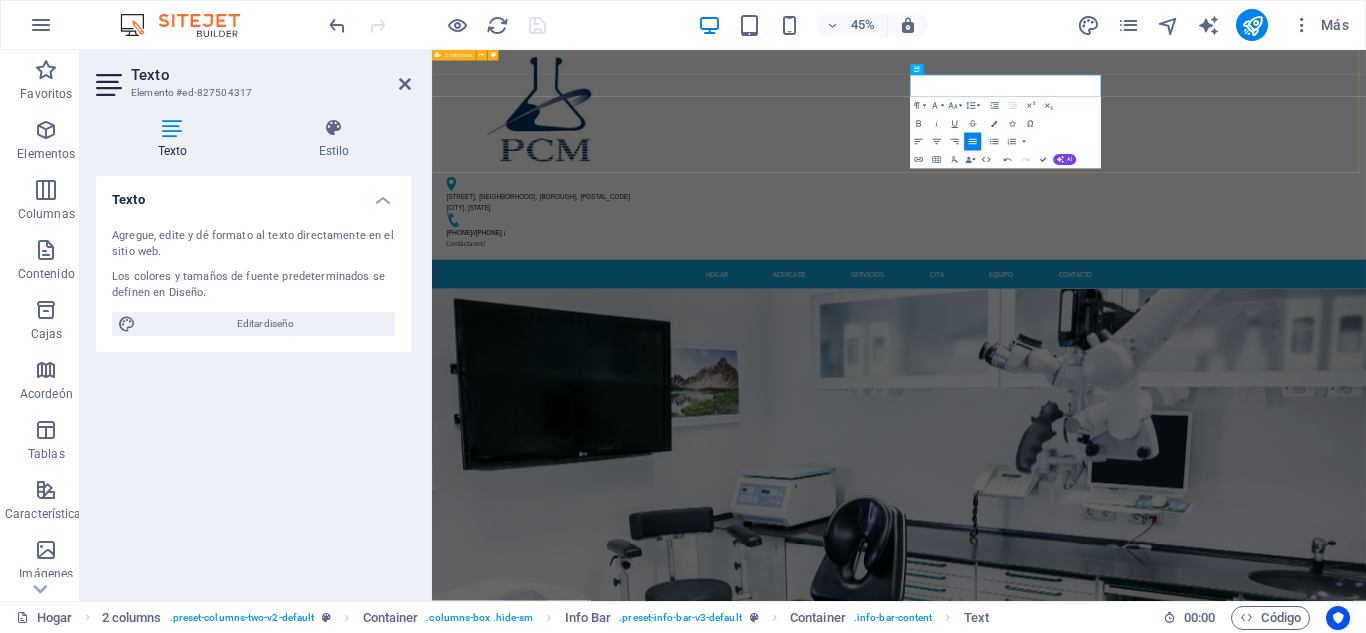 click on "[STREET], [NEIGHBORHOOD], [BOROUGH], [POSTAL_CODE] [CITY], [STATE]   [PHONE]//[PHONE] ¡  Contáctanos!" at bounding box center (1470, 283) 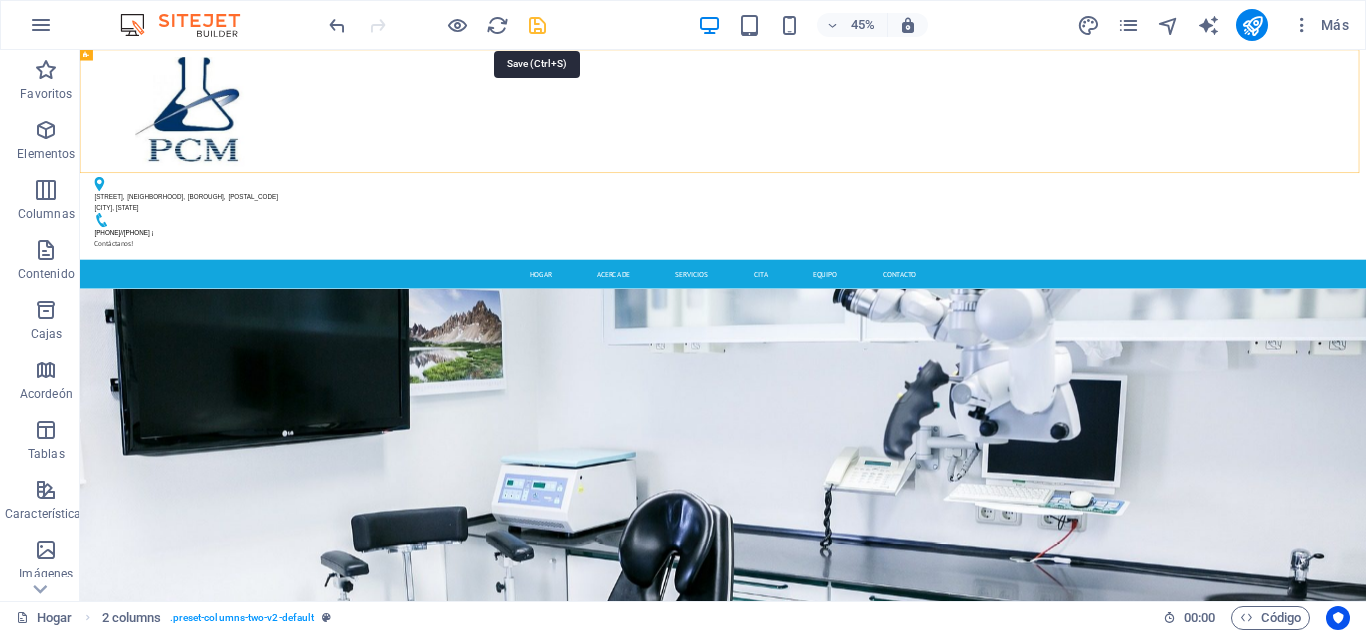 click at bounding box center [537, 25] 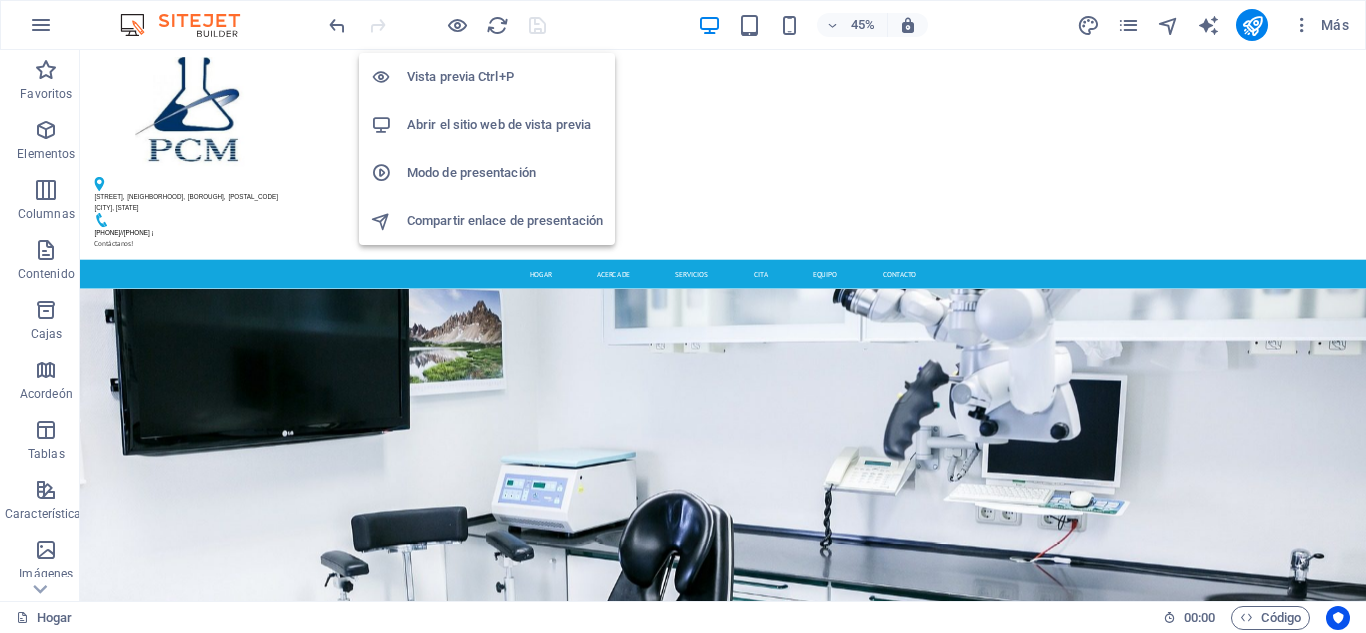 click on "Abrir el sitio web de vista previa" at bounding box center [499, 124] 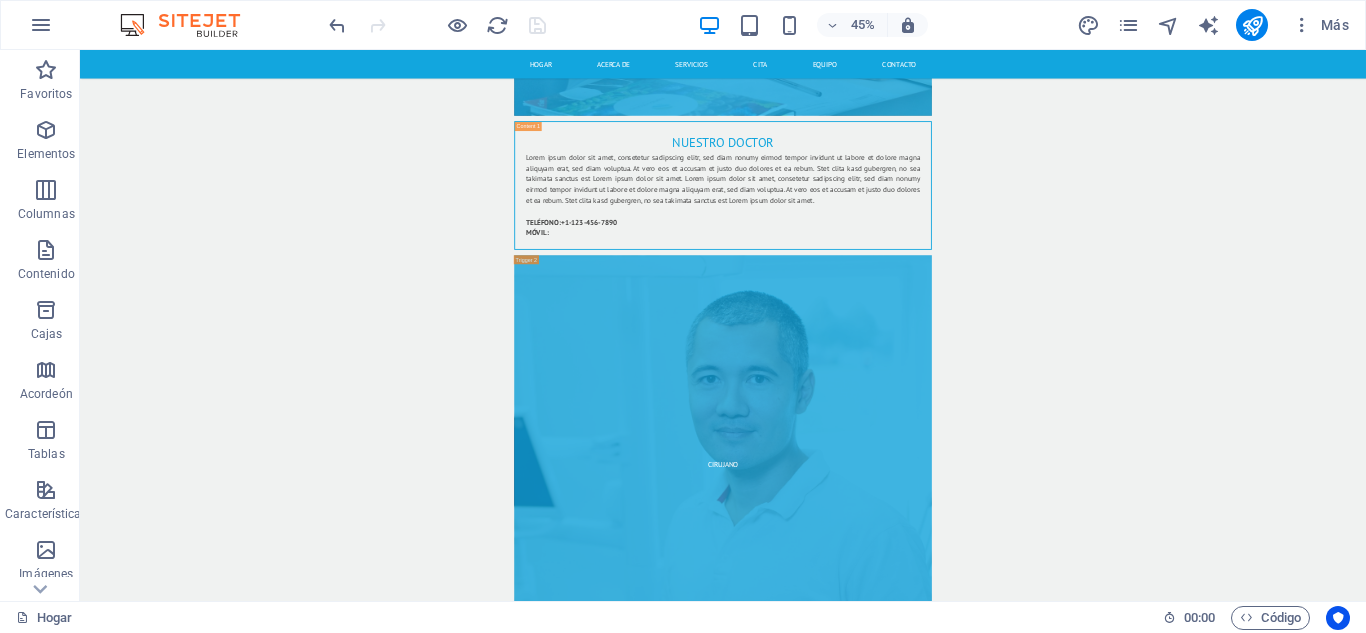 scroll, scrollTop: 8732, scrollLeft: 0, axis: vertical 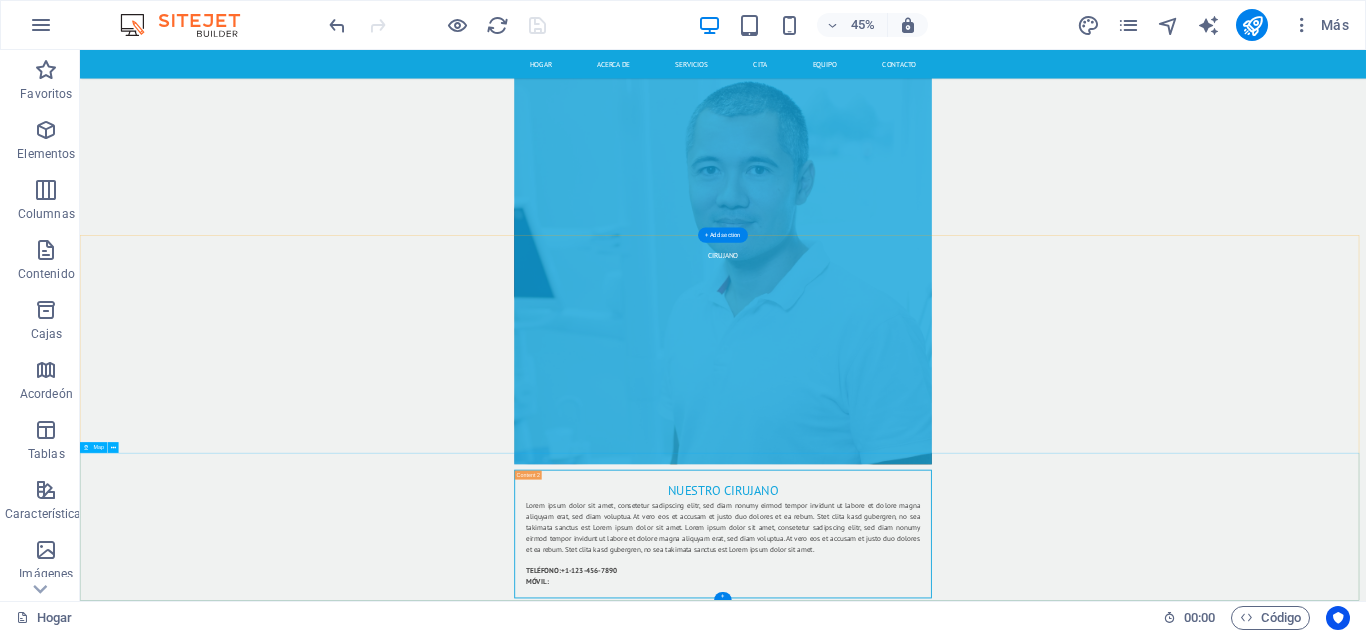 click on "Para navegar por el mapa con gestos táctiles, tócalo dos veces, mantenlo pulsado y arrástralo. ← Mover a la izquierda → Mover a la derecha ↑ Mover hacia arriba ↓ Mover hacia abajo + Ampliar - Reducir Inicio Saltar hacia la izquierda un 75 % Fin Saltar hacia la derecha un 75 % Re Pág Saltar hacia arriba un 75 % Av Pág Saltar hacia abajo un 75 % Mapa Relieve Satélite Etiquetas Combinaciones de teclas Datos del mapa Datos del mapa ©2025 Google Datos del mapa ©2025 Google 1 km  Haz clic para alternar entre unidades métricas e imperiales Términos Notificar un problema de Maps" at bounding box center [1509, 4667] 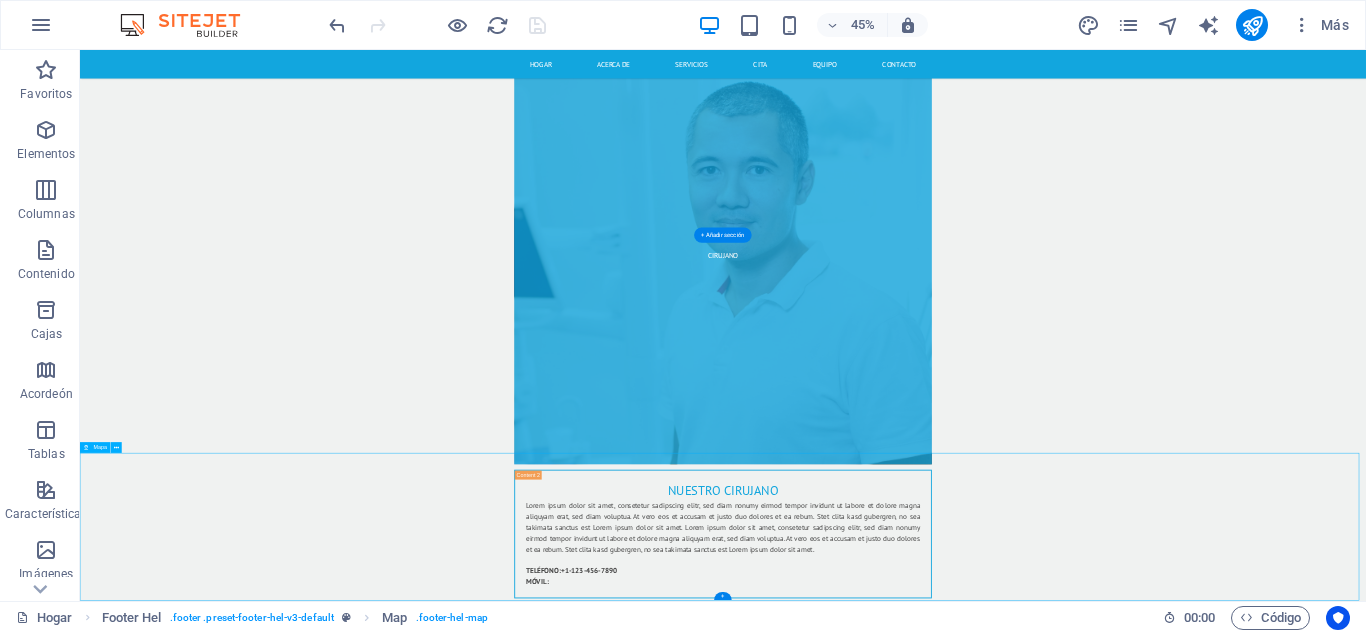 click on "Para navegar por el mapa con gestos táctiles, tócalo dos veces, mantenlo pulsado y arrástralo. ← Mover a la izquierda → Mover a la derecha ↑ Mover hacia arriba ↓ Mover hacia abajo + Ampliar - Reducir Inicio Saltar hacia la izquierda un 75 % Fin Saltar hacia la derecha un 75 % Re Pág Saltar hacia arriba un 75 % Av Pág Saltar hacia abajo un 75 % Mapa Aliviar Satélite Etiquetas Combinaciones de teclas Datos del mapa Datos del mapa ©2025 Google Datos del mapa ©2025 Google 1 kilometro  Haga clic para alternar entre unidades métricas e imperiales Términos Notificar un problema de Maps" at bounding box center [1509, 4667] 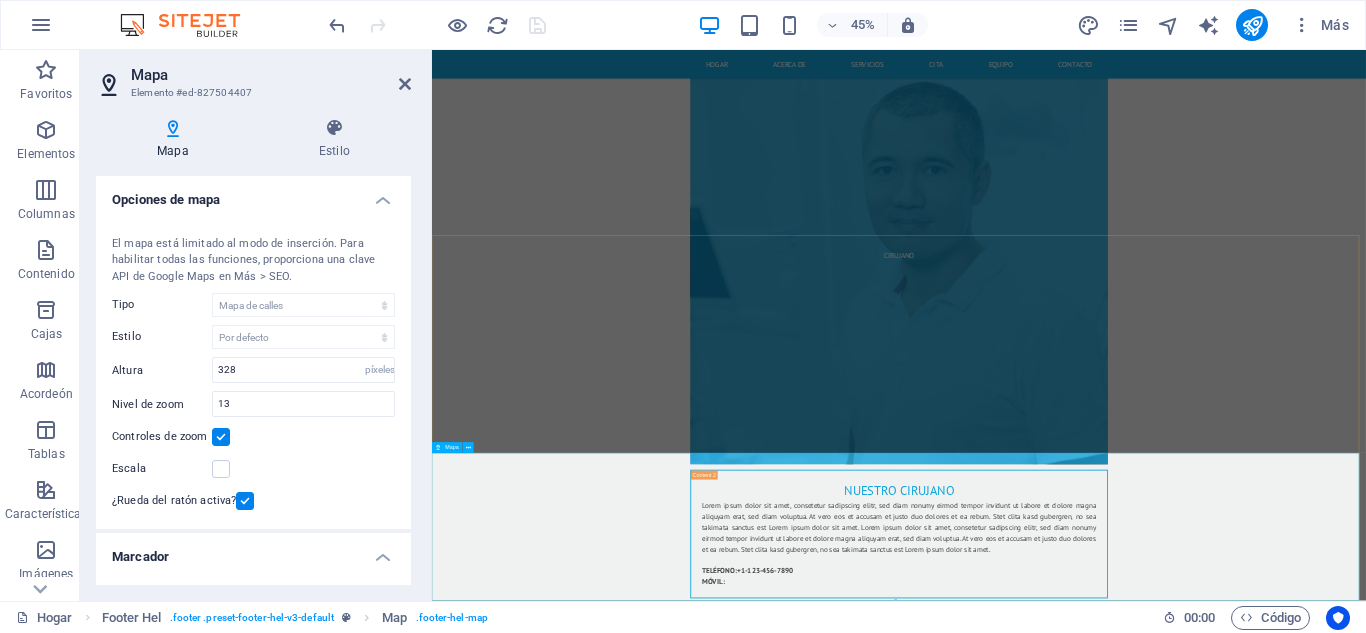 click on "Para navegar por el mapa con gestos táctiles, tócalo dos veces, mantenlo pulsado y arrástralo. ← Mover a la izquierda → Mover a la derecha ↑ Mover hacia arriba ↓ Mover hacia abajo + Ampliar - Reducir Inicio Saltar hacia la izquierda un 75 % Fin Saltar hacia la derecha un 75 % Re Pág Saltar hacia arriba un 75 % Av Pág Saltar hacia abajo un 75 % Mapa Aliviar Satélite Etiquetas Combinaciones de teclas Datos del mapa Datos del mapa ©2025 Google Datos del mapa ©2025 Google 1 km  Haga clic para alternar entre unidades métricas e imperiales Términos Notificar un problema de Maps" at bounding box center (1470, 4667) 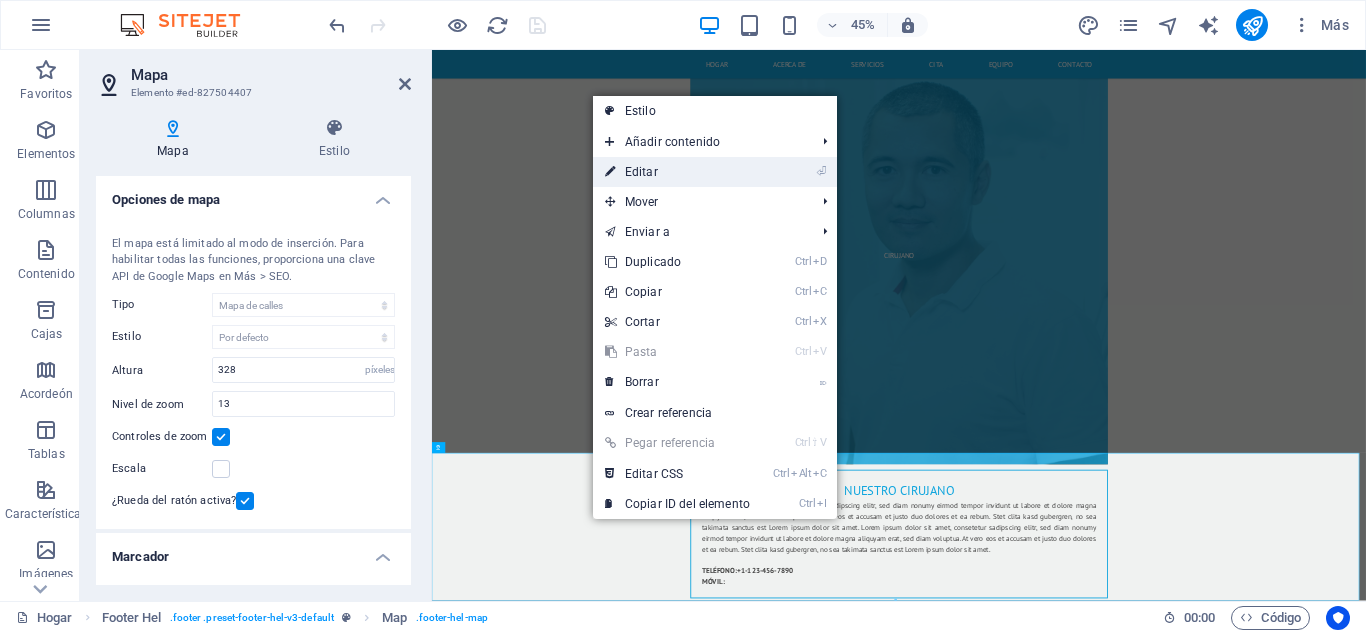 click on "⏎ Editar" at bounding box center (677, 172) 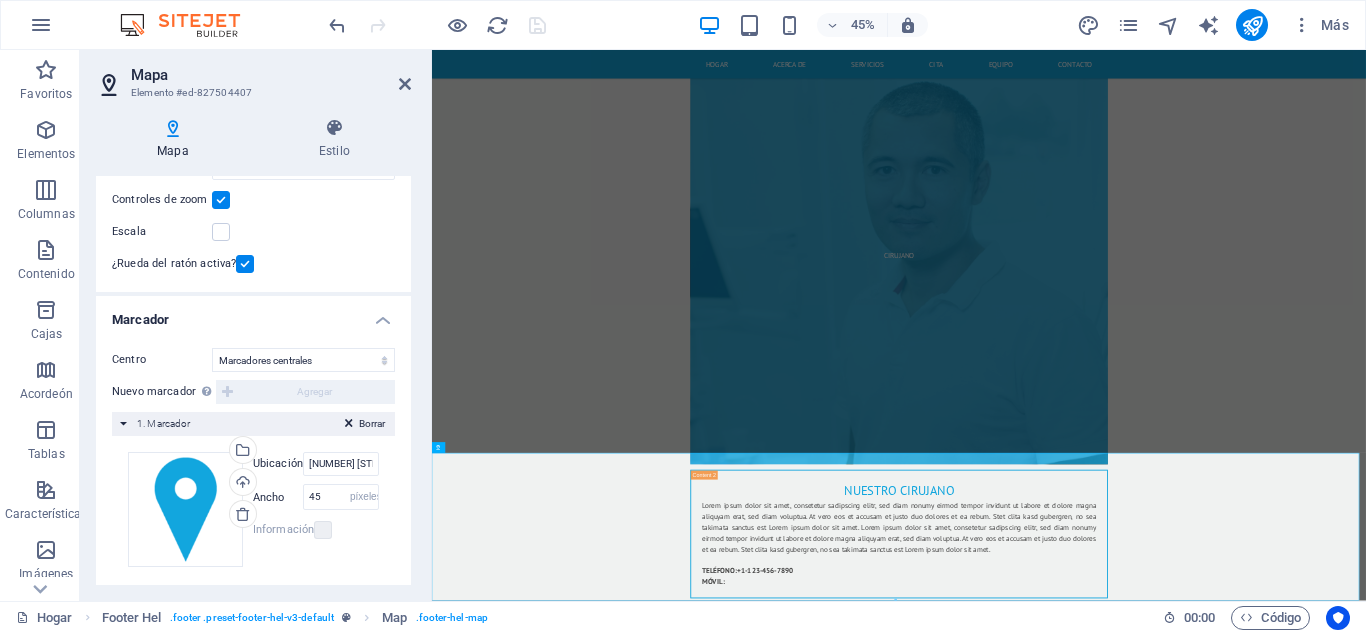 scroll, scrollTop: 251, scrollLeft: 0, axis: vertical 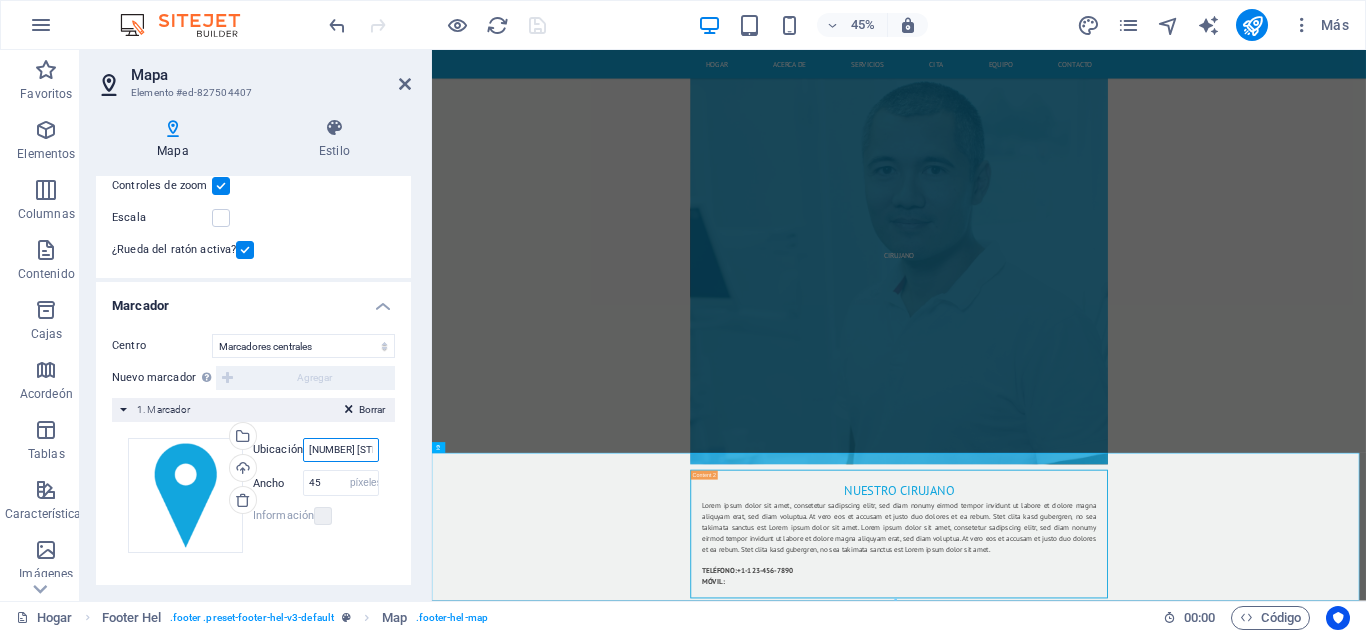 click on "[NUMBER] [STREET], [POSTAL_CODE] [CITY], [STATE]" at bounding box center (341, 450) 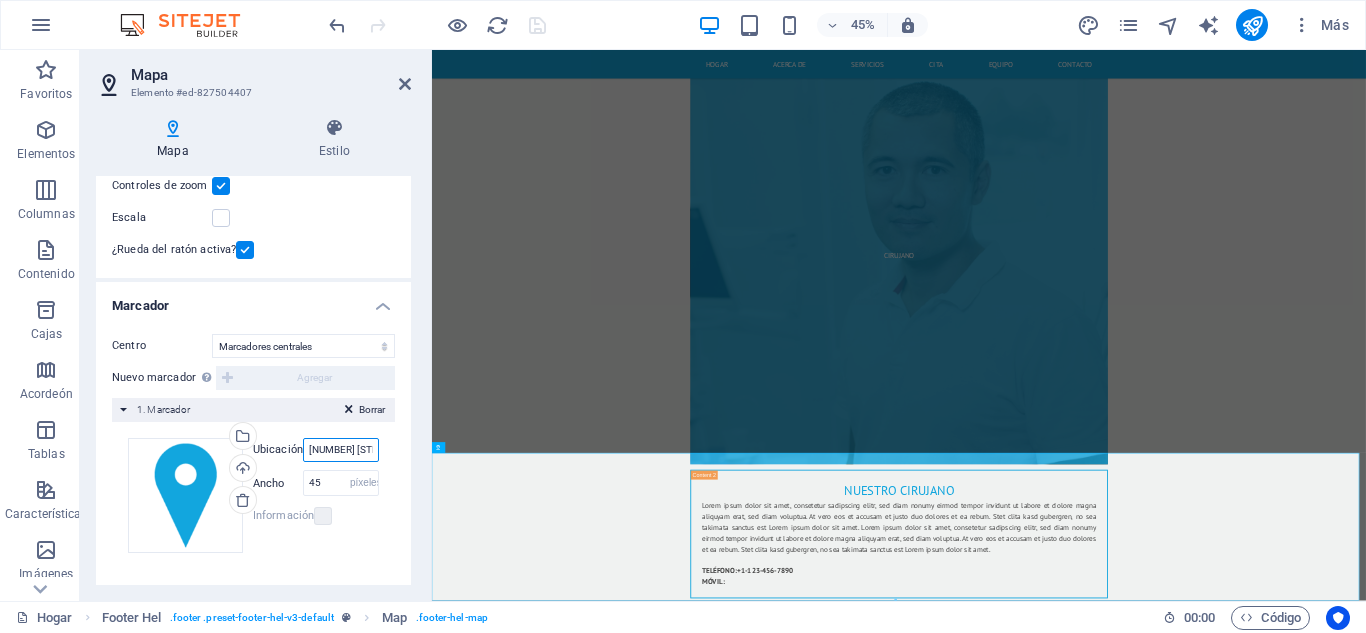 scroll, scrollTop: 0, scrollLeft: 146, axis: horizontal 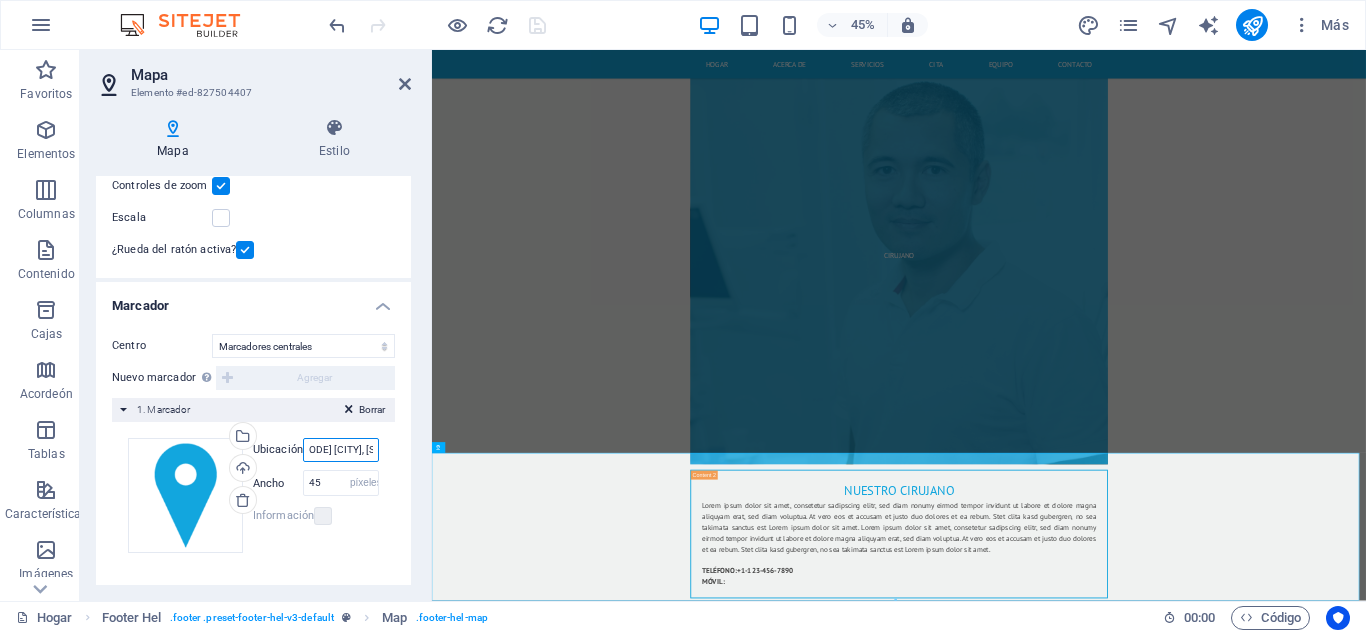 paste on "[STREET], [NEIGHBORHOOD], [BOROUGH], [POSTAL_CODE] [CITY], [STATE]" 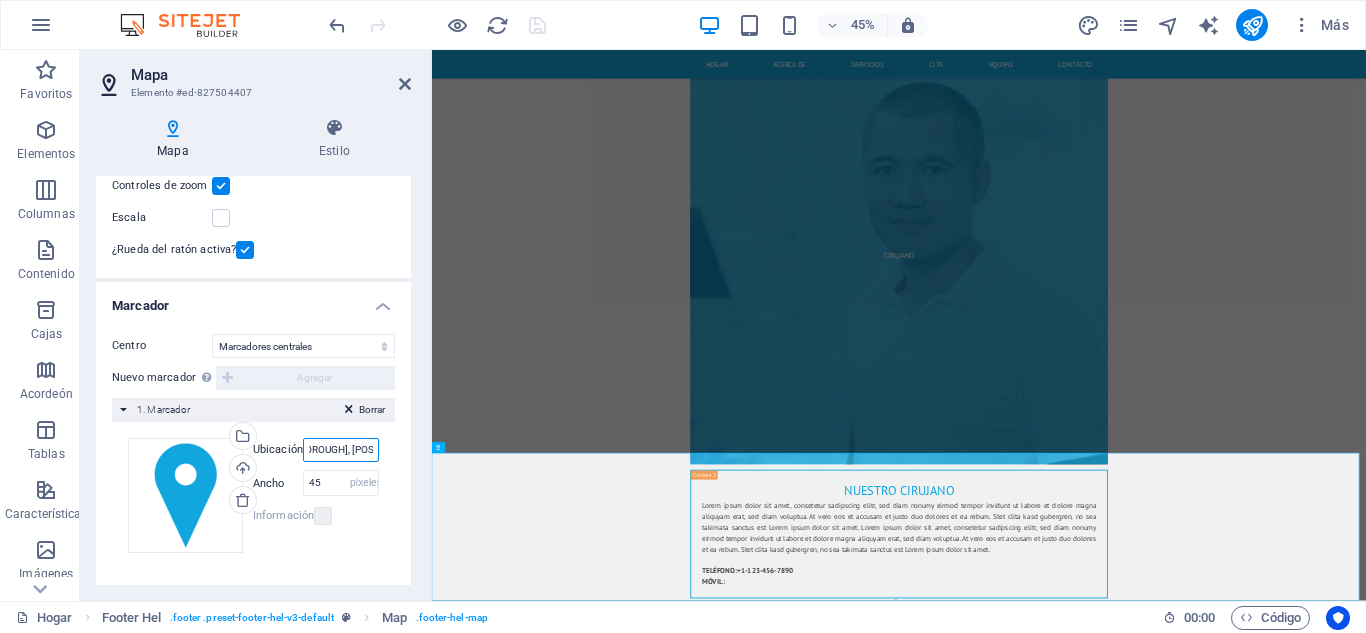 scroll, scrollTop: 0, scrollLeft: 287, axis: horizontal 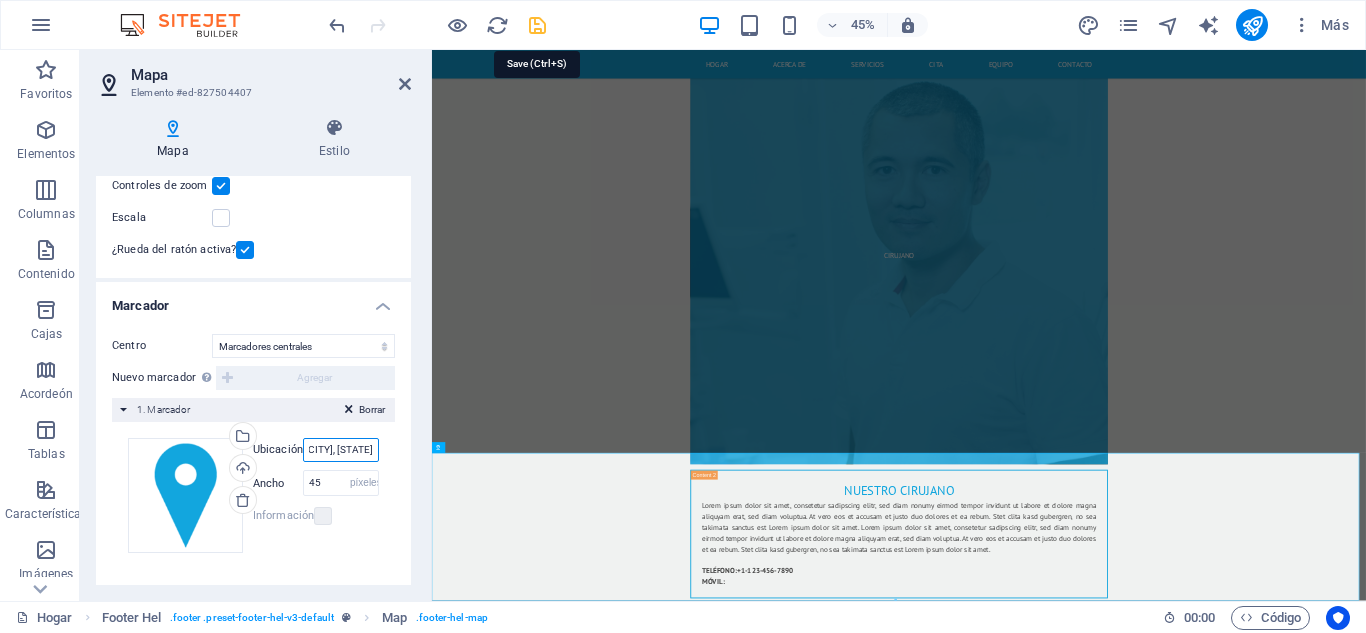 type on "[STREET], [NEIGHBORHOOD], [BOROUGH], [POSTAL_CODE] [CITY], [STATE]" 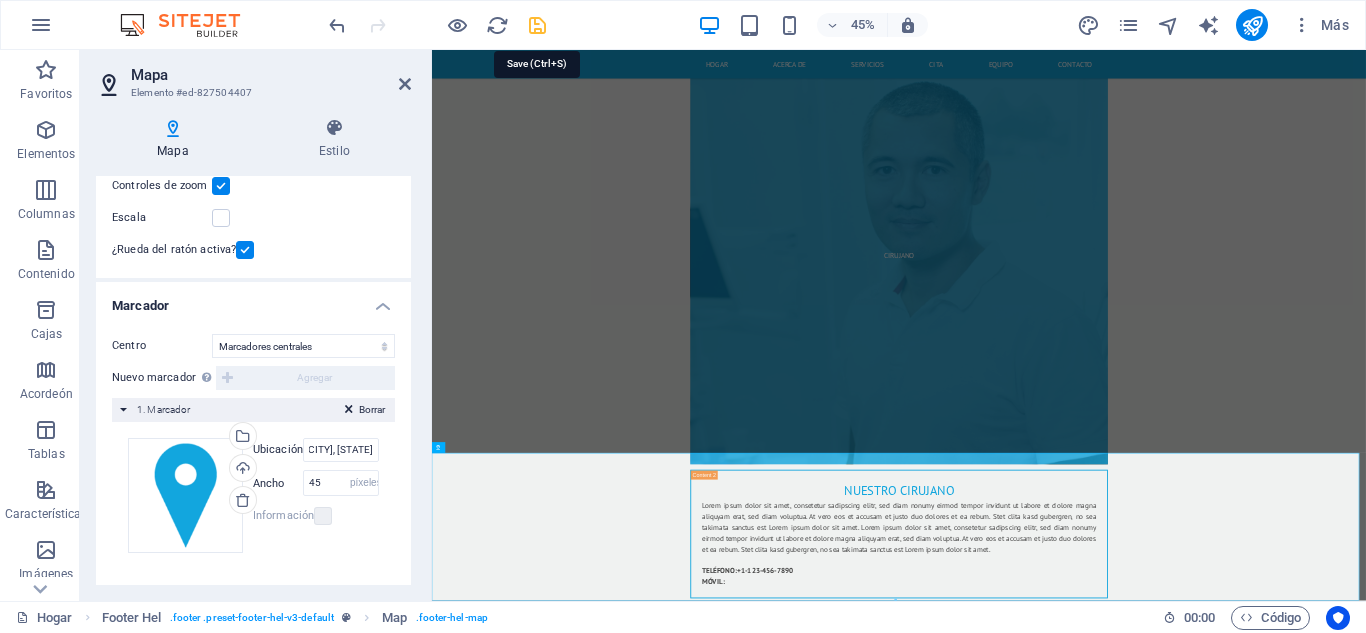 click at bounding box center [537, 25] 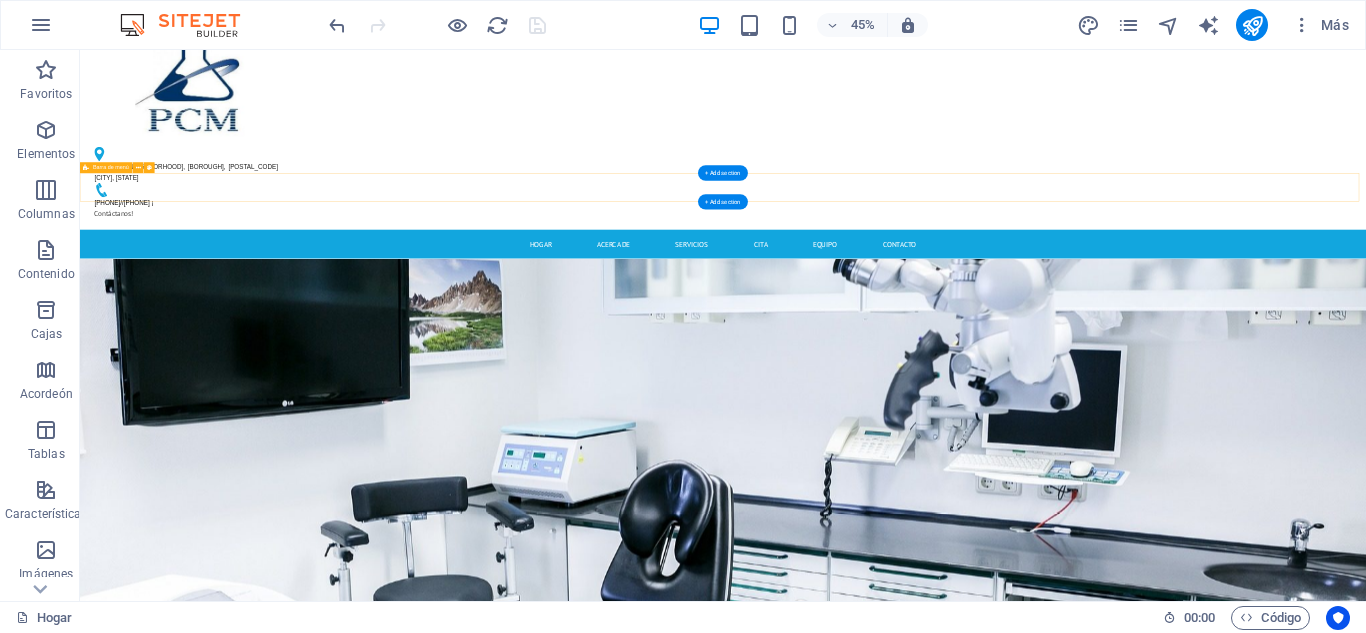scroll, scrollTop: 0, scrollLeft: 0, axis: both 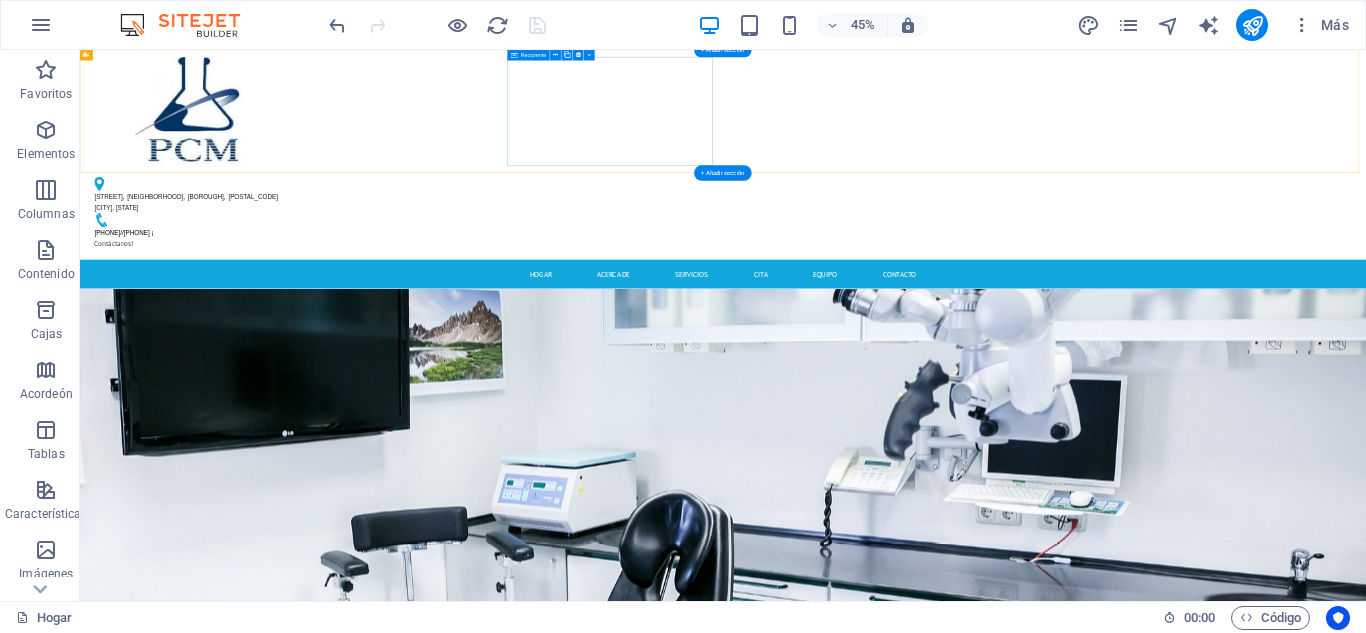click at bounding box center [324, 187] 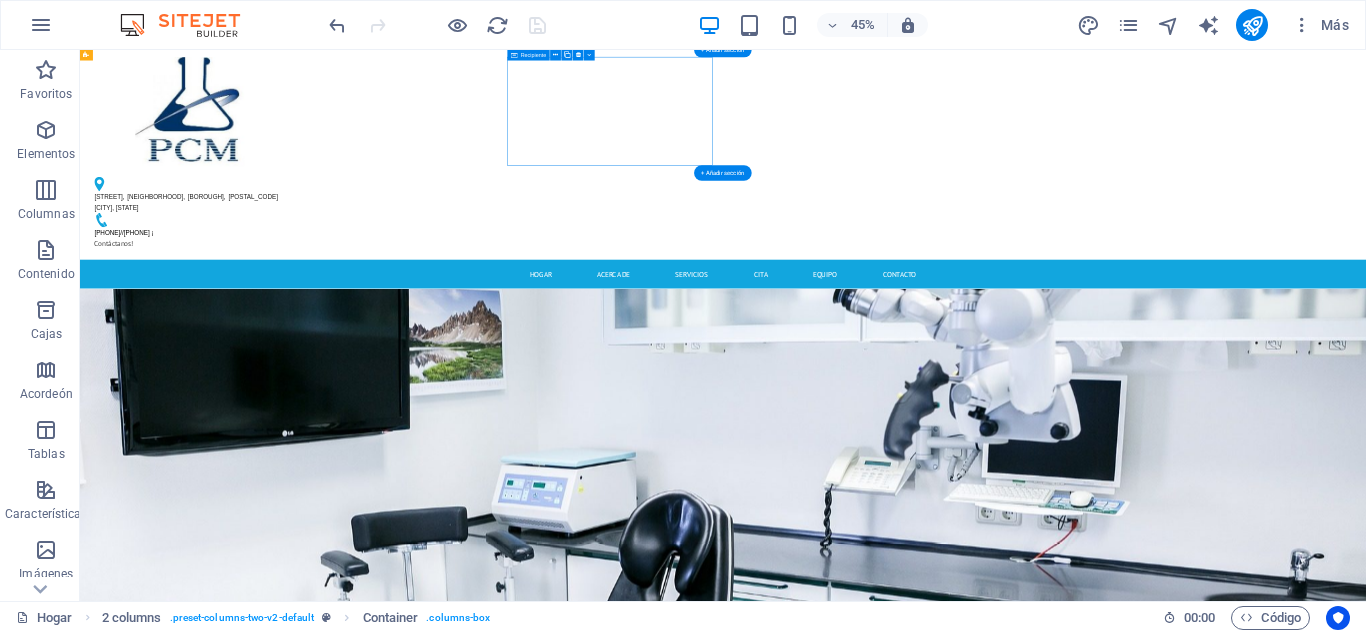 click at bounding box center [324, 187] 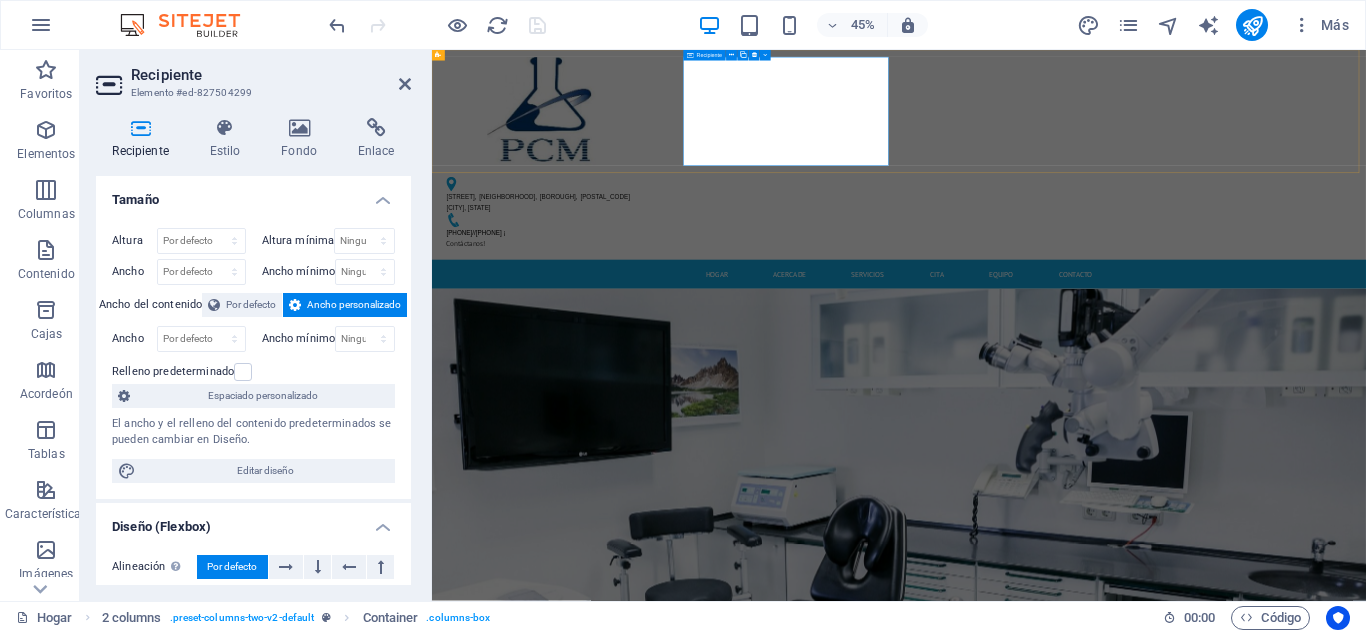 click at bounding box center (676, 187) 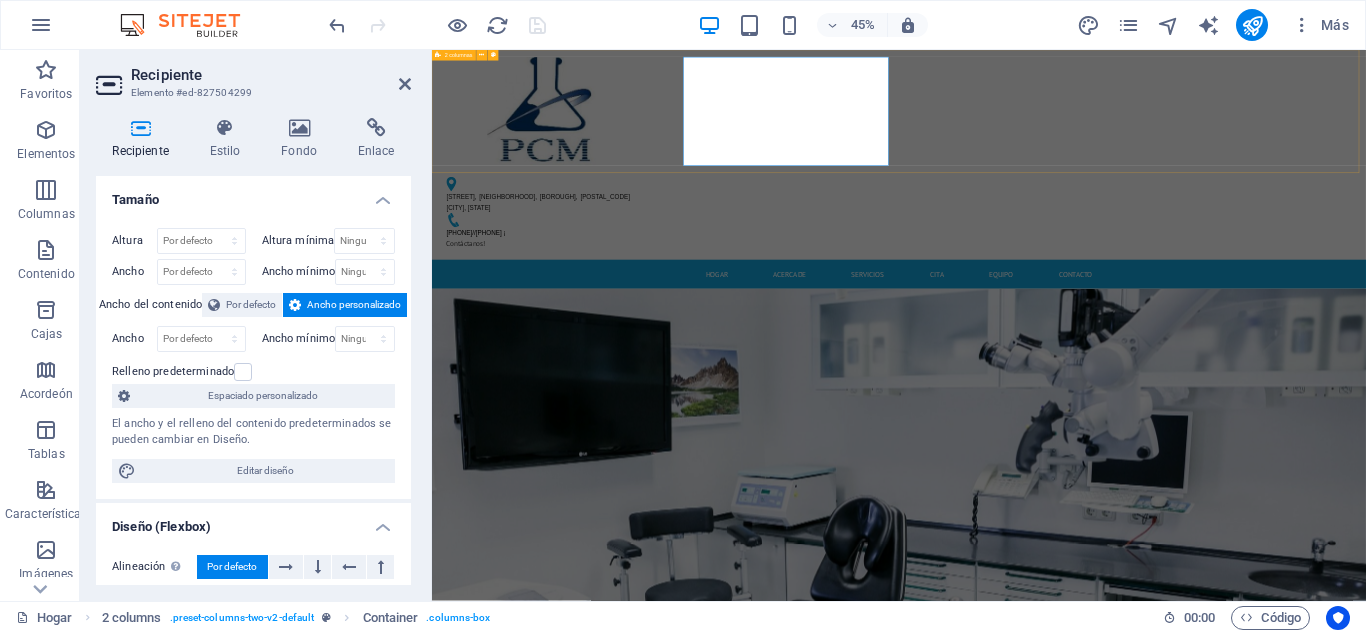 click on "[STREET], [NEIGHBORHOOD], [BOROUGH], [POSTAL_CODE] [CITY], [STATE]   [PHONE]//[PHONE] ¡  Contáctanos!" at bounding box center [1470, 283] 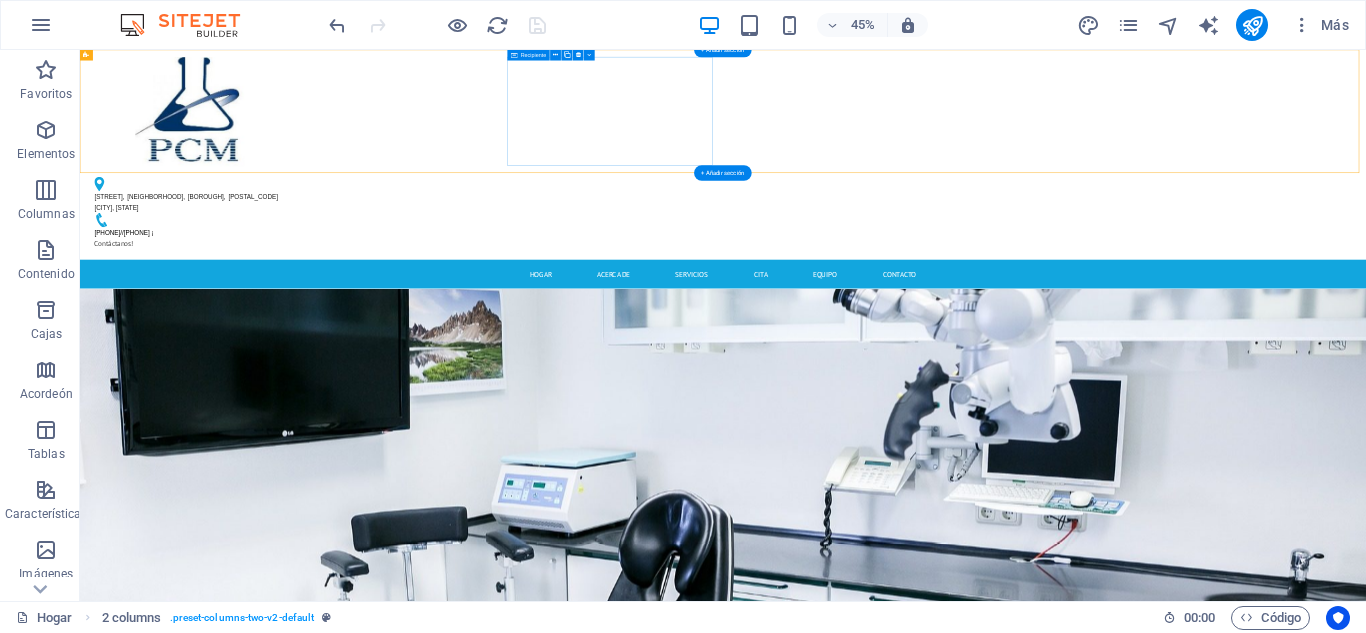 click at bounding box center (324, 187) 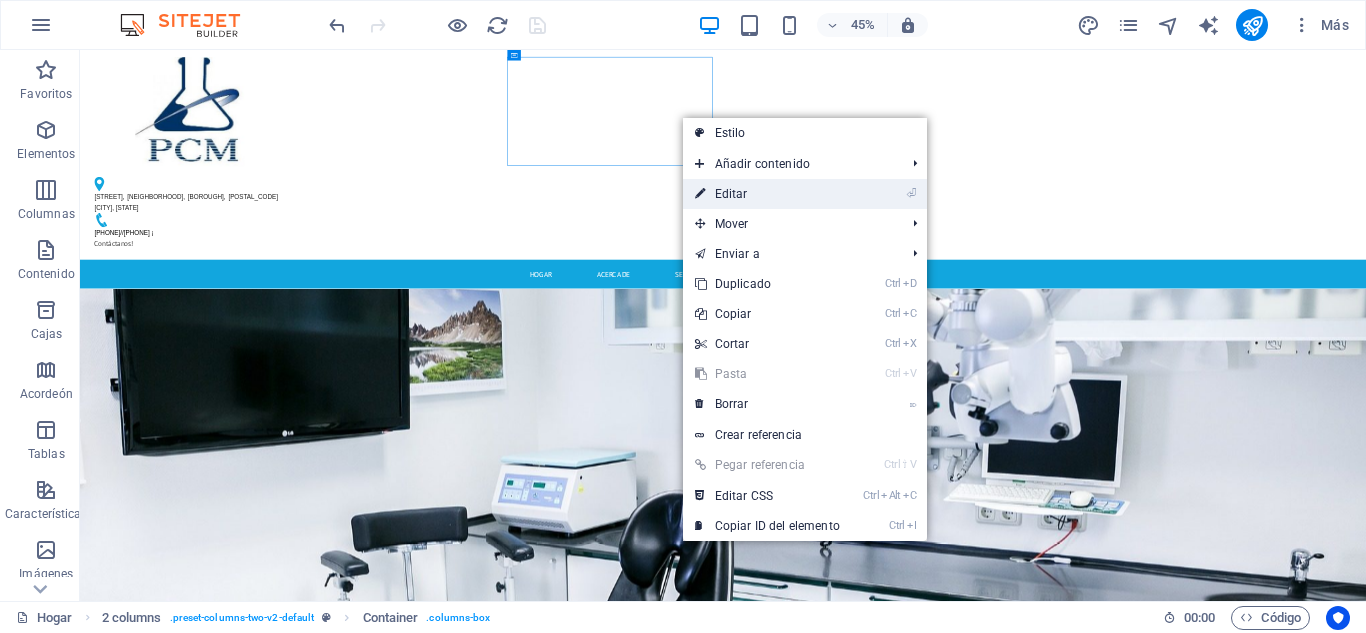 click on "Editar" at bounding box center [731, 194] 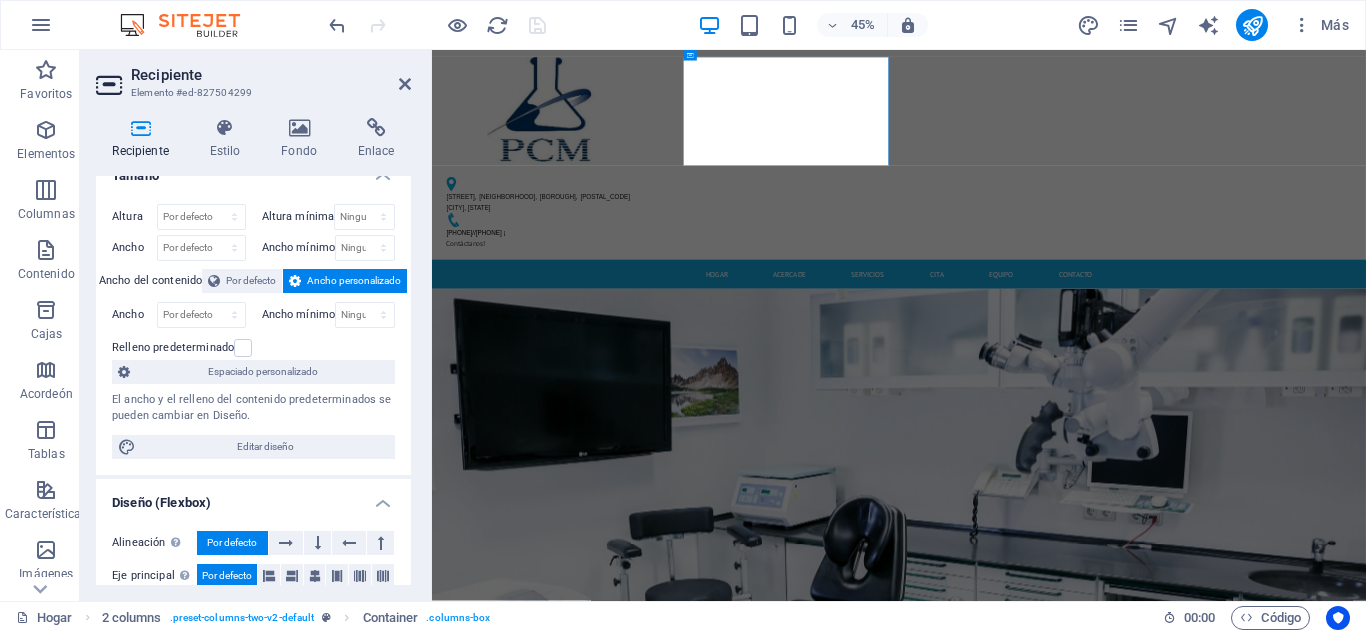 scroll, scrollTop: 0, scrollLeft: 0, axis: both 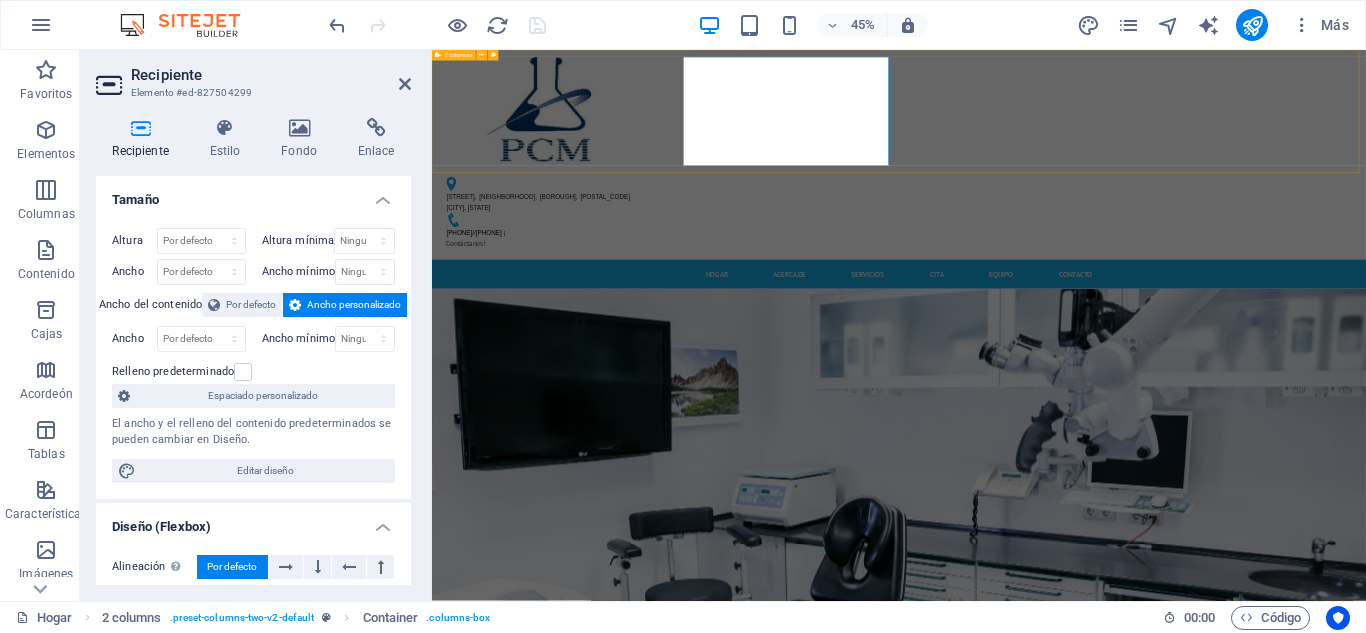 click on "[STREET], [NEIGHBORHOOD], [BOROUGH], [POSTAL_CODE] [CITY], [STATE]   [PHONE]//[PHONE] ¡  Contáctanos!" at bounding box center [1470, 283] 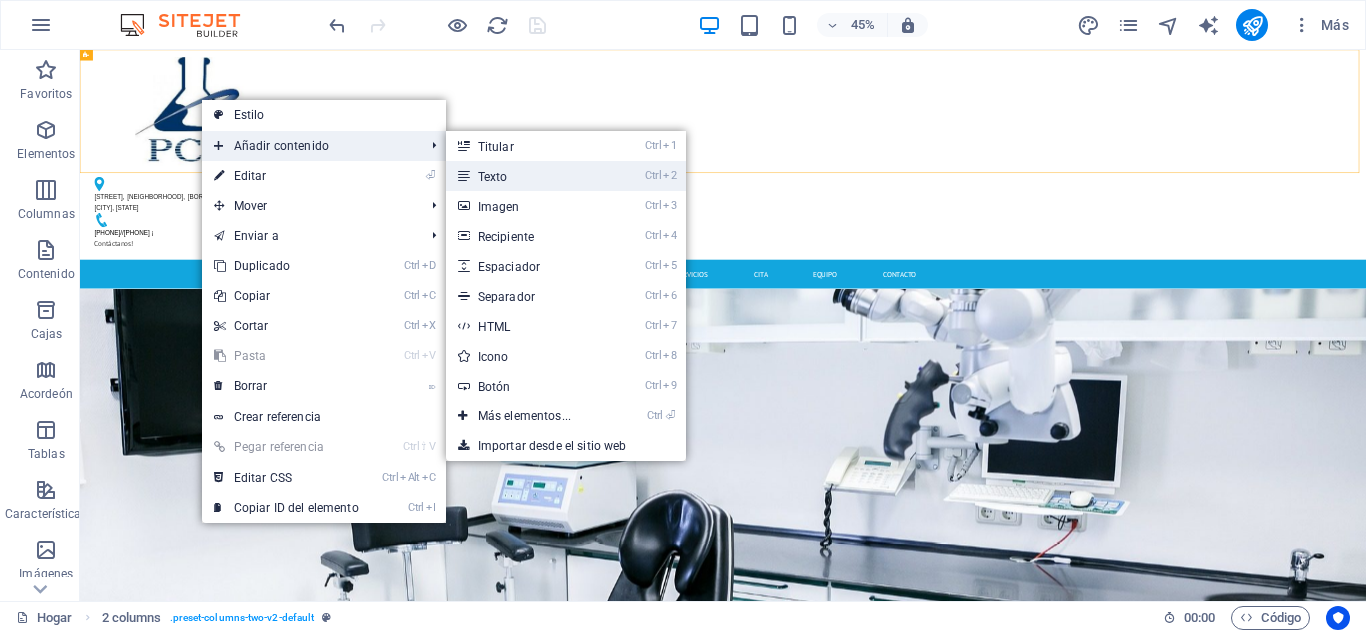 click on "Ctrl  2 Texto" at bounding box center [528, 176] 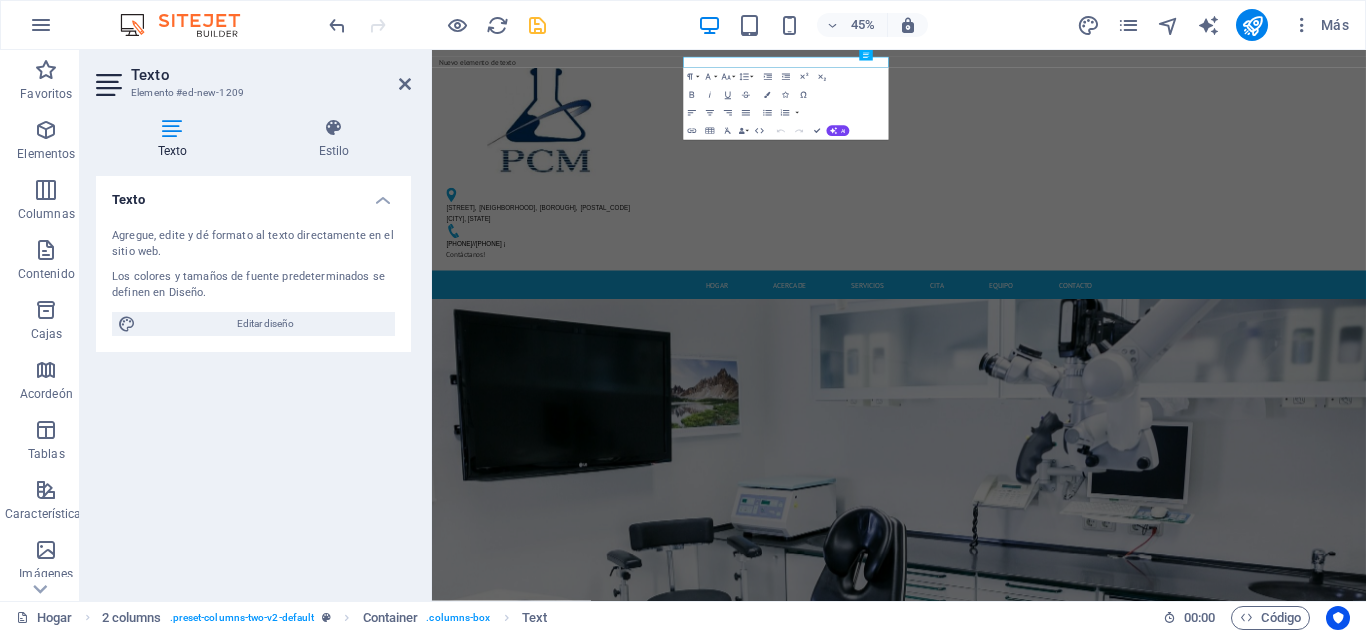 click on "Agregue, edite y dé formato al texto directamente en el sitio web." at bounding box center (253, 244) 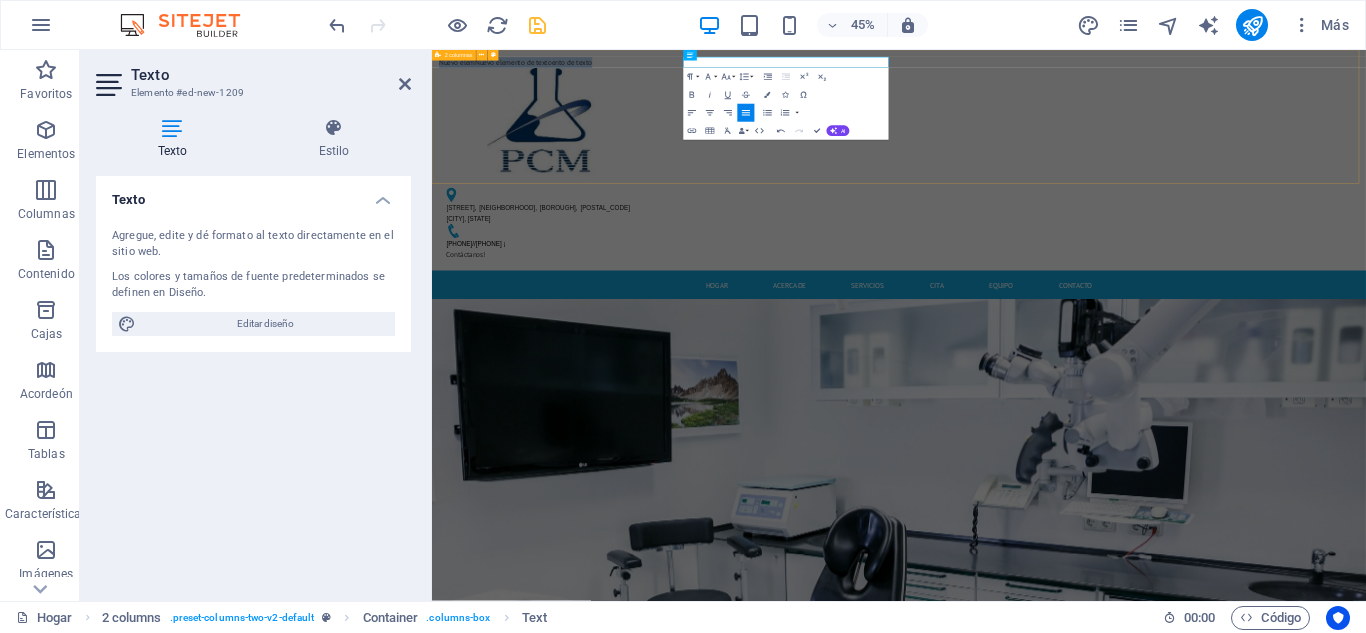 drag, startPoint x: 1340, startPoint y: 76, endPoint x: 918, endPoint y: 67, distance: 422.09595 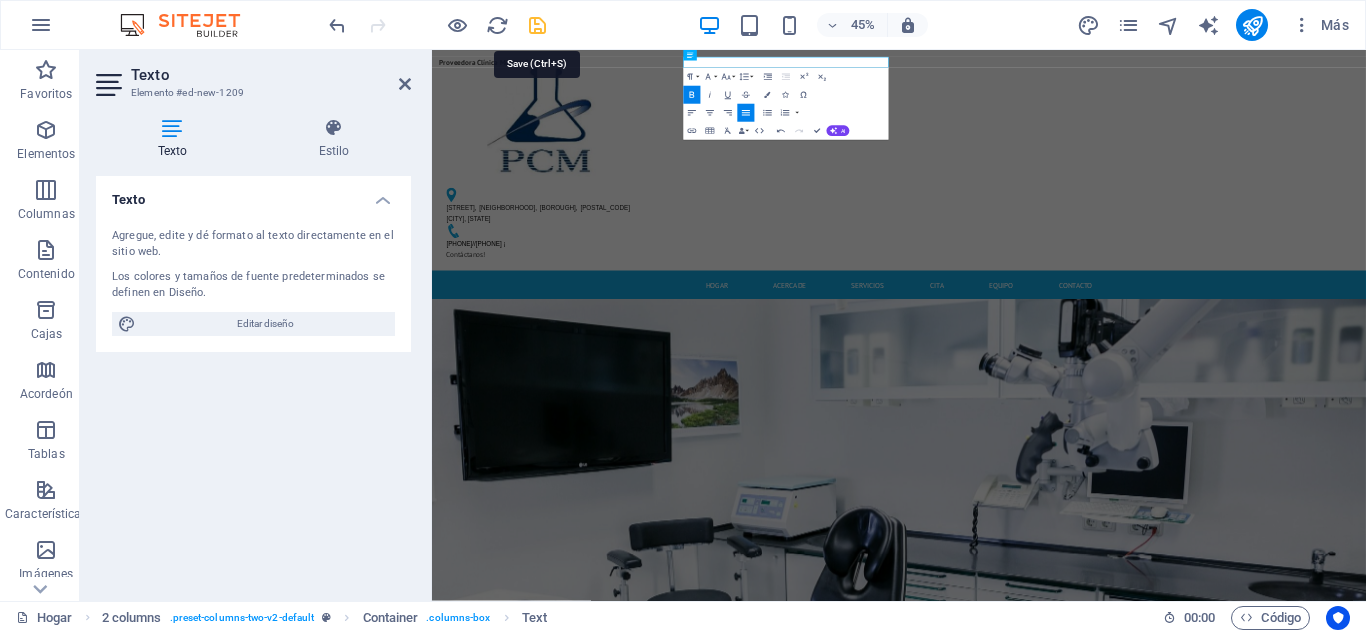 click at bounding box center (537, 25) 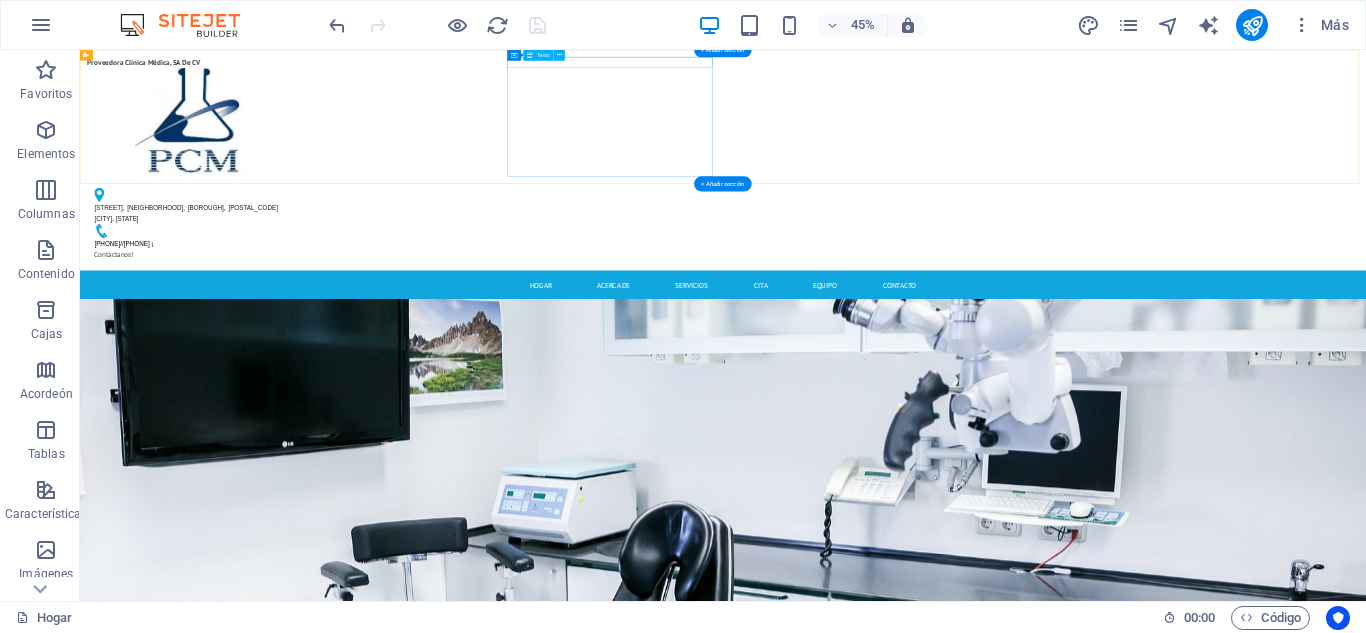 click on "Proveedora Clínica Médica, SA De CV" at bounding box center (324, 78) 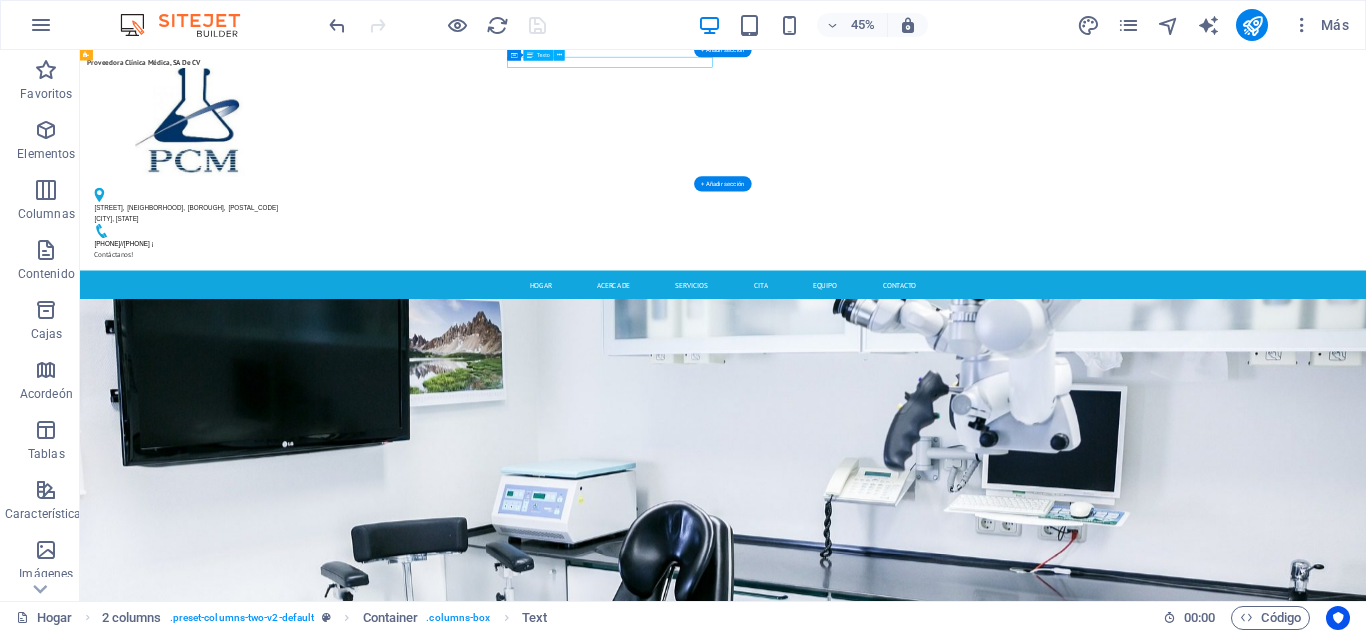 click on "Proveedora Clínica Médica, SA De CV" at bounding box center (324, 78) 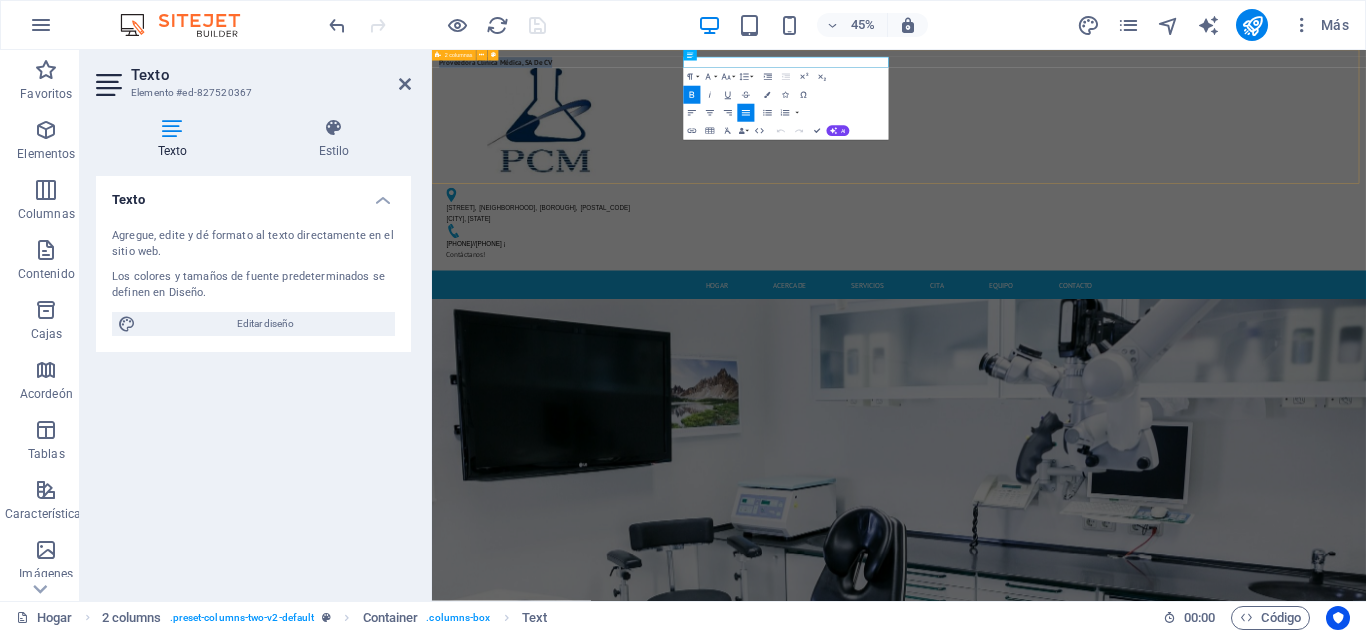 drag, startPoint x: 1269, startPoint y: 65, endPoint x: 940, endPoint y: 56, distance: 329.12308 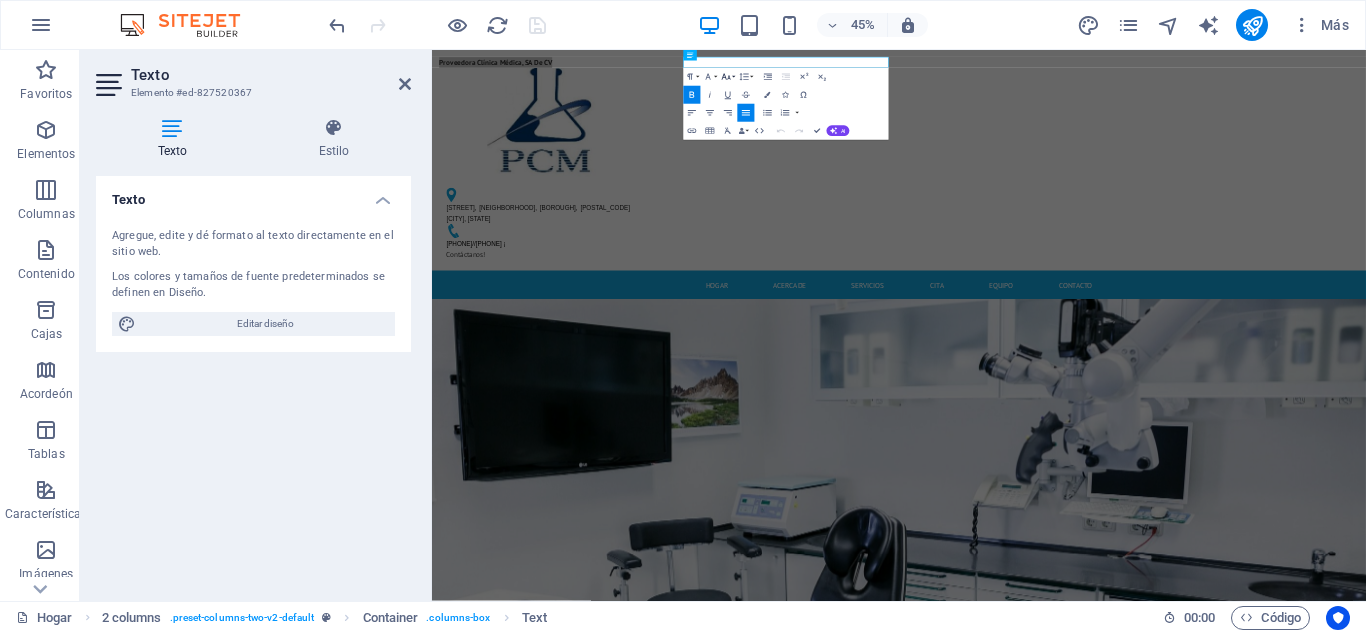 click 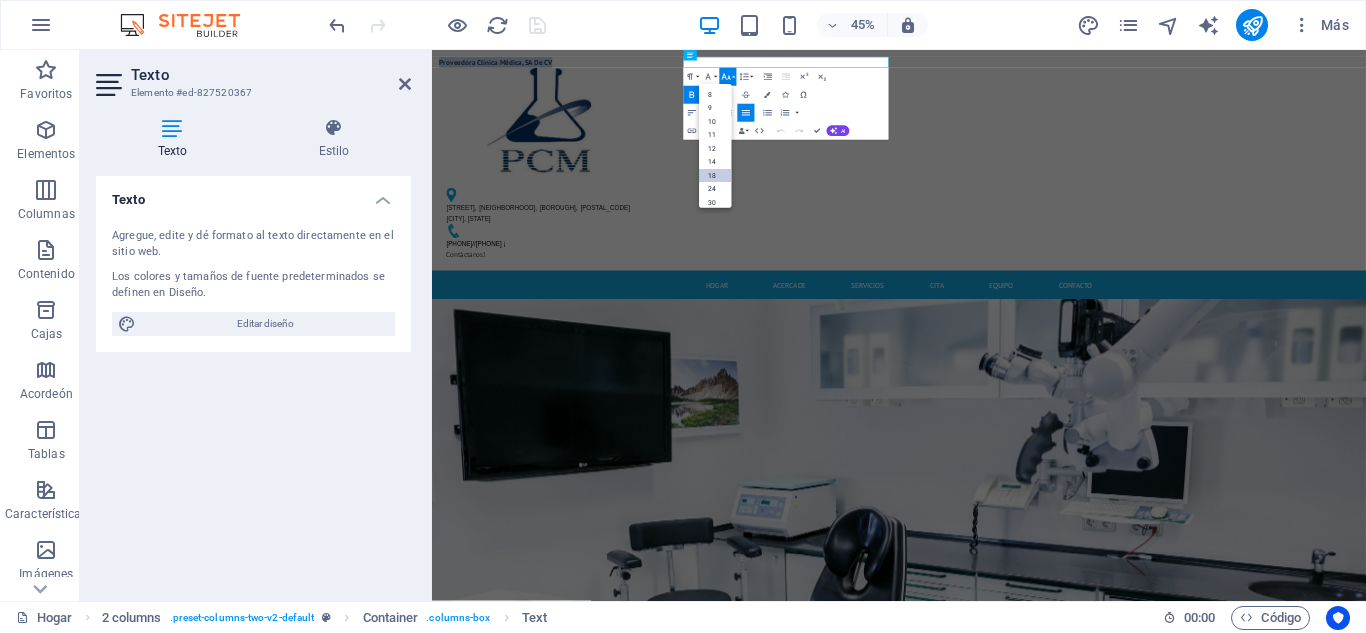 click on "18" at bounding box center (712, 176) 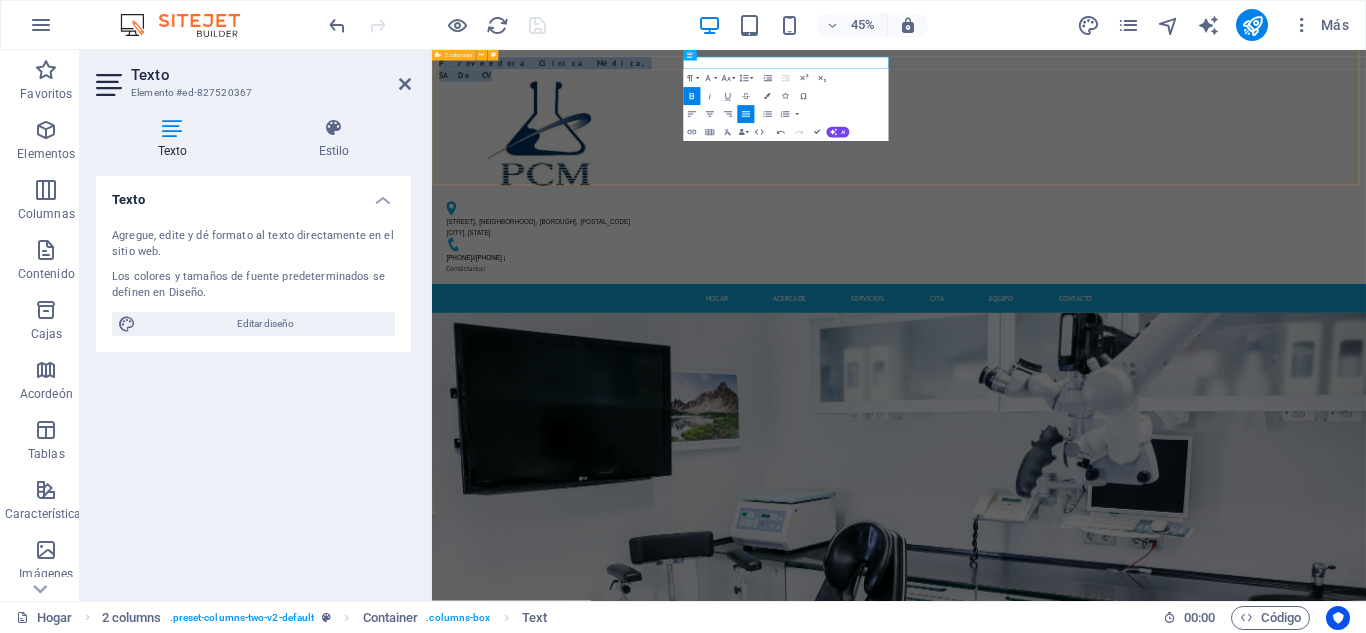 click on "Proveedora Clínica Médica, SA De CV [STREET], [NEIGHBORHOOD], [BOROUGH], [POSTAL_CODE] [CITY], [STATE]   [PHONE]//[PHONE] ¡  Contáctanos!" at bounding box center (1470, 310) 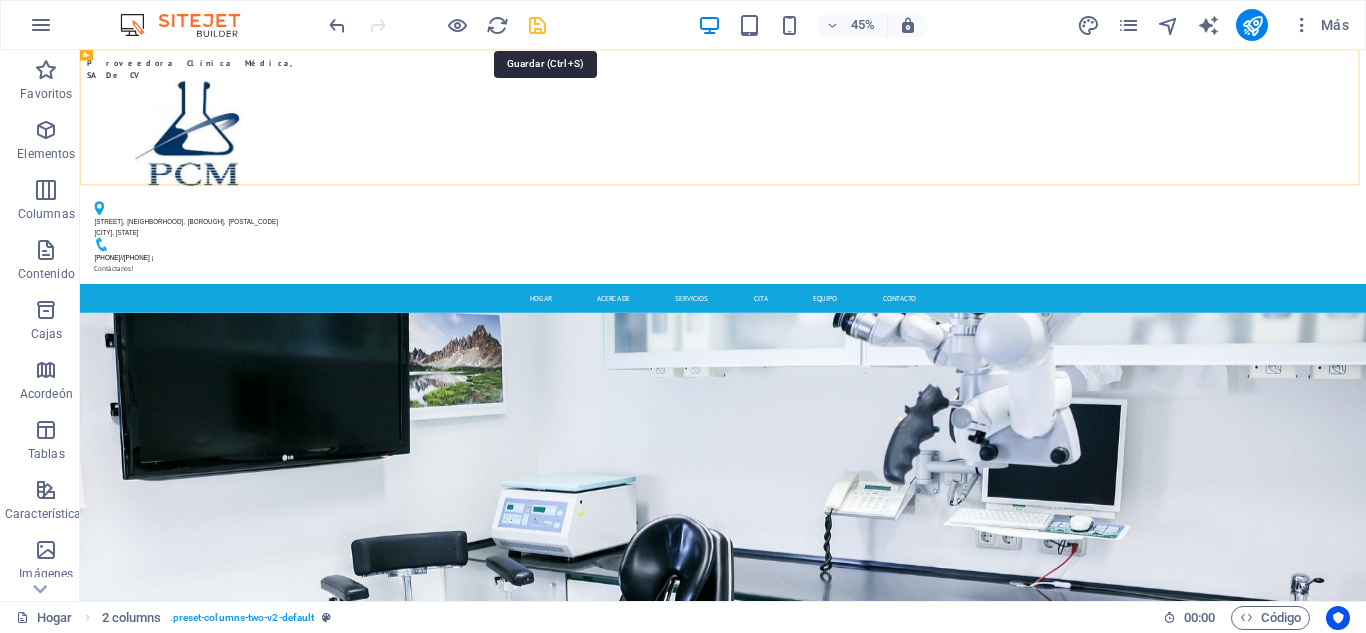 click at bounding box center (537, 25) 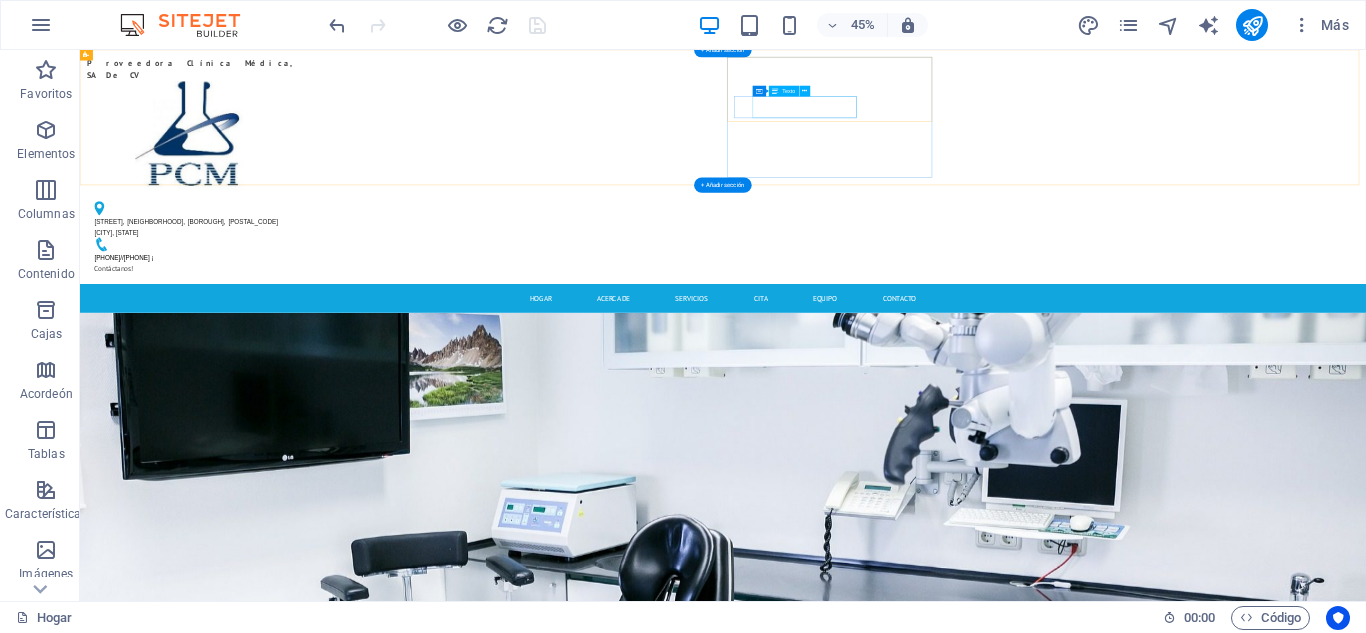 click on "[PHONE]//[PHONE] ¡  Contáctanos!" at bounding box center [324, 522] 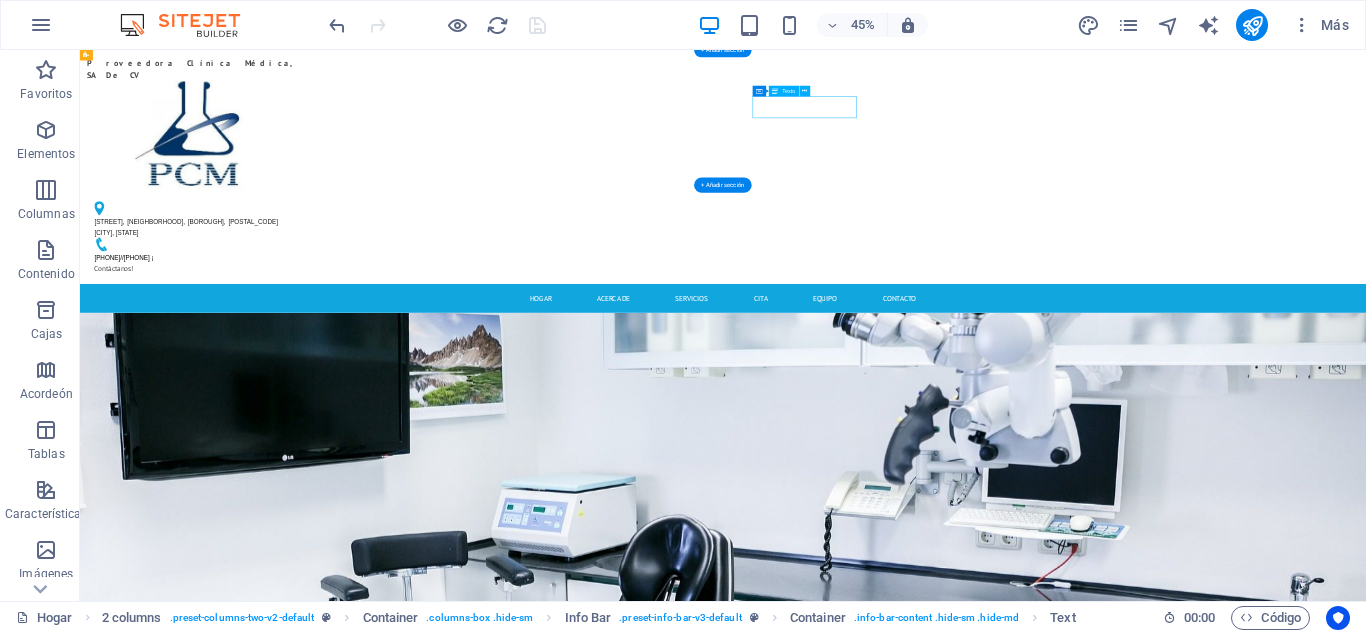 click on "[PHONE]//[PHONE] ¡  Contáctanos!" at bounding box center (324, 522) 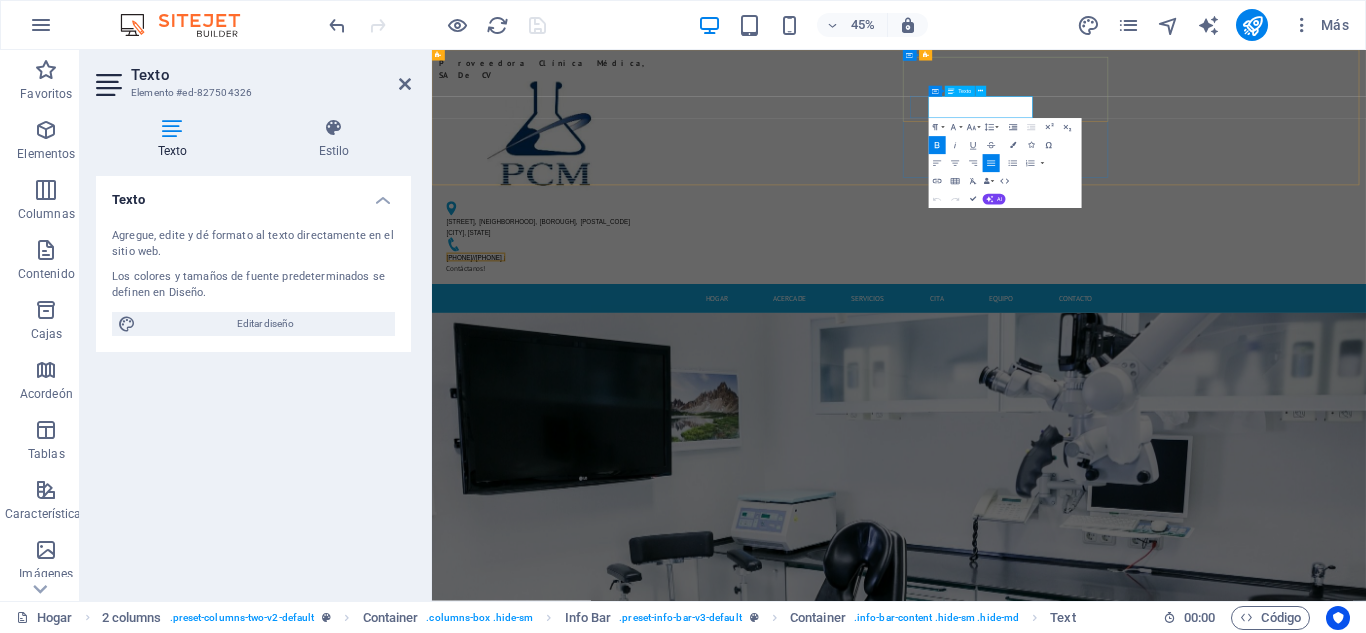 click on "[PHONE]//[PHONE] ¡" at bounding box center (529, 511) 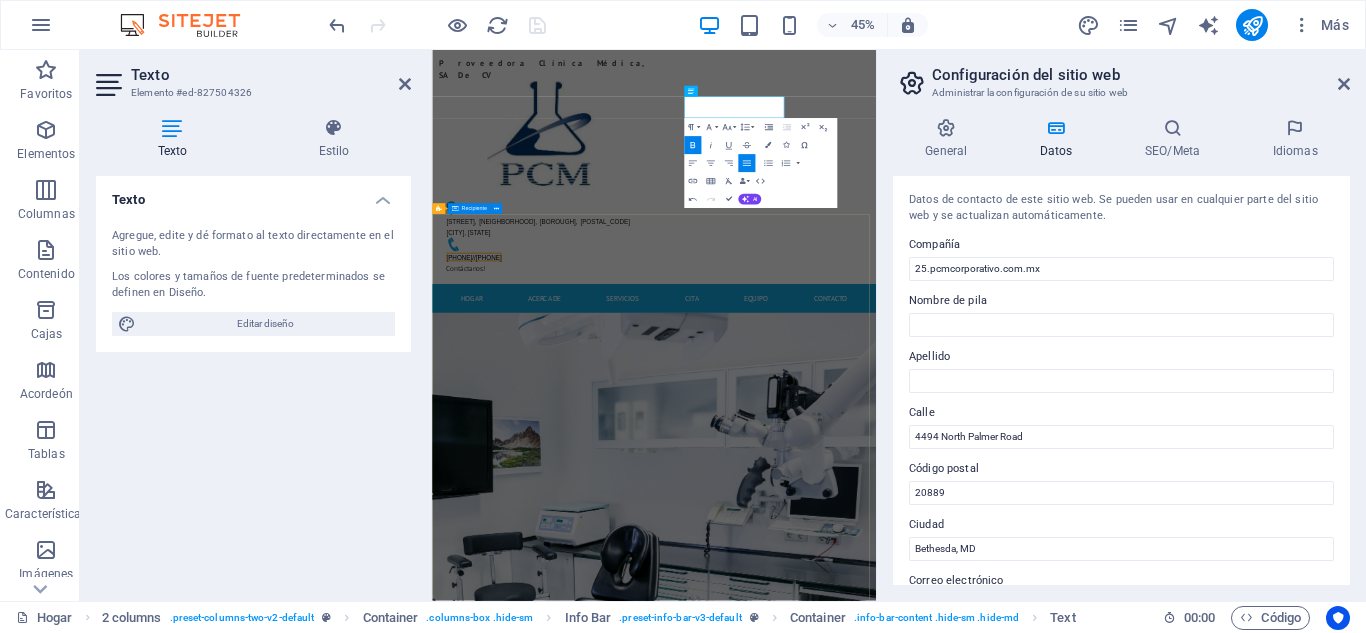 click on "Clínica moderna y médicos profesionales. Nuestros mejores servicios para usted Más información" at bounding box center (925, 1870) 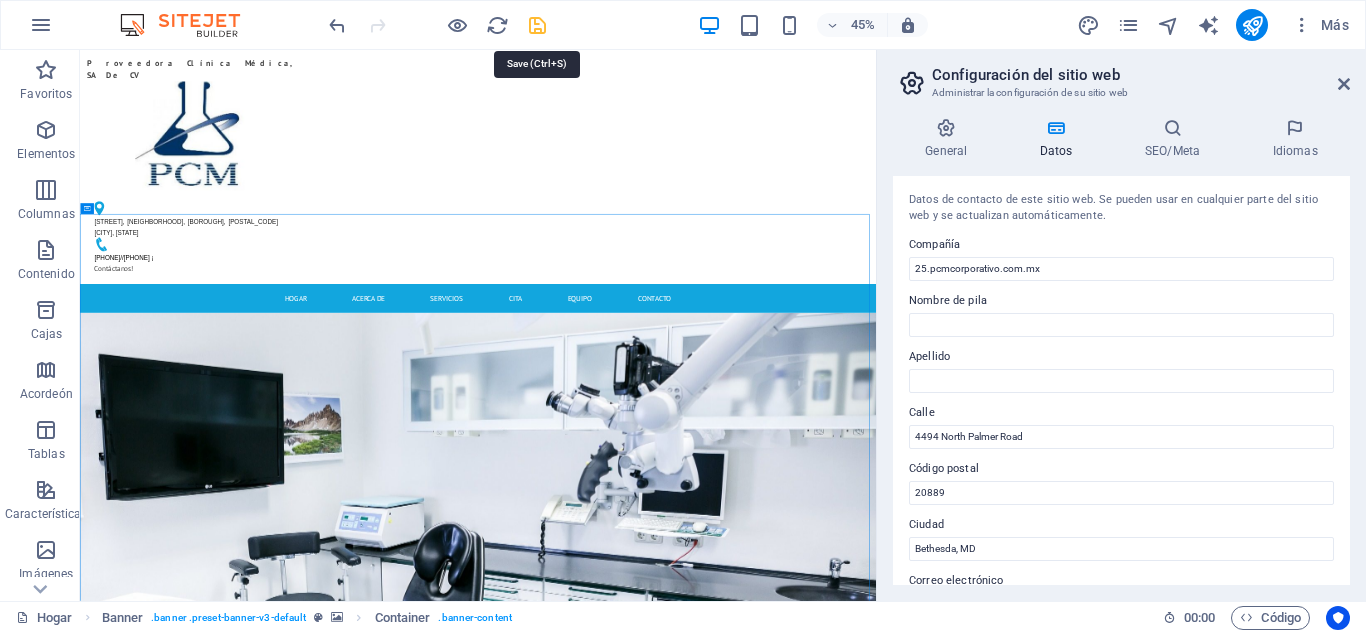 click at bounding box center (537, 25) 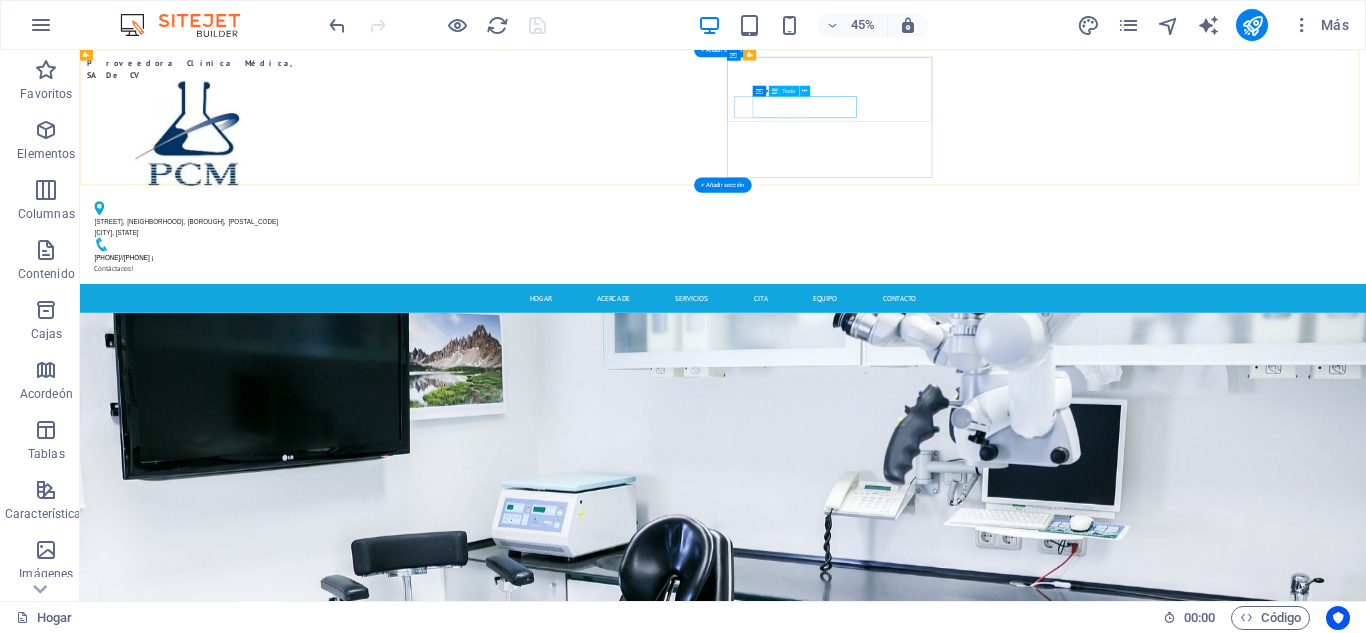 click on "[PHONE]//[PHONE] ¡   Contáctanos!" at bounding box center (324, 522) 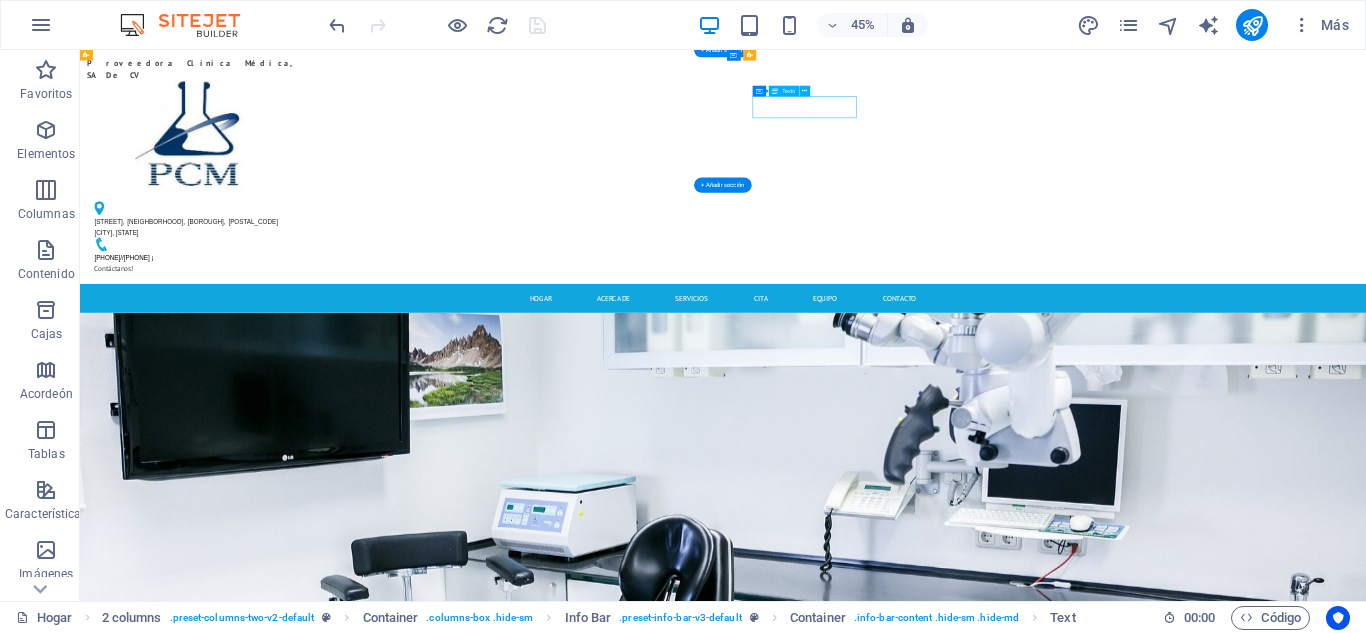 click on "[PHONE]//[PHONE] ¡   Contáctanos!" at bounding box center [324, 522] 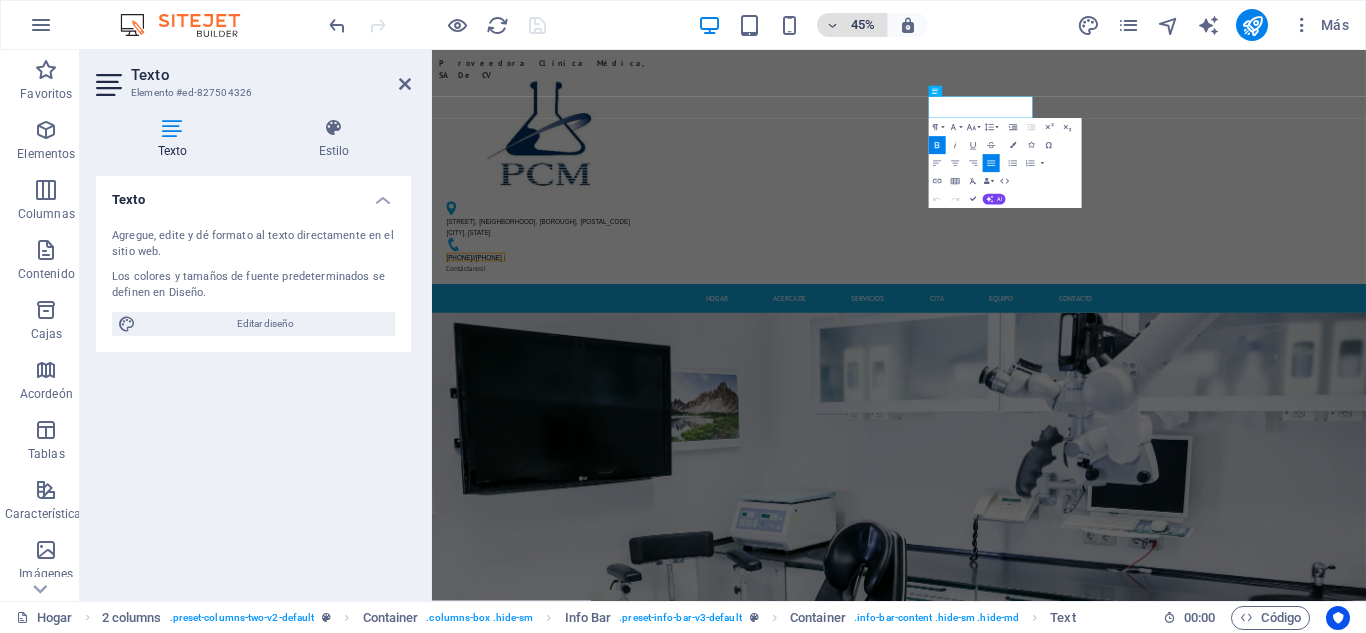 click at bounding box center [832, 25] 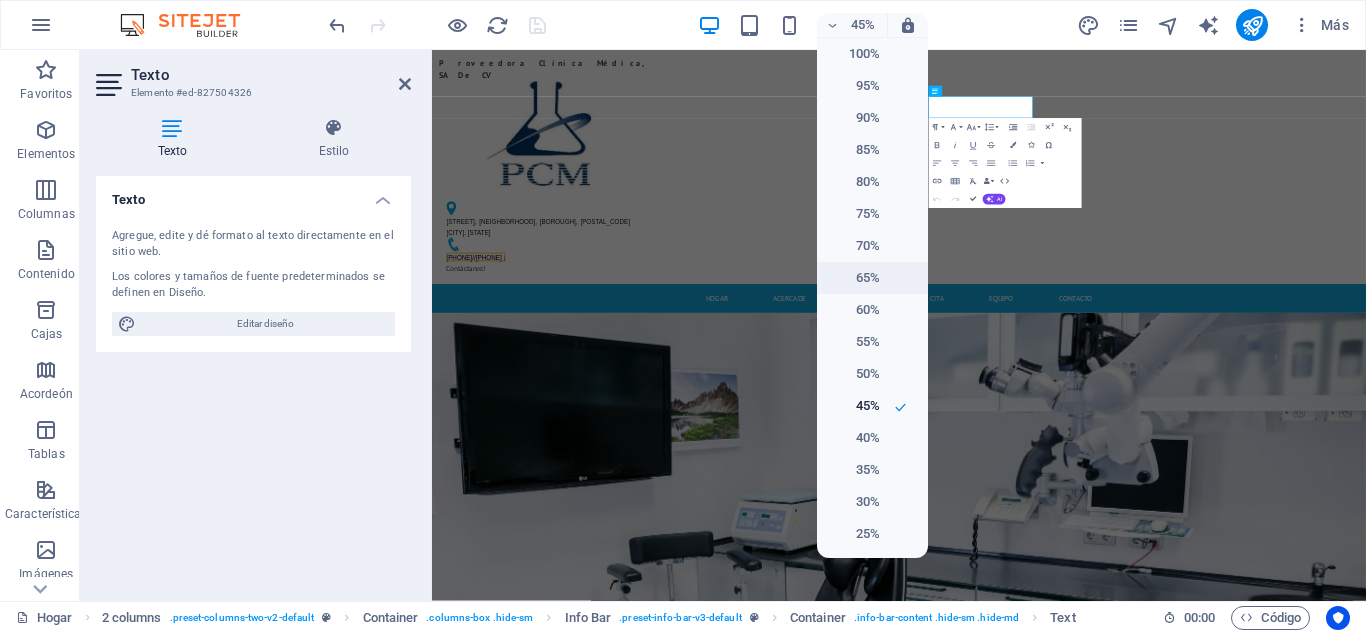 click on "65%" at bounding box center [868, 277] 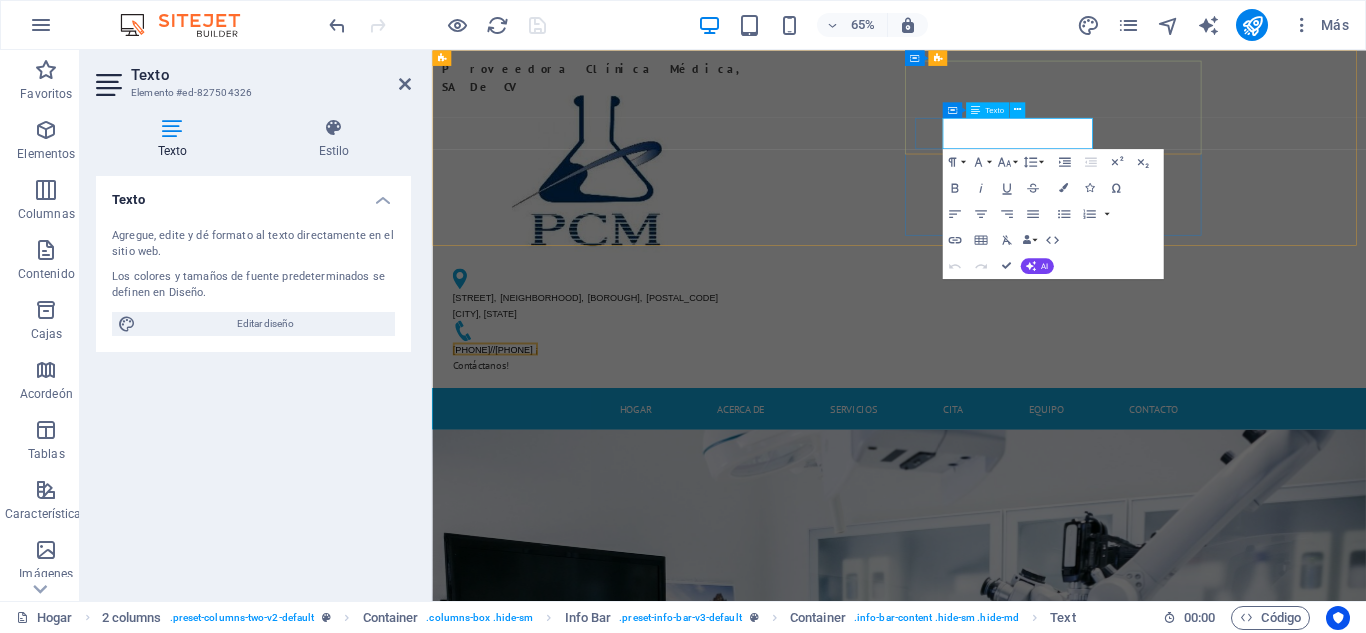 click on "[PHONE]//[PHONE] ¡" at bounding box center [529, 511] 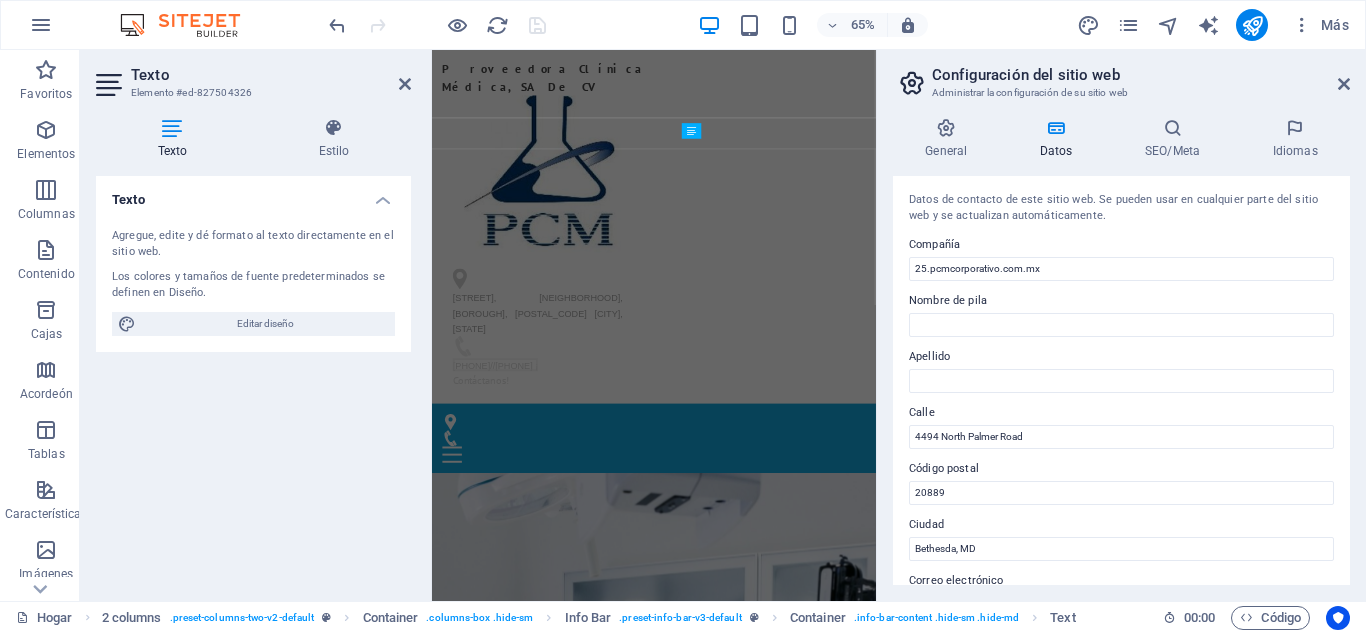 click at bounding box center (1056, 128) 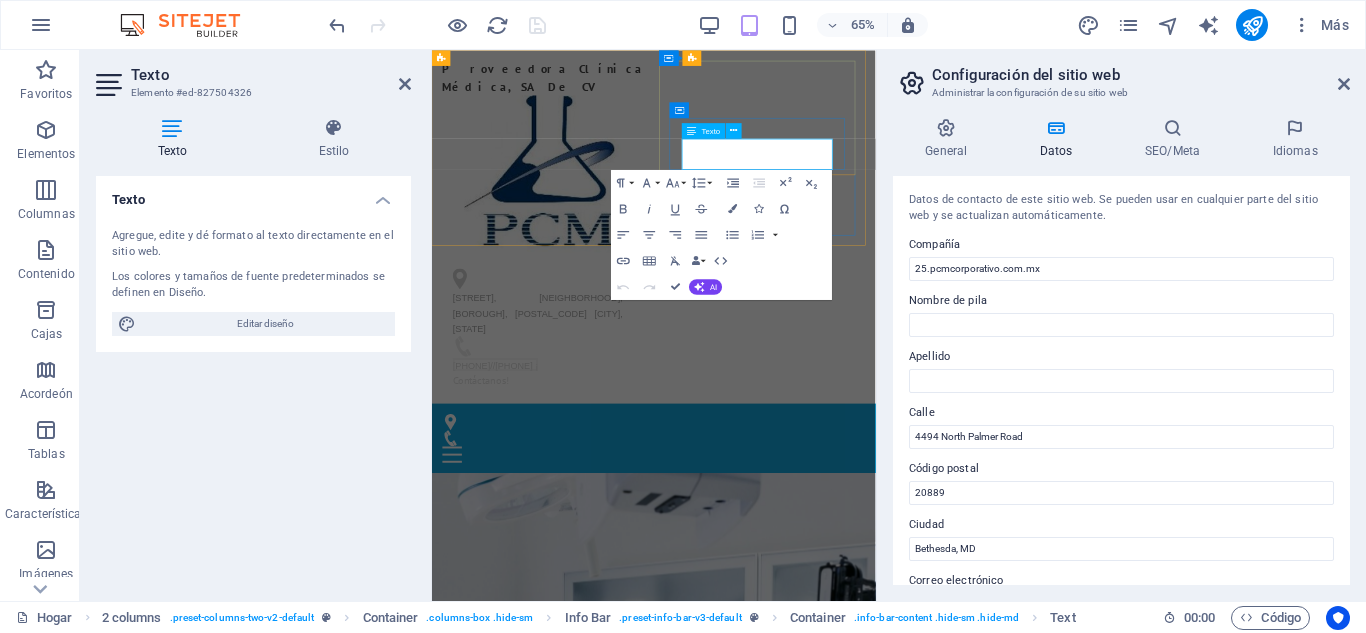 click on "[PHONE]//[PHONE] ¡    Contáctanos!" at bounding box center [603, 546] 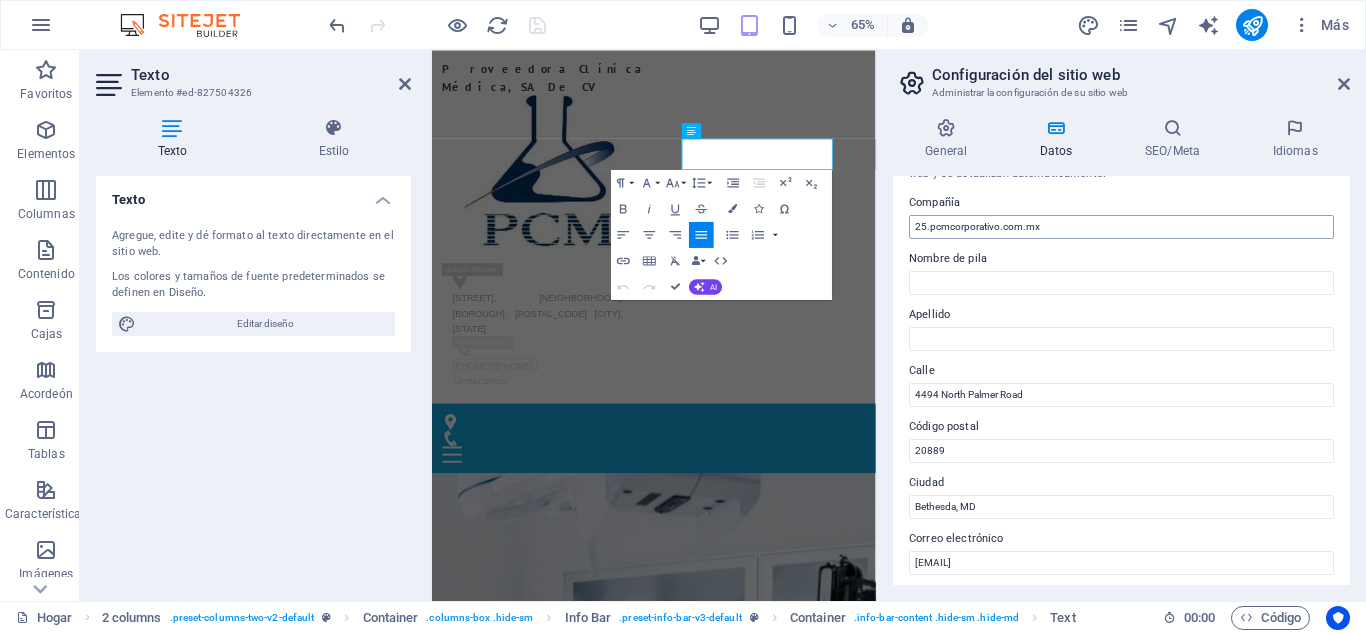 scroll, scrollTop: 0, scrollLeft: 0, axis: both 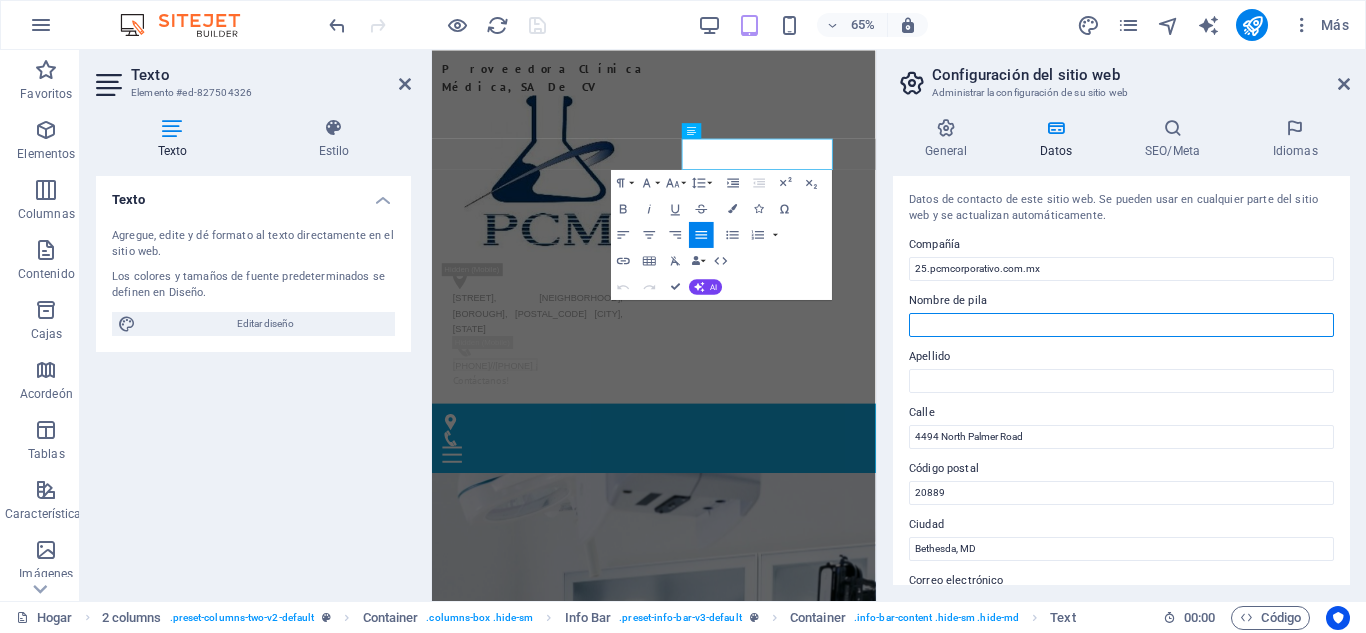 click on "Nombre de pila" at bounding box center (1121, 325) 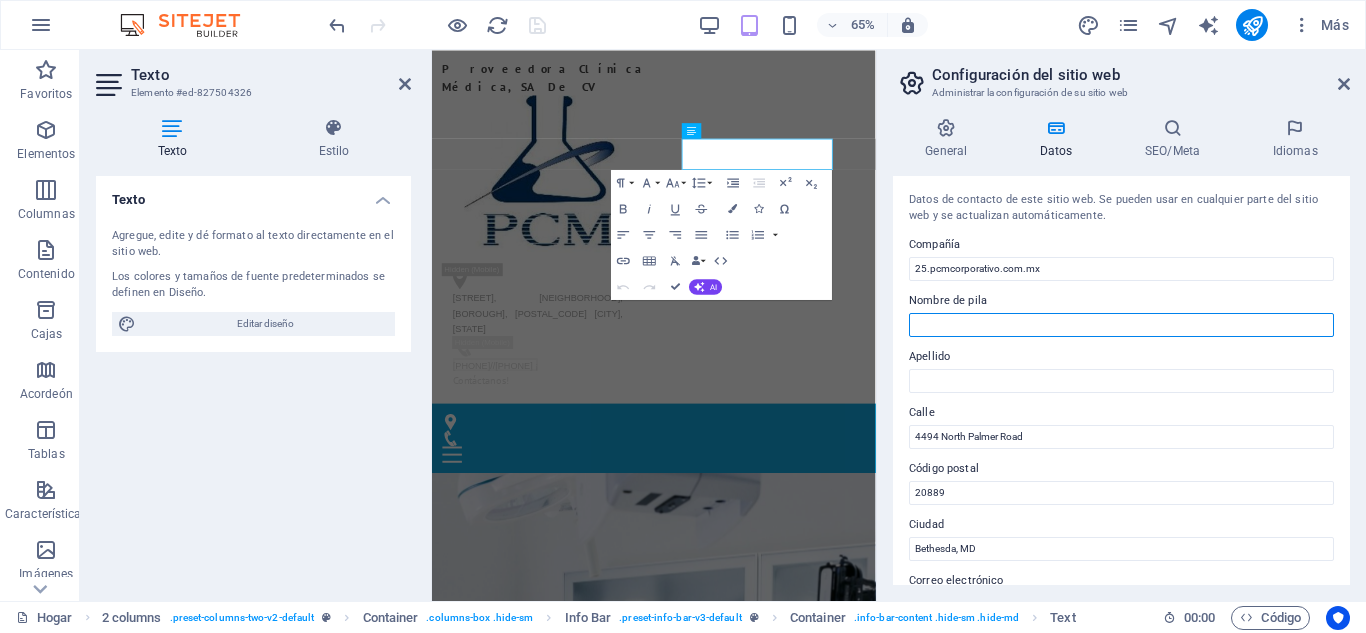 paste on "Proveedora Clínica Médica, S.A. De C.V." 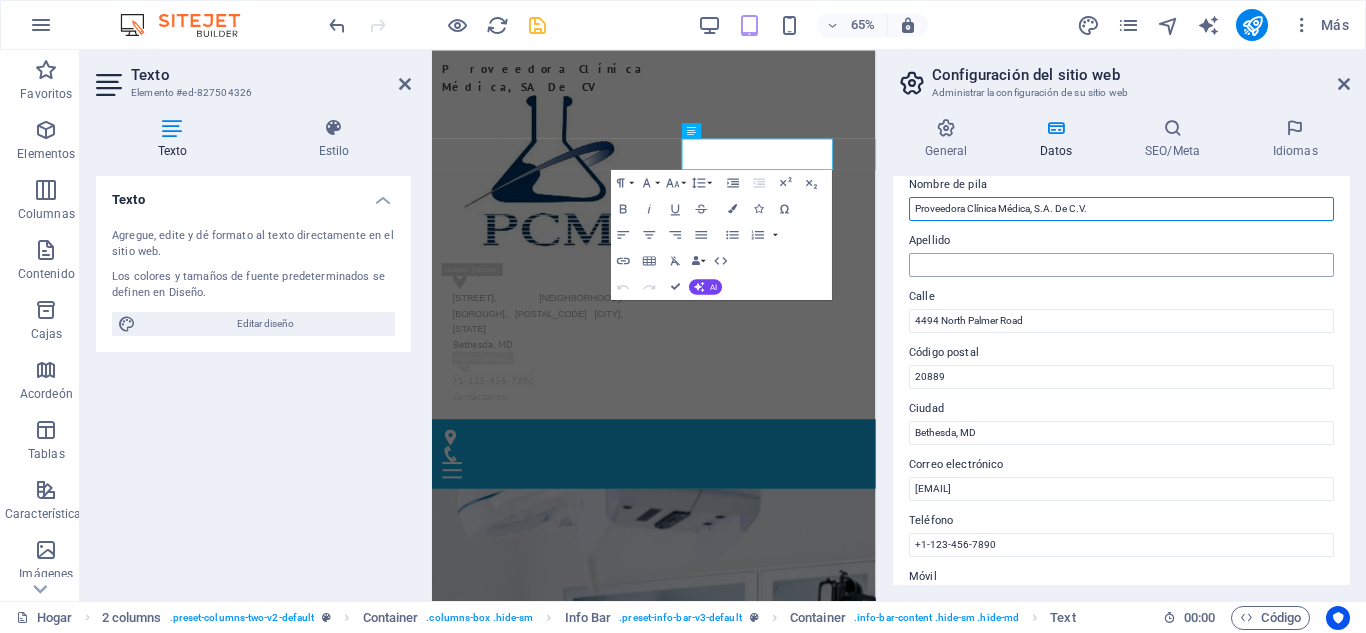 scroll, scrollTop: 133, scrollLeft: 0, axis: vertical 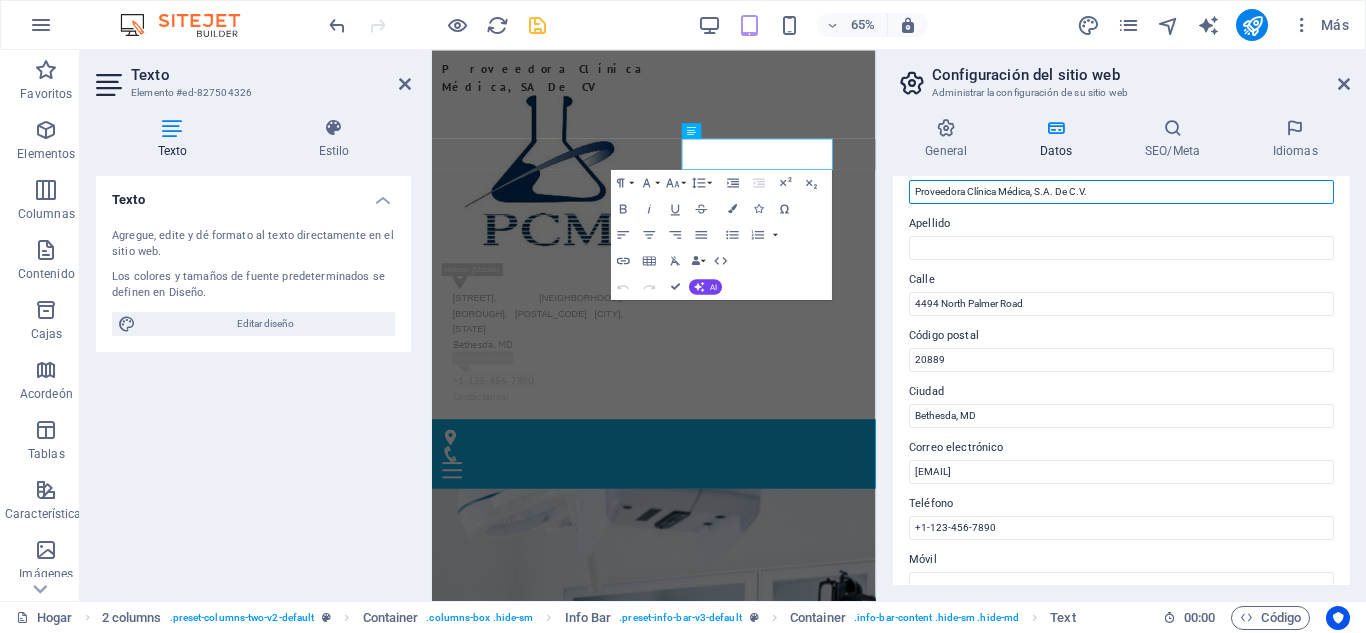 type on "Proveedora Clínica Médica, S.A. De C.V." 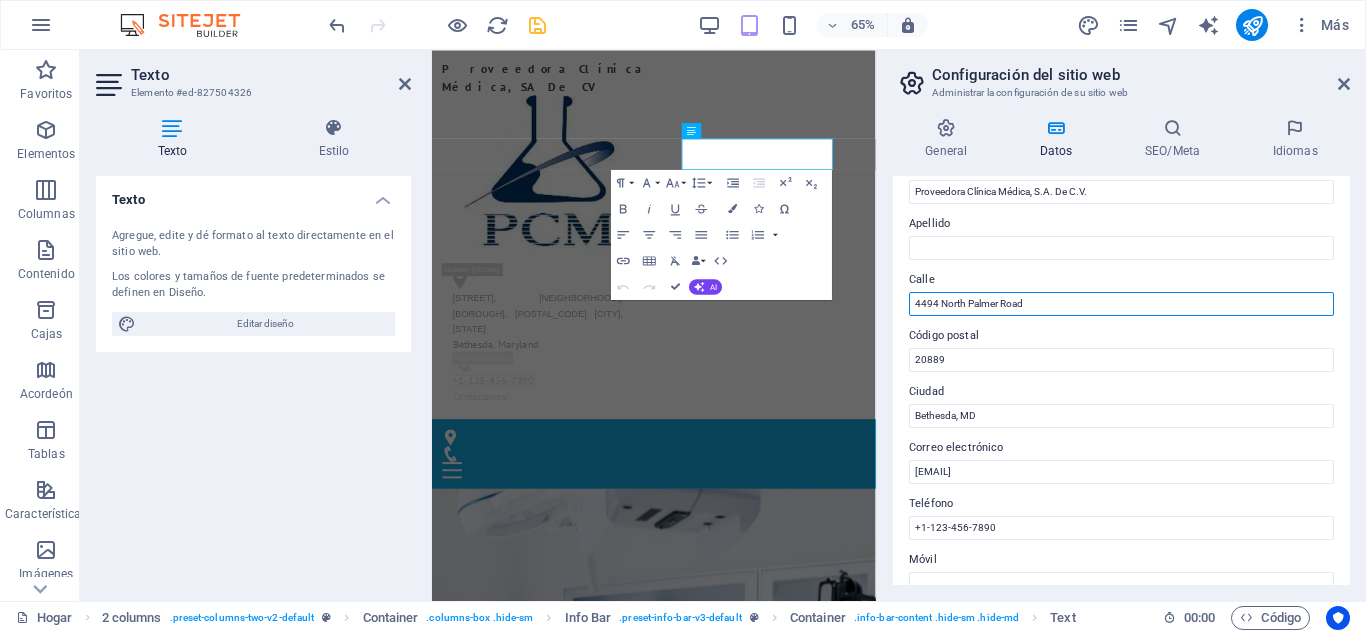 drag, startPoint x: 1060, startPoint y: 304, endPoint x: 911, endPoint y: 295, distance: 149.27156 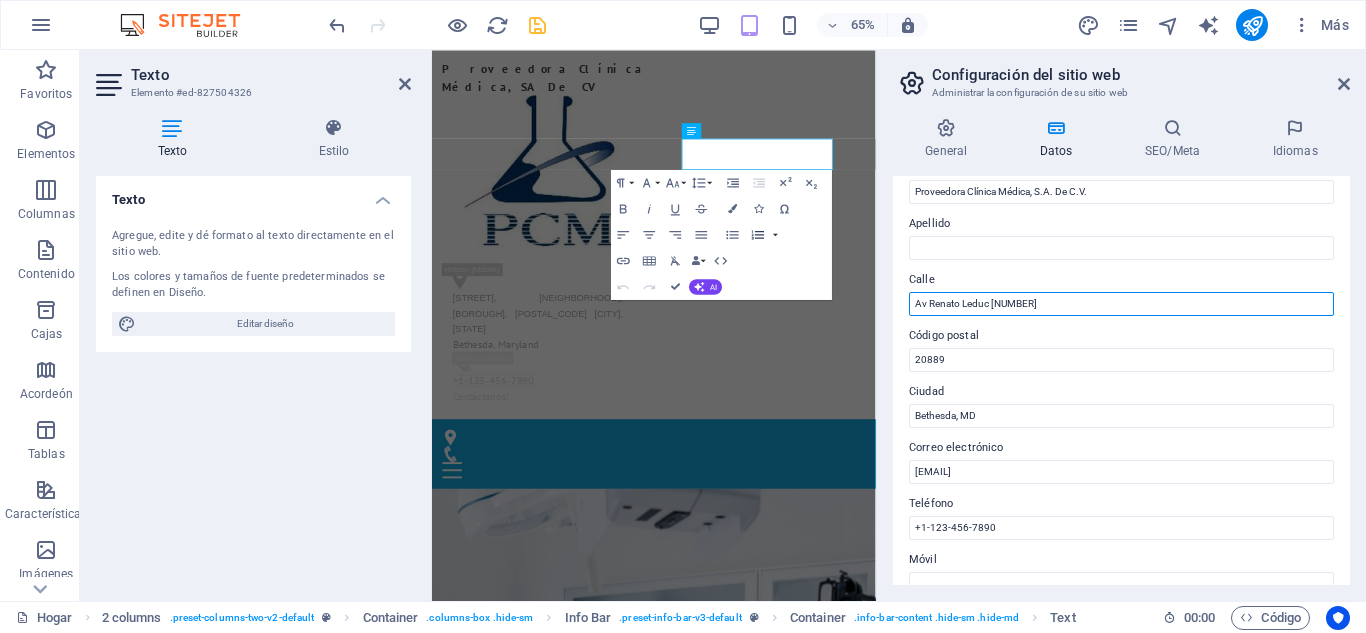 drag, startPoint x: 1037, startPoint y: 303, endPoint x: 758, endPoint y: 239, distance: 286.2464 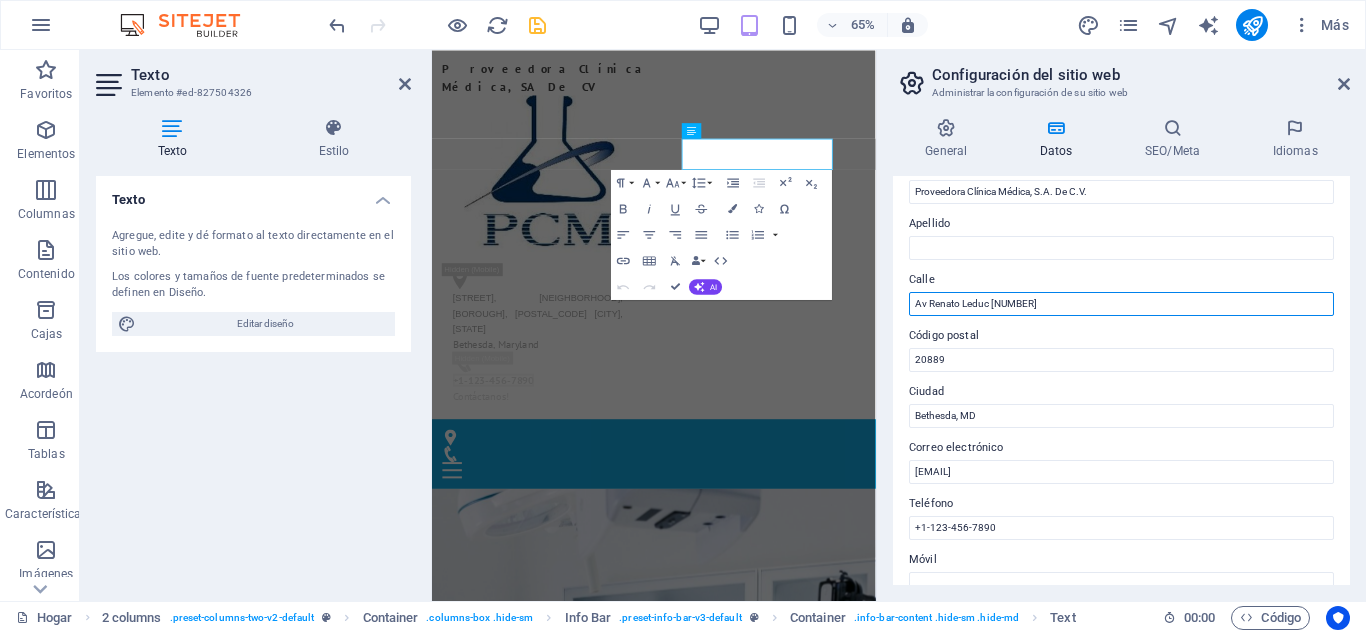 paste on ", Toriello Guerra, Tlalpan," 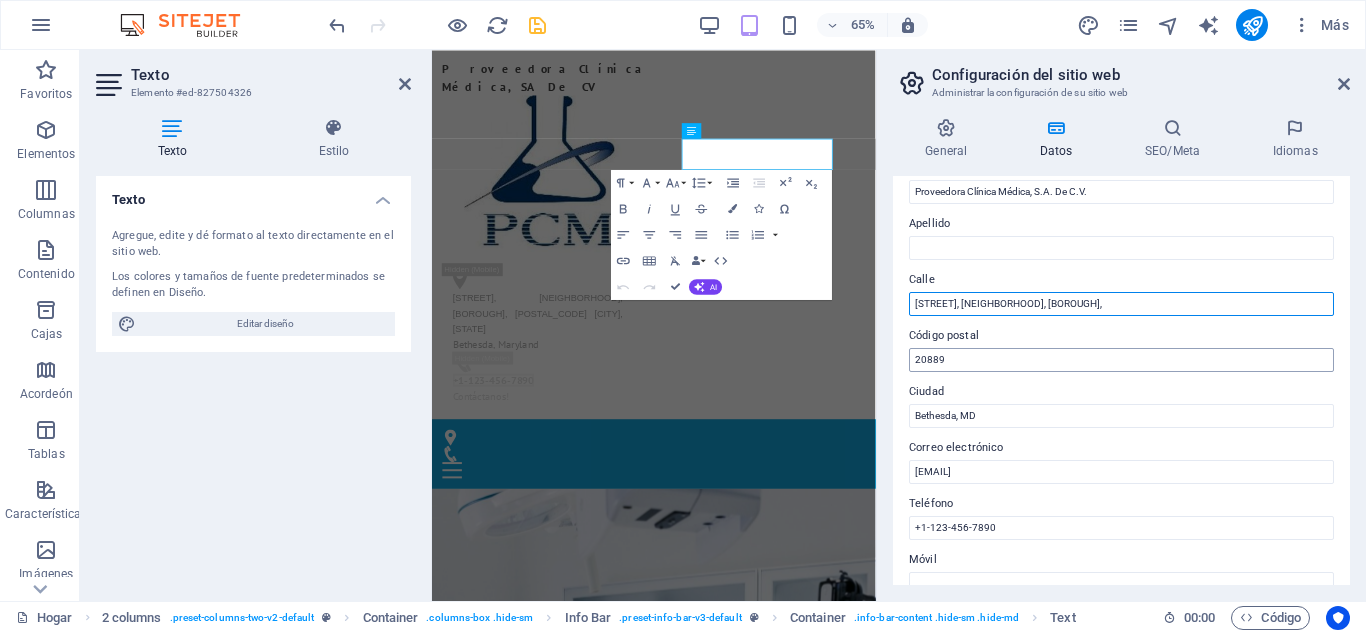 type on "[STREET], [NEIGHBORHOOD], [BOROUGH]," 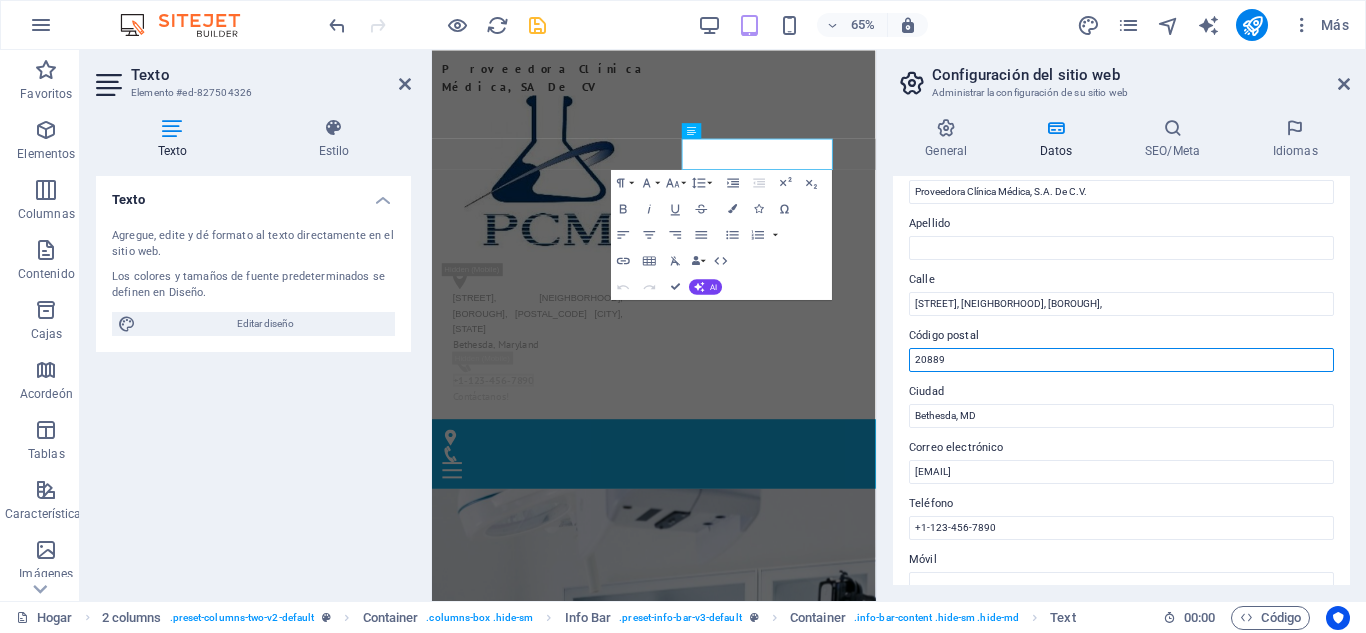 click on "20889" at bounding box center (1121, 360) 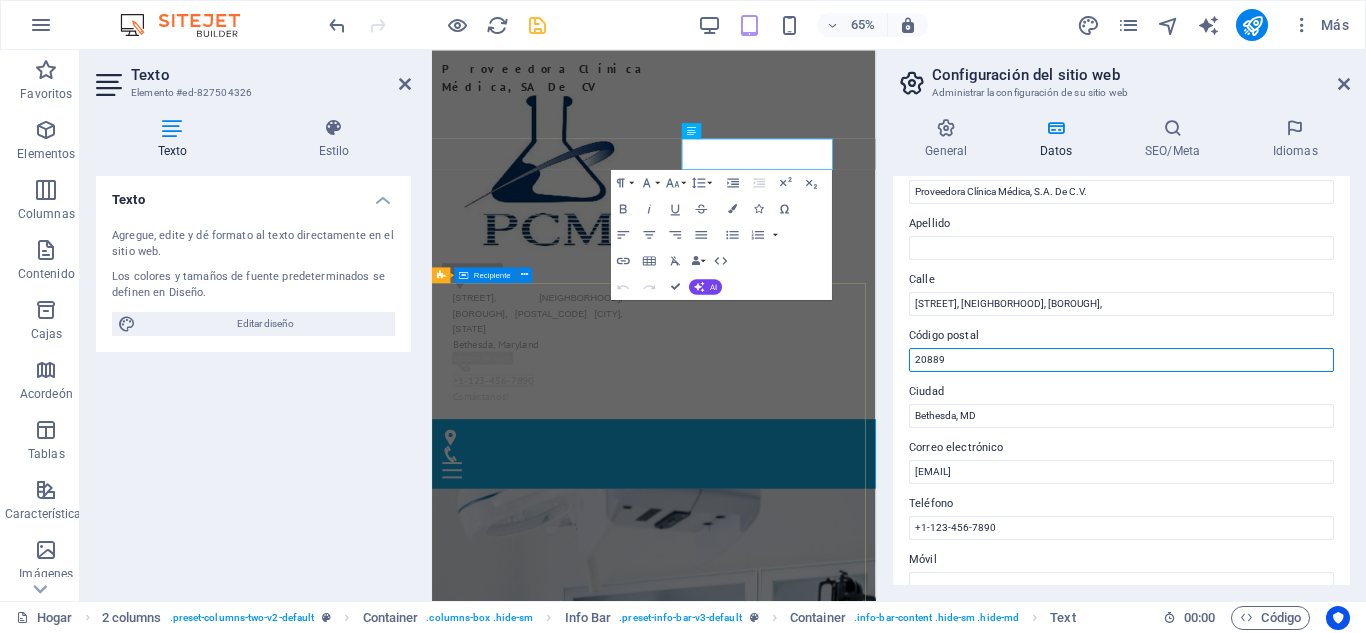 drag, startPoint x: 1403, startPoint y: 404, endPoint x: 930, endPoint y: 517, distance: 486.3106 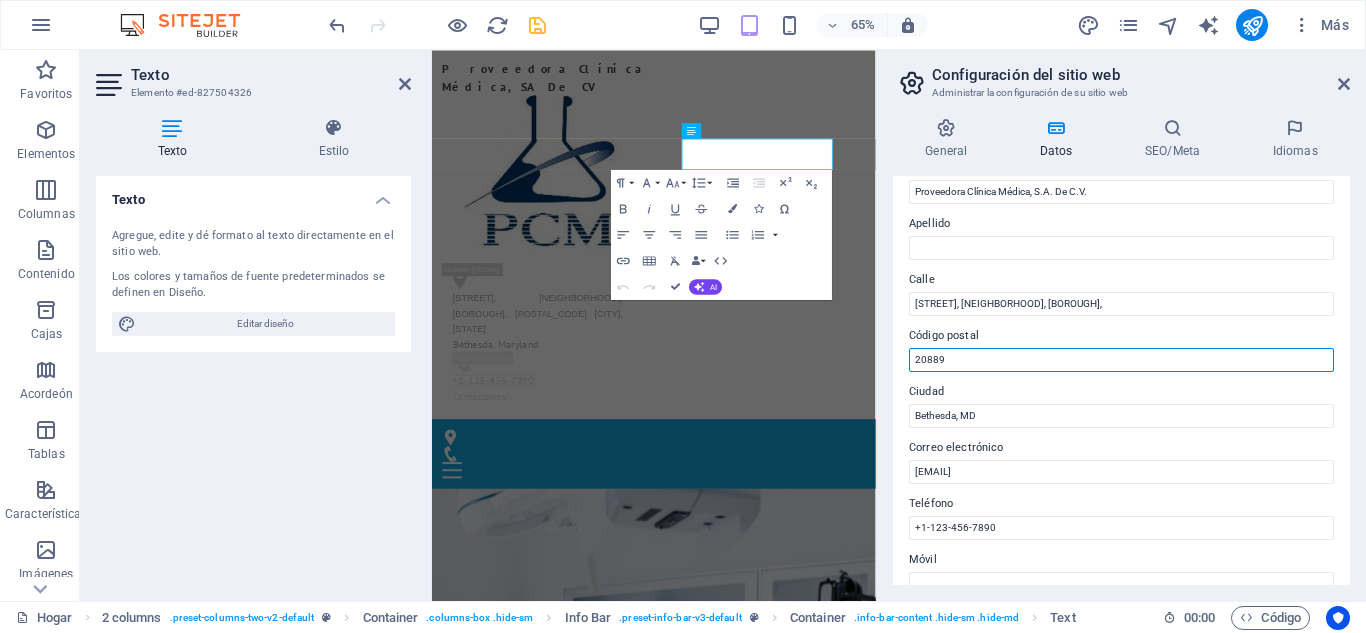 paste on "14050" 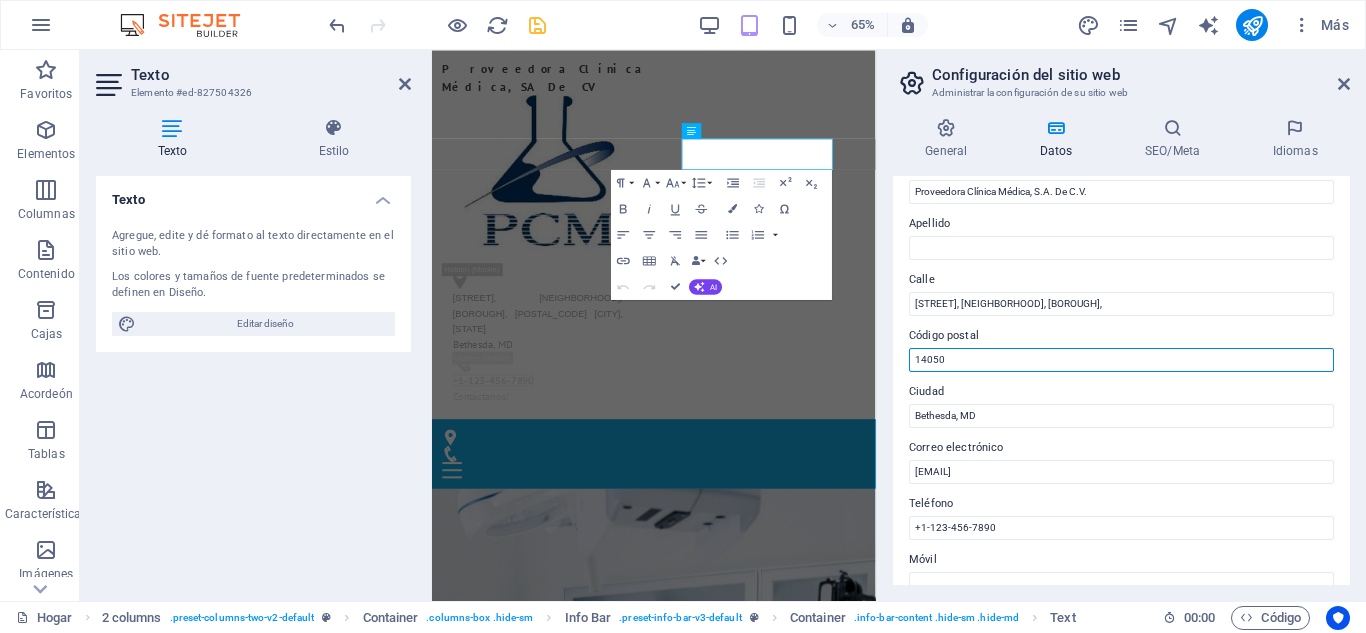 type on "14050" 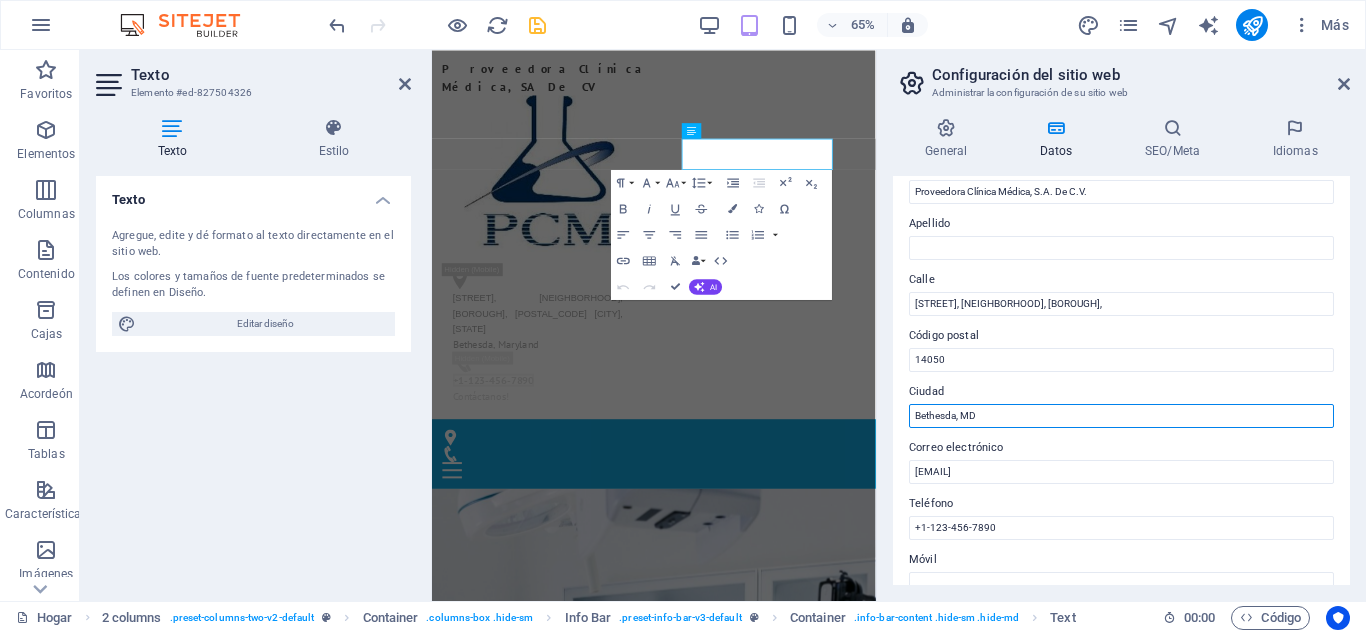 drag, startPoint x: 1007, startPoint y: 409, endPoint x: 909, endPoint y: 413, distance: 98.0816 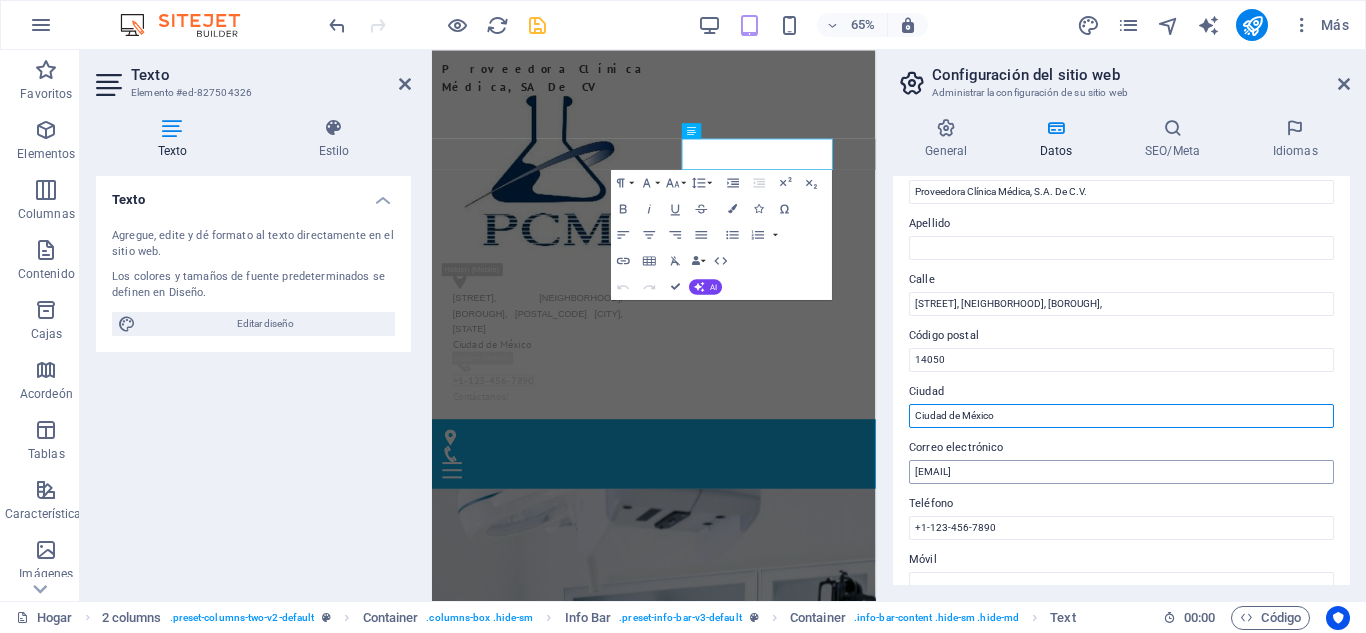 type on "Ciudad de México" 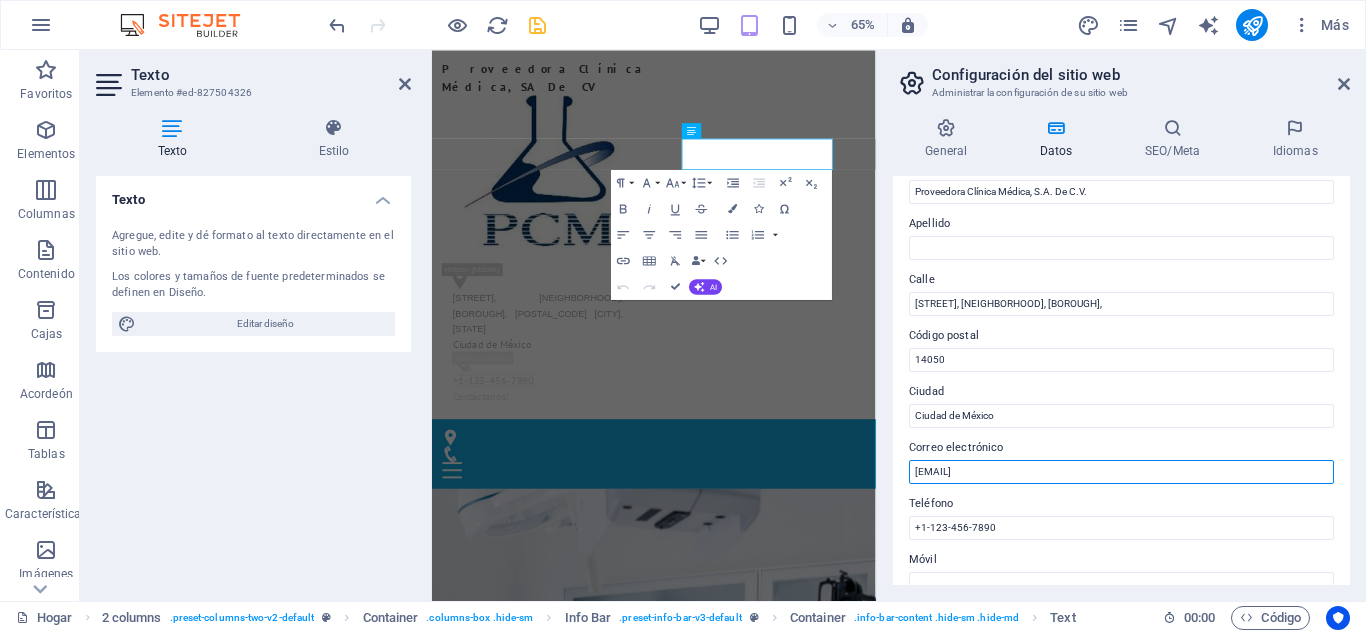 click on "[EMAIL]" at bounding box center (1121, 472) 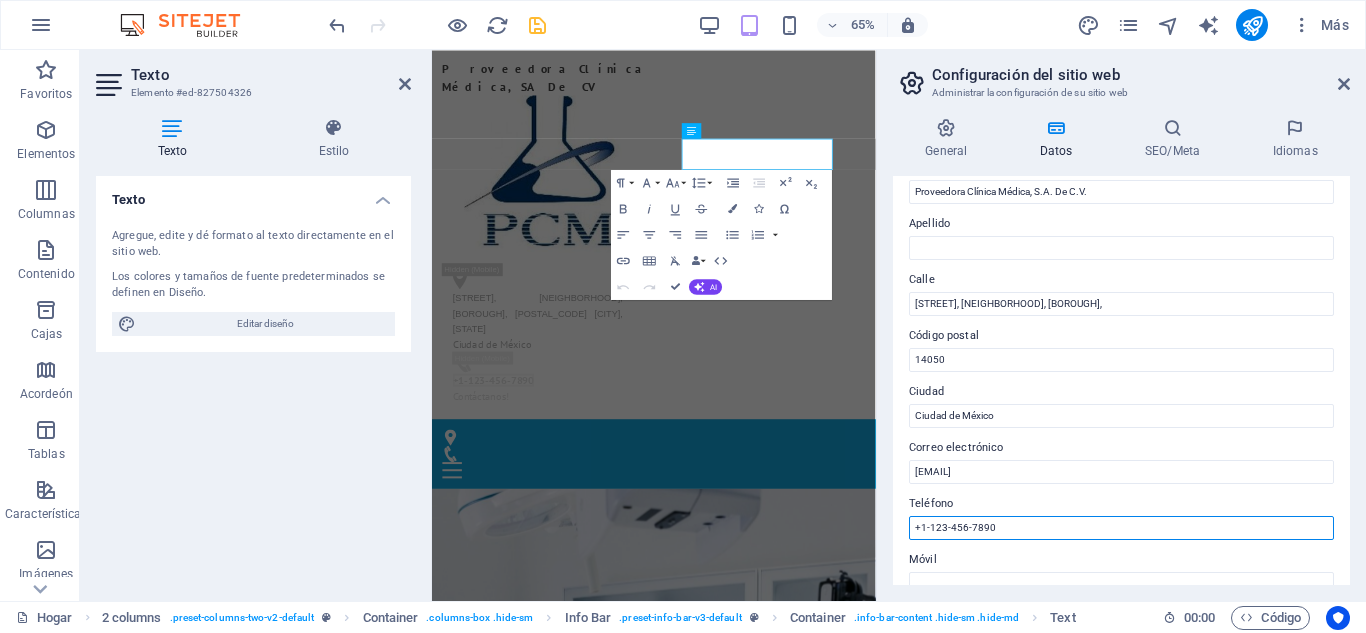 click on "+1-123-456-7890" at bounding box center [1121, 528] 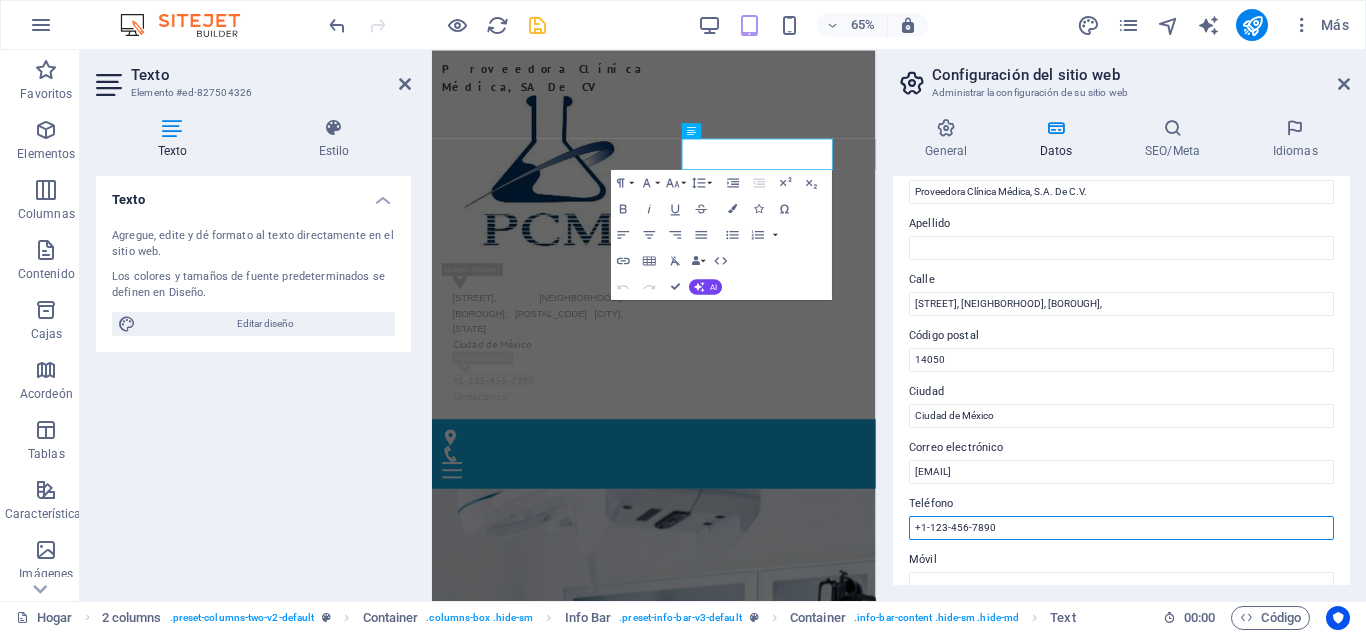 click on "Datos de contacto de este sitio web. Se pueden usar en cualquier parte del sitio web y se actualizan automáticamente. Compañía [DOMAIN] Nombre de pila Proveedora Clínica Médica, S.A. De C.V. Apellido Calle [STREET], [NEIGHBORHOOD], [BOROUGH], Código postal [POSTAL_CODE] Ciudad [CITY] Correo electrónico [EMAIL] Teléfono [PHONE] Móvil Fax Campo personalizado 1 Campo personalizado 2 Campo personalizado 3 Campo personalizado 4 Campo personalizado 5 Campo personalizado 6" at bounding box center [1121, 380] 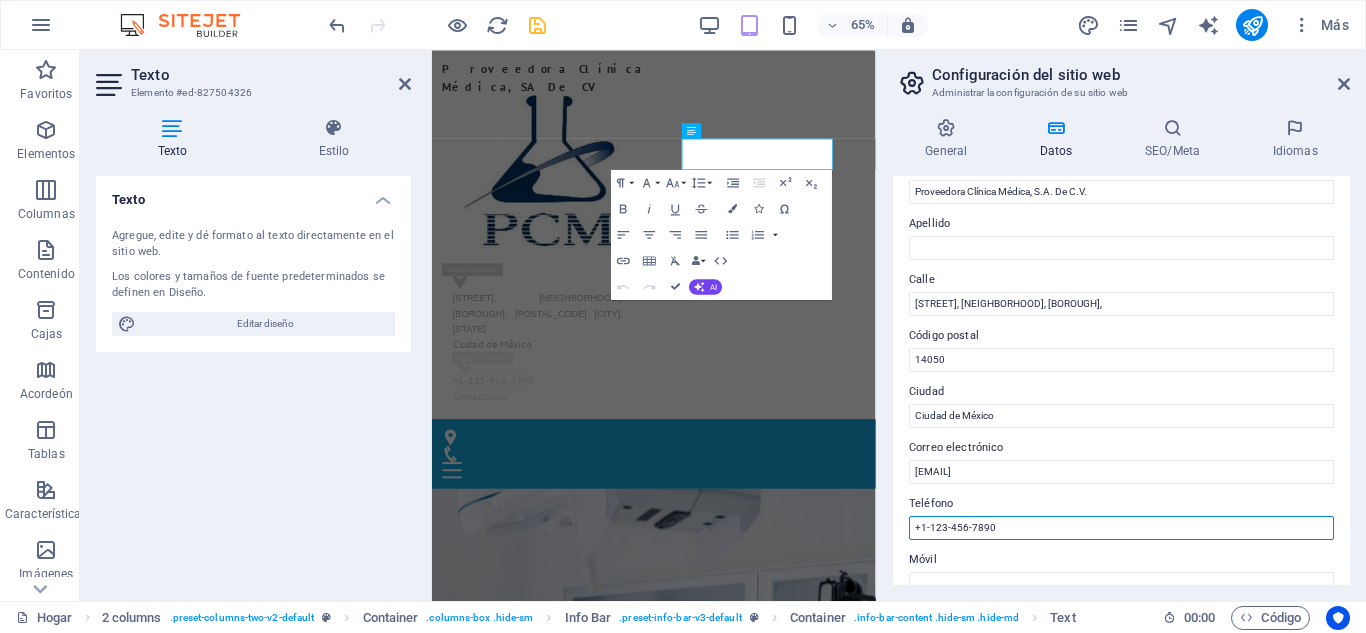 paste on "[PHONE]//[PHONE]" 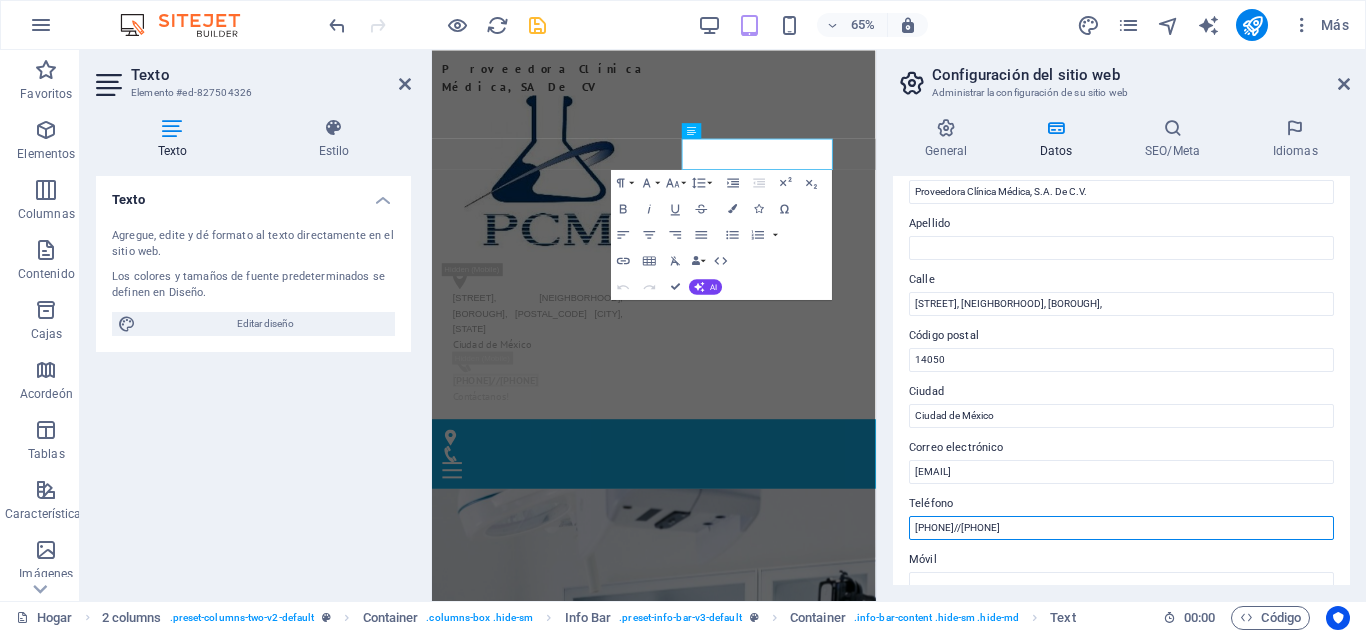 click on "[PHONE]//[PHONE]" at bounding box center (1121, 528) 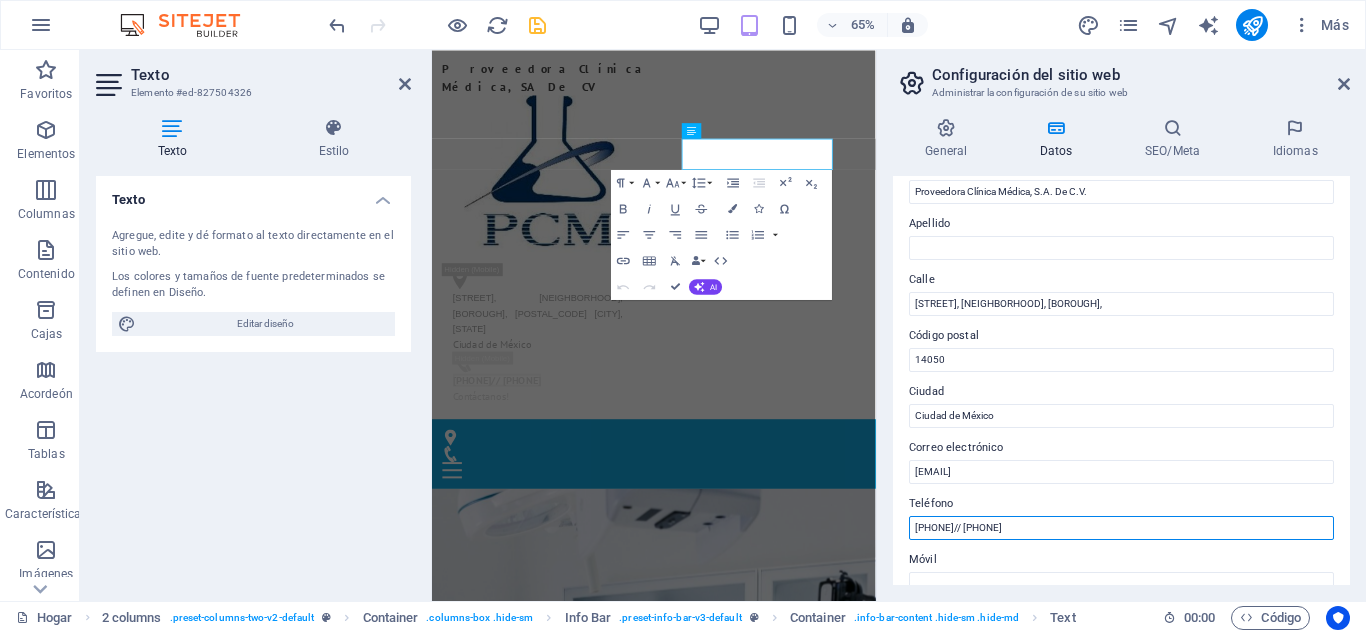 click on "[PHONE]// [PHONE]" at bounding box center (1121, 528) 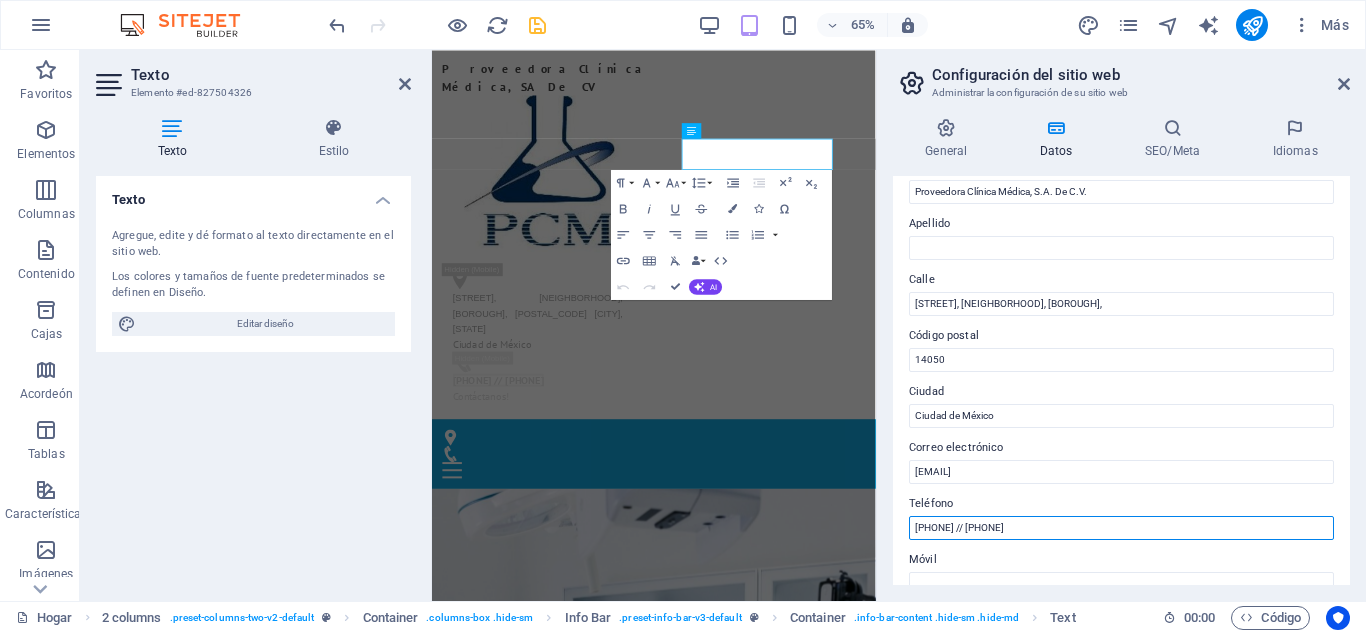 click on "[PHONE] // [PHONE]" at bounding box center (1121, 528) 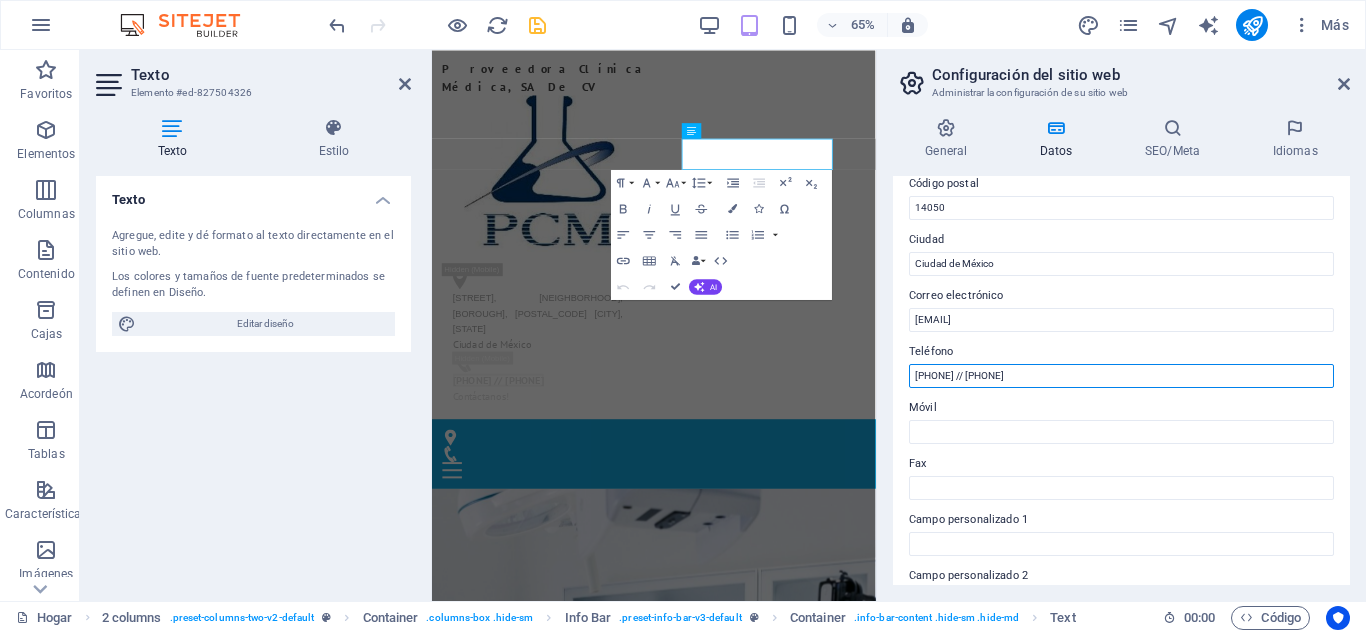 scroll, scrollTop: 0, scrollLeft: 0, axis: both 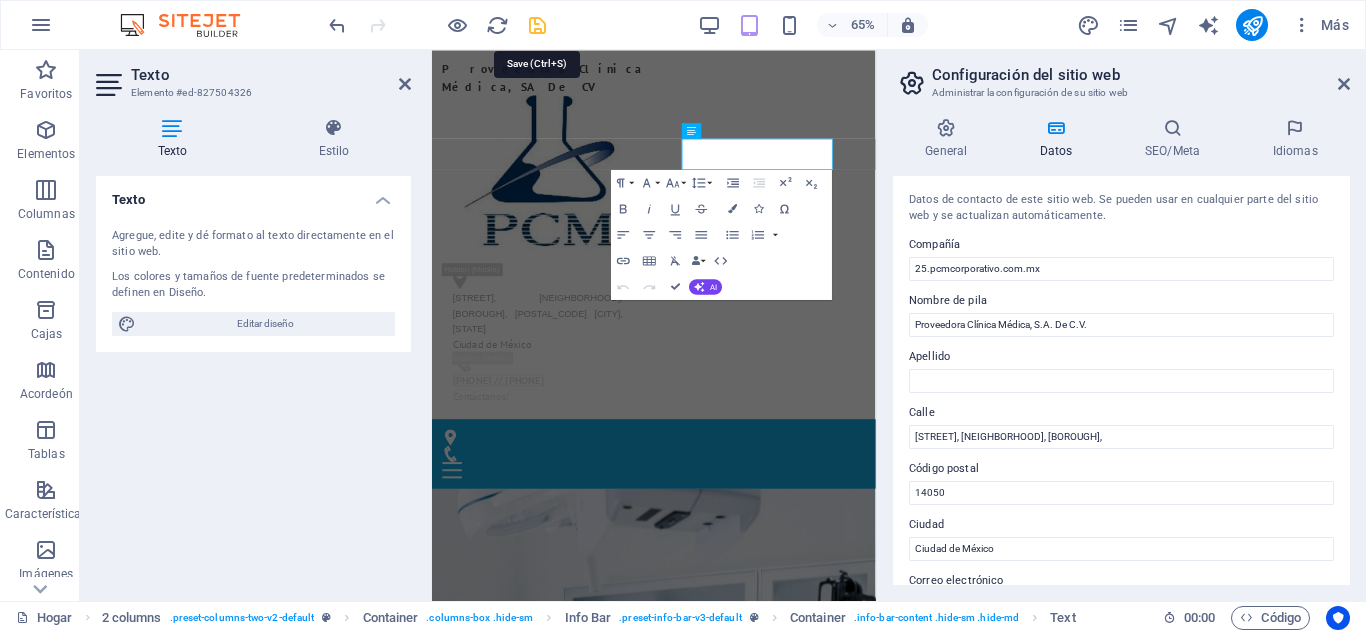 click at bounding box center (537, 25) 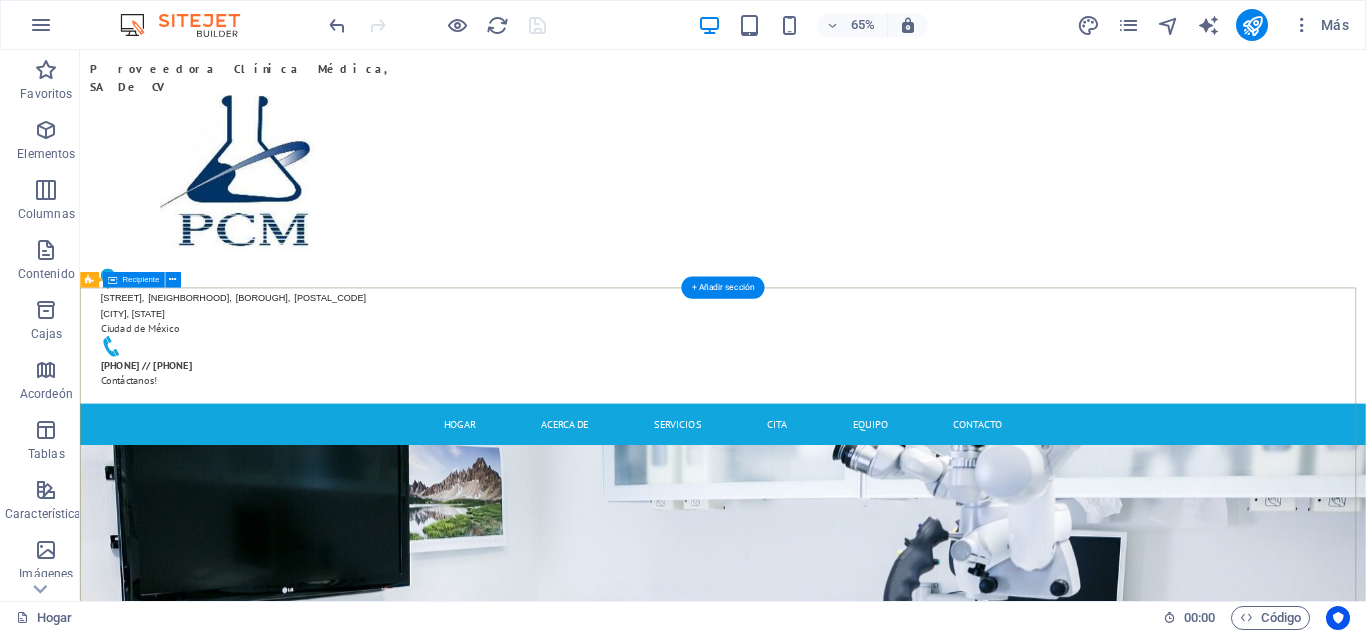 click on "Clínica moderna y médicos profesionales. Nuestros mejores servicios para usted Más información" at bounding box center [1069, 1593] 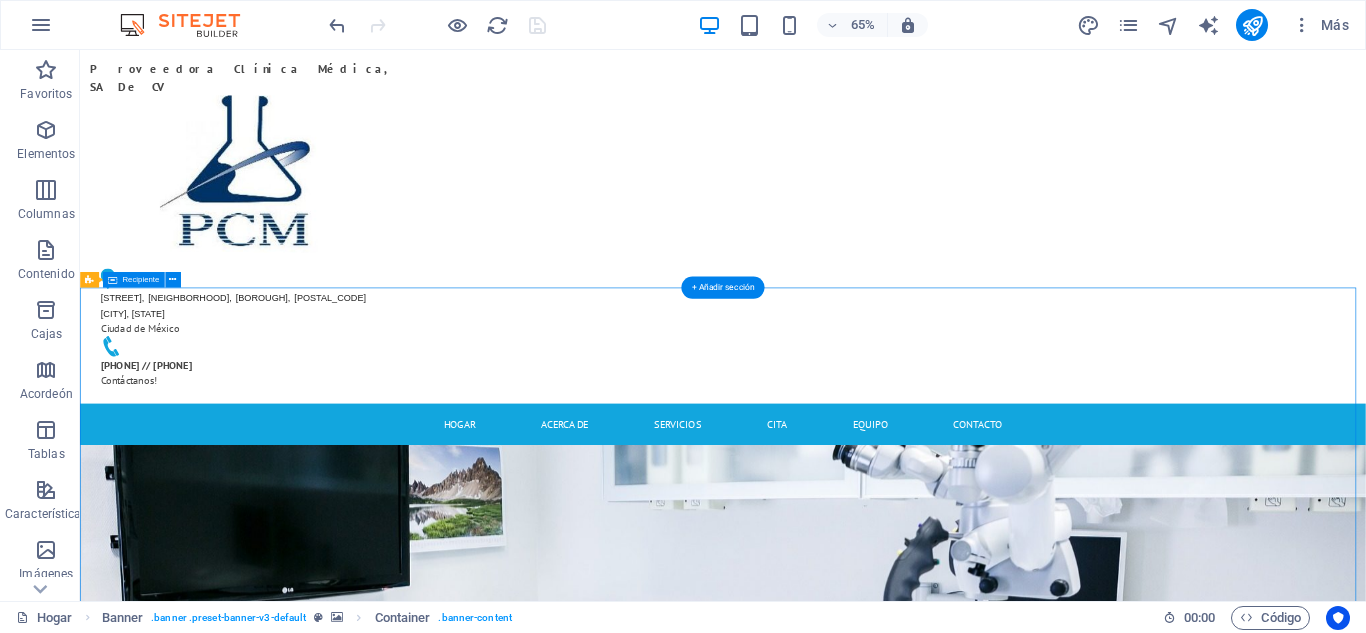 click on "Clínica moderna y médicos profesionales. Nuestros mejores servicios para usted Más información" at bounding box center [1069, 1593] 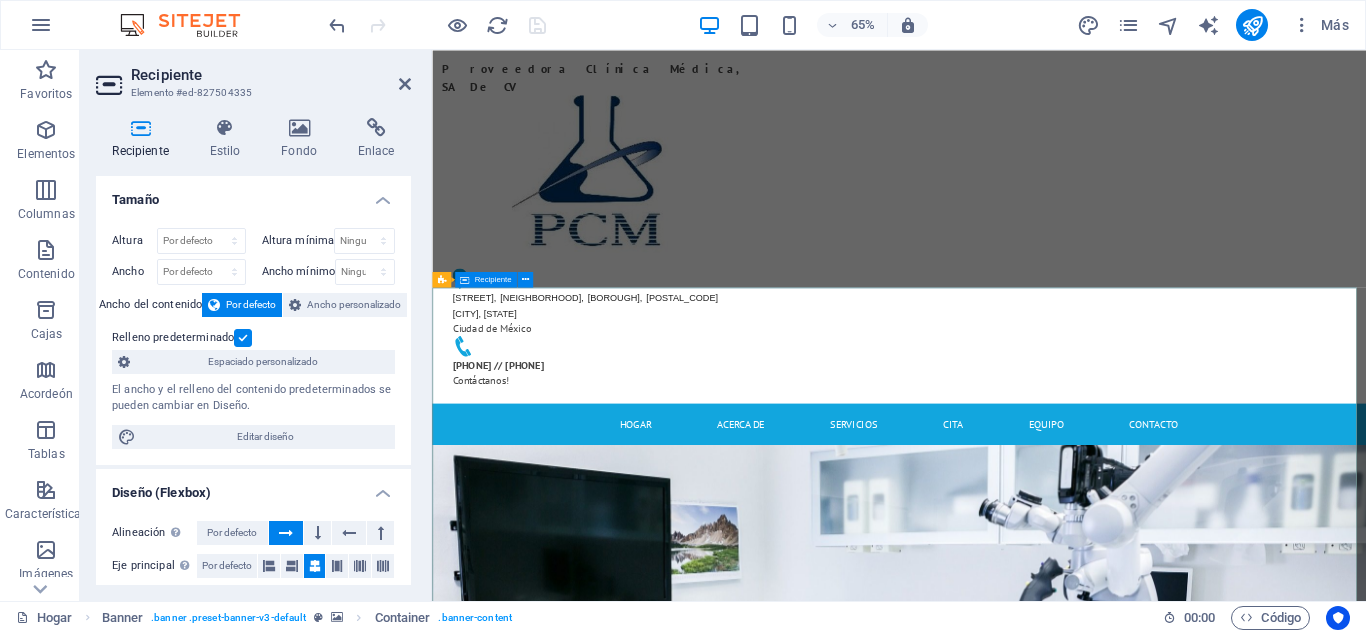 click on "Clínica moderna y médicos profesionales. Nuestros mejores servicios para usted Más información" at bounding box center [1150, 1593] 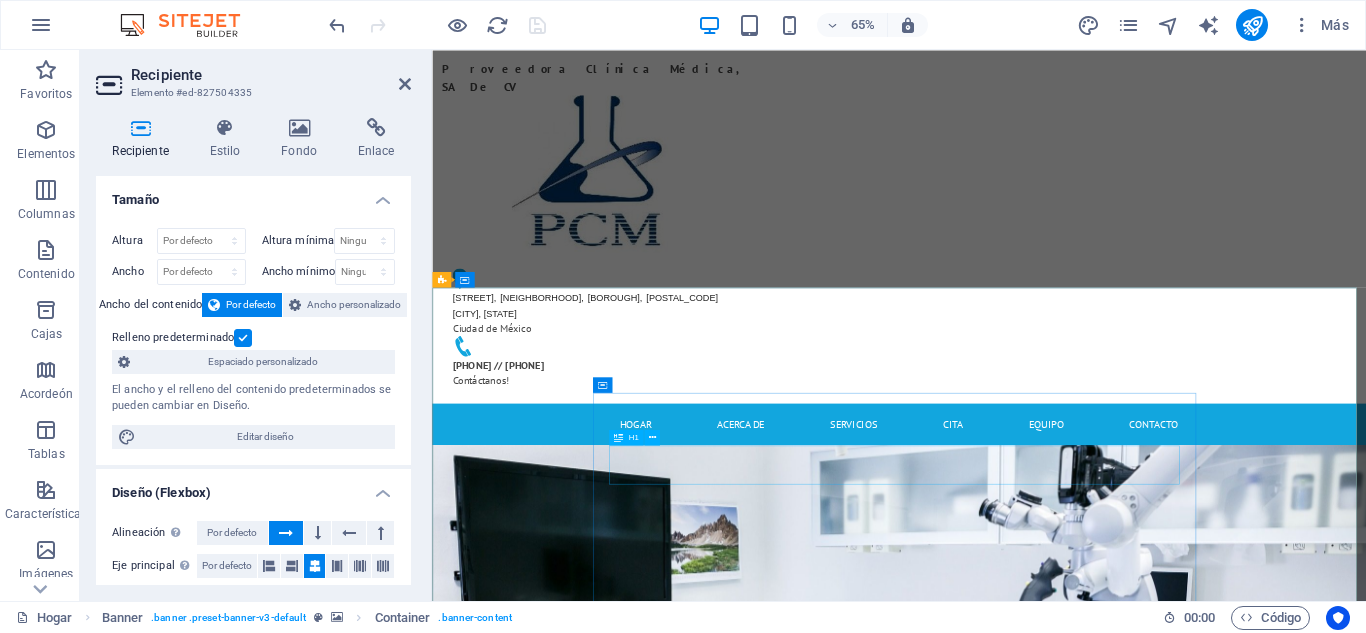 click on "Clínica moderna y médicos profesionales." at bounding box center (1151, 1527) 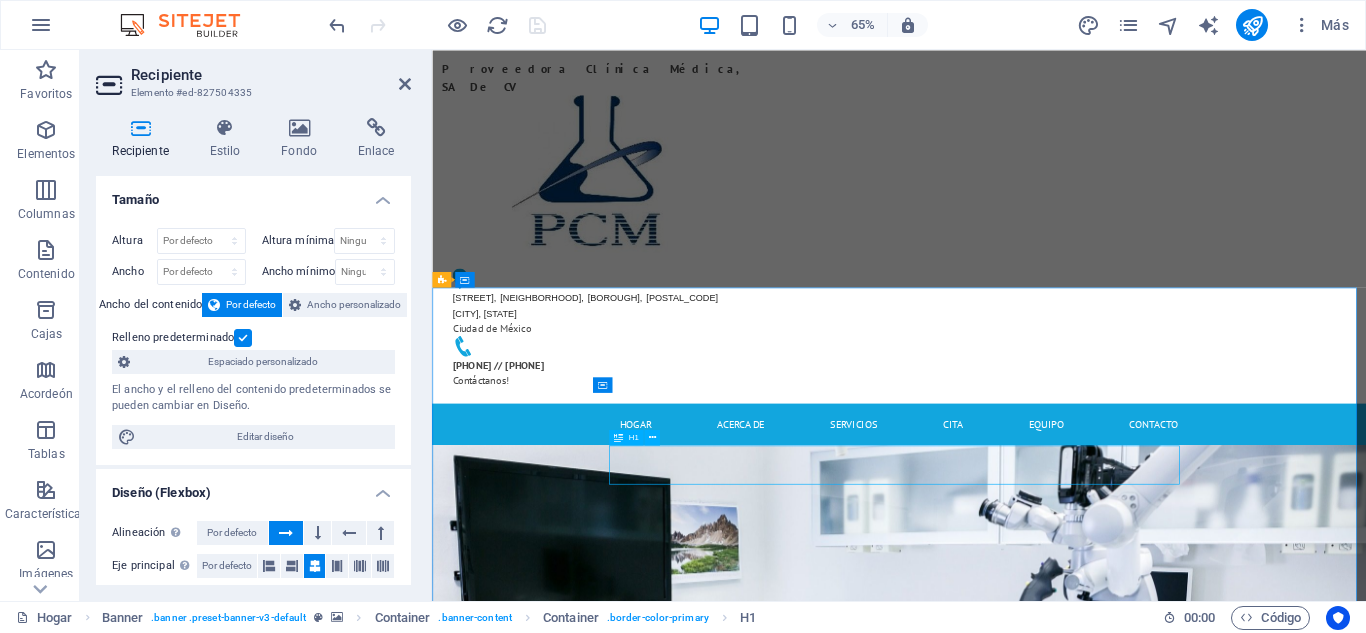 click on "Clínica moderna y médicos profesionales." at bounding box center [1151, 1527] 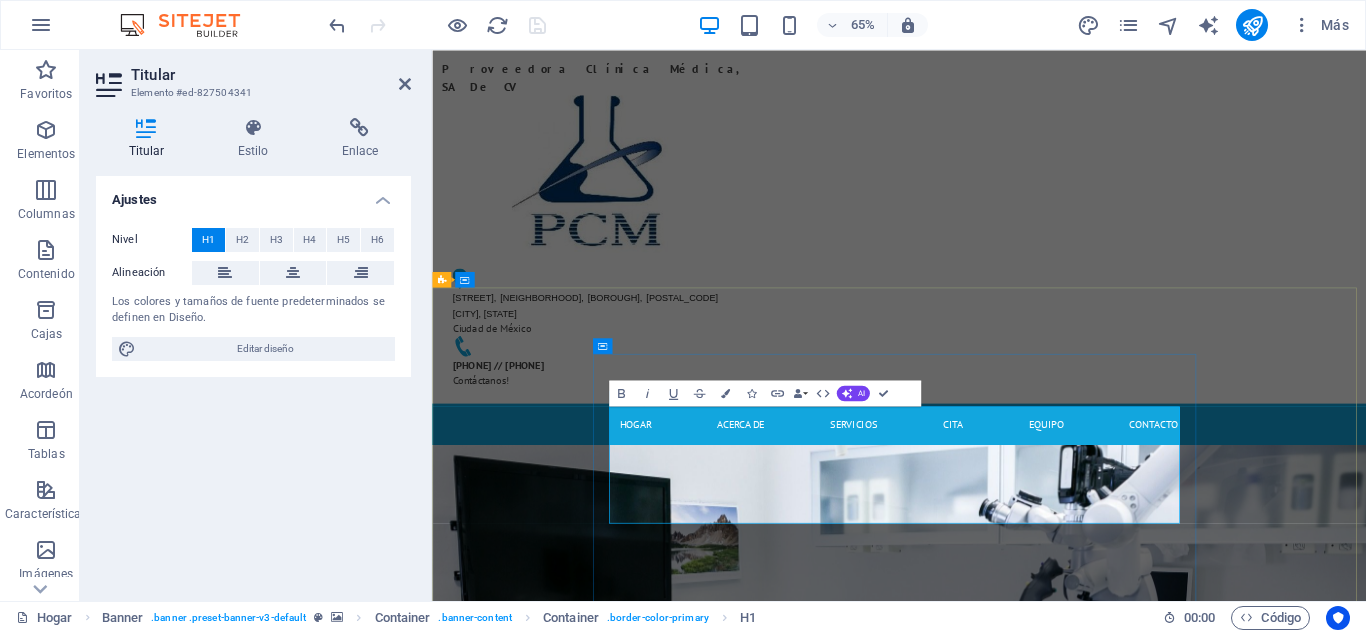 drag, startPoint x: 1022, startPoint y: 688, endPoint x: 842, endPoint y: 625, distance: 190.70657 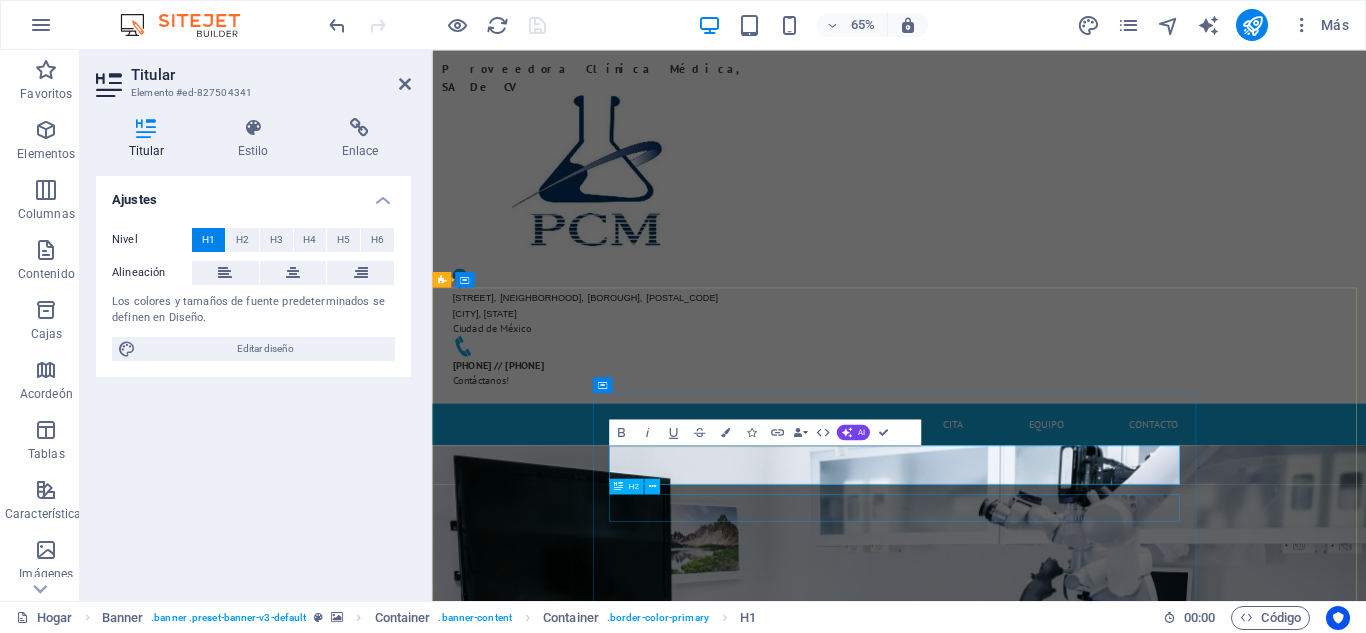 click on "Nuestros mejores servicios para usted" at bounding box center (1151, 1593) 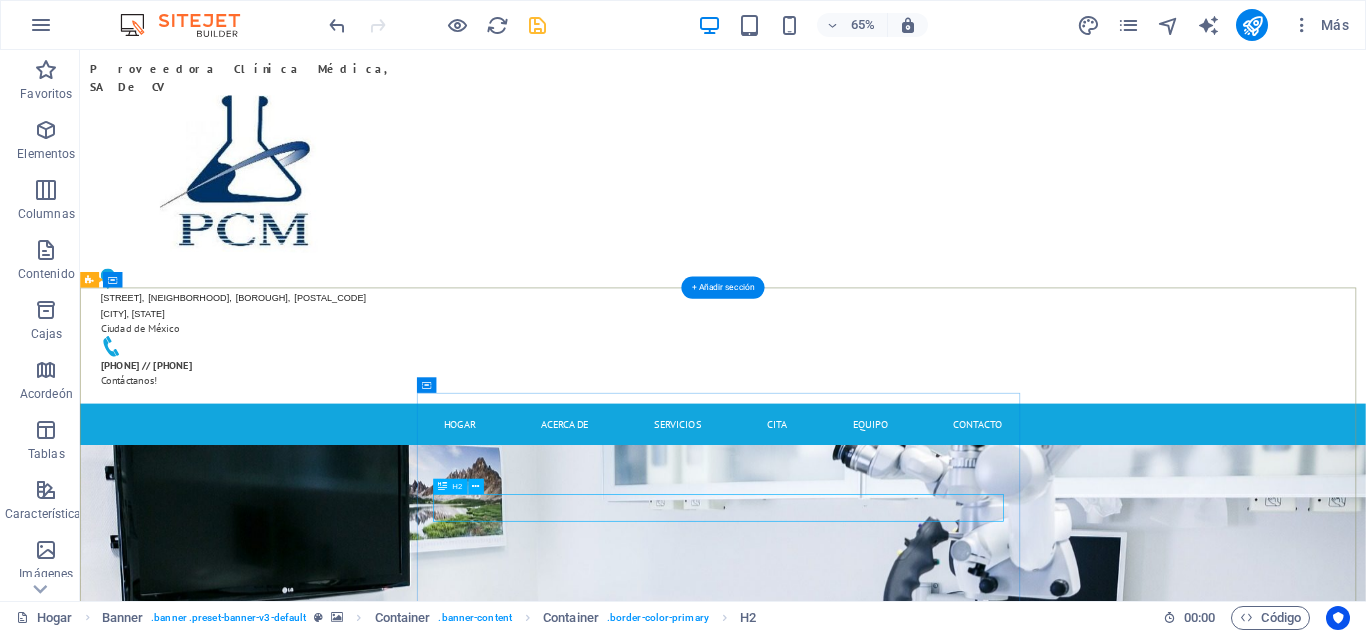 click on "Nuestros mejores servicios para usted" at bounding box center (1069, 1593) 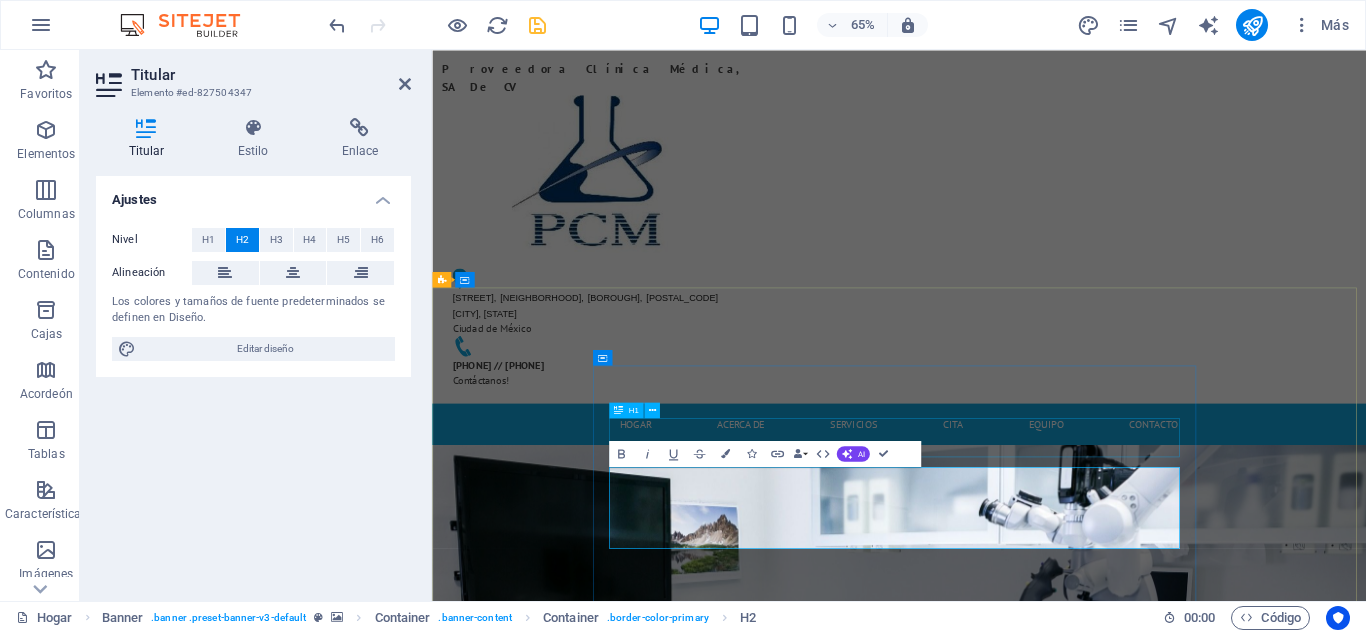 drag, startPoint x: 1258, startPoint y: 709, endPoint x: 711, endPoint y: 643, distance: 550.96735 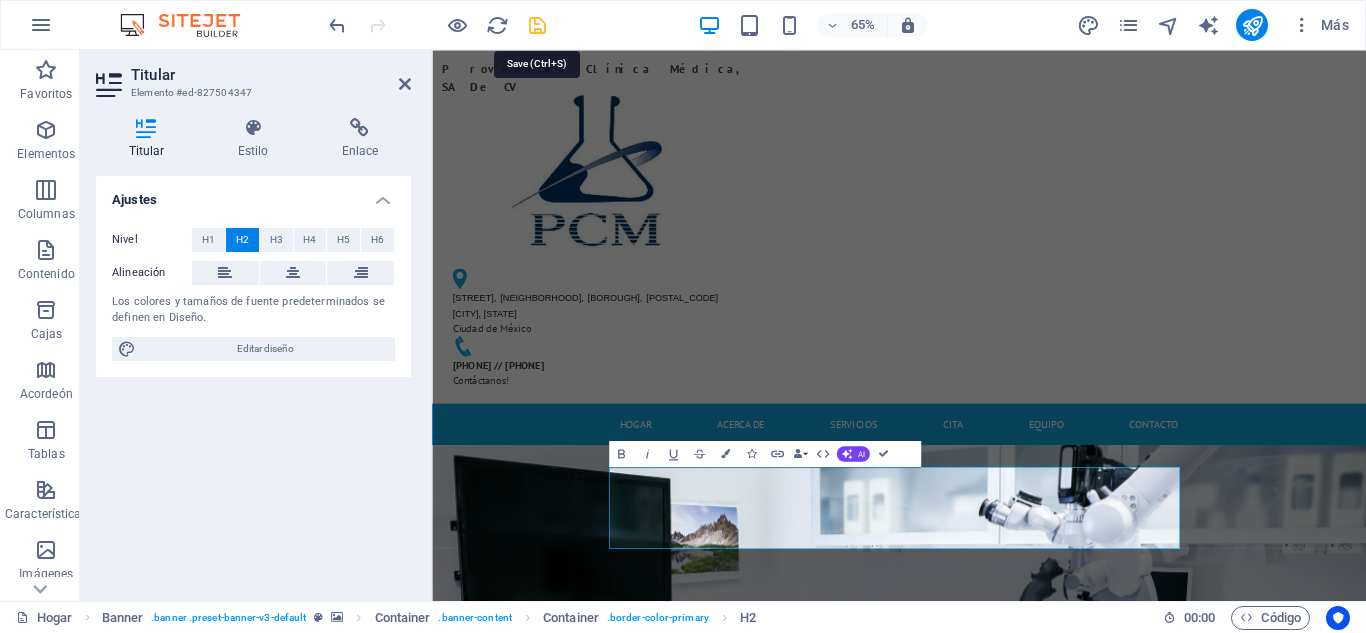 click at bounding box center [537, 25] 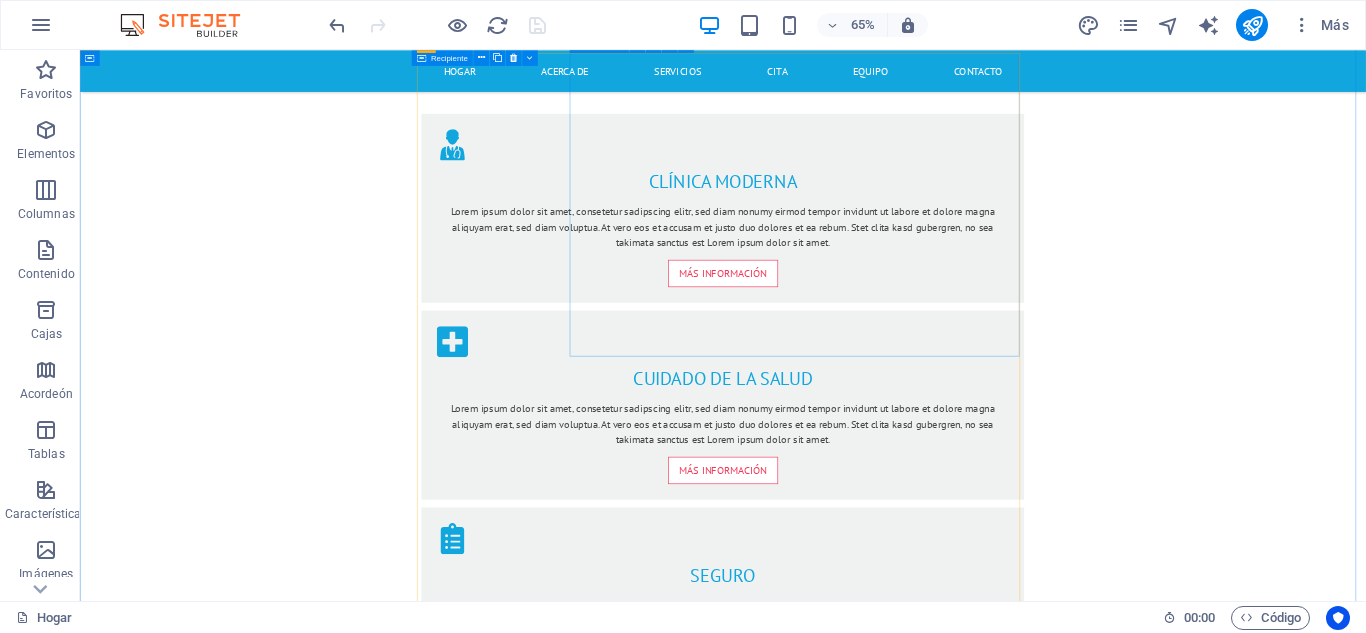 scroll, scrollTop: 2000, scrollLeft: 0, axis: vertical 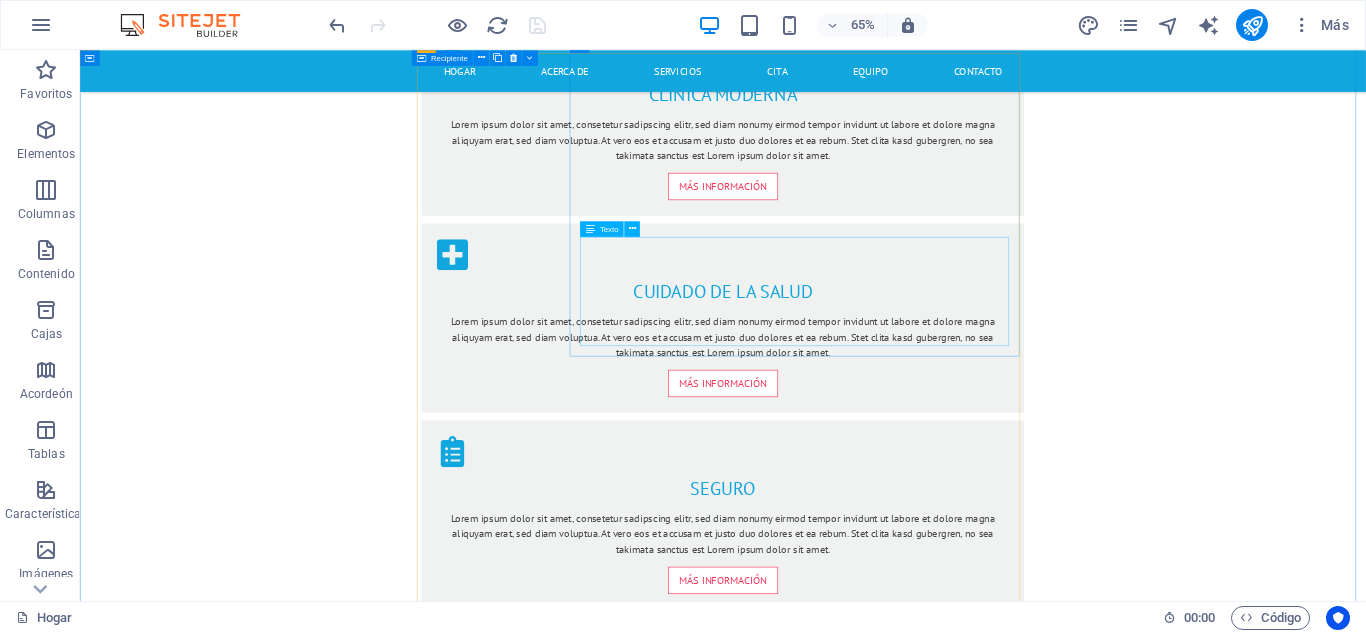 click on "Lorem ipsum dolor sit amet, consetetur sadipscing elitr, sed diam nonumy eirmod tempor invidunt ut labore et dolore magna aliquyam erat, sed diam voluptua. At vero eos et accusam et justo duo dolores et ea rebum. Stet clita kasd gubergren, no sea takimata sanctus est Lorem ipsum dolor sit amet. Lorem ipsum dolor sit amet, consetetur sadipscing elitr, sed diam nonumy eirmod tempor invidunt ut labore et dolore magna aliquyam erat, sed diam voluptua. At vero eos et accusam et justo duo dolores et ea rebum. Stet clita kasd gubergren, no sea takimata sanctus est Lorem ipsum dolor sit amet." at bounding box center (1187, 1746) 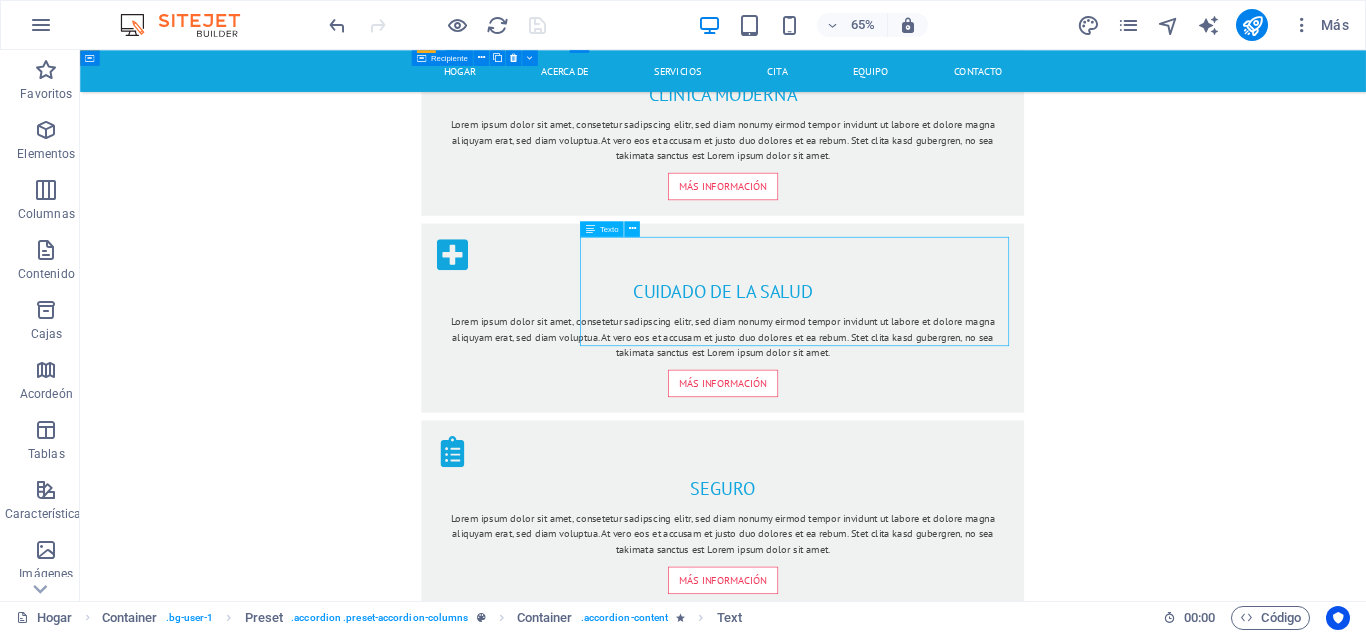 click on "Lorem ipsum dolor sit amet, consetetur sadipscing elitr, sed diam nonumy eirmod tempor invidunt ut labore et dolore magna aliquyam erat, sed diam voluptua. At vero eos et accusam et justo duo dolores et ea rebum. Stet clita kasd gubergren, no sea takimata sanctus est Lorem ipsum dolor sit amet. Lorem ipsum dolor sit amet, consetetur sadipscing elitr, sed diam nonumy eirmod tempor invidunt ut labore et dolore magna aliquyam erat, sed diam voluptua. At vero eos et accusam et justo duo dolores et ea rebum. Stet clita kasd gubergren, no sea takimata sanctus est Lorem ipsum dolor sit amet." at bounding box center [1187, 1746] 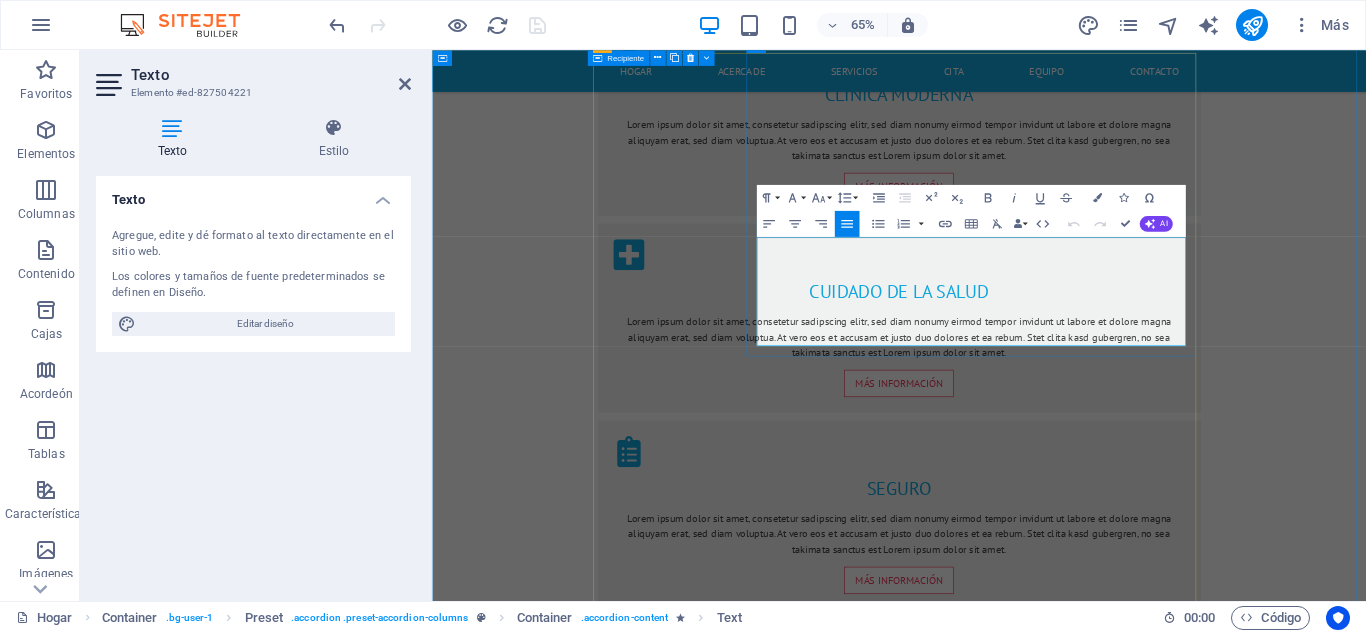 drag, startPoint x: 930, startPoint y: 348, endPoint x: 1264, endPoint y: 483, distance: 360.2513 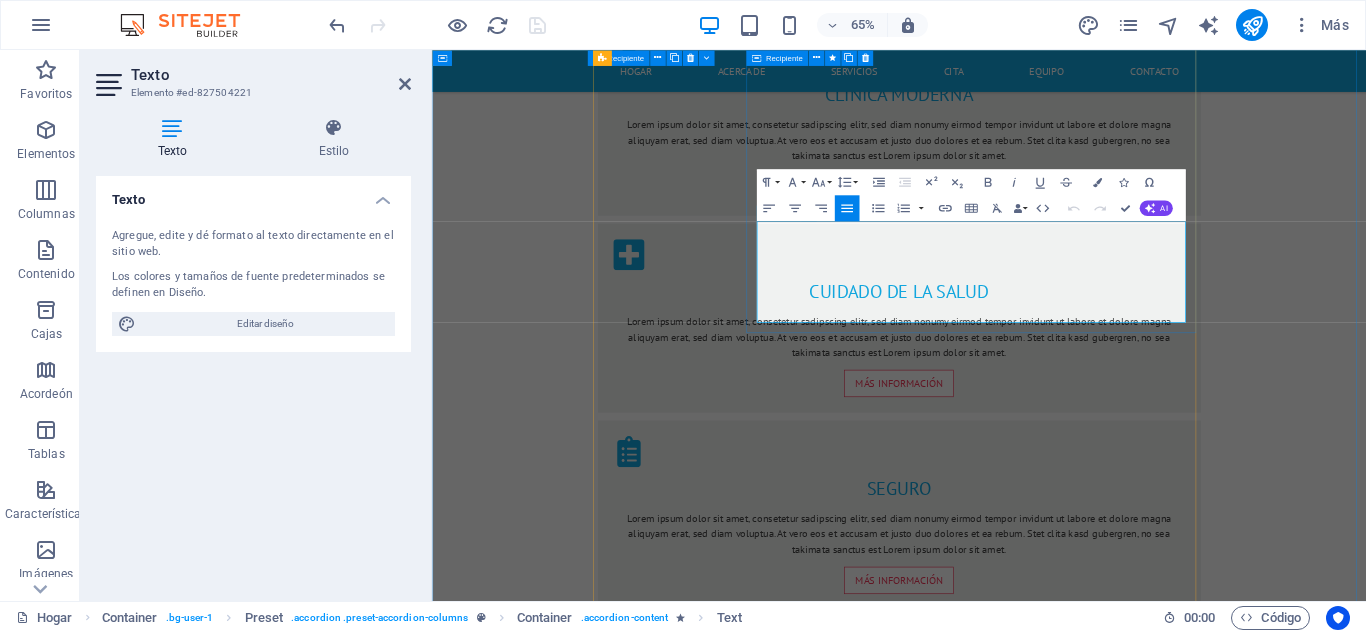 scroll, scrollTop: 2024, scrollLeft: 0, axis: vertical 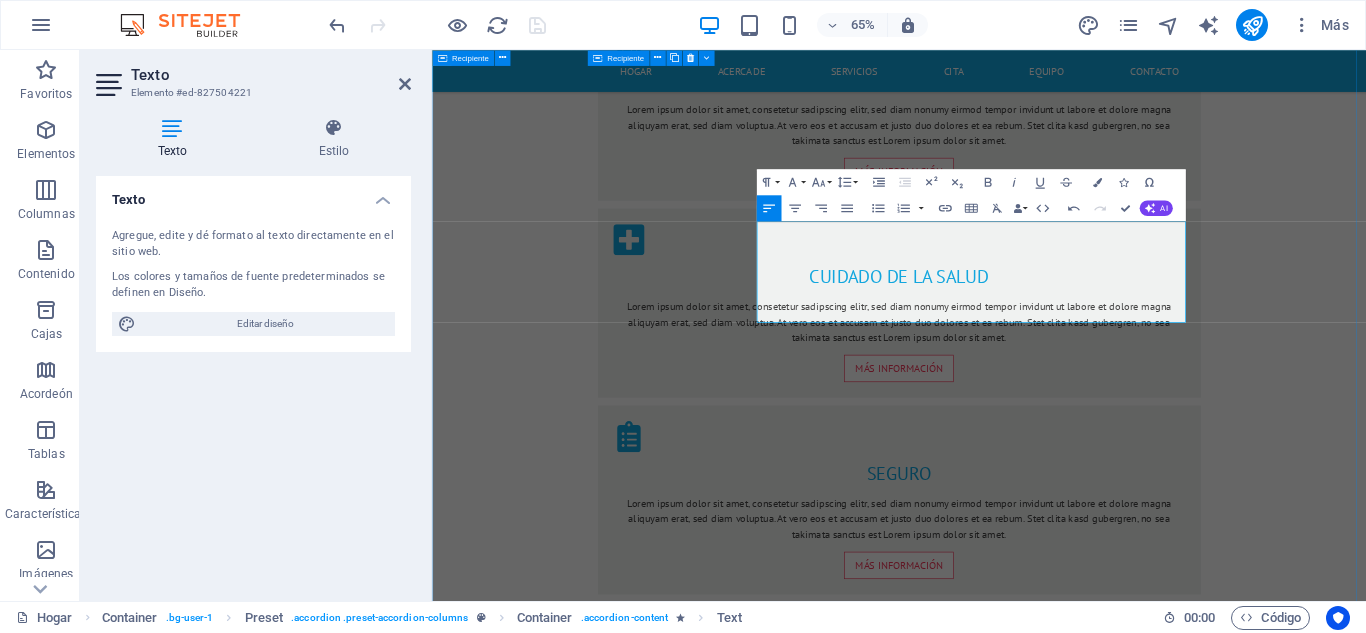 click on "Cuidado de la salud Suelta el contenido aquí o  Añadir elementos  Pegar portapapeles Cuidado de la salud Somos una empresa con 25 años de experiencia en los sectores de gobierno y privado. Contamos con la capacidad técnica y operativa para construir proyectos de la mano de nuestros clientes que contribuyan a la búsqueda de un diagnóstico oportuno para los pacientes que requieren un tratamiento. Emergencia Suelta el contenido aquí o  Añadir elementos  Pegar portapapeles Unidad de Emergencia Cirugía Suelta el contenido aquí o  Añadir elementos  Pegar portapapeles Cirugía Seguro de salud Suelta el contenido aquí o  Añadir elementos  Pegar portapapeles Seguro de salud" at bounding box center [1150, 2307] 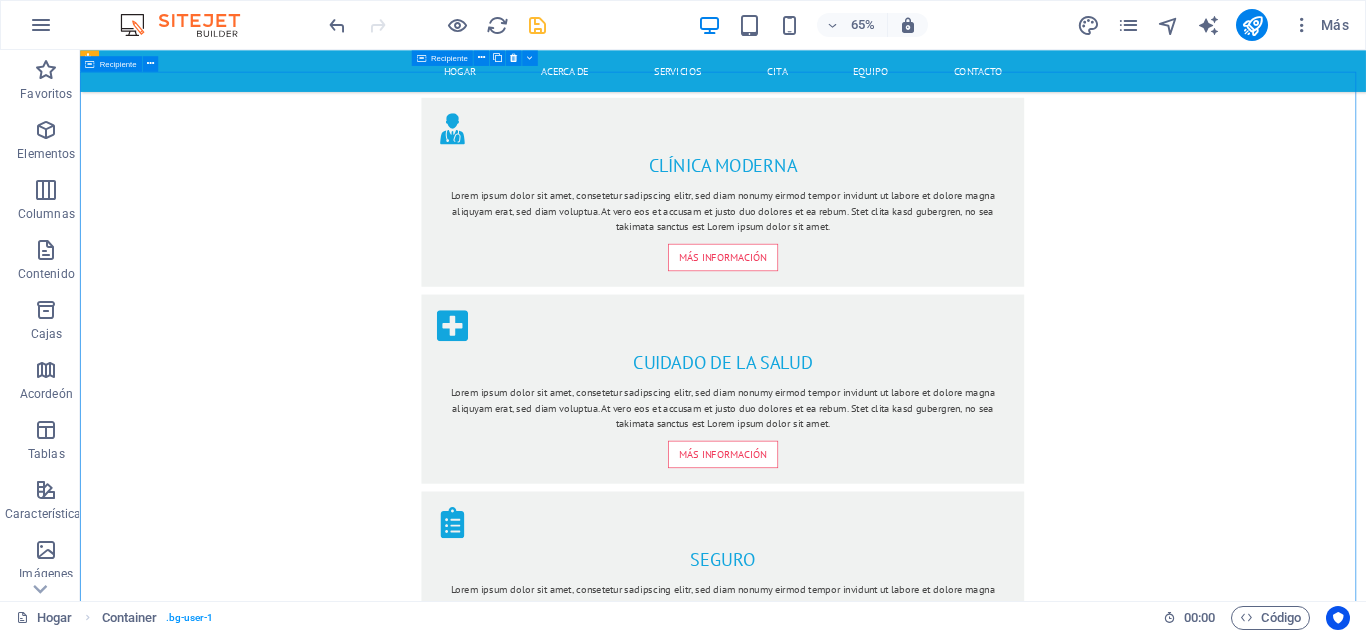 scroll, scrollTop: 1757, scrollLeft: 0, axis: vertical 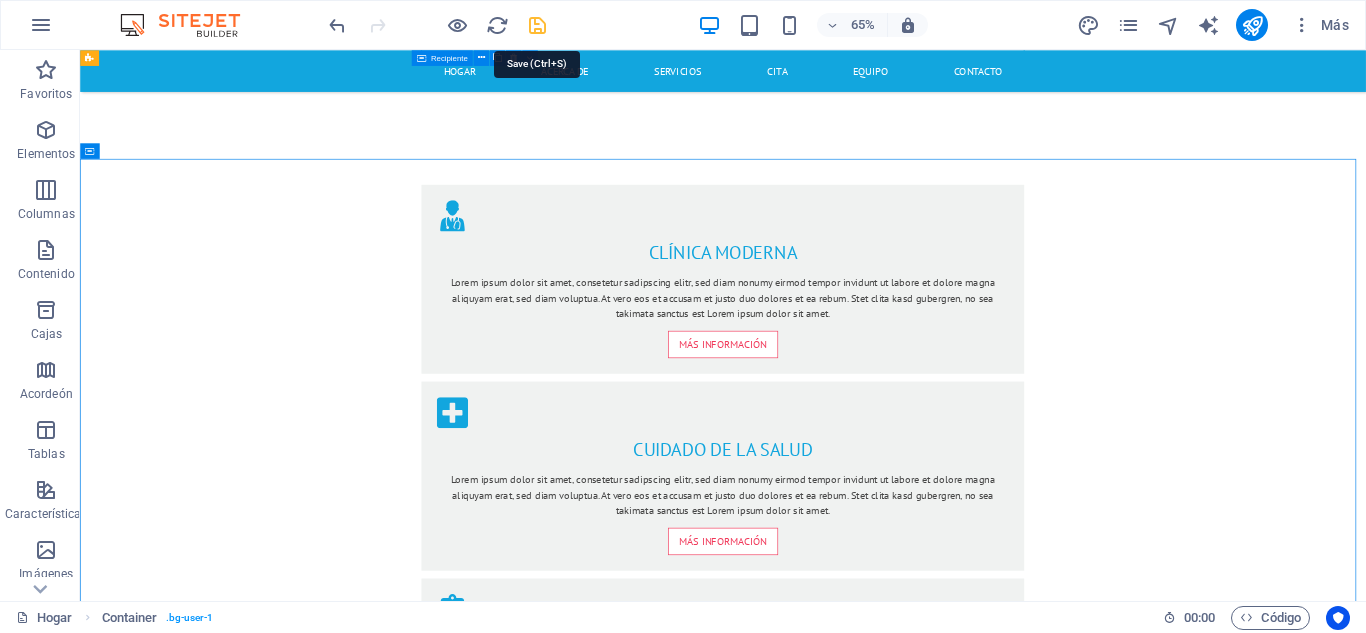 click at bounding box center [537, 25] 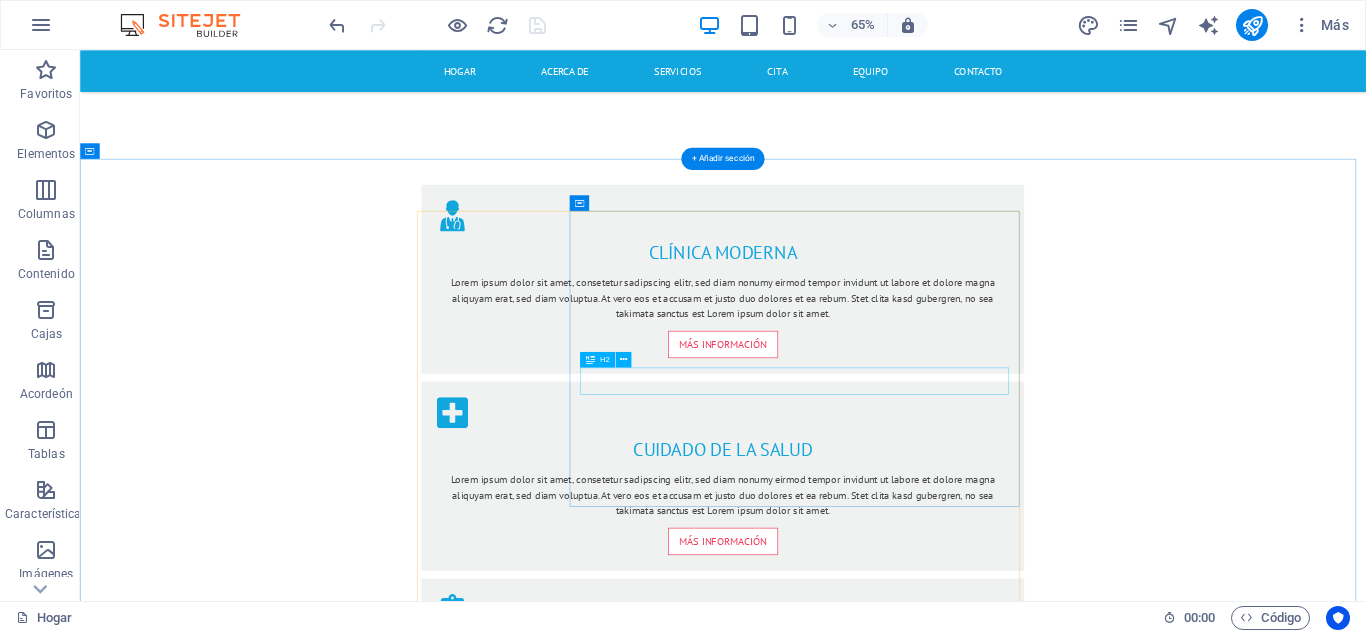 click on "Cuidado de la salud" at bounding box center (1187, 1884) 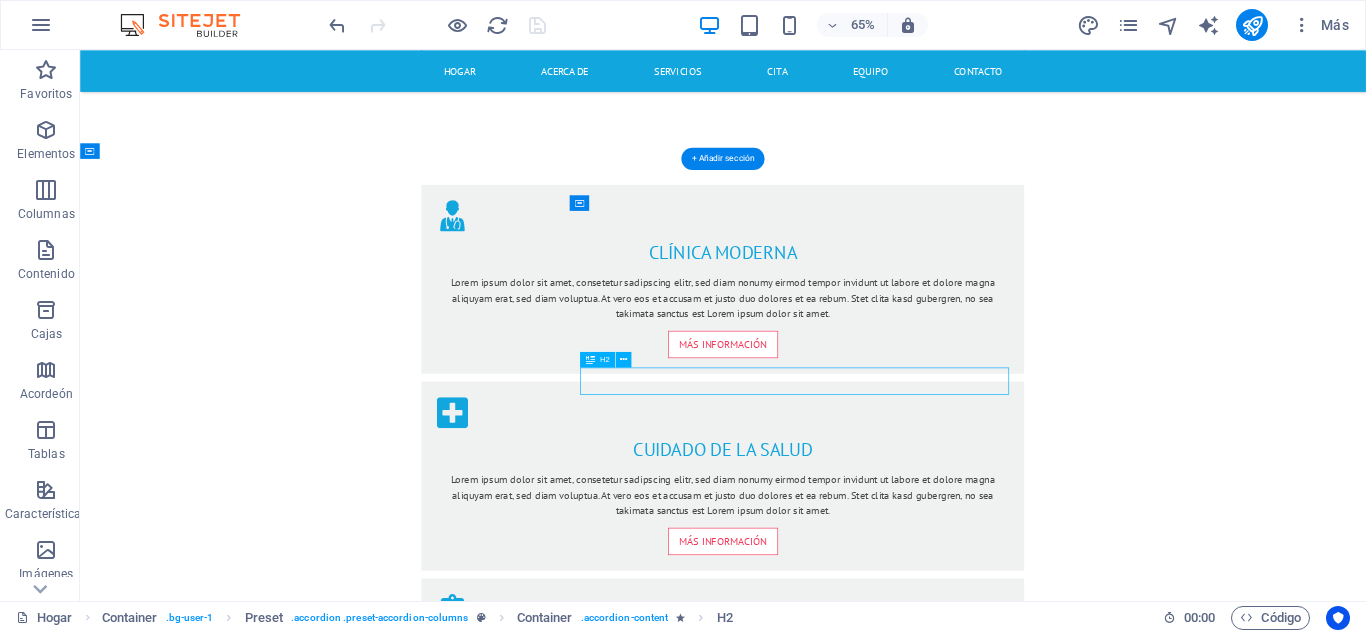 click on "Cuidado de la salud" at bounding box center [1187, 1884] 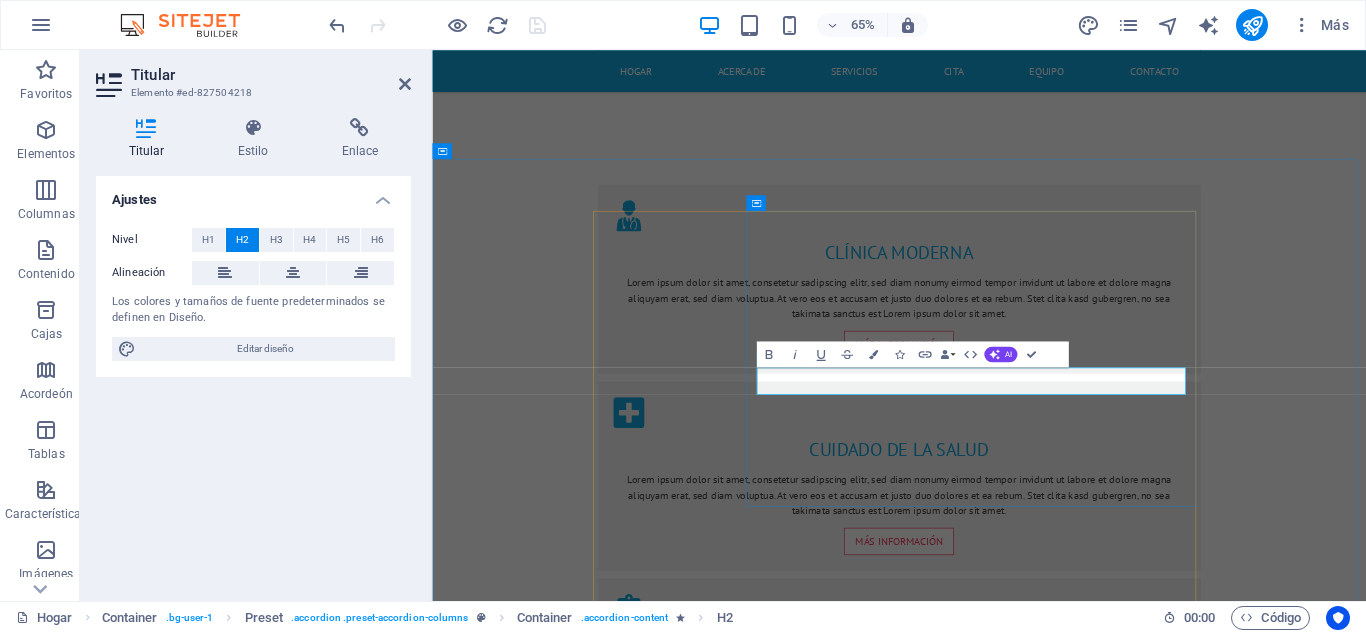 click on "Cuidado de la salud" at bounding box center [1268, 1884] 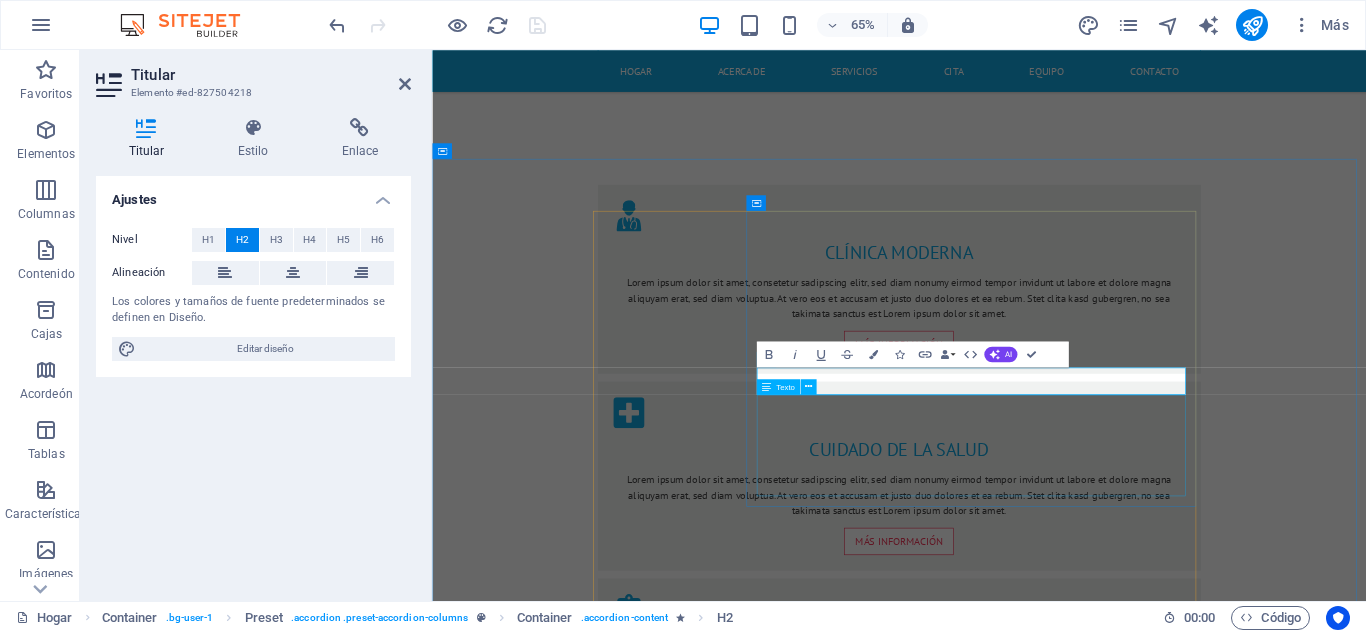 type 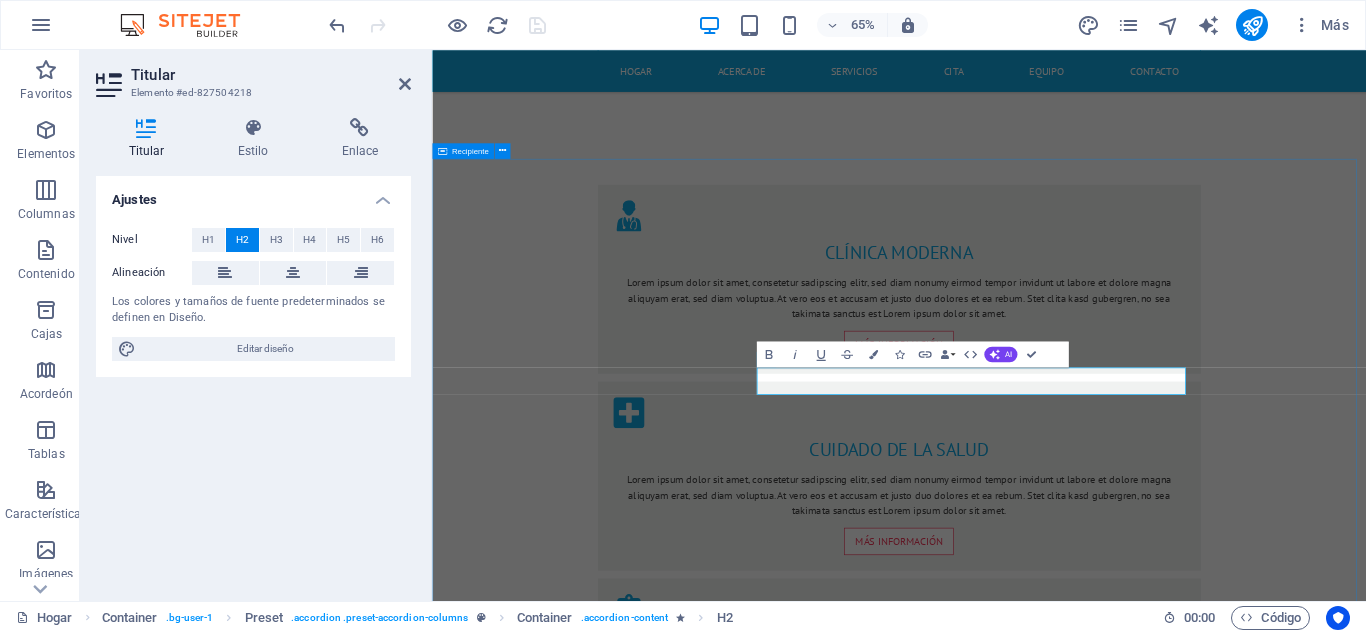 click on "Cuidado de la salud Suelta el contenido aquí o  Añadir elementos  Pegar portapapeles Nosotros Somos una empresa con 25 años de experiencia en los sectores de gobierno y privado. Contamos con la capacidad técnica y operativa para construir proyectos de la mano de nuestros clientes que contribuyan a la búsqueda de un diagnóstico oportuno para los pacientes que requieren un tratamiento. Emergencia Suelta el contenido aquí o  Añadir elementos  Pegar portapapeles Unidad de Emergencia Cirugía Suelta el contenido aquí o  Añadir elementos  Pegar portapapeles Cirugía Seguro de salud Suelta el contenido aquí o  Añadir elementos  Pegar portapapeles Seguro de salud" at bounding box center (1150, 2574) 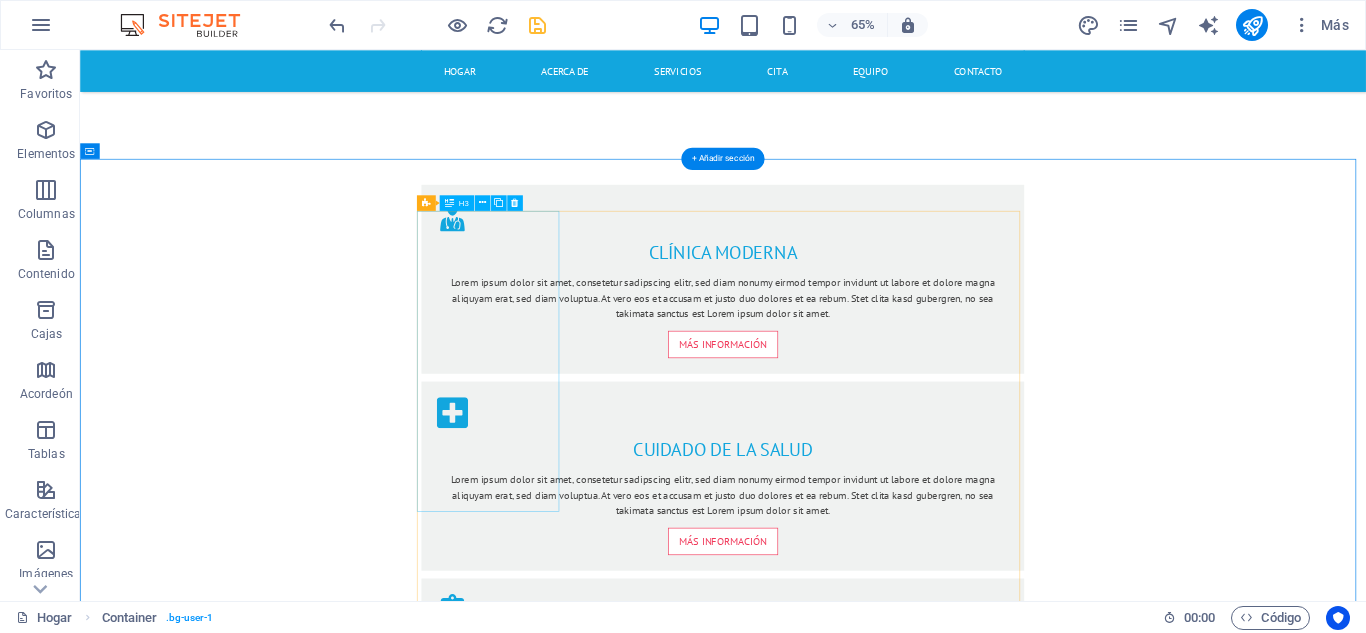 click on "Cuidado de la salud" at bounding box center (715, 1853) 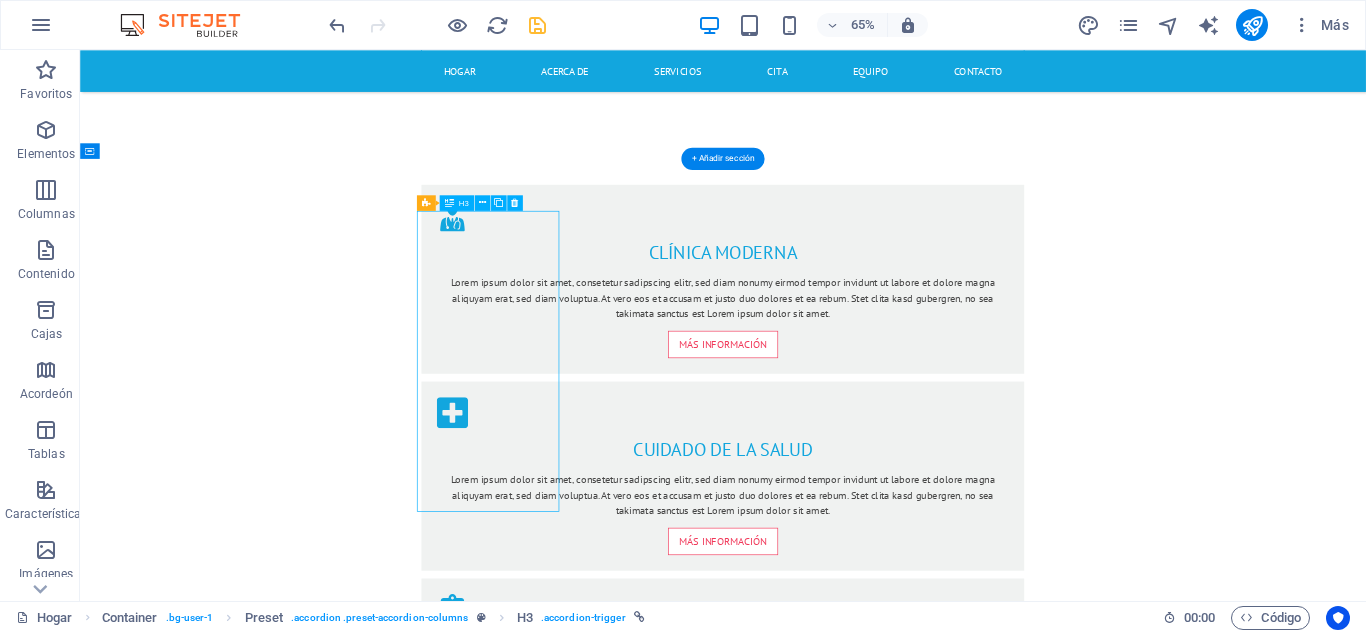 click on "Cuidado de la salud" at bounding box center [715, 1853] 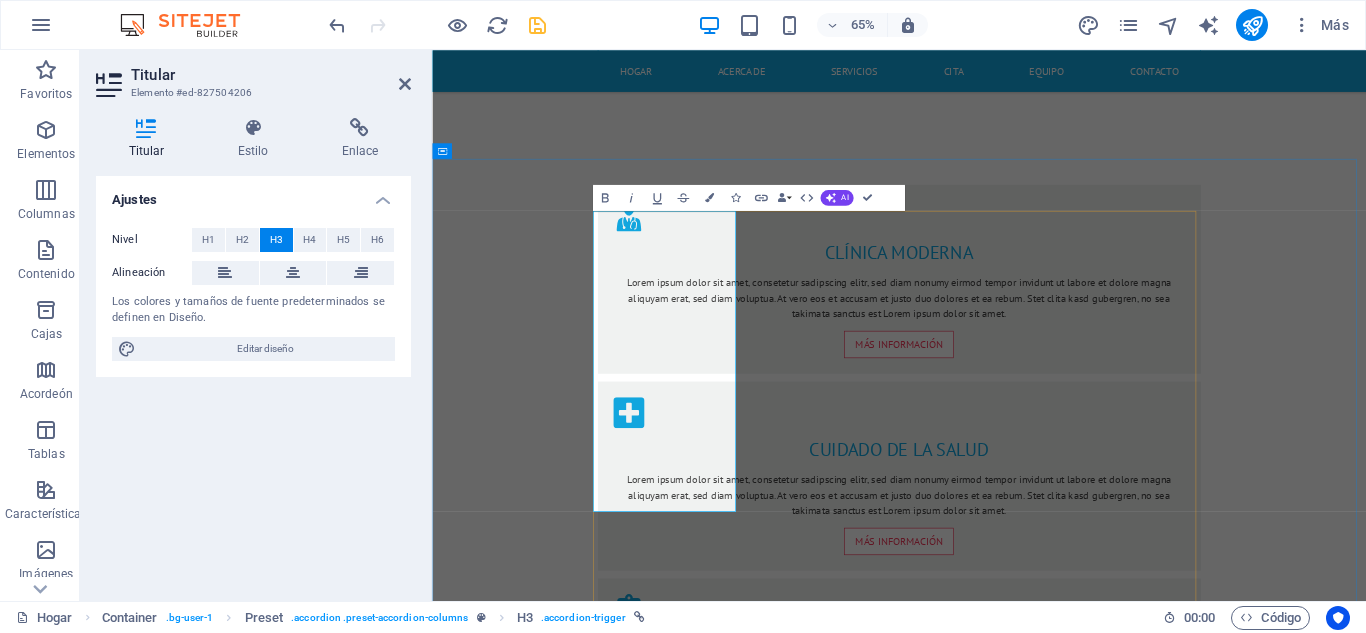 type 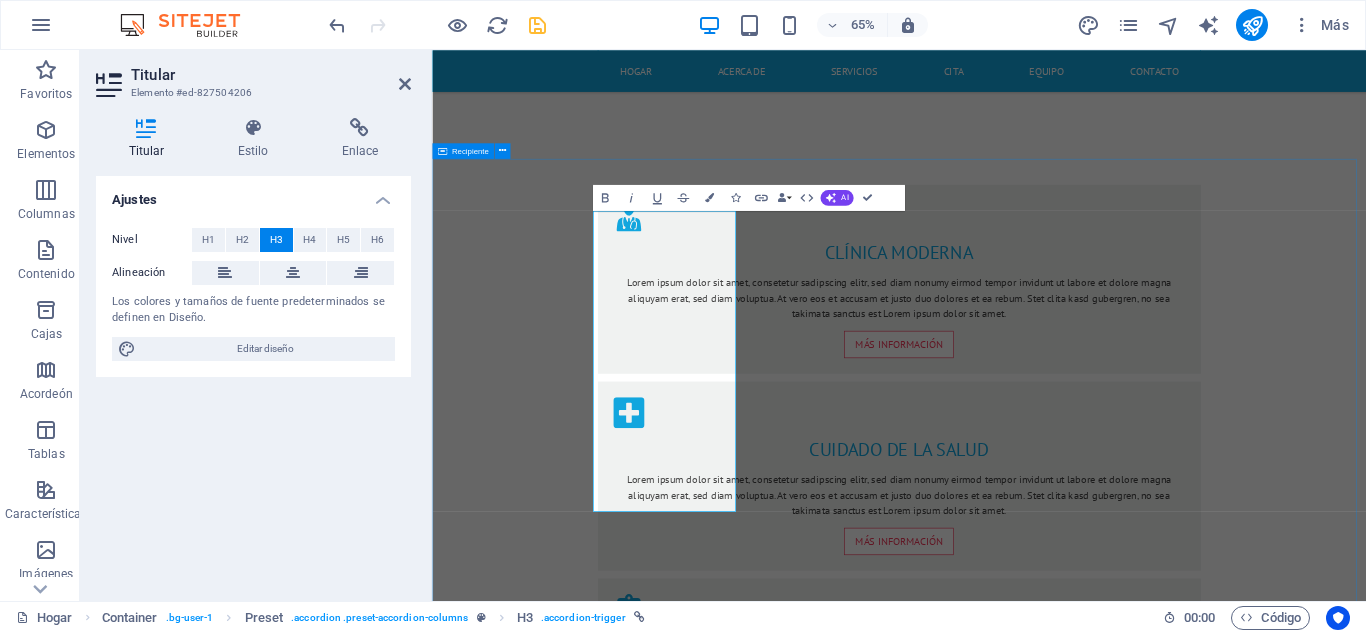 click on "nortesotros Suelta el contenido aquí o  Añadir elementos  Pegar portapapeles Nosotros Somos una empresa con 25 años de experiencia en los sectores de gobierno y privado. Contamos con la capacidad técnica y operativa para construir proyectos de la mano de nuestros clientes que contribuyan a la búsqueda de un diagnóstico oportuno para los pacientes que requieren un tratamiento. Emergencia Suelta el contenido aquí o  Añadir elementos  Pegar portapapeles Unidad de Emergencia Cirugía Suelta el contenido aquí o  Añadir elementos  Pegar portapapeles Cirugía Seguro de salud Suelta el contenido aquí o  Añadir elementos  Pegar portapapeles Seguro de salud" at bounding box center [1150, 2574] 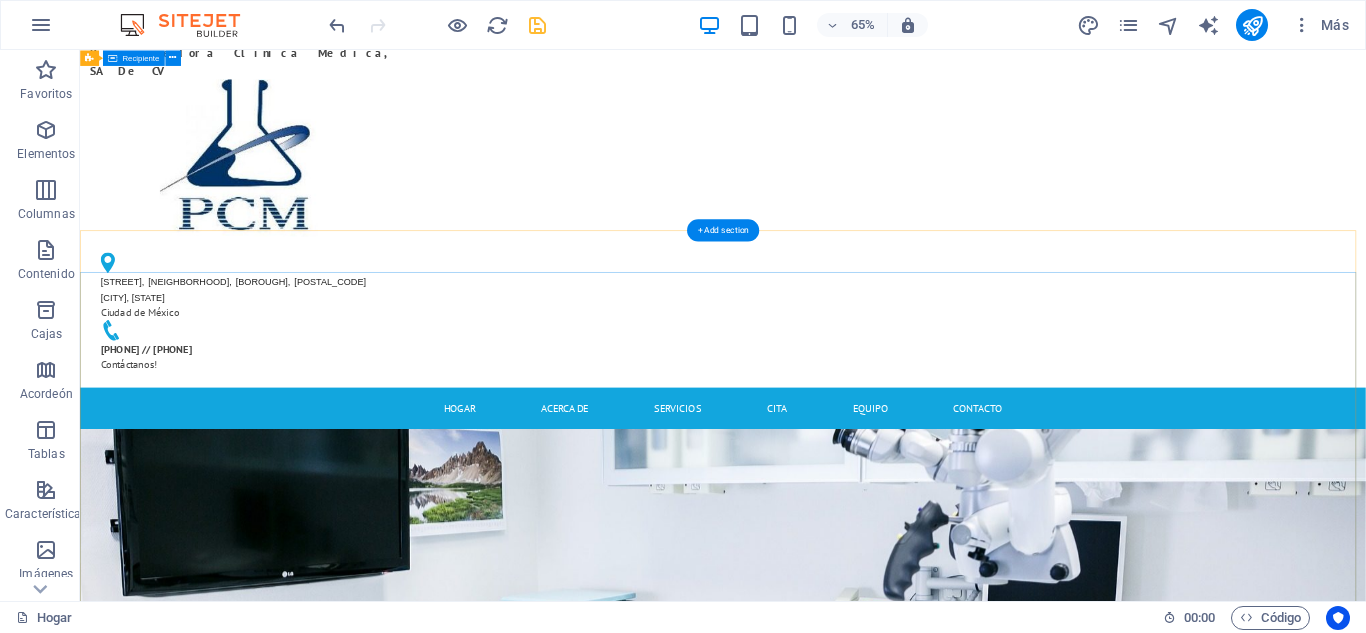 scroll, scrollTop: 24, scrollLeft: 0, axis: vertical 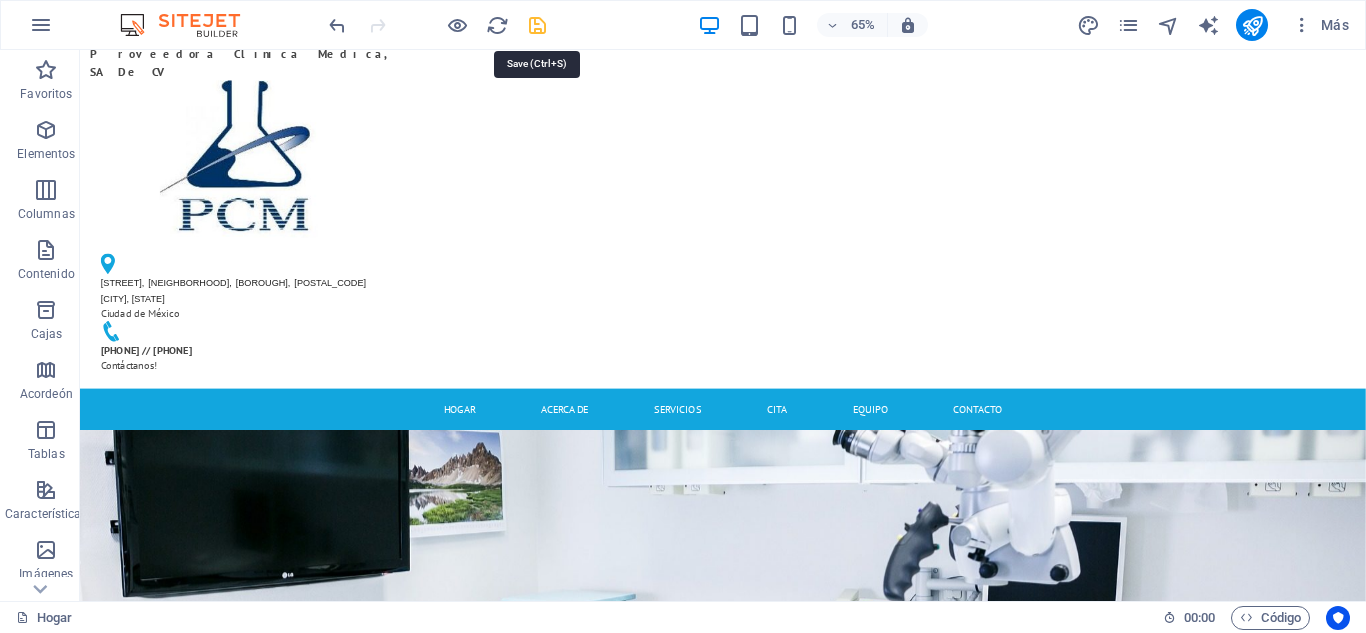 click at bounding box center [537, 25] 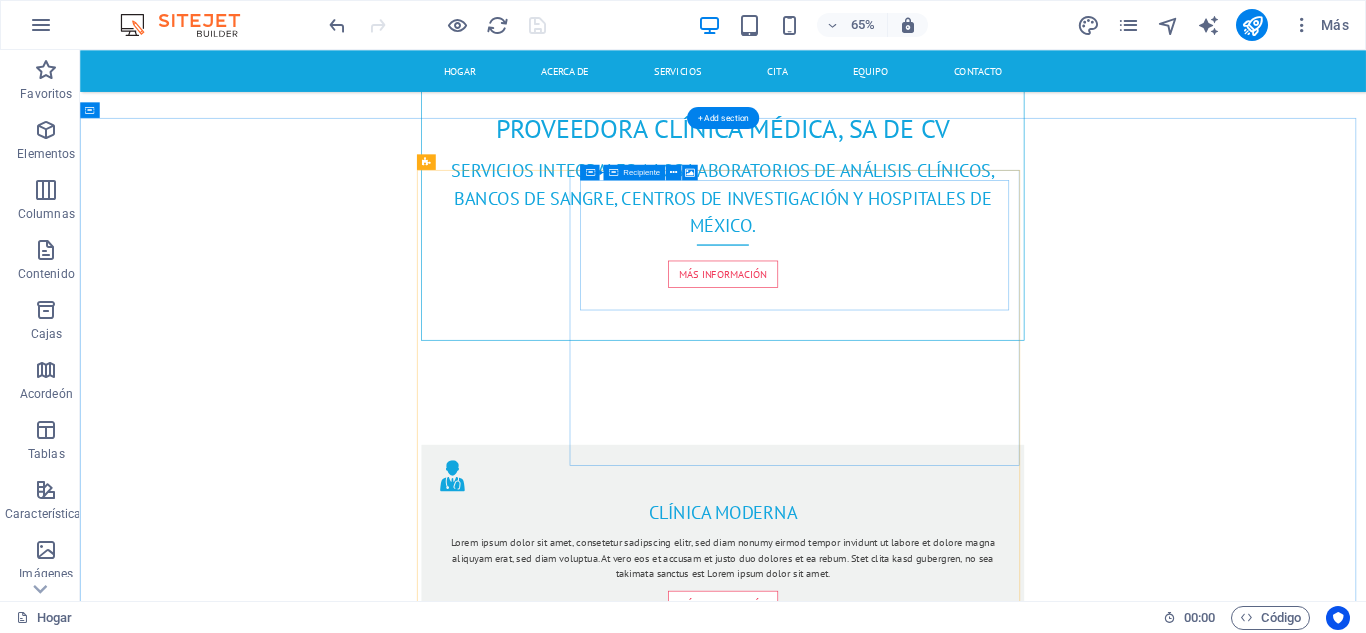 scroll, scrollTop: 1891, scrollLeft: 0, axis: vertical 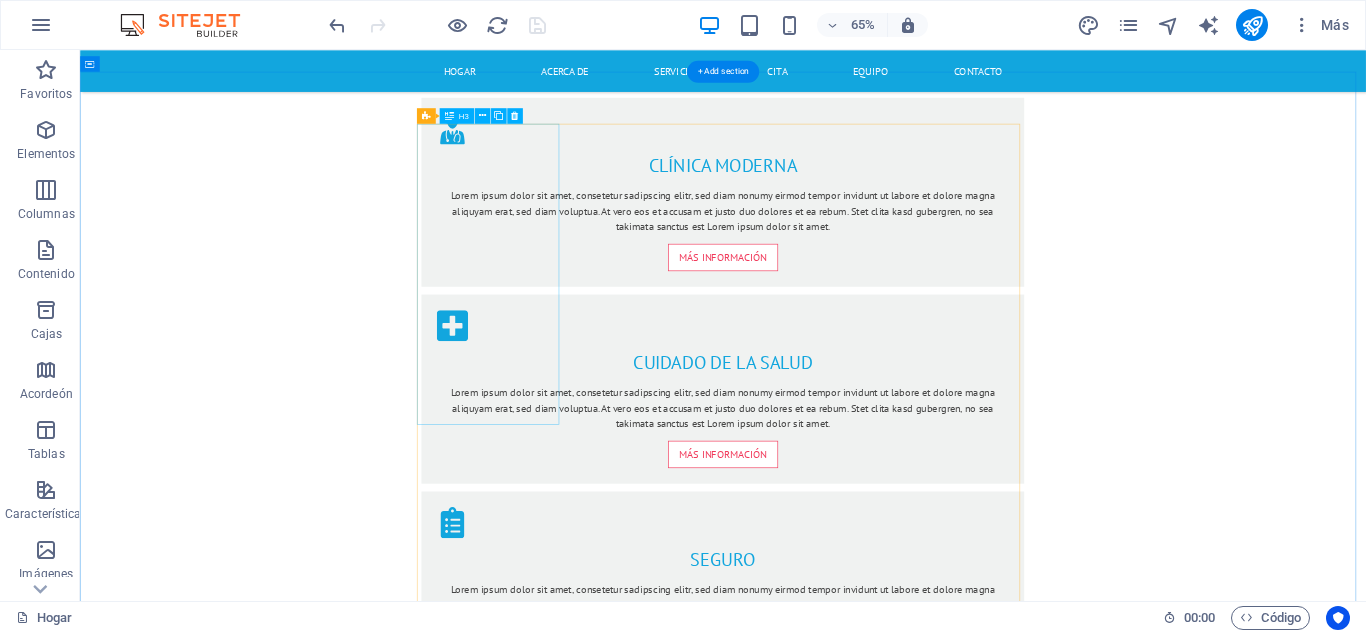 click on "norteños" at bounding box center [715, 1719] 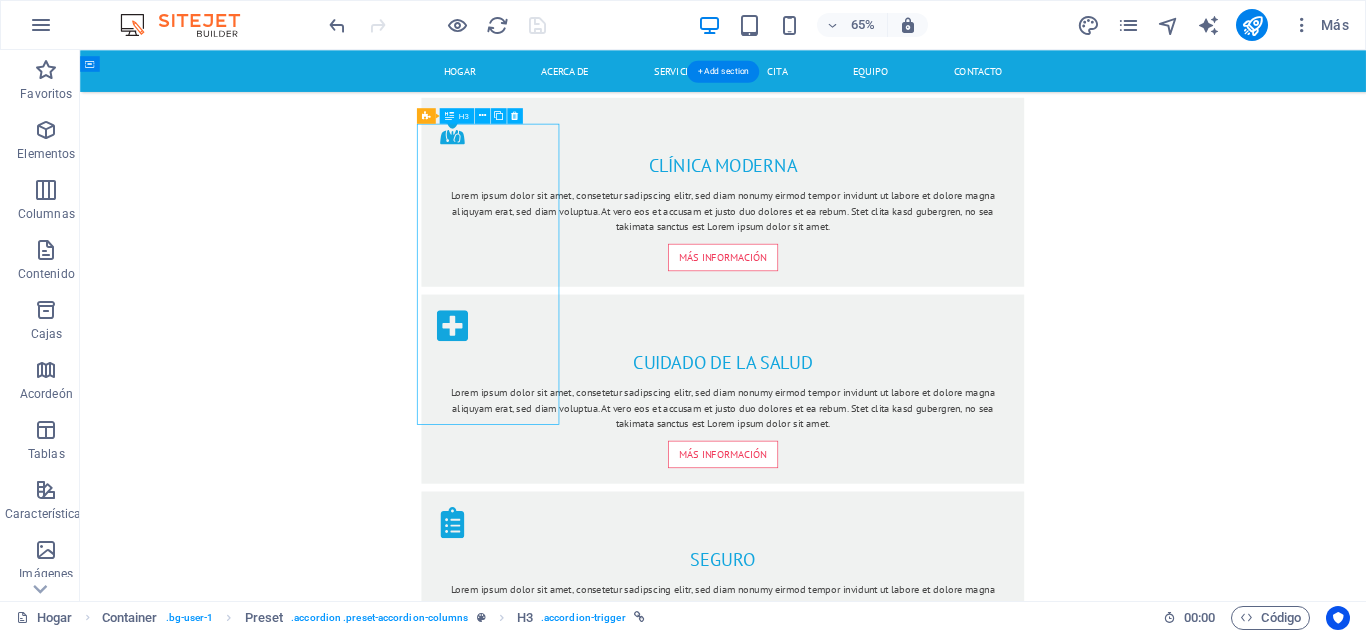 click on "norteños" at bounding box center [715, 1719] 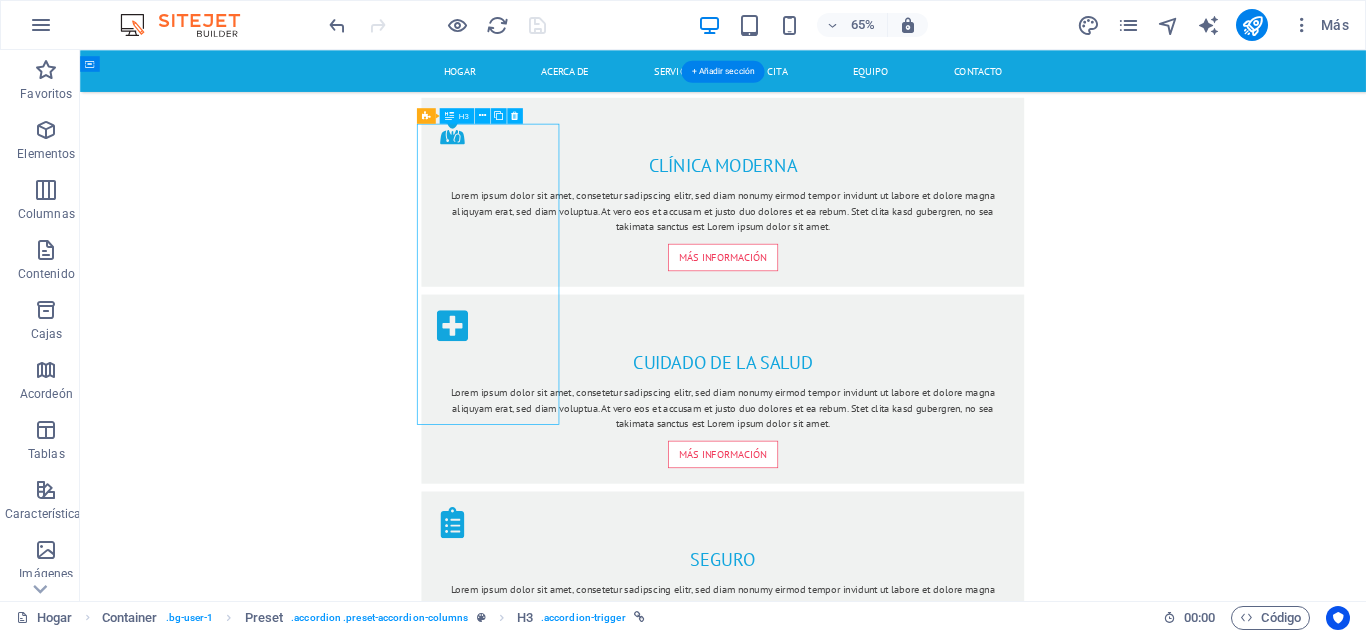 click on "norteños" at bounding box center (715, 1719) 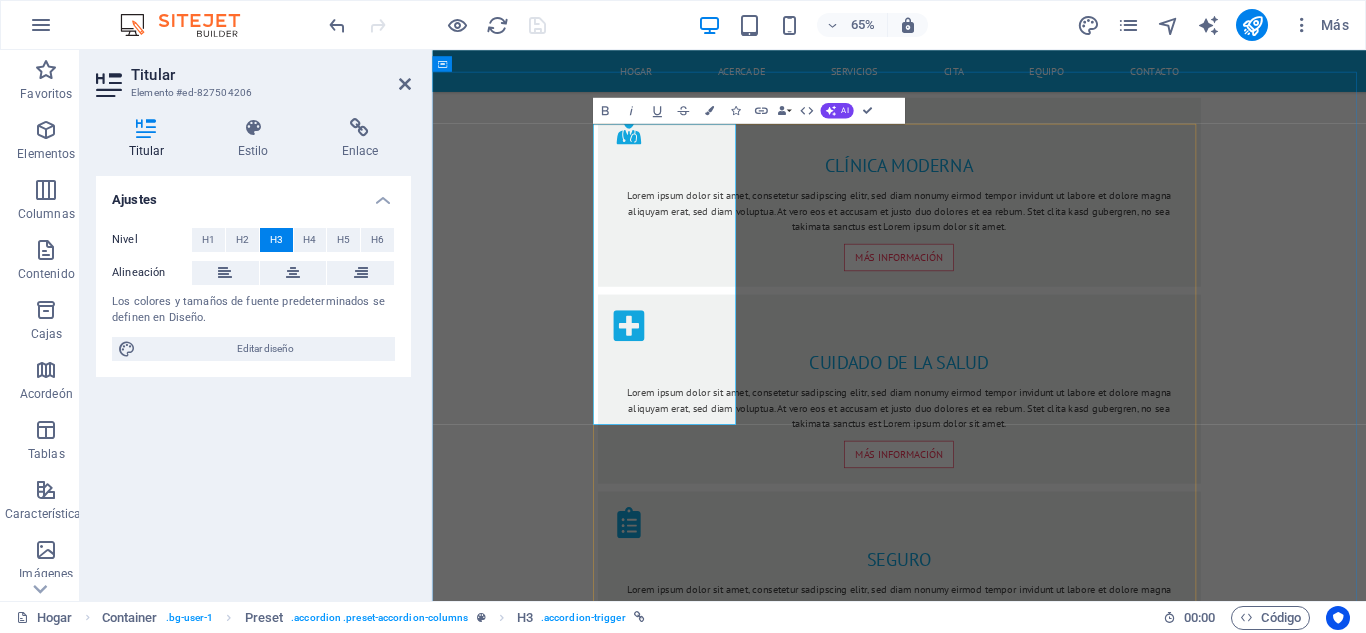 type 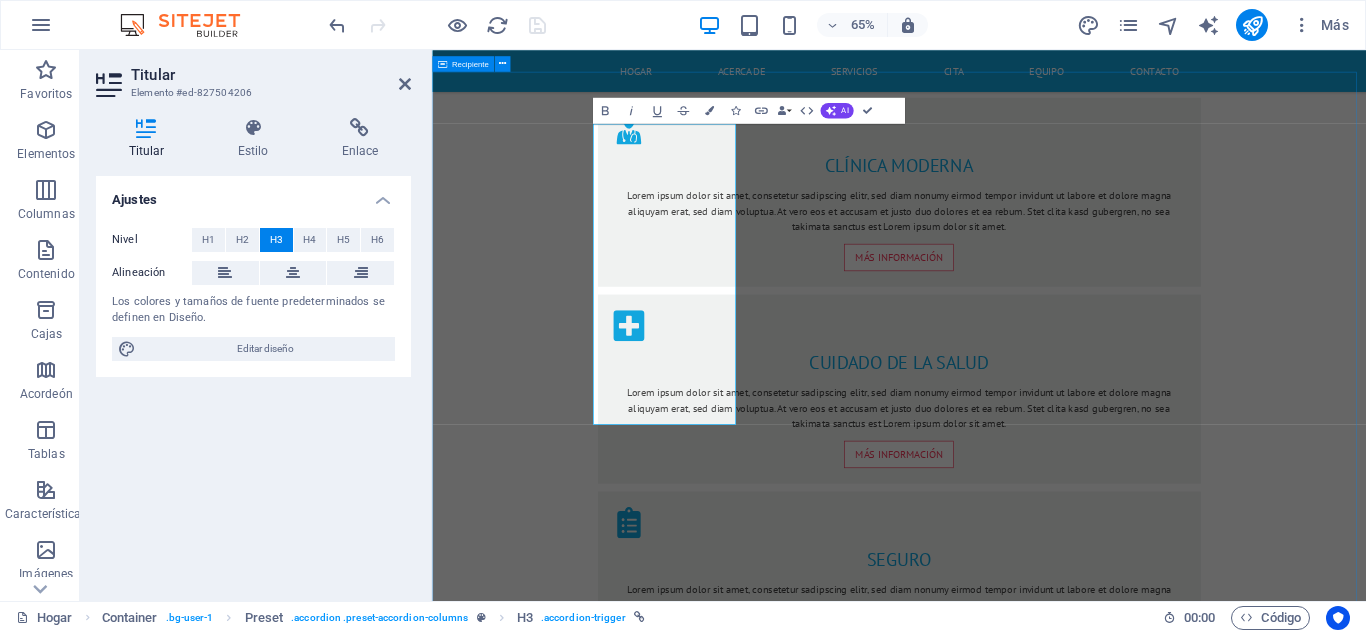 click on "nosotros Suelta el contenido aquí o  Añadir elementos  Pegar portapapeles Nosotros Somos una empresa con 25 años de experiencia en los sectores de gobierno y privado. Contamos con la capacidad técnica y operativa para construir proyectos de la mano de nuestros clientes que contribuyan a la búsqueda de un diagnóstico oportuno para los pacientes que requieren un tratamiento. Emergencia Suelta el contenido aquí o  Añadir elementos  Pegar portapapeles Unidad de Emergencia Cirugía Suelta el contenido aquí o  Añadir elementos  Pegar portapapeles Cirugía Seguro de salud Suelta el contenido aquí o  Añadir elementos  Pegar portapapeles Seguro de salud" at bounding box center [1150, 2440] 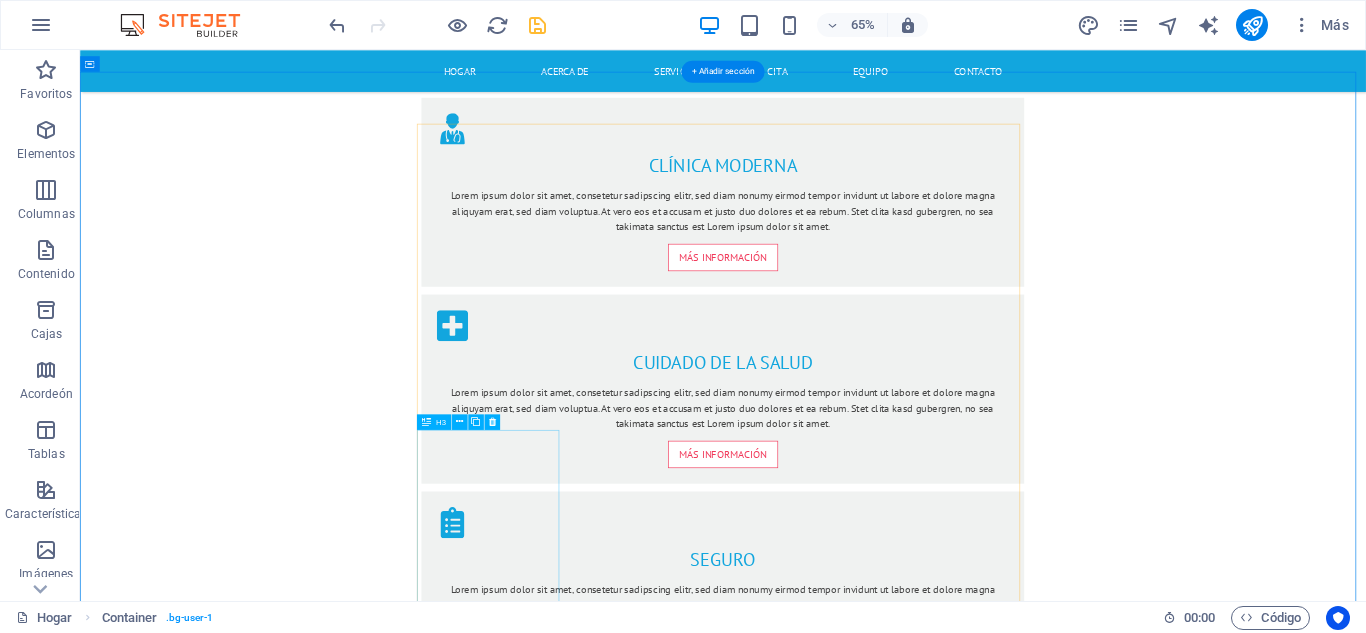 click on "Emergencia" at bounding box center [715, 2196] 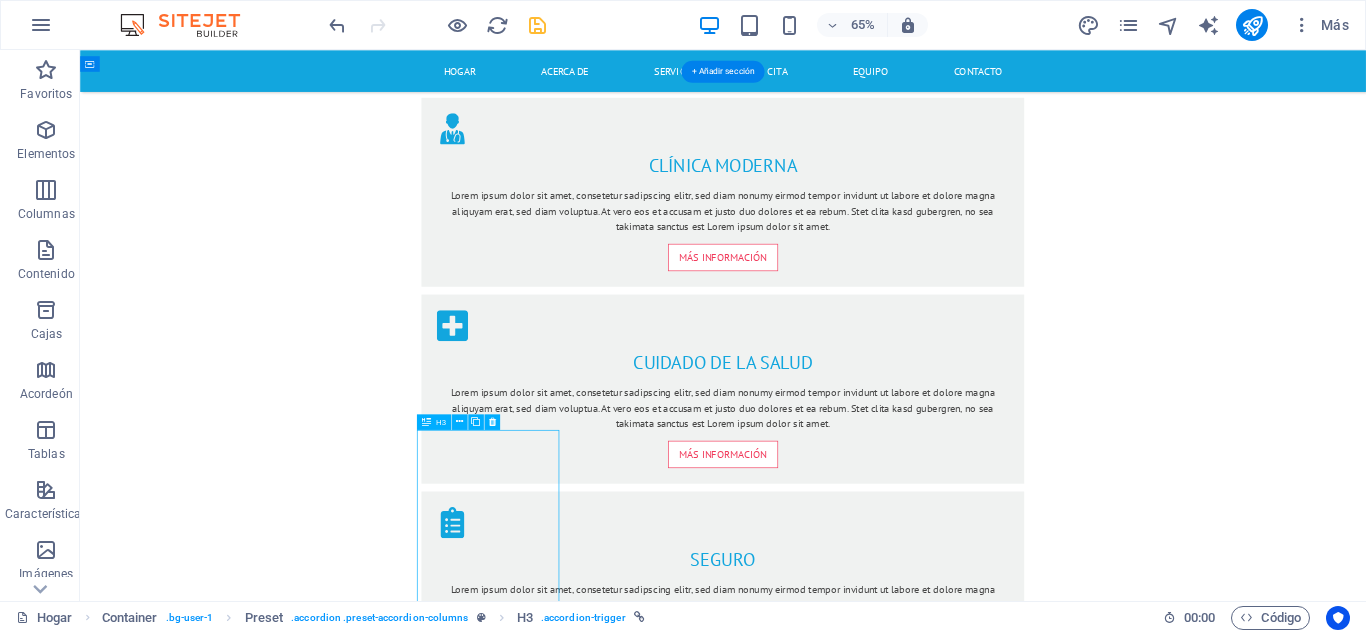 click on "Emergencia" at bounding box center (715, 2196) 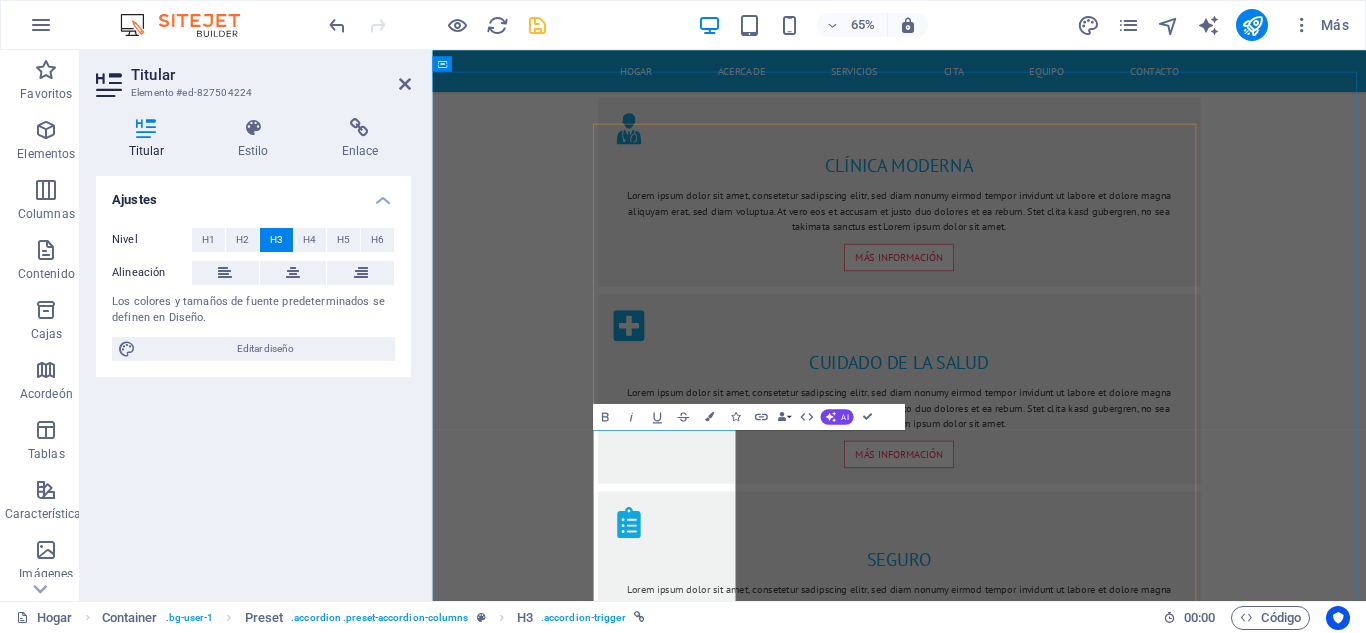 click on "Emergencia" at bounding box center (749, 1987) 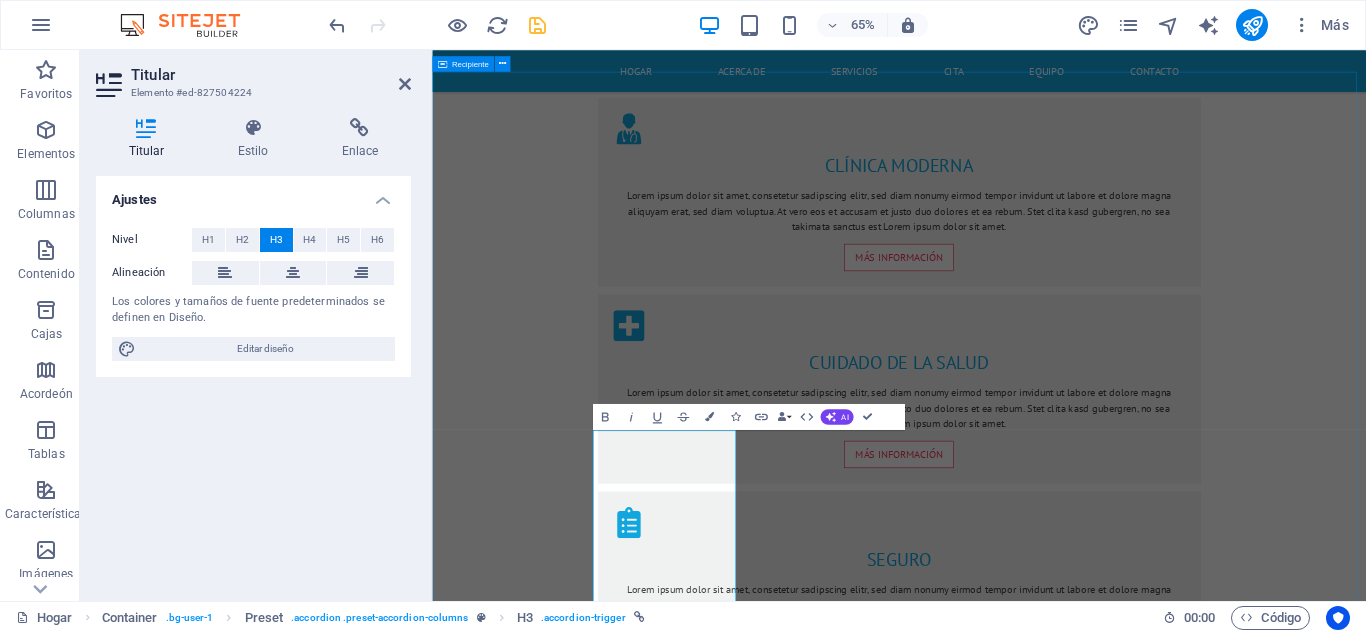 click on "Nosotros Suelta el contenido aquí o  Añadir elementos  Pegar portapapeles Nosotros Somos una empresa con 25 años de experiencia en los sectores de gobierno y privado. Contamos con la capacidad técnica y operativa para construir proyectos de la mano de nuestros clientes que contribuyan a la búsqueda de un diagnóstico oportuno para los pacientes que requieren un tratamiento. Valores Suelta el contenido aquí o  Añadir elementos  Pegar portapapeles Unidad de Emergencia Cirugía Suelta el contenido aquí o  Añadir elementos  Pegar portapapeles Cirugía Seguro de salud Suelta el contenido aquí o  Añadir elementos  Pegar portapapeles Seguro de salud" at bounding box center [1150, 2440] 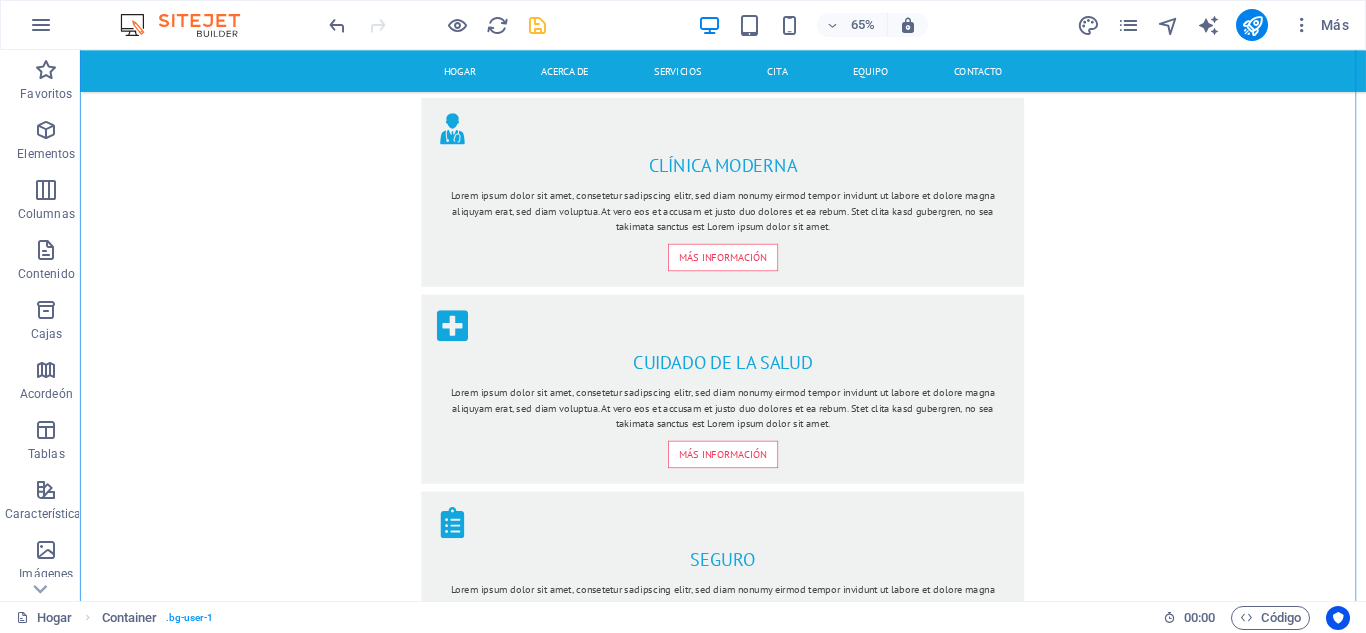 scroll, scrollTop: 2157, scrollLeft: 0, axis: vertical 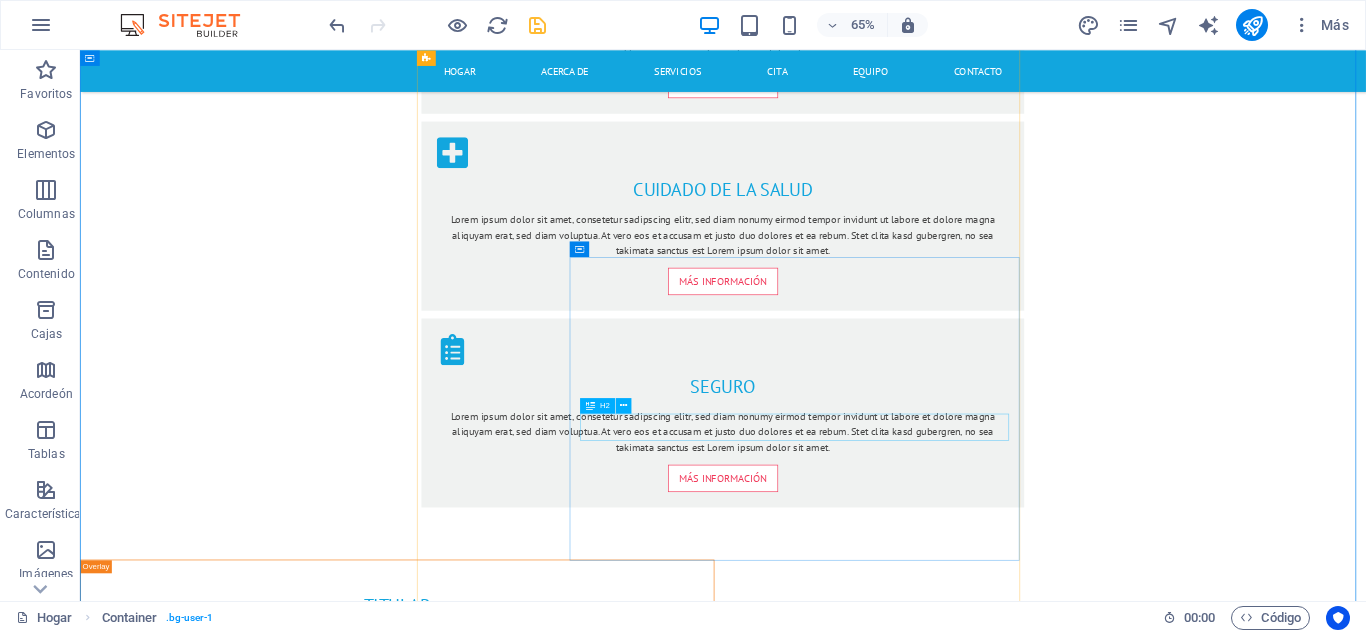 click on "Unidad de Emergencia" at bounding box center (1187, 1955) 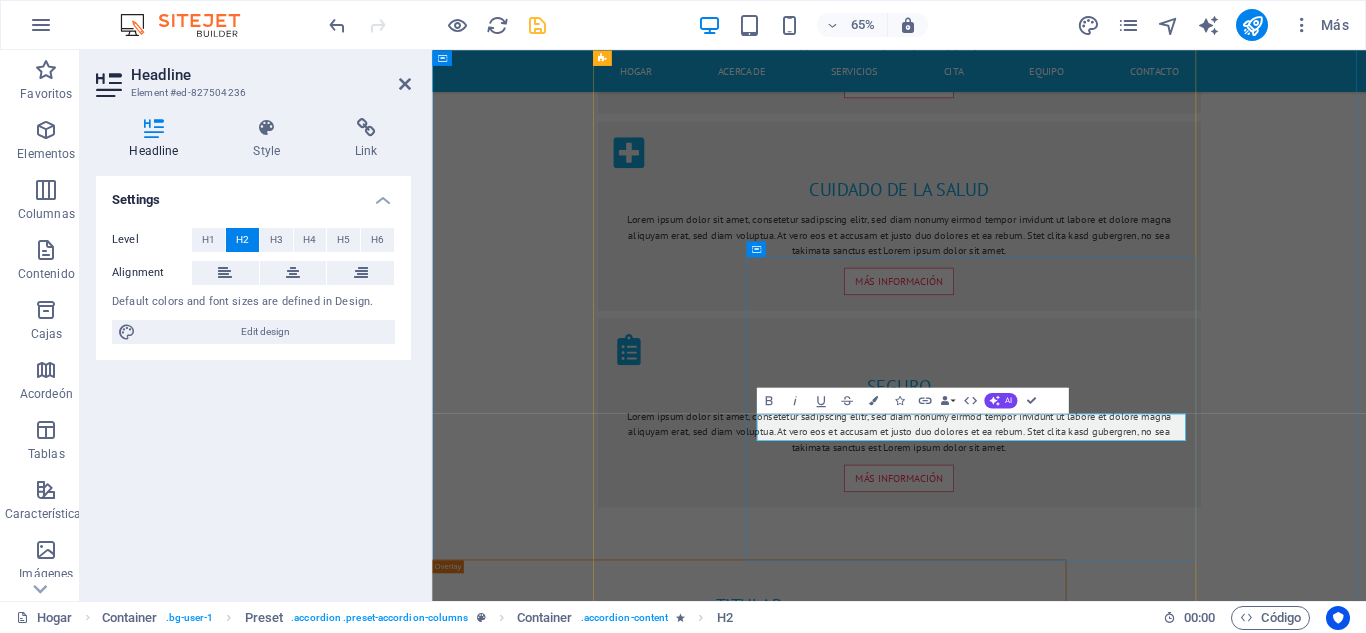 click on "Unidad de Emergencia" at bounding box center (1268, 1955) 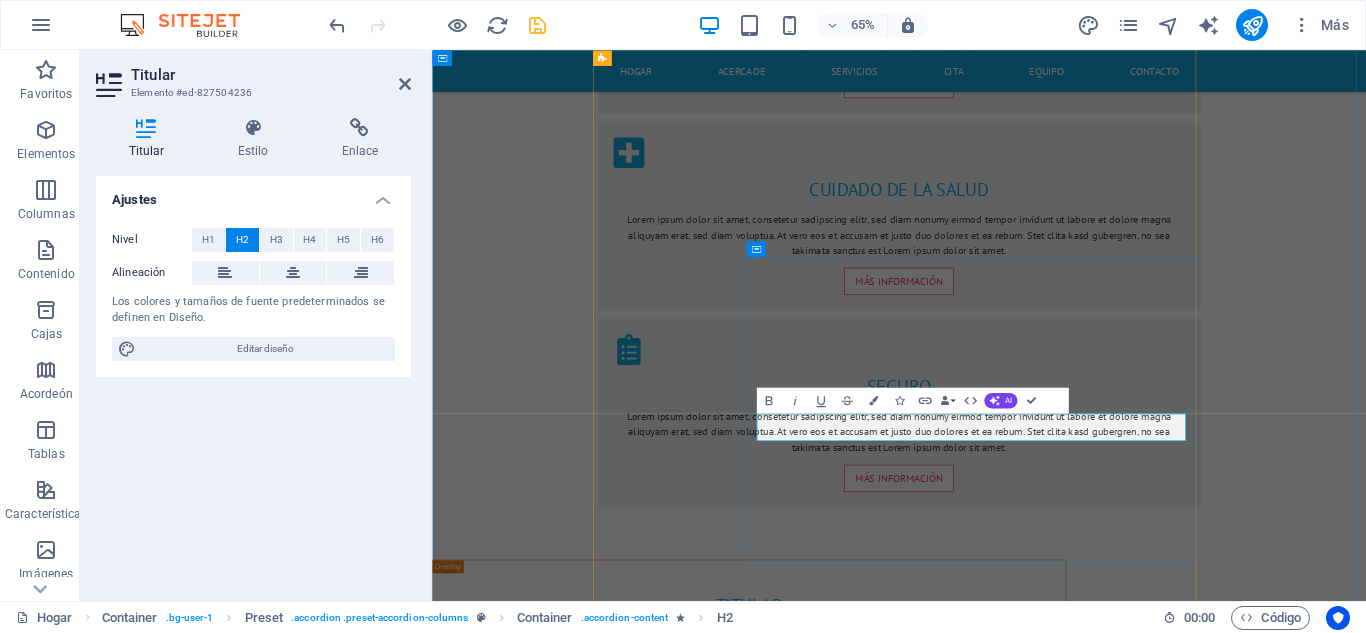 drag, startPoint x: 1422, startPoint y: 631, endPoint x: 1099, endPoint y: 611, distance: 323.6186 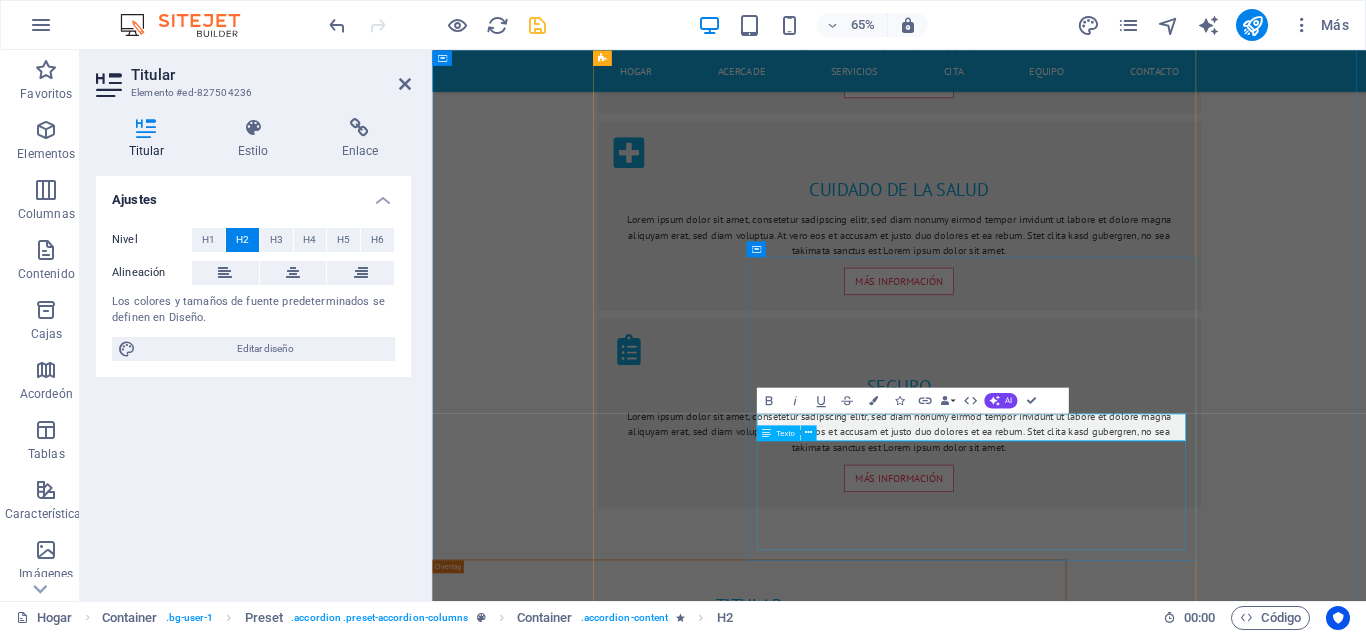 click on "Lorem ipsum dolor sit amet, consetetur sadipscing elitr, sed diam nonumy eirmod tempor invidunt ut labore et dolore magna aliquyam erat, sed diam voluptua. At vero eos et accusam et justo duo dolores et ea rebum. Stet clita kasd gubergren, no sea takimata sanctus est Lorem ipsum dolor sit amet. Lorem ipsum dolor sit amet, consetetur sadipscing elitr, sed diam nonumy eirmod tempor invidunt ut labore et dolore magna aliquyam erat, sed diam voluptua. At vero eos et accusam et justo duo dolores et ea rebum. Stet clita kasd gubergren, no sea takimata sanctus est Lorem ipsum dolor sit amet." at bounding box center (1268, 2060) 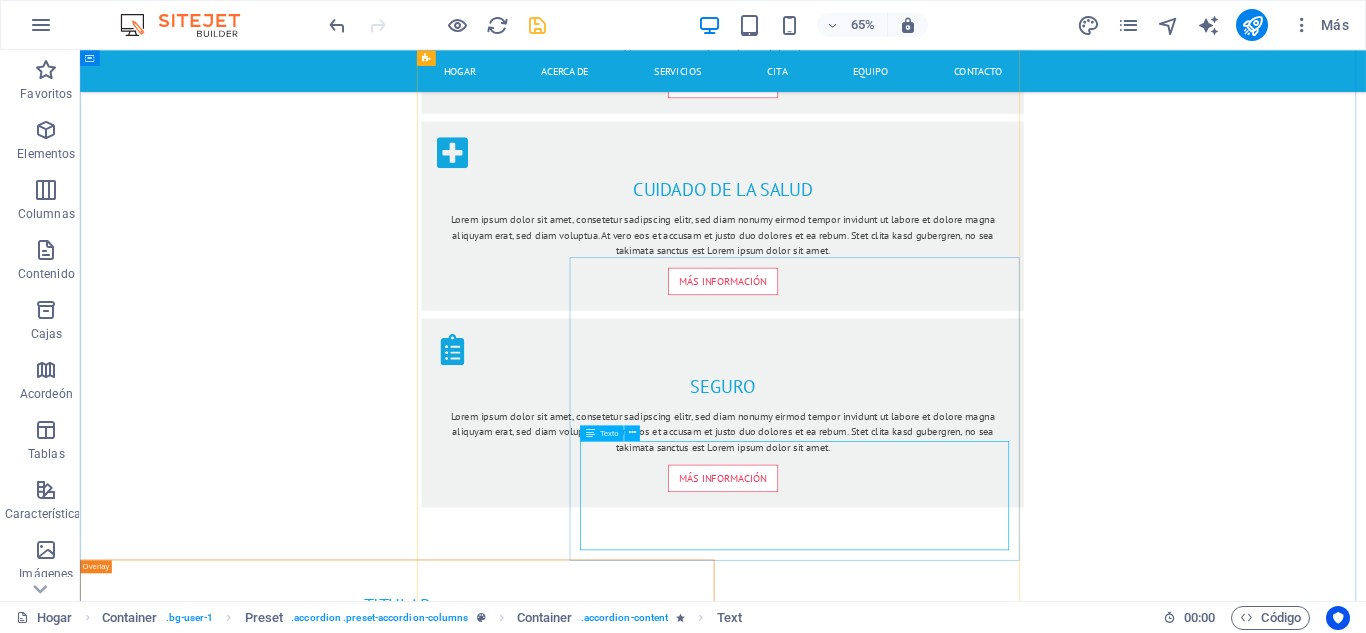 click on "Lorem ipsum dolor sit amet, consetetur sadipscing elitr, sed diam nonumy eirmod tempor invidunt ut labore et dolore magna aliquyam erat, sed diam voluptua. At vero eos et accusam et justo duo dolores et ea rebum. Stet clita kasd gubergren, no sea takimata sanctus est Lorem ipsum dolor sit amet. Lorem ipsum dolor sit amet, consetetur sadipscing elitr, sed diam nonumy eirmod tempor invidunt ut labore et dolore magna aliquyam erat, sed diam voluptua. At vero eos et accusam et justo duo dolores et ea rebum. Stet clita kasd gubergren, no sea takimata sanctus est Lorem ipsum dolor sit amet." at bounding box center (1187, 2060) 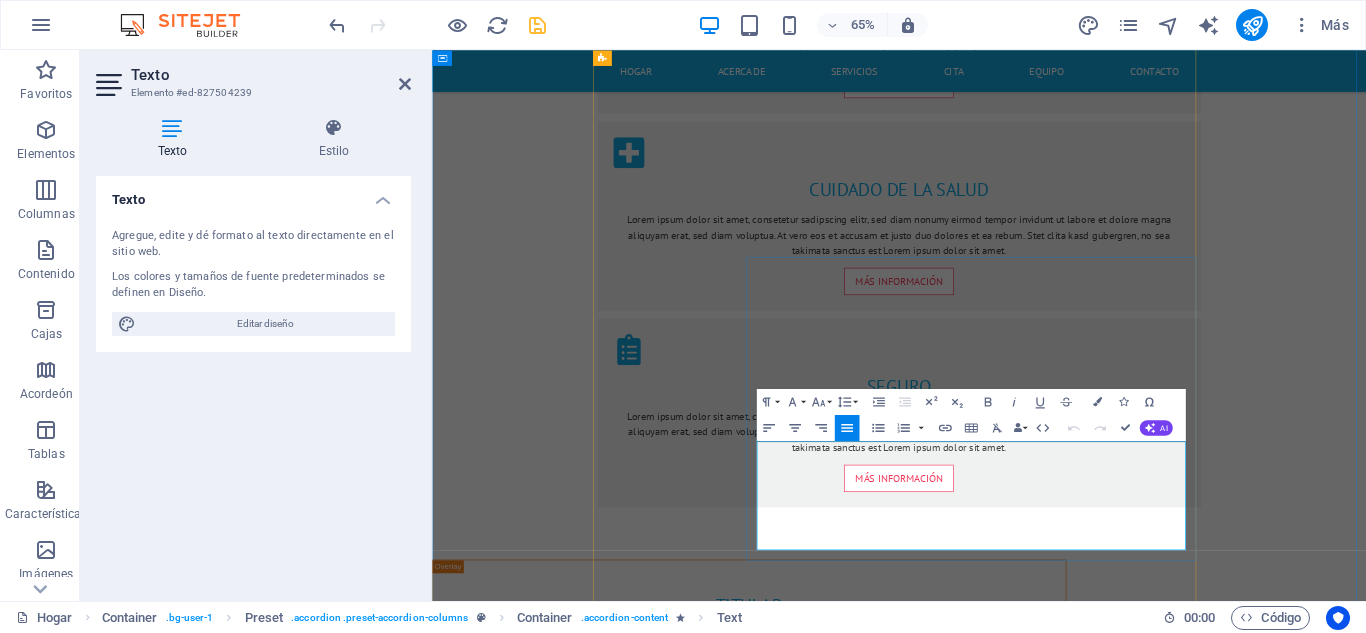 drag, startPoint x: 931, startPoint y: 665, endPoint x: 1311, endPoint y: 811, distance: 407.0823 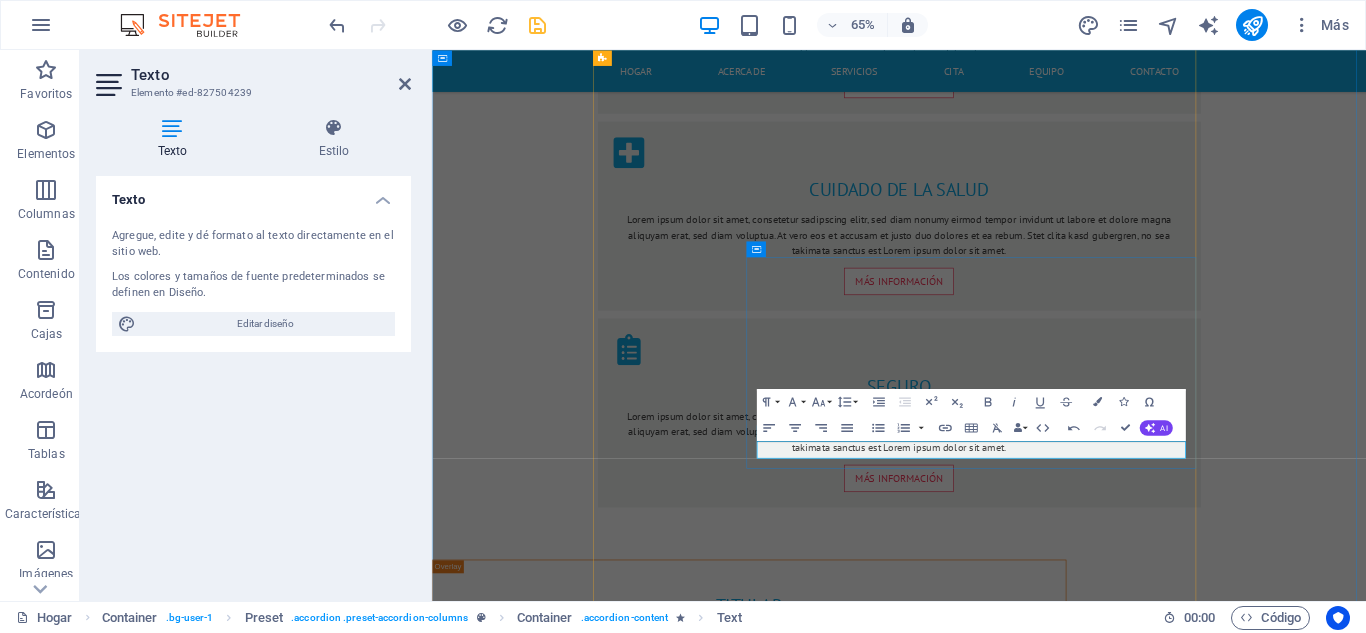 drag, startPoint x: 939, startPoint y: 663, endPoint x: 988, endPoint y: 663, distance: 49 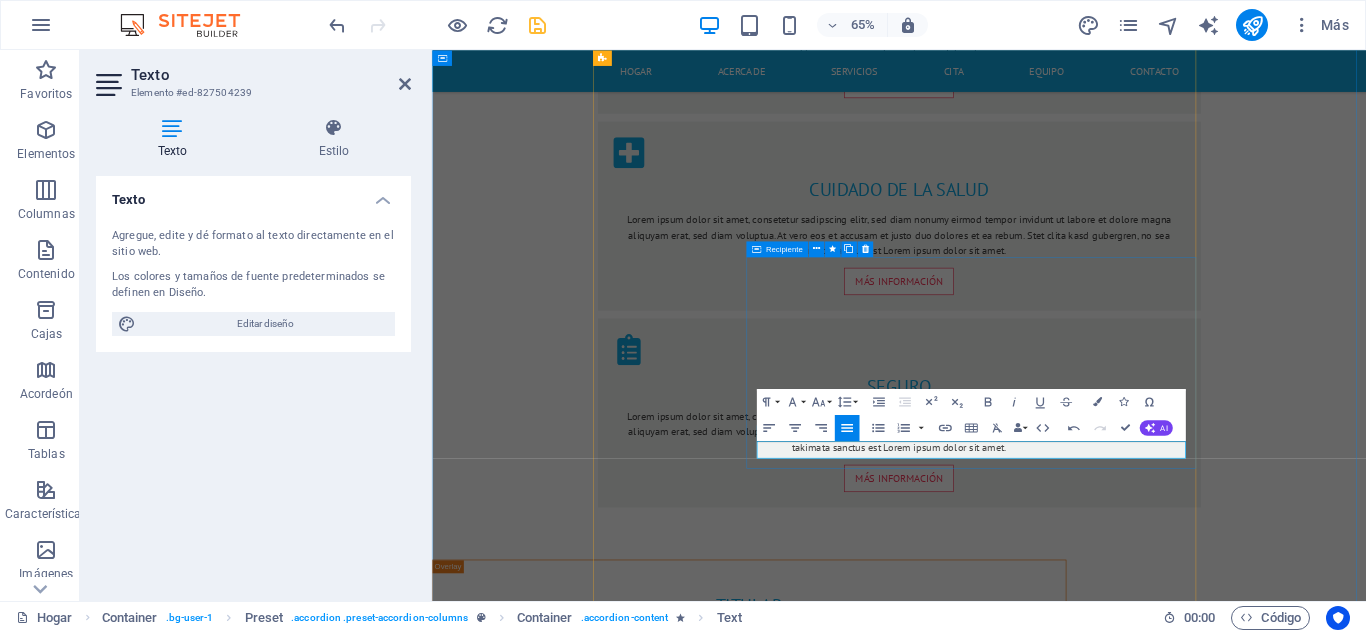 type 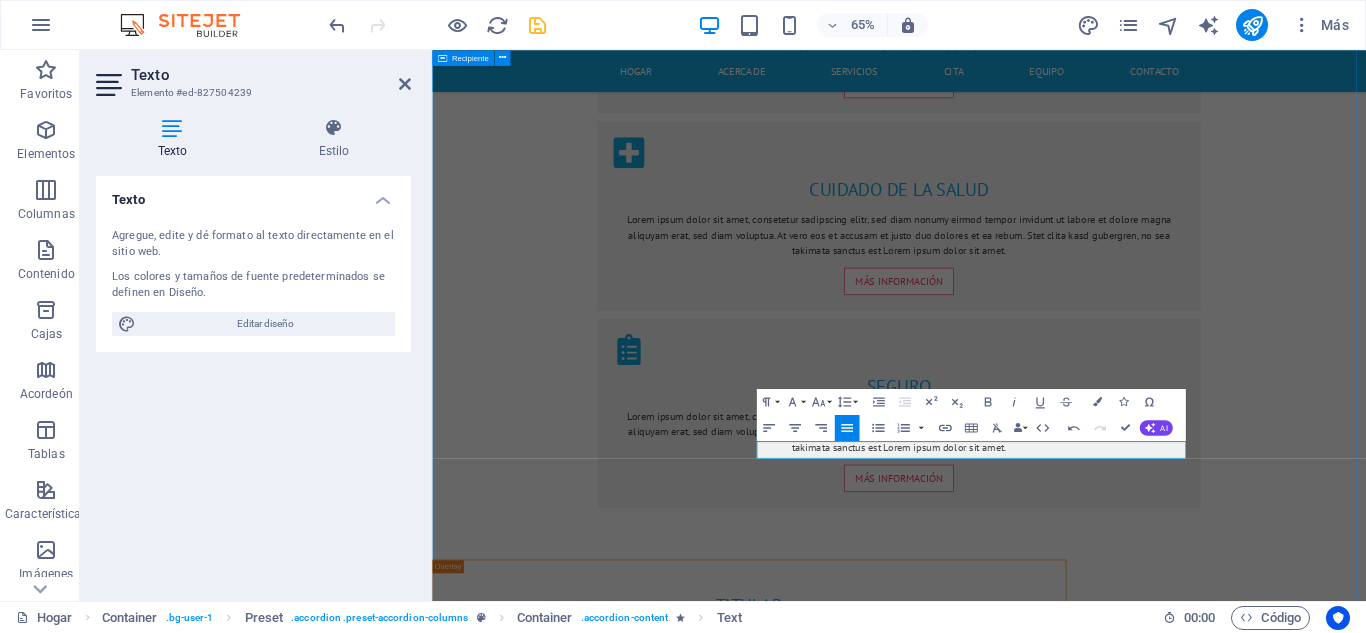 click on "Nosotros Suelta el contenido aquí o  Añadir elementos  Pegar portapapeles Nosotros Somos una empresa con 25 años de experiencia en los sectores de gobierno y privado. Contamos con la capacidad técnica y operativa para construir proyectos de la mano de nuestros clientes que contribuyan a la búsqueda de un diagnóstico oportuno para los pacientes que requieren un tratamiento. Valores Suelta el contenido aquí o  Añadir elementos  Pegar portapapeles Valores Compromiso, calidad, servicio, innovación, ética. Cirugía Suelta el contenido aquí o  Añadir elementos  Pegar portapapeles Cirugía Seguro de salud Suelta el contenido aquí o  Añadir elementos  Pegar portapapeles Seguro de salud" at bounding box center (1150, 2103) 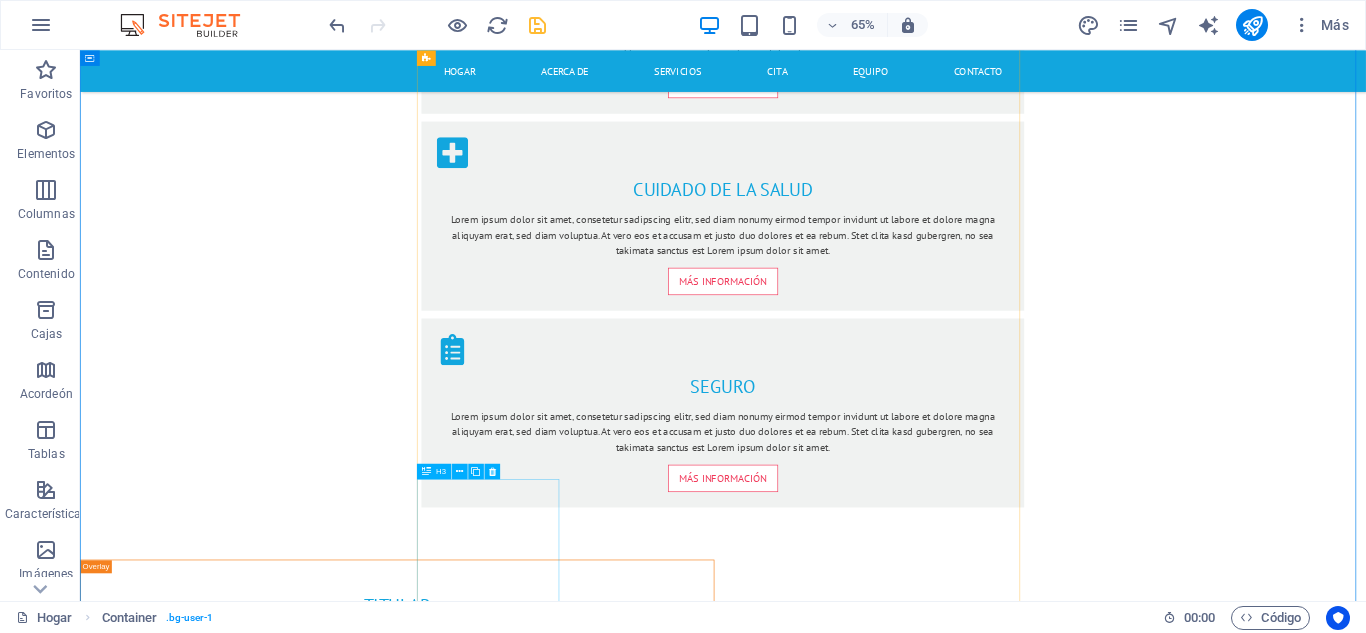 click on "Cirugía" at bounding box center [715, 2272] 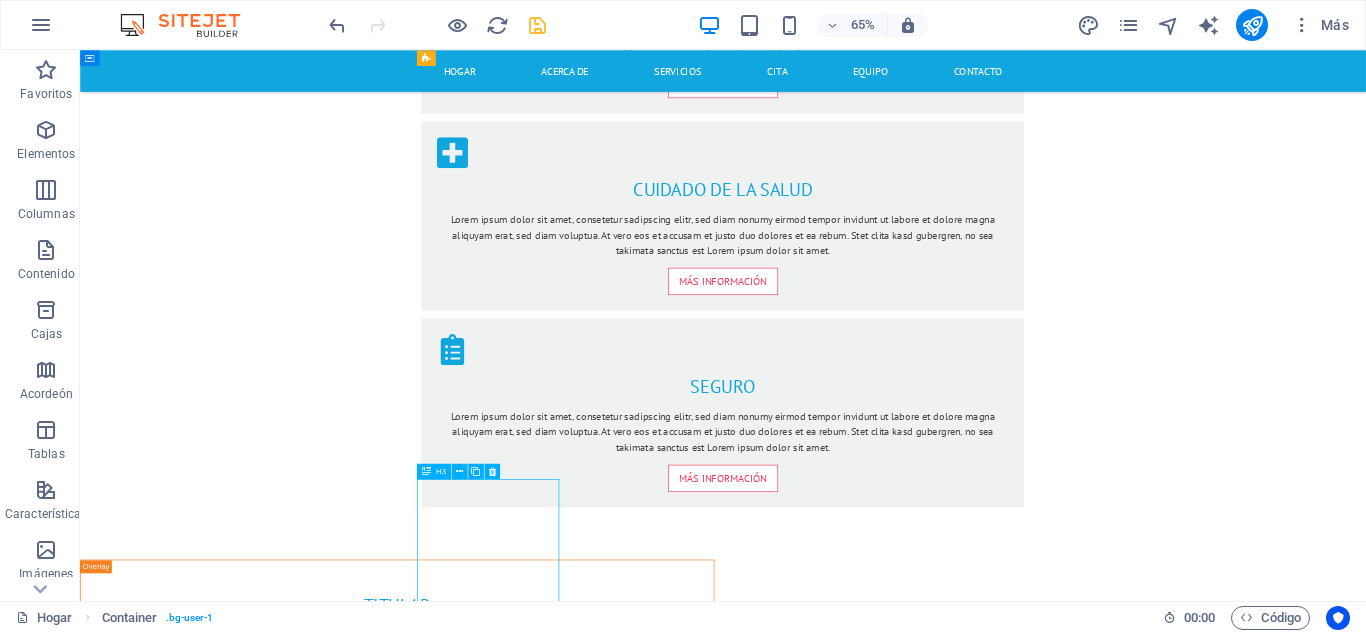 click on "Cirugía" at bounding box center (715, 2272) 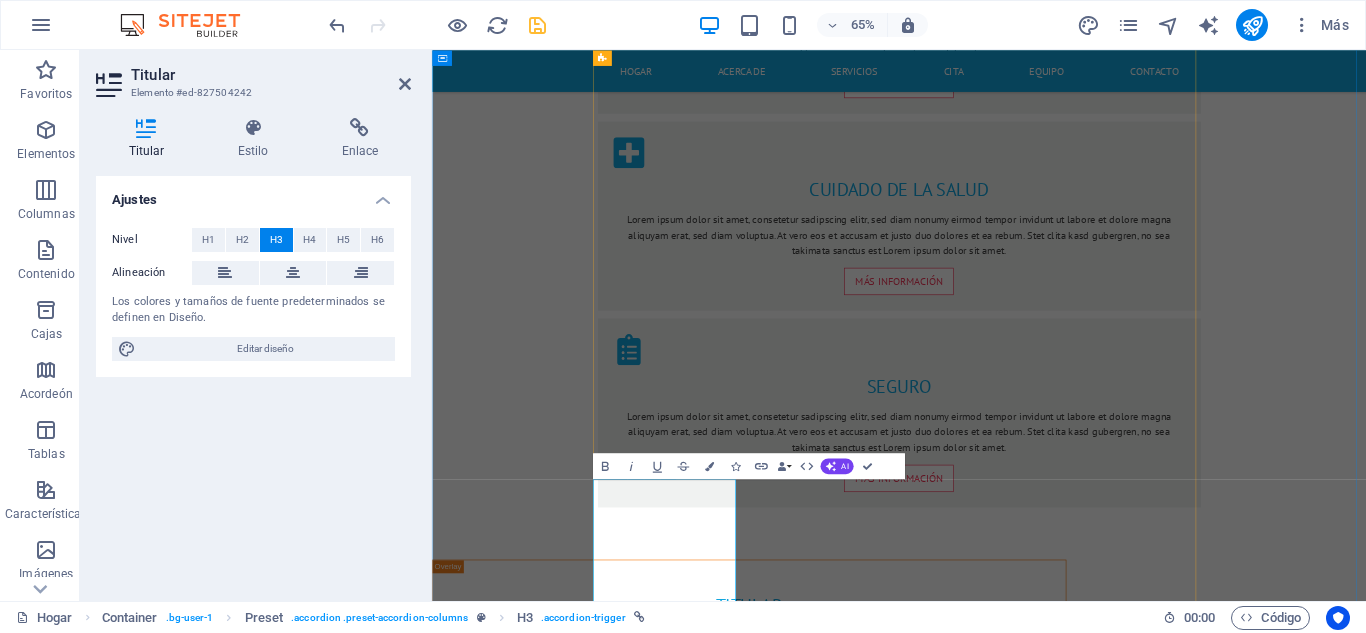 click on "Misión" at bounding box center (808, 2063) 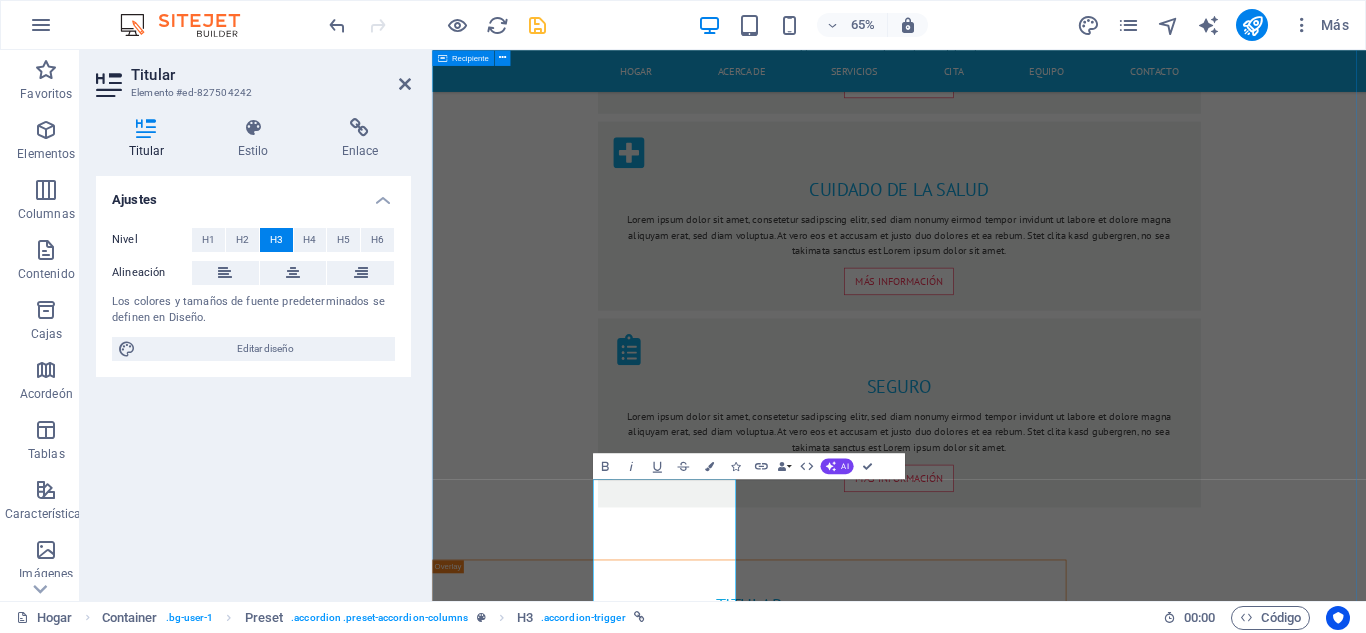 click on "Nosotros Suelta el contenido aquí o  Añadir elementos  Pegar portapapeles Nosotros Somos una empresa con 25 años de experiencia en los sectores de gobierno y privado. Contamos con la capacidad técnica y operativa para construir proyectos de la mano de nuestros clientes que contribuyan a la búsqueda de un diagnóstico oportuno para los pacientes que requieren un tratamiento. Valores Suelta el contenido aquí o  Añadir elementos  Pegar portapapeles Valores Compromiso, calidad, servicio, innovación, ética. Misión Suelta el contenido aquí o  Añadir elementos  Pegar portapapeles Cirugía Seguro de salud Suelta el contenido aquí o  Añadir elementos  Pegar portapapeles Seguro de salud" at bounding box center (1150, 2103) 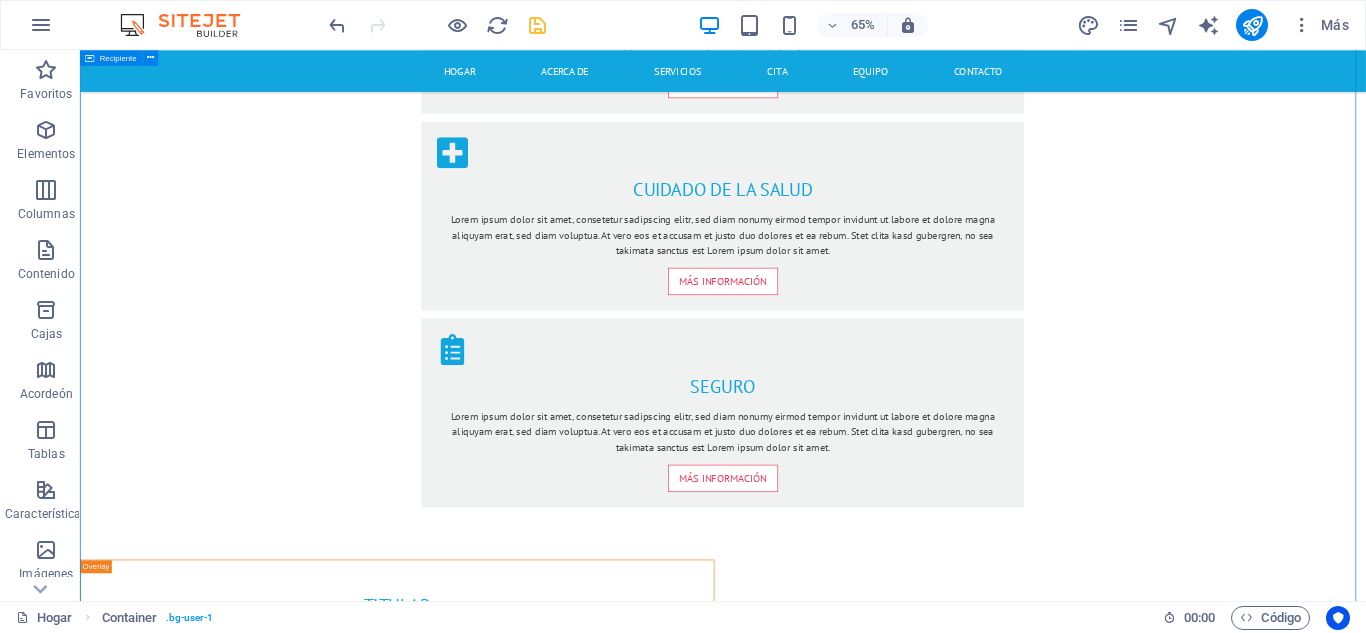scroll, scrollTop: 2424, scrollLeft: 0, axis: vertical 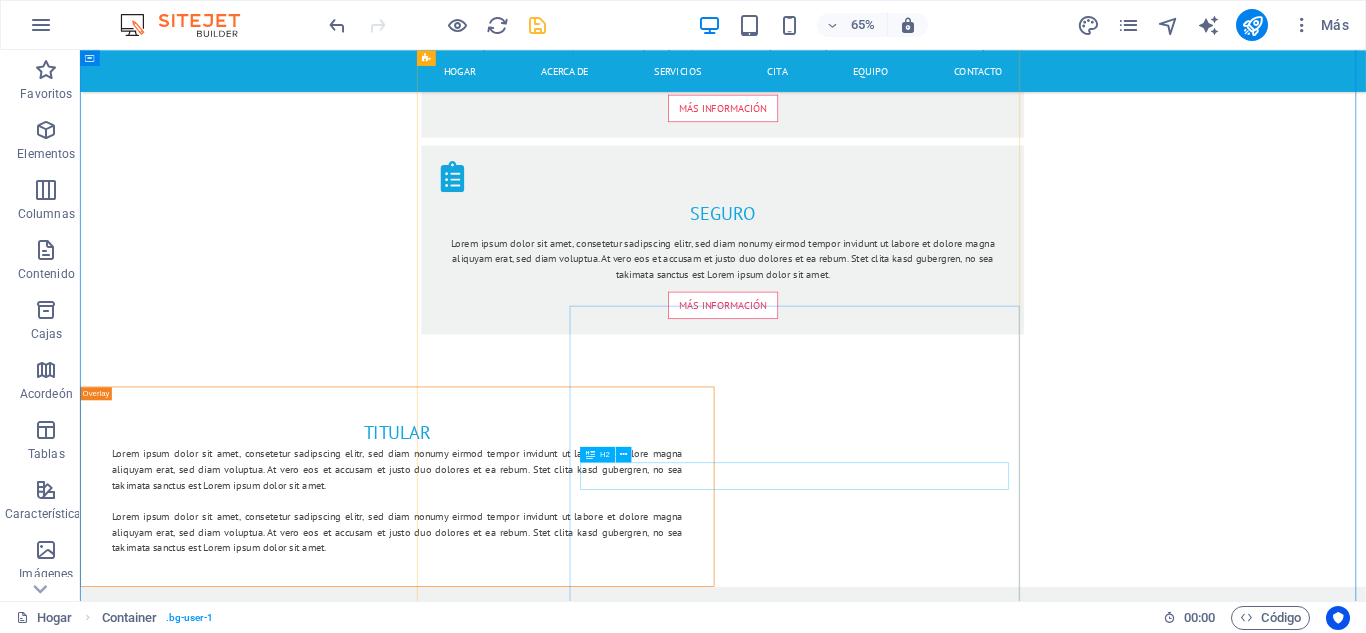 click on "Cirugía" at bounding box center [1187, 2030] 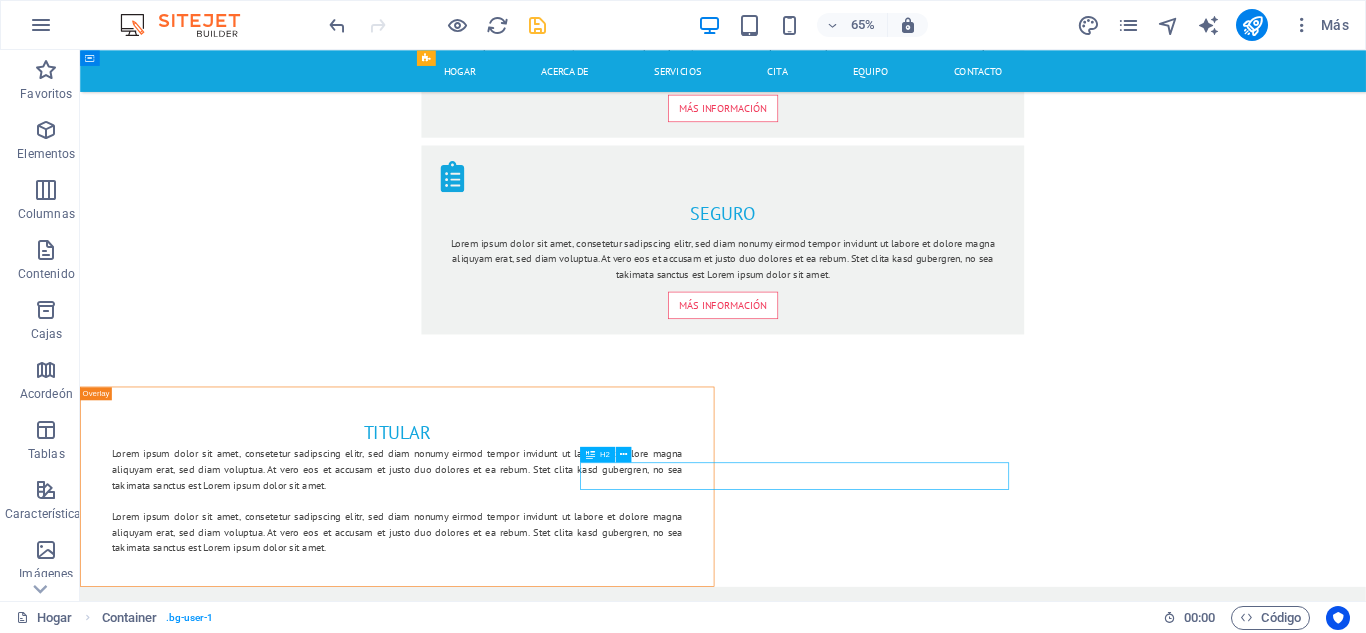 click on "Cirugía" at bounding box center [1187, 2030] 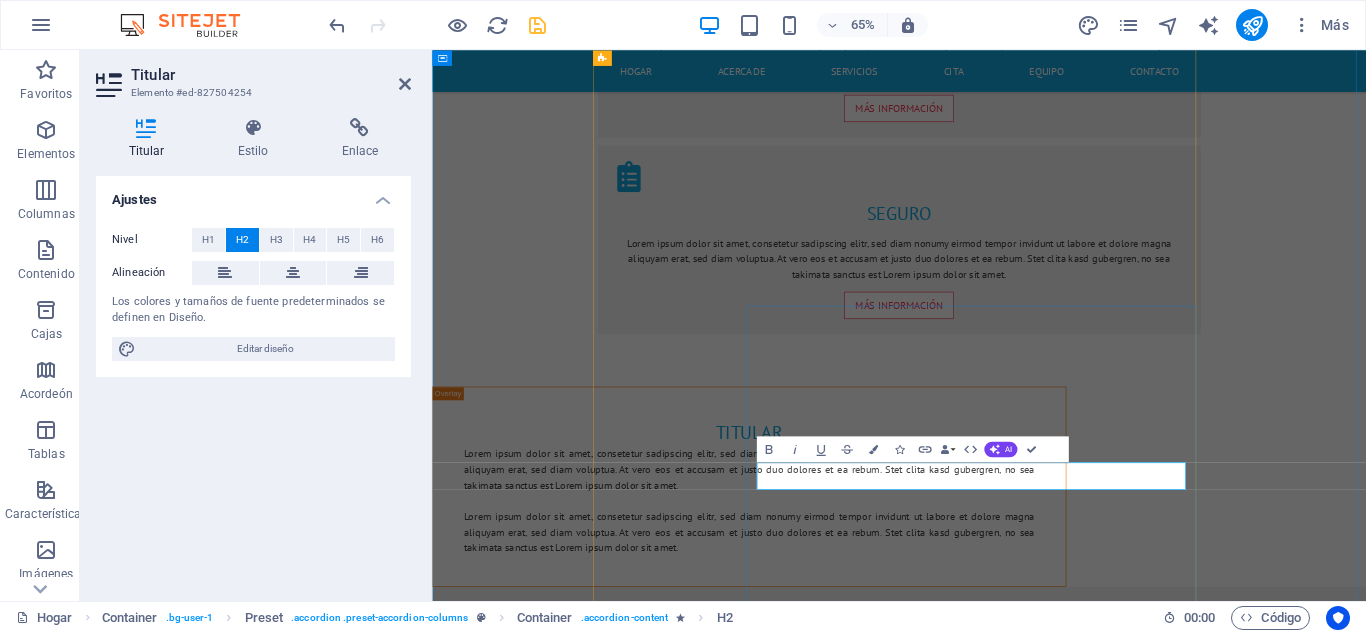 click on "Misión" at bounding box center (1318, 2029) 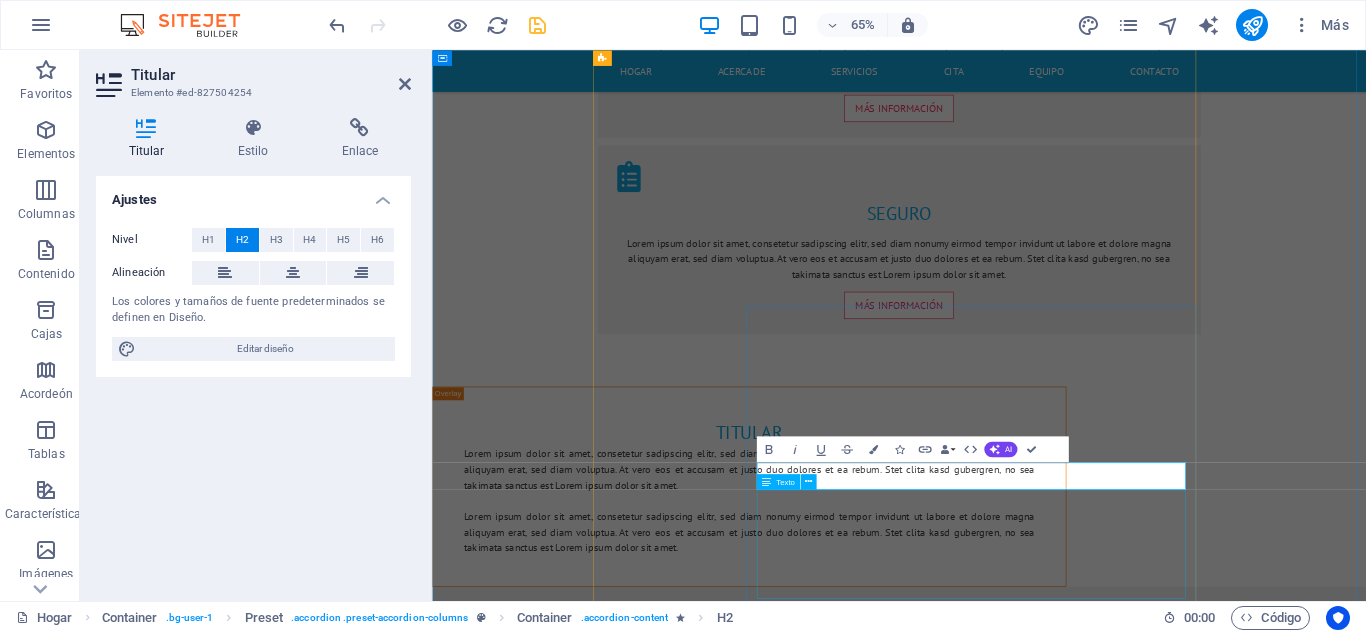 click on "Lorem ipsum dolor sit amet, consetetur sadipscing elitr, sed diam nonumy eirmod tempor invidunt ut labore et dolore magna aliquyam erat, sed diam voluptua. At vero eos et accusam et justo duo dolores et ea rebum. Stet clita kasd gubergren, no sea takimata sanctus est Lorem ipsum dolor sit amet. Lorem ipsum dolor sit amet, consetetur sadipscing elitr, sed diam nonumy eirmod tempor invidunt ut labore et dolore magna aliquyam erat, sed diam voluptua. At vero eos et accusam et justo duo dolores et ea rebum. Stet clita kasd gubergren, no sea takimata sanctus est Lorem ipsum dolor sit amet." at bounding box center [1268, 2135] 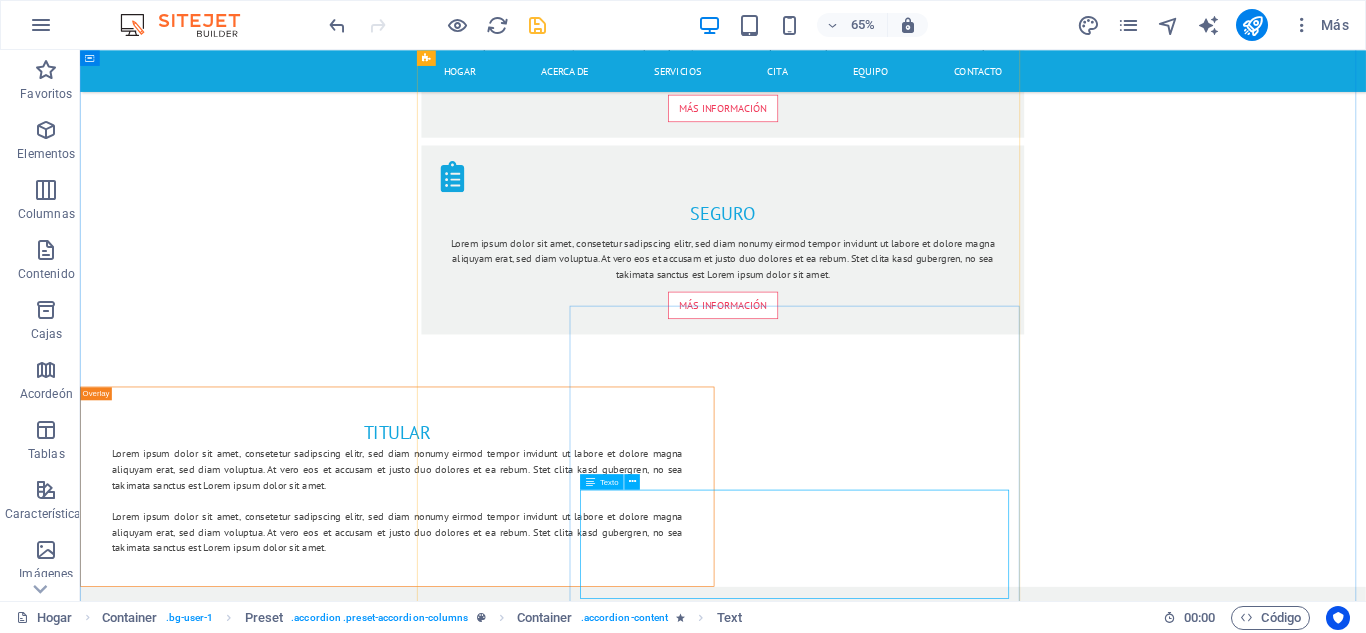 click on "Lorem ipsum dolor sit amet, consetetur sadipscing elitr, sed diam nonumy eirmod tempor invidunt ut labore et dolore magna aliquyam erat, sed diam voluptua. At vero eos et accusam et justo duo dolores et ea rebum. Stet clita kasd gubergren, no sea takimata sanctus est Lorem ipsum dolor sit amet. Lorem ipsum dolor sit amet, consetetur sadipscing elitr, sed diam nonumy eirmod tempor invidunt ut labore et dolore magna aliquyam erat, sed diam voluptua. At vero eos et accusam et justo duo dolores et ea rebum. Stet clita kasd gubergren, no sea takimata sanctus est Lorem ipsum dolor sit amet." at bounding box center [1187, 2135] 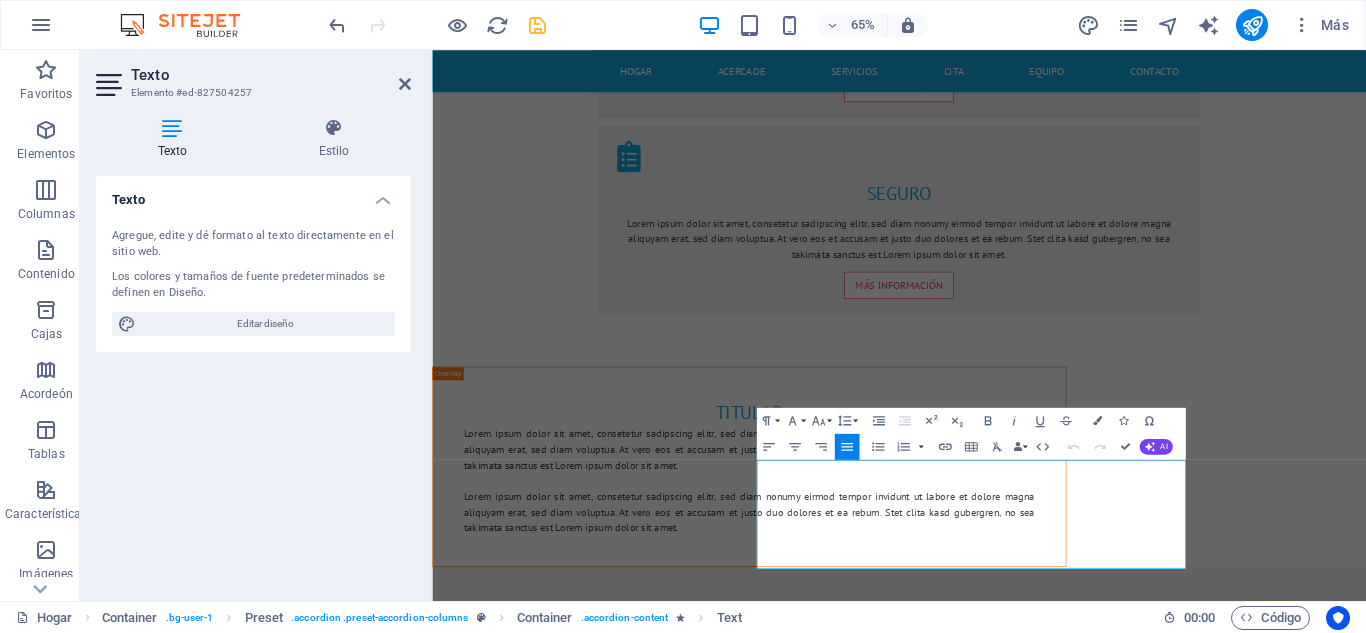 drag, startPoint x: 930, startPoint y: 742, endPoint x: 1231, endPoint y: 900, distance: 339.94852 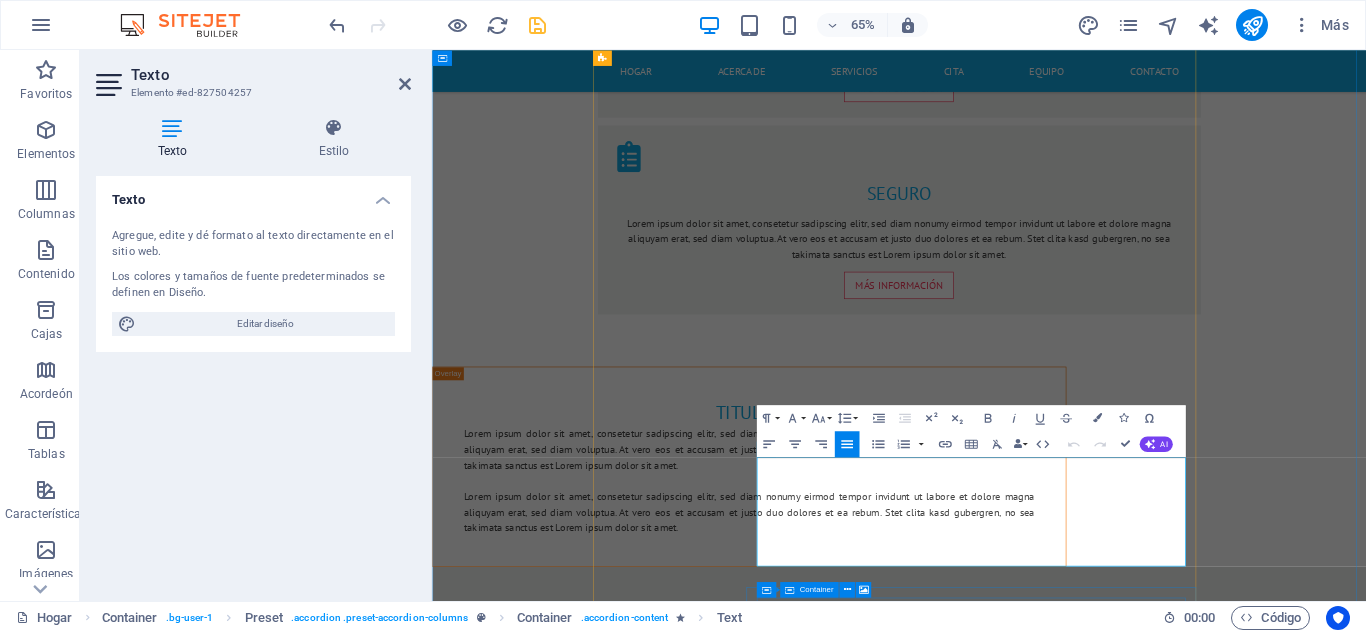 scroll, scrollTop: 2474, scrollLeft: 0, axis: vertical 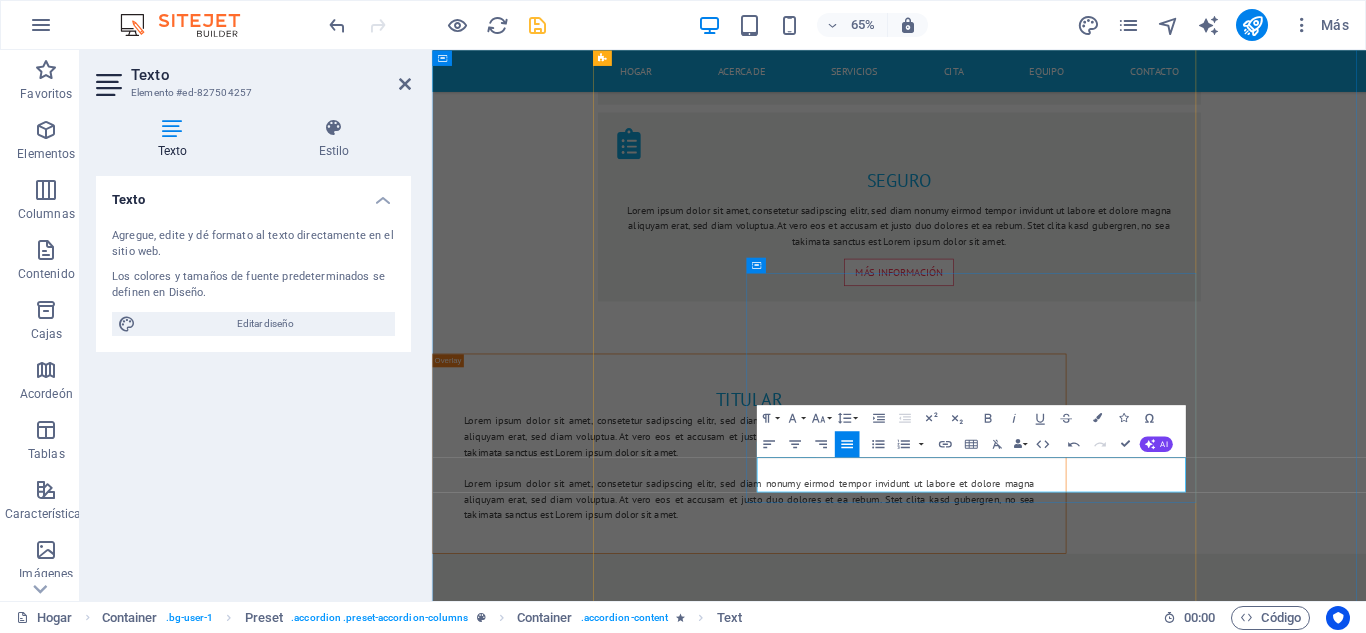 click on "brindar soluciones confiables en equipos y suministros médicos para laboratorios clínicos y hospitales." at bounding box center (1268, 2027) 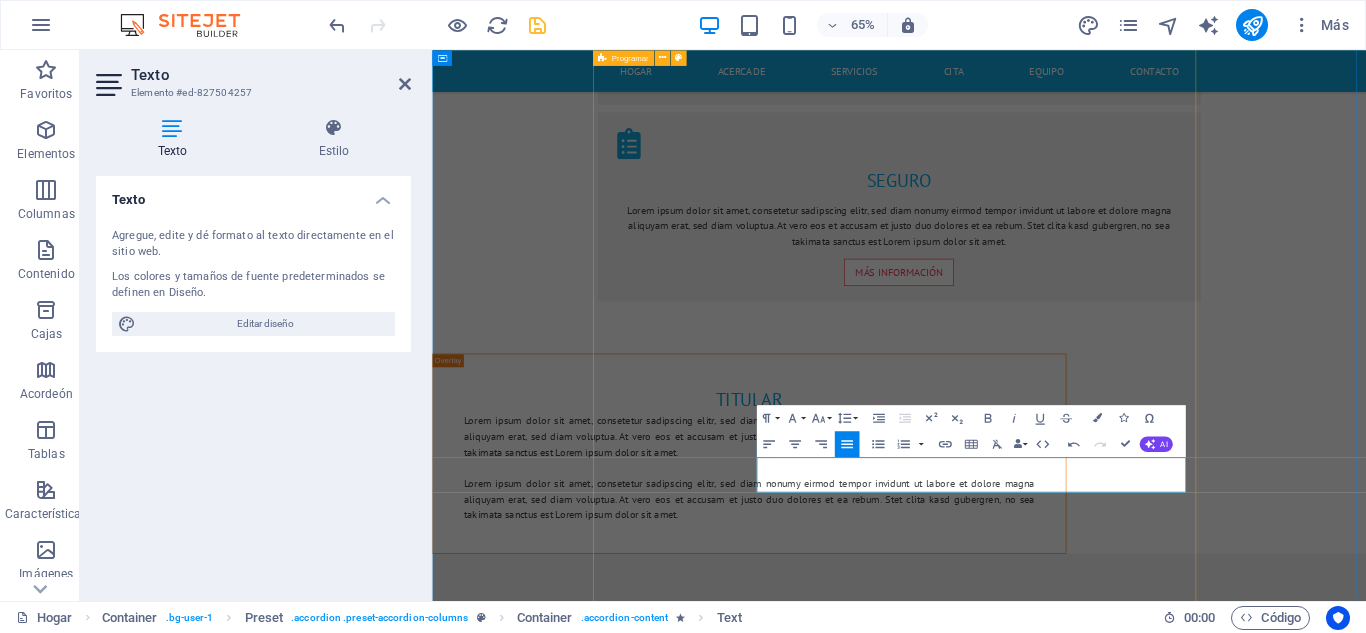 type 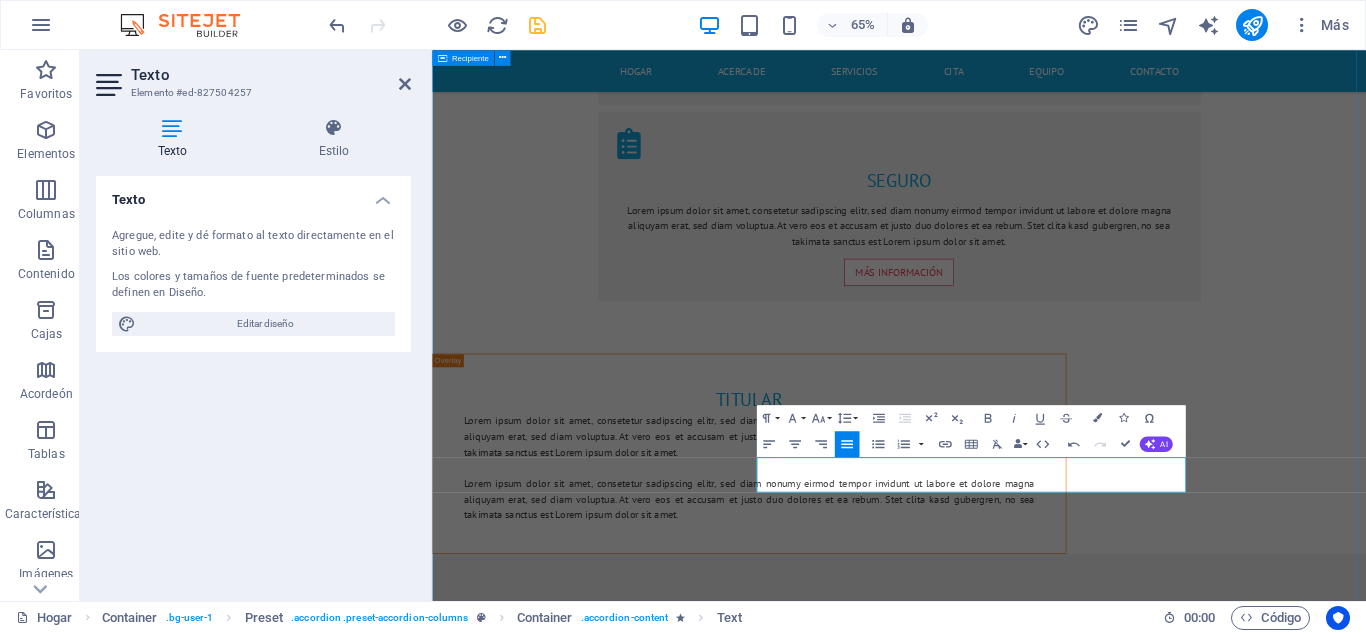 click on "Nosotros Suelta el contenido aquí o  Añadir elementos  Pegar portapapeles Nosotros Somos una empresa con 25 años de experiencia en los sectores de gobierno y privado. Contamos con la capacidad técnica y operativa para construir proyectos de la mano de nuestros clientes que contribuyan a la búsqueda de un diagnóstico oportuno para los pacientes que requieren un tratamiento. Valores Suelta el contenido aquí o  Añadir elementos  Pegar portapapeles Valores Compromiso, calidad, servicio, innovación, ética. Misión Suelta el contenido aquí o  Añadir elementos  Pegar portapapeles Misión Brindar soluciones confiables en equipos y suministros médicos para laboratorios clínicos y hospitales. Seguro de salud Suelta el contenido aquí o  Añadir elementos  Pegar portapapeles Seguro de salud" at bounding box center [1150, 1729] 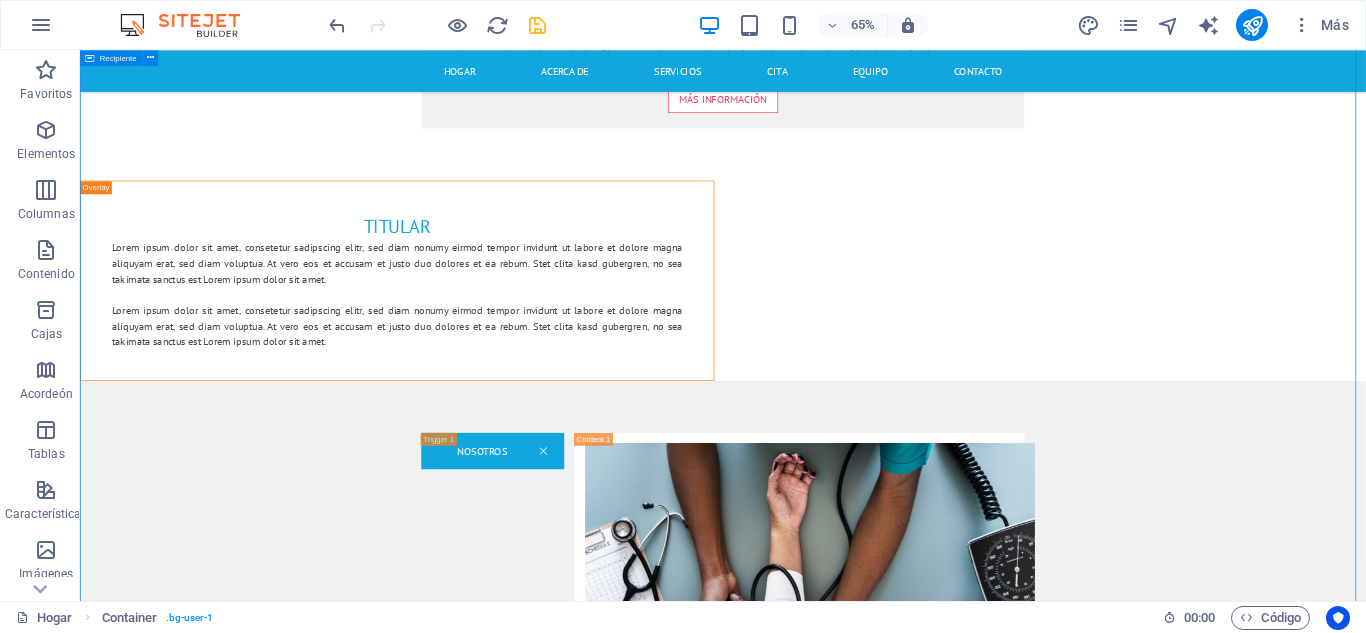 scroll, scrollTop: 2874, scrollLeft: 0, axis: vertical 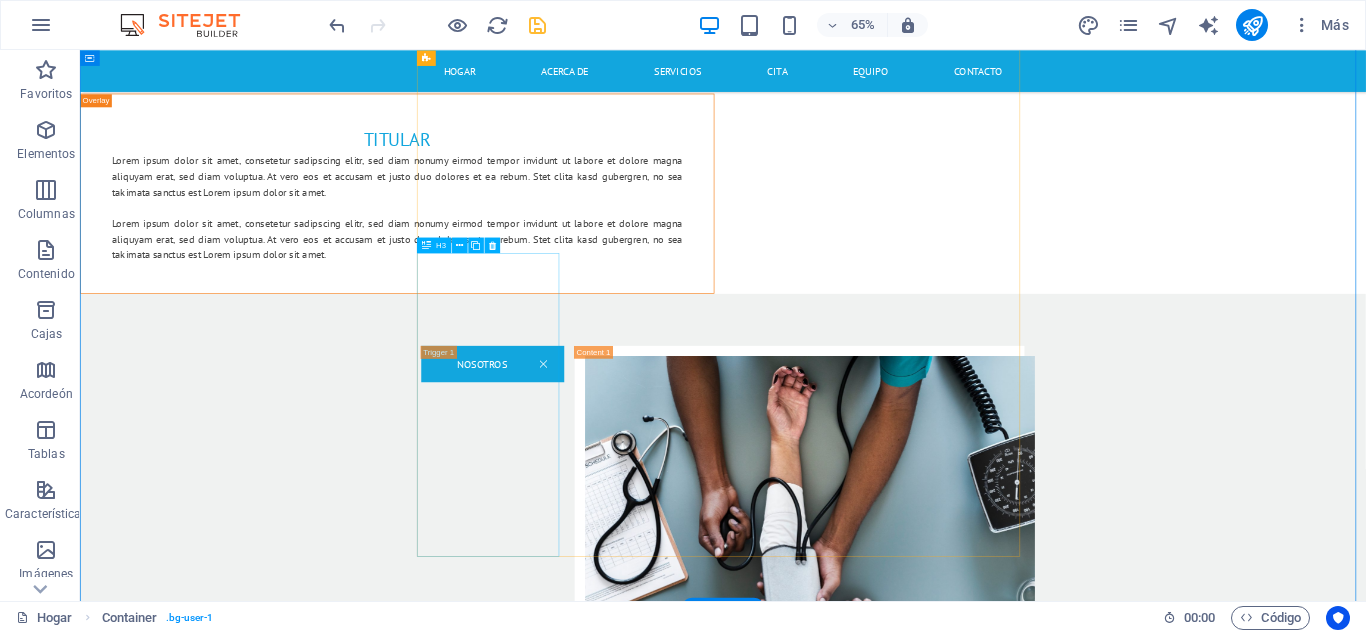 click on "Seguro de salud" at bounding box center [715, 1920] 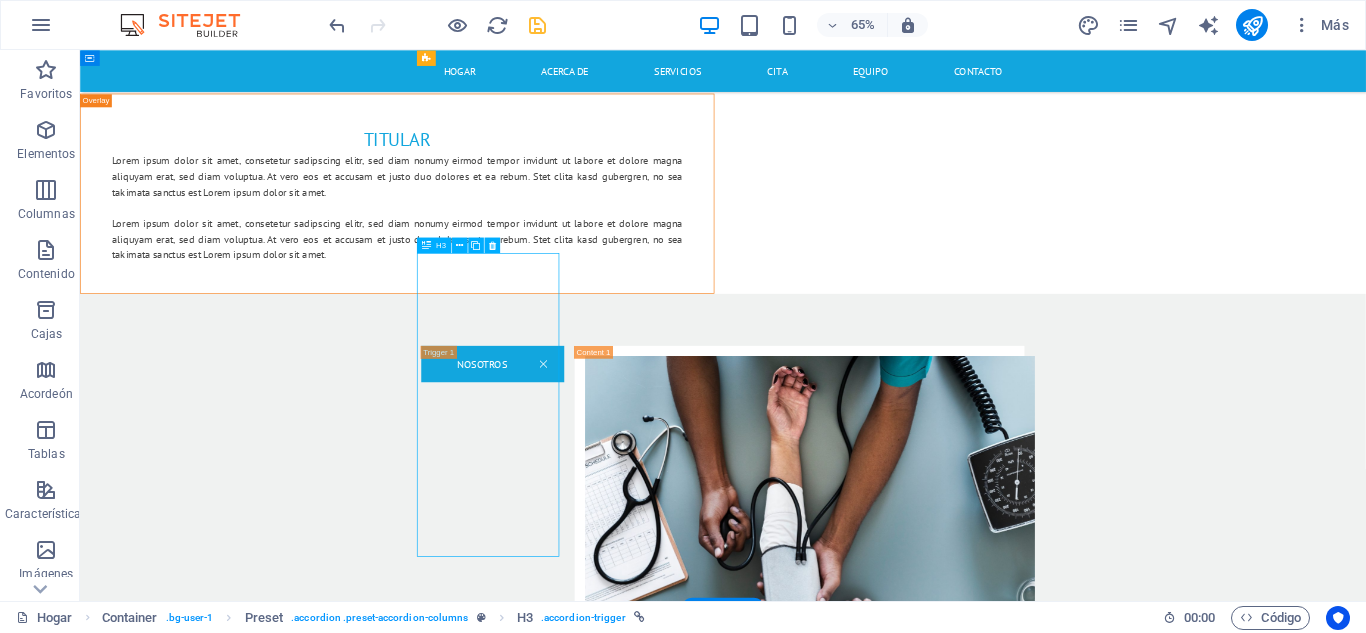 click on "Seguro de salud" at bounding box center [715, 1920] 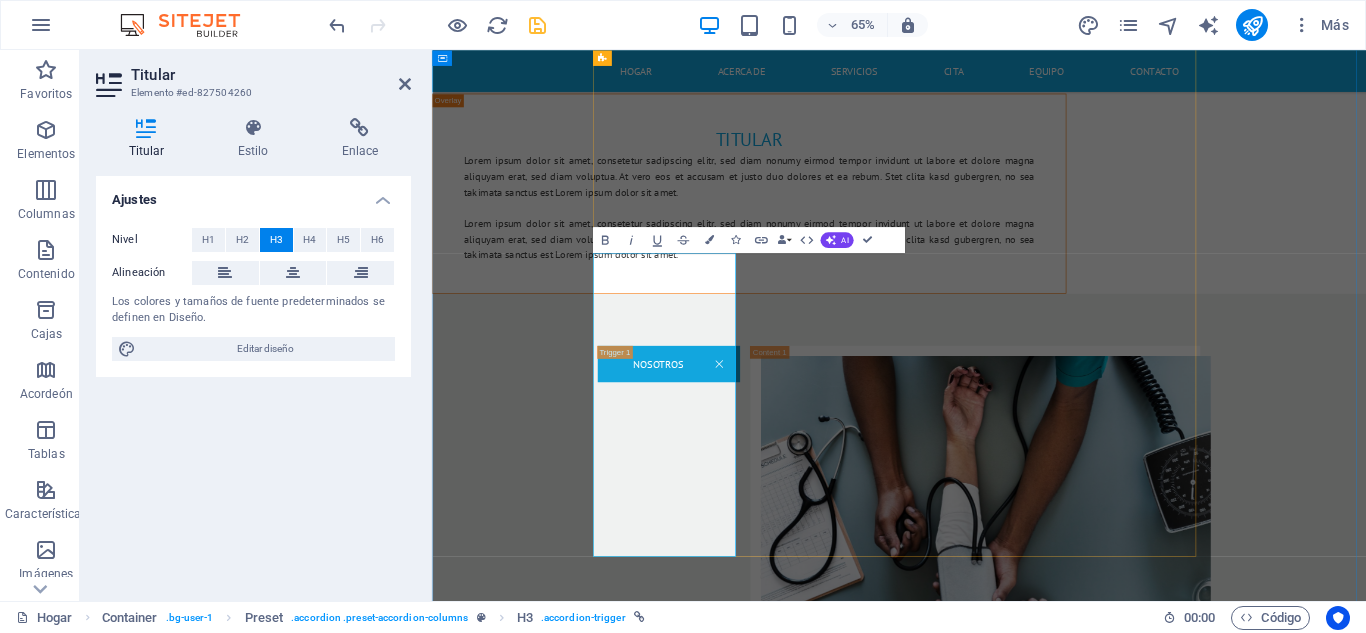 click on "Seguro de salud" at bounding box center (797, 1715) 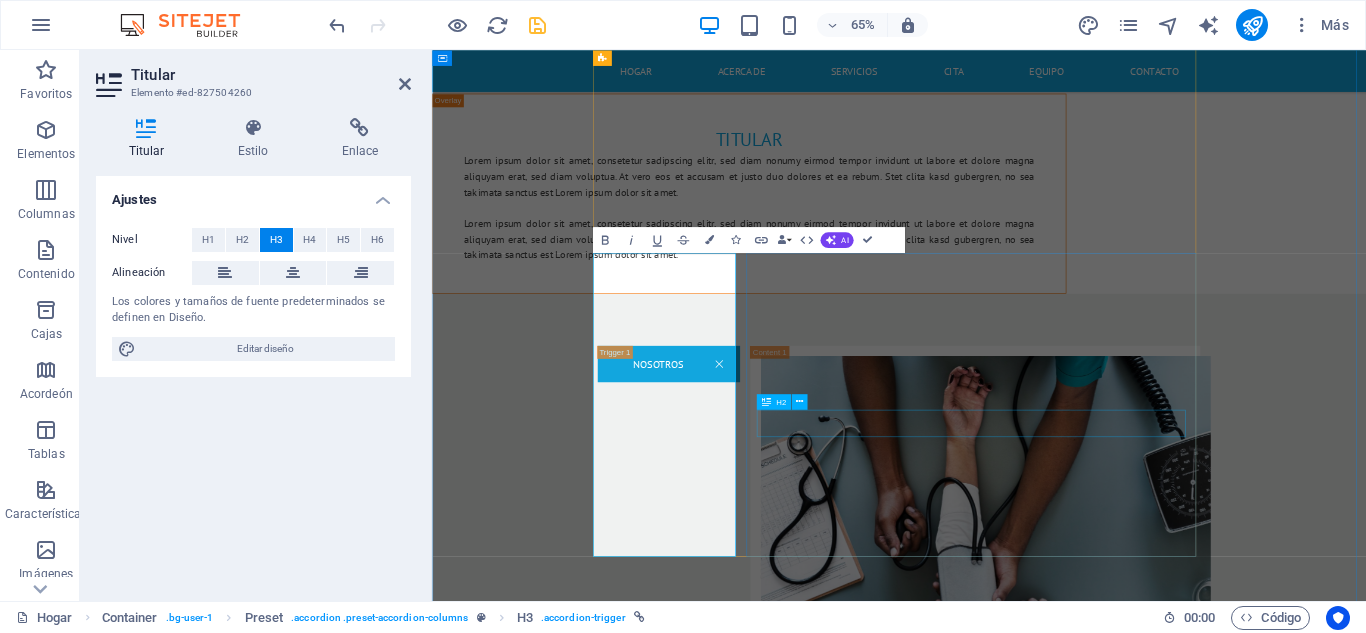 click on "Seguro de salud" at bounding box center (1268, 1949) 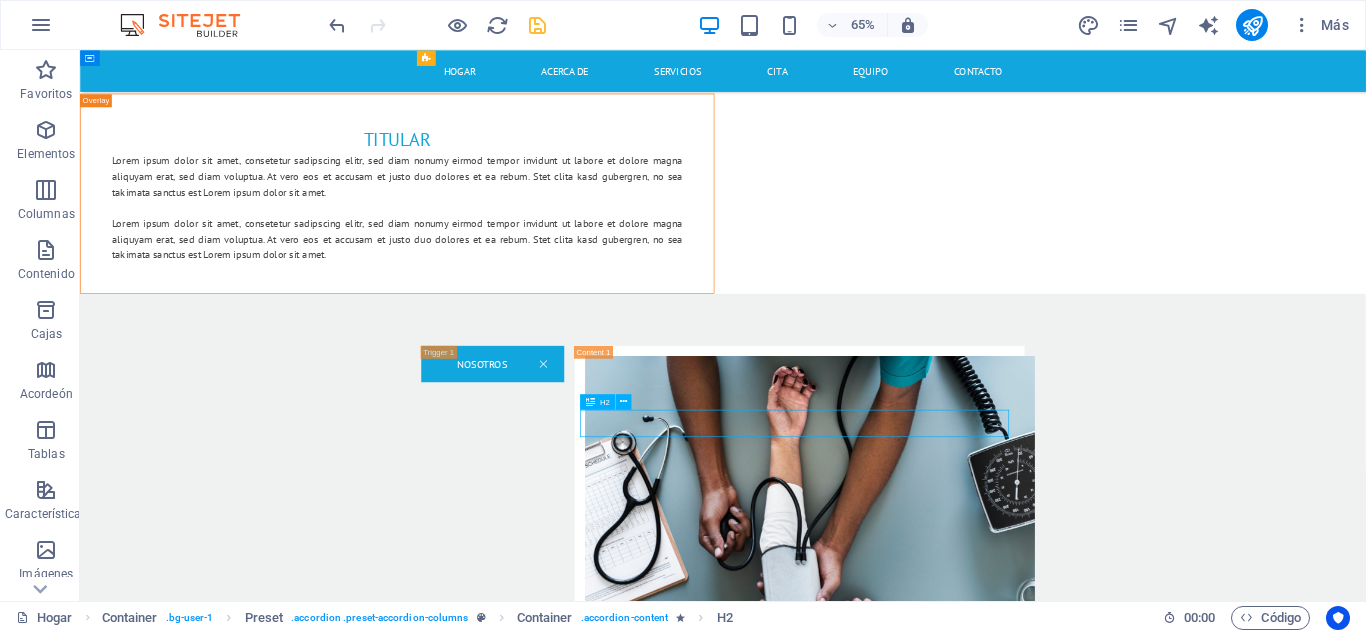 click on "Seguro de salud" at bounding box center [1187, 1949] 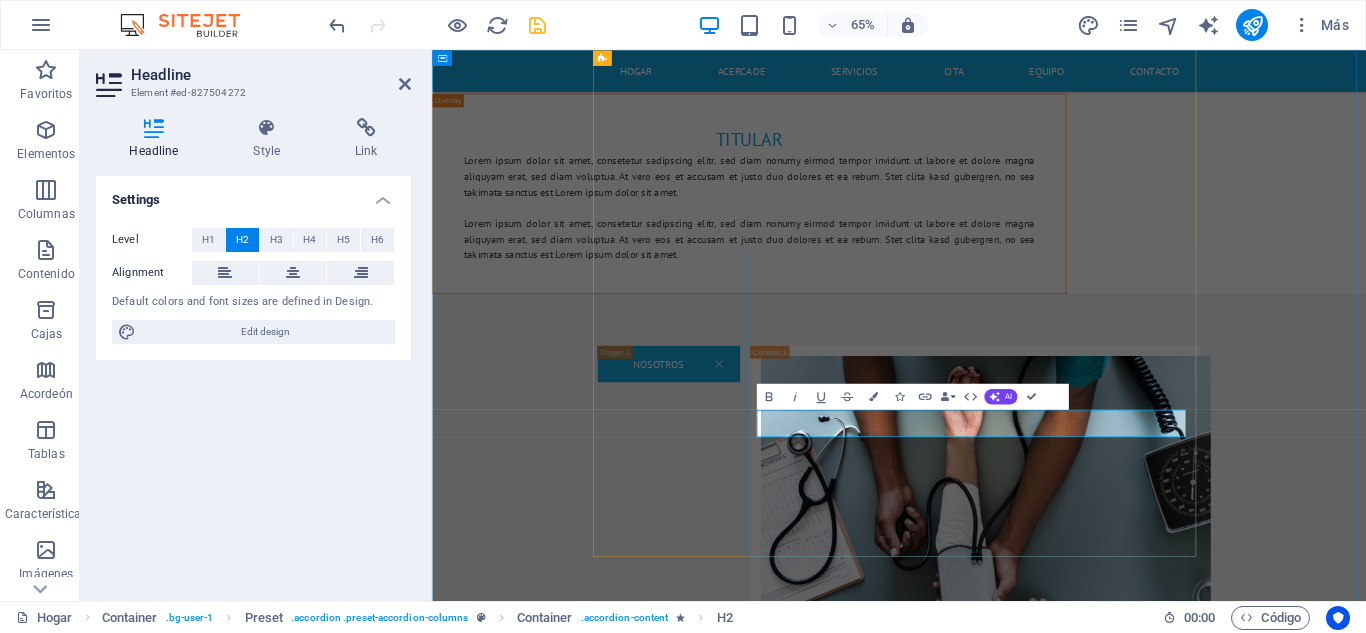 click on "Seguro de salud" at bounding box center (1268, 1949) 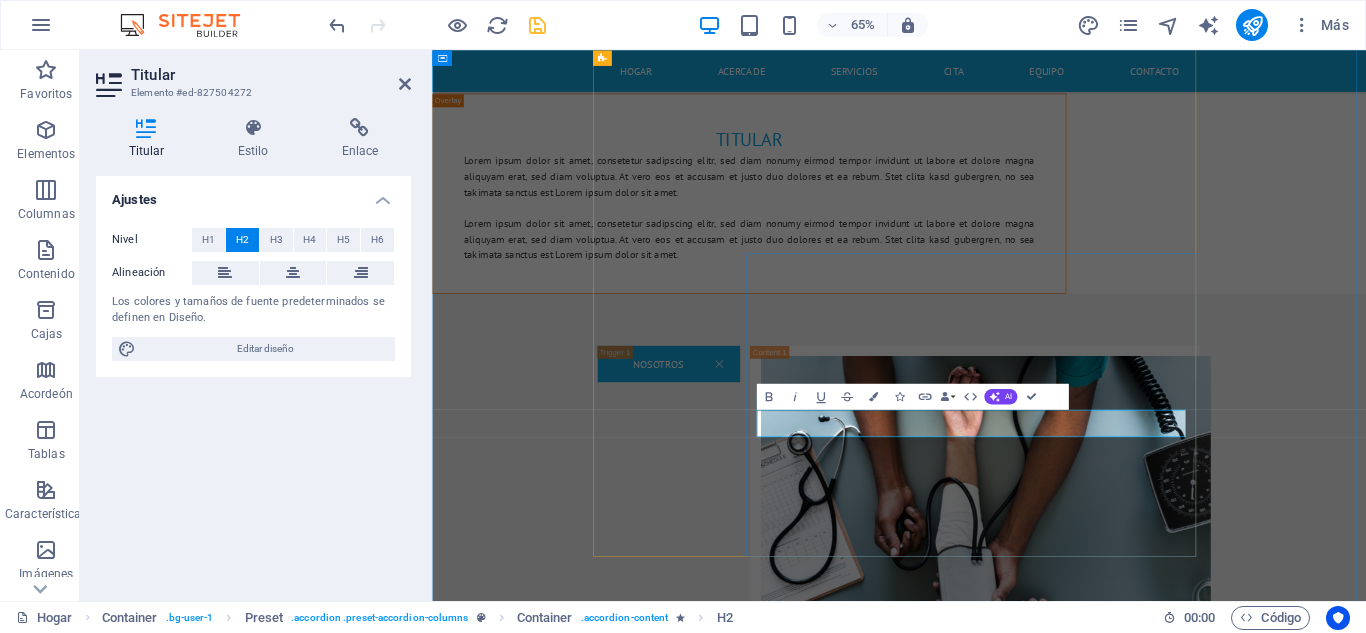 drag, startPoint x: 1390, startPoint y: 626, endPoint x: 1121, endPoint y: 626, distance: 269 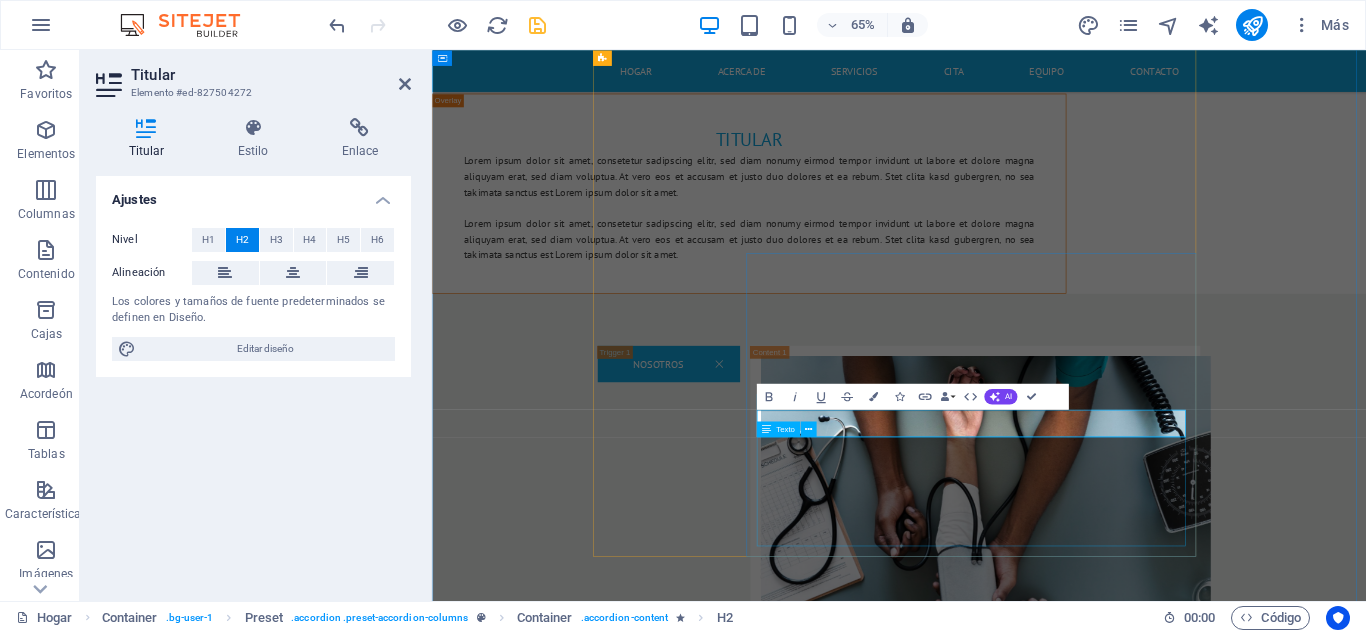 click on "Lorem ipsum dolor sit amet, consetetur sadipscing elitr, sed diam nonumy eirmod tempor invidunt ut labore et dolore magna aliquyam erat, sed diam voluptua. At vero eos et accusam et justo duo dolores et ea rebum. Stet clita kasd gubergren, no sea takimata sanctus est Lorem ipsum dolor sit amet. Lorem ipsum dolor sit amet, consetetur sadipscing elitr, sed diam nonumy eirmod tempor invidunt ut labore et dolore magna aliquyam erat, sed diam voluptua. At vero eos et accusam et justo duo dolores et ea rebum. Stet clita kasd gubergren, no sea takimata sanctus est Lorem ipsum dolor sit amet." at bounding box center [1268, 2054] 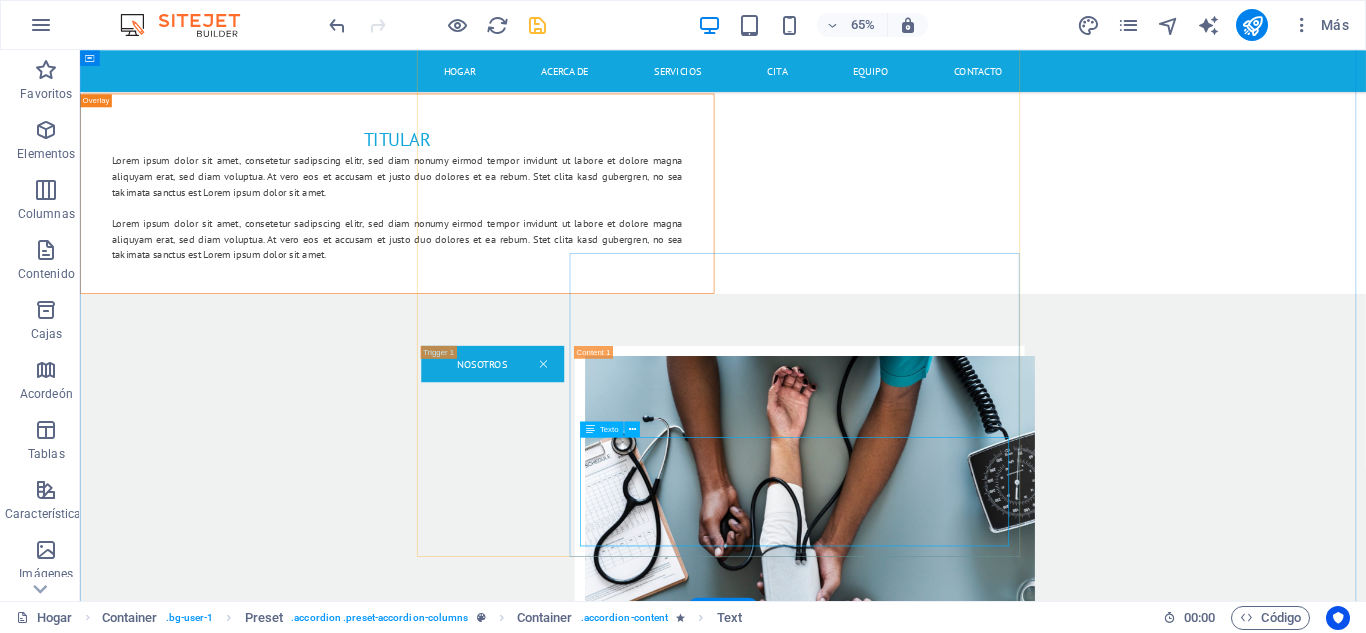 click on "Lorem ipsum dolor sit amet, consetetur sadipscing elitr, sed diam nonumy eirmod tempor invidunt ut labore et dolore magna aliquyam erat, sed diam voluptua. At vero eos et accusam et justo duo dolores et ea rebum. Stet clita kasd gubergren, no sea takimata sanctus est Lorem ipsum dolor sit amet. Lorem ipsum dolor sit amet, consetetur sadipscing elitr, sed diam nonumy eirmod tempor invidunt ut labore et dolore magna aliquyam erat, sed diam voluptua. At vero eos et accusam et justo duo dolores et ea rebum. Stet clita kasd gubergren, no sea takimata sanctus est Lorem ipsum dolor sit amet." at bounding box center (1187, 2054) 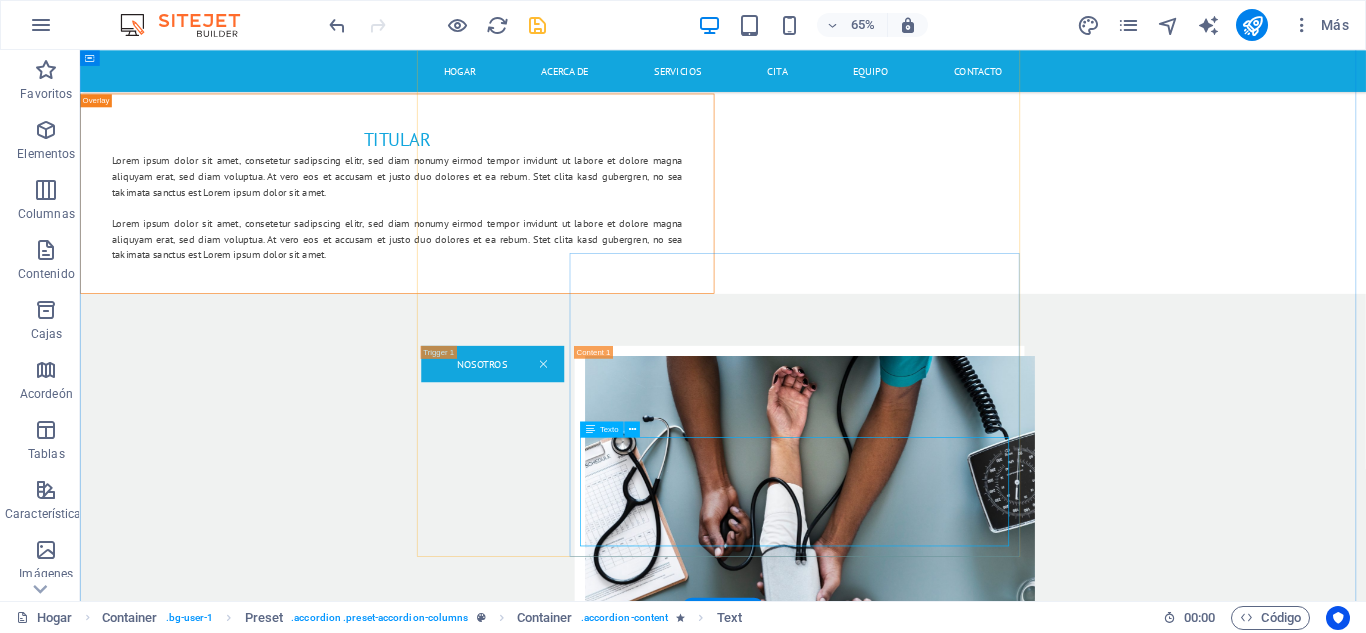 click on "Lorem ipsum dolor sit amet, consetetur sadipscing elitr, sed diam nonumy eirmod tempor invidunt ut labore et dolore magna aliquyam erat, sed diam voluptua. At vero eos et accusam et justo duo dolores et ea rebum. Stet clita kasd gubergren, no sea takimata sanctus est Lorem ipsum dolor sit amet. Lorem ipsum dolor sit amet, consetetur sadipscing elitr, sed diam nonumy eirmod tempor invidunt ut labore et dolore magna aliquyam erat, sed diam voluptua. At vero eos et accusam et justo duo dolores et ea rebum. Stet clita kasd gubergren, no sea takimata sanctus est Lorem ipsum dolor sit amet." at bounding box center [1187, 2054] 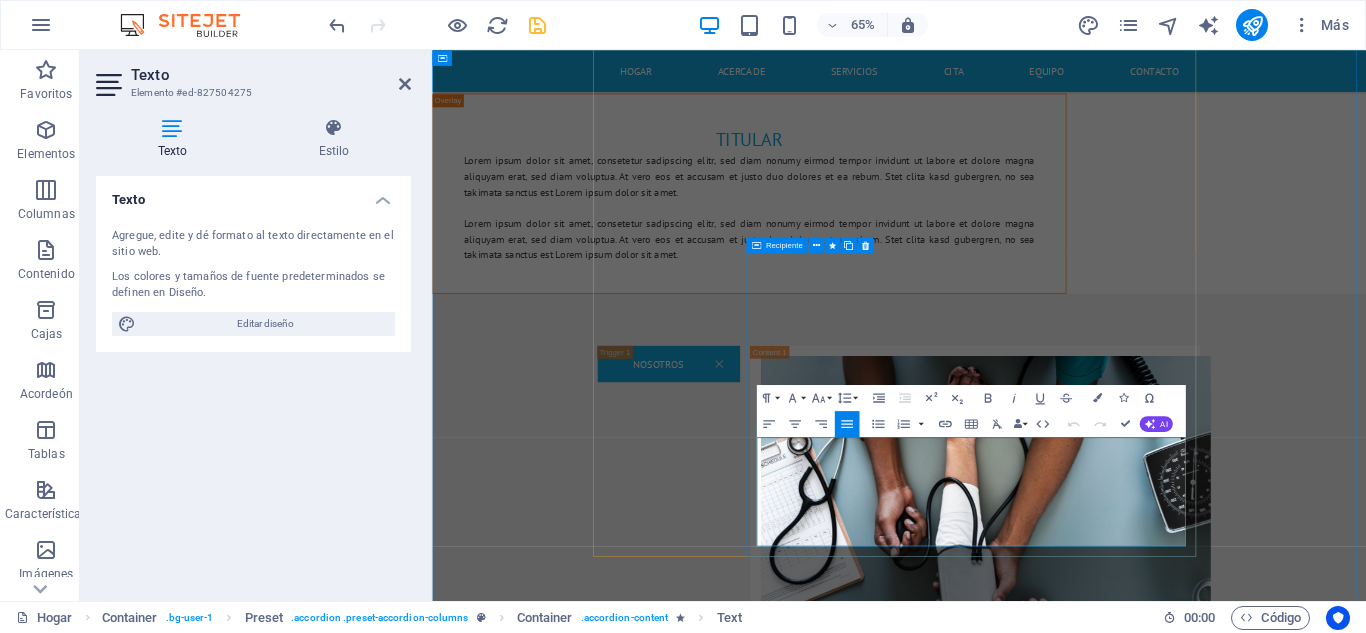 drag, startPoint x: 931, startPoint y: 651, endPoint x: 1182, endPoint y: 814, distance: 299.28247 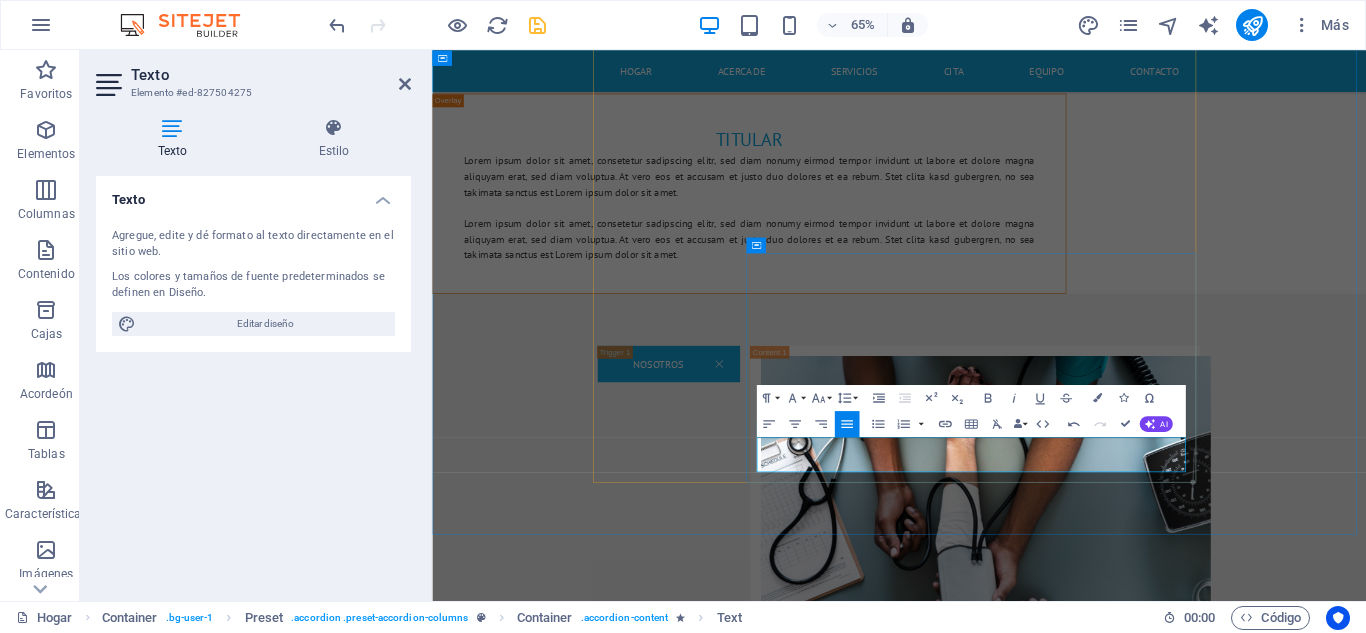 click on "ser una empresa líder a nivel nacional en distribución de tecnología para el diagnóstico clínico con respaldo técnico y humano de excelencia." at bounding box center [1268, 1996] 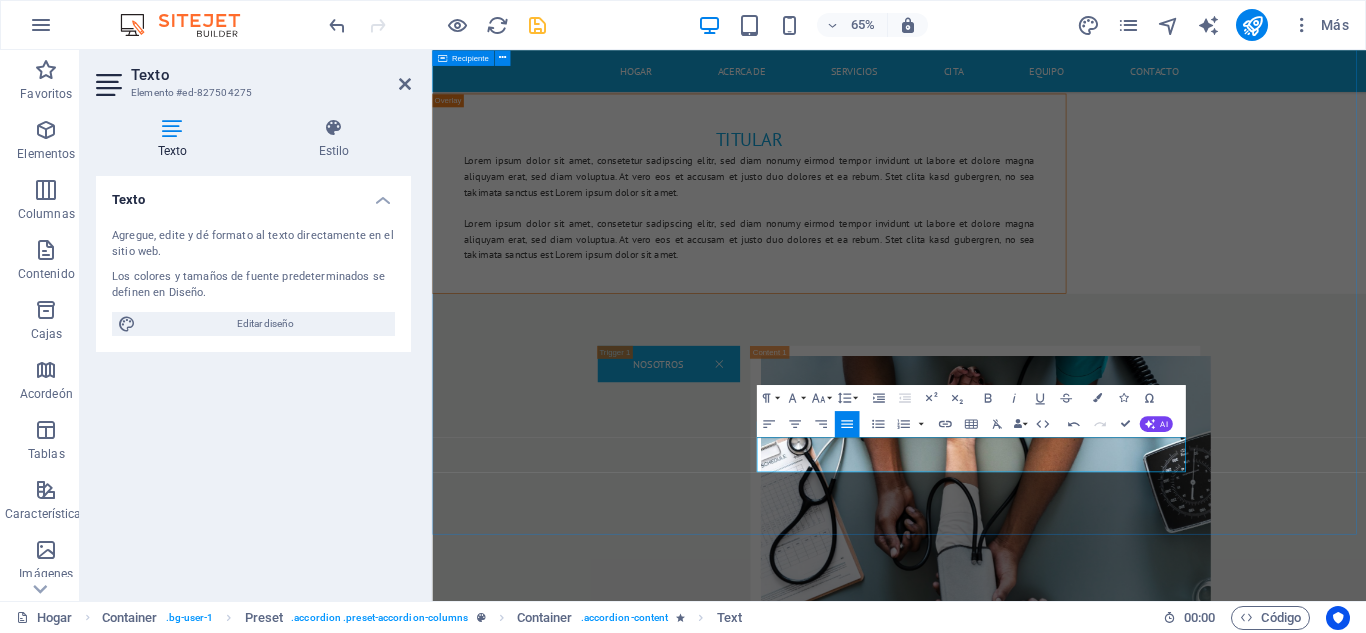 type 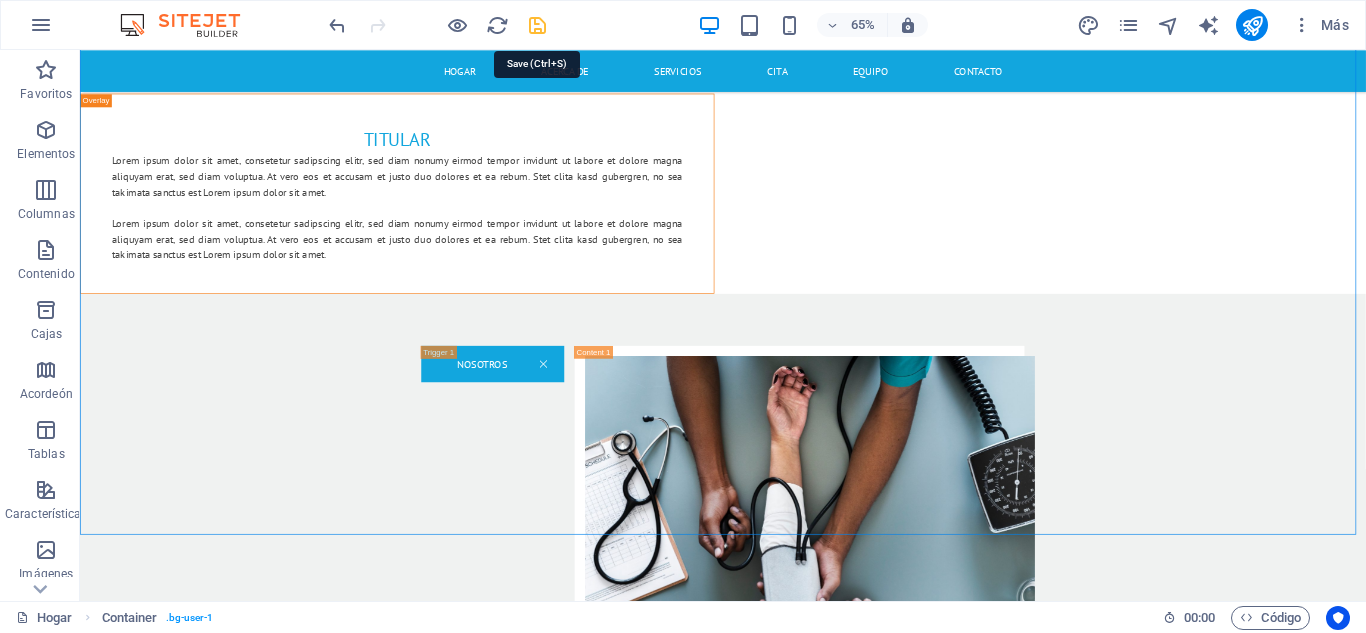 click at bounding box center [537, 25] 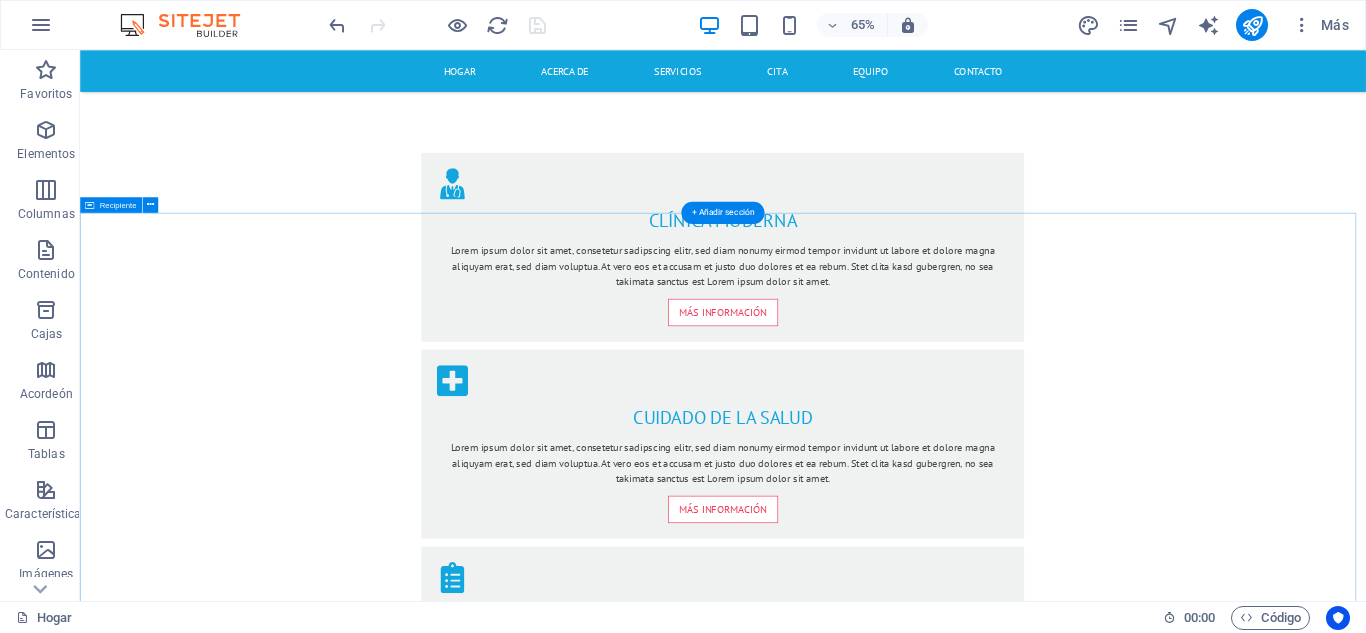 scroll, scrollTop: 1674, scrollLeft: 0, axis: vertical 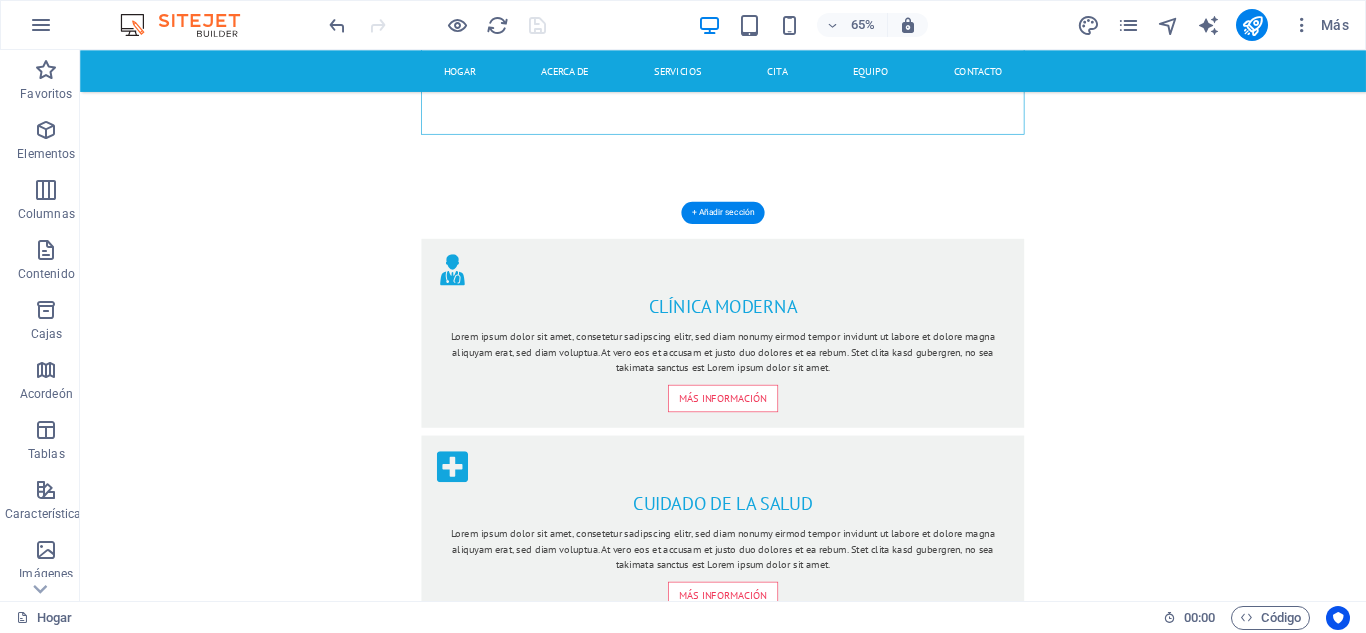 click at bounding box center [1187, 1821] 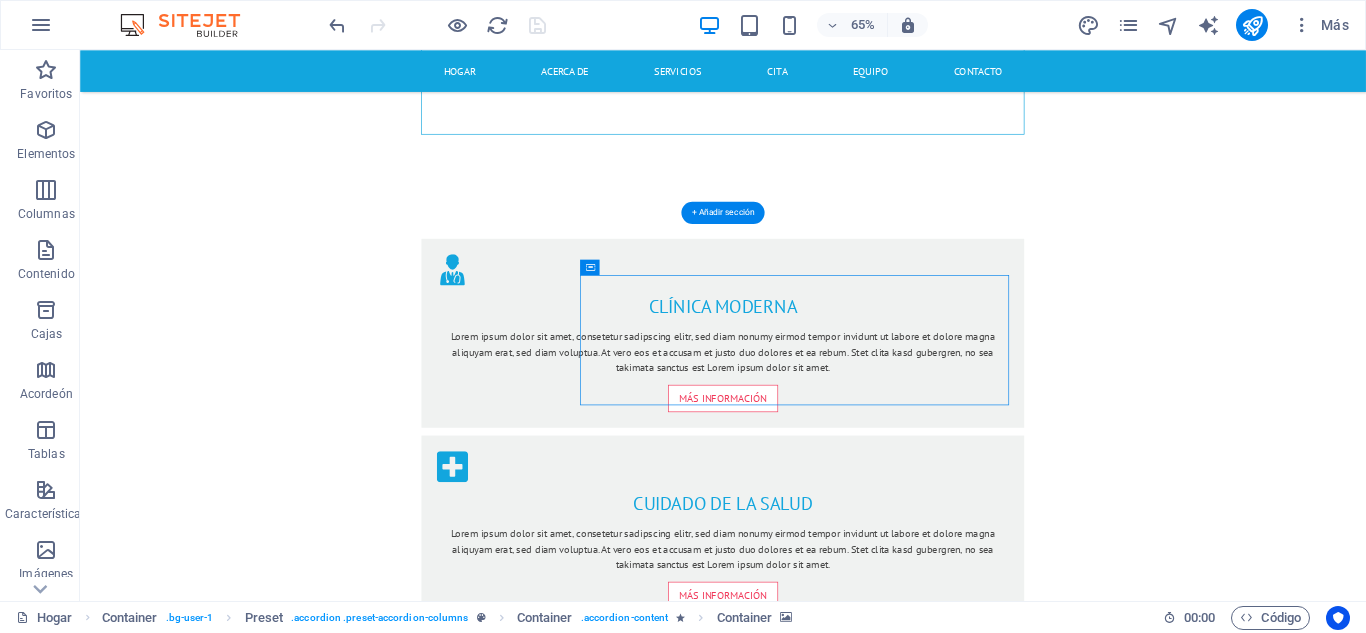 click at bounding box center [1187, 1821] 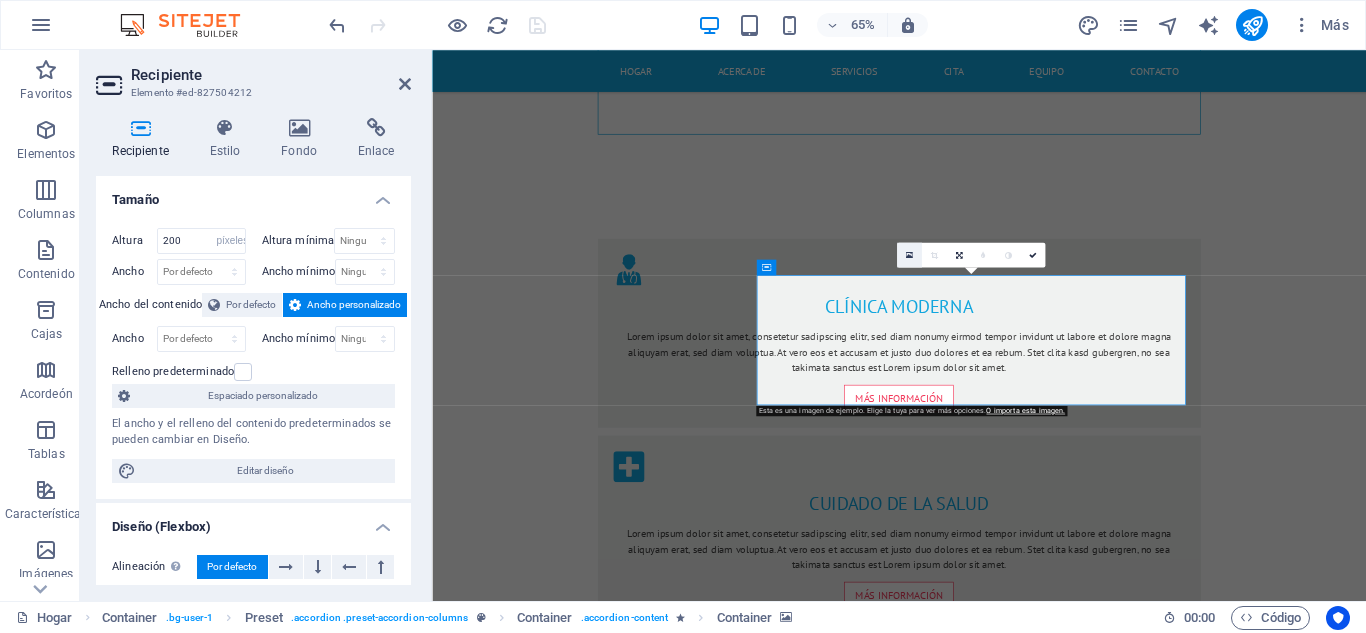 click at bounding box center [908, 254] 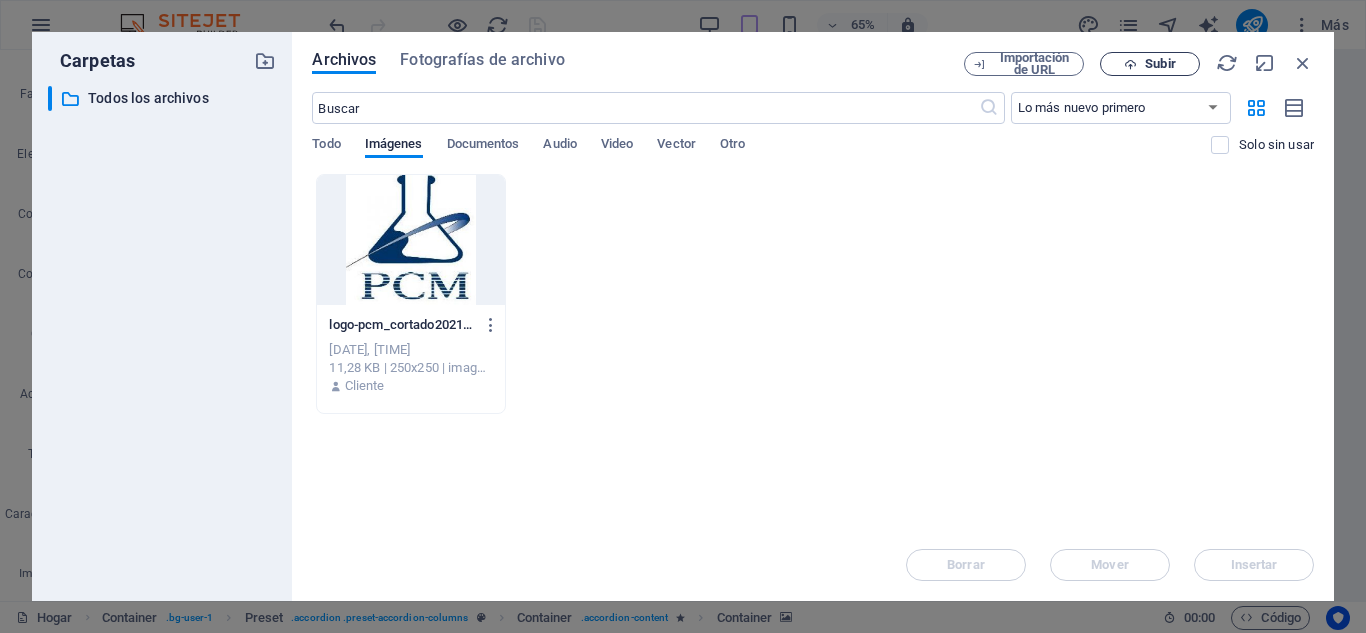 click on "Subir" at bounding box center [1150, 64] 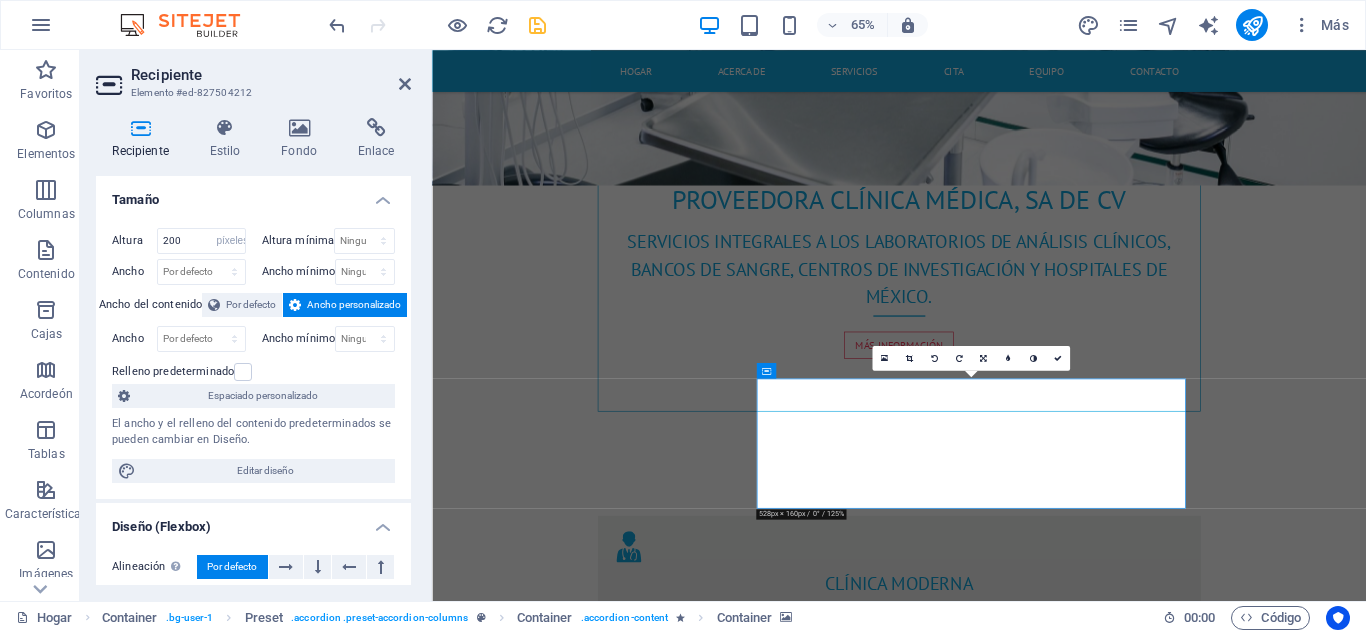 scroll, scrollTop: 1515, scrollLeft: 0, axis: vertical 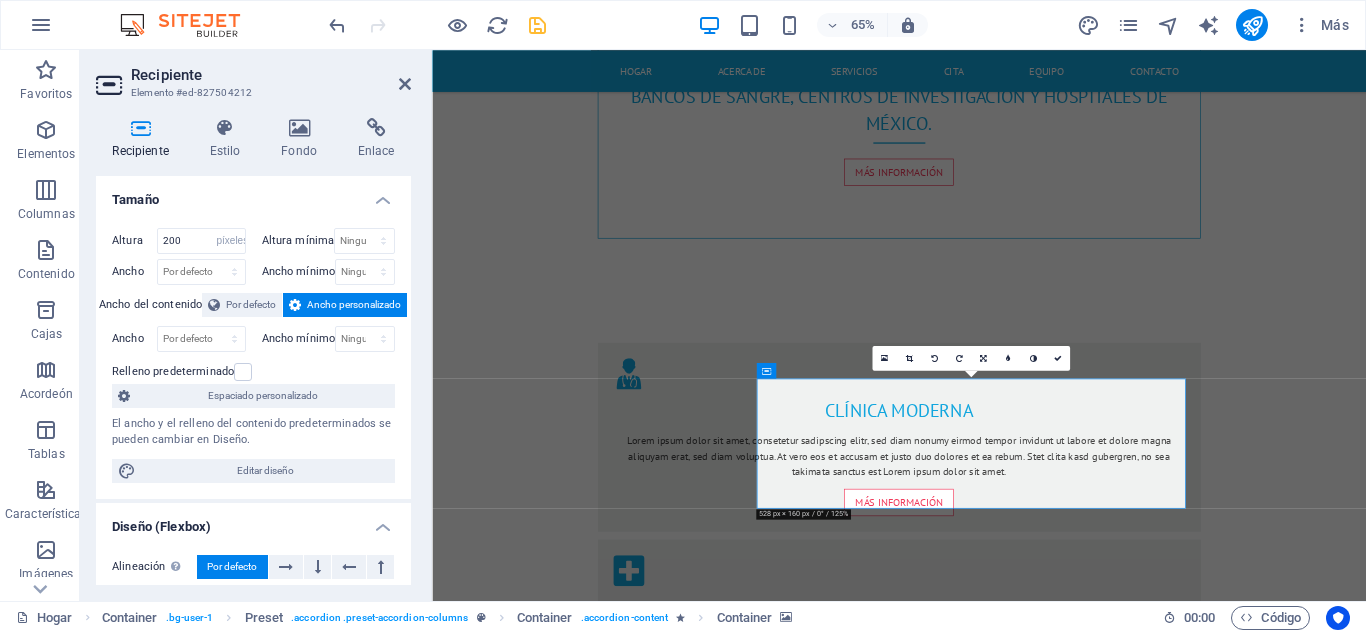 click at bounding box center [1268, 1980] 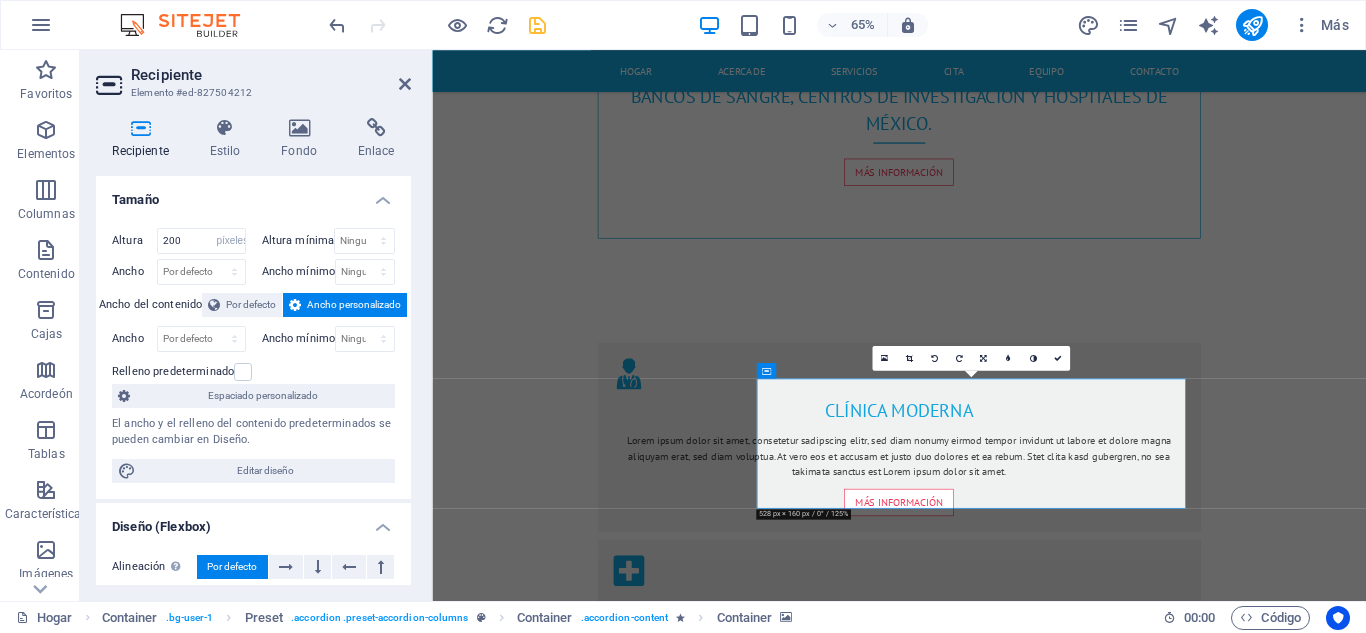 click at bounding box center (1268, 1980) 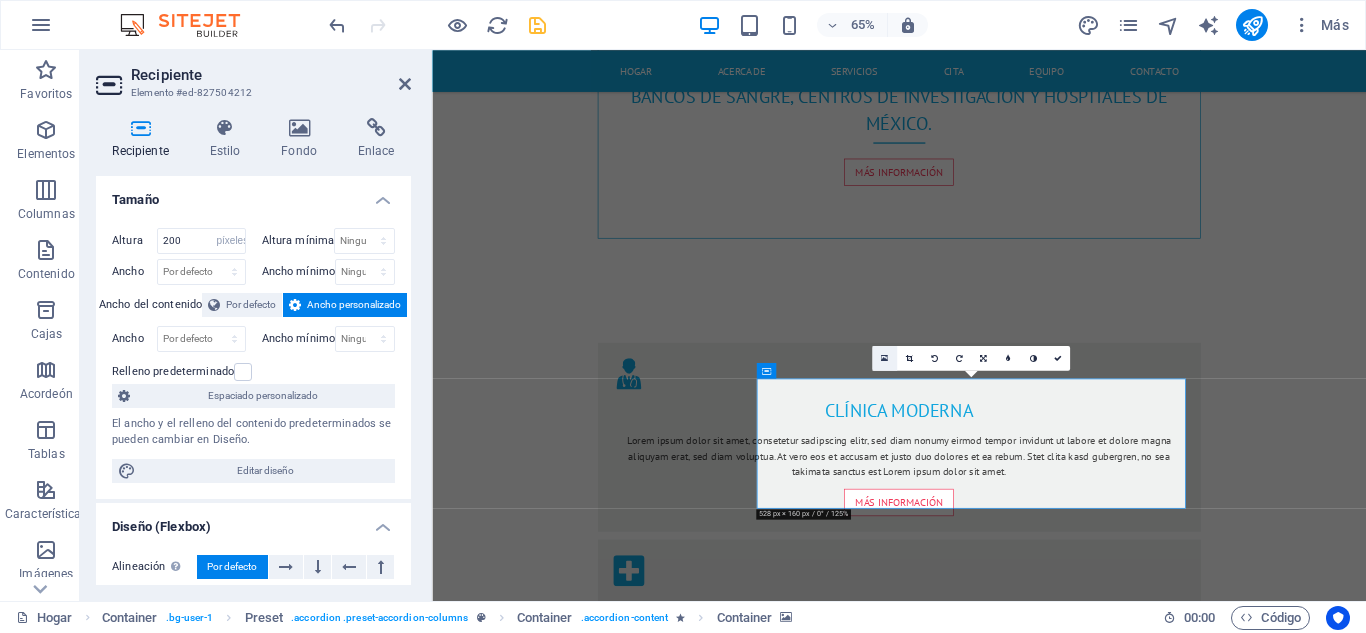 click at bounding box center [884, 358] 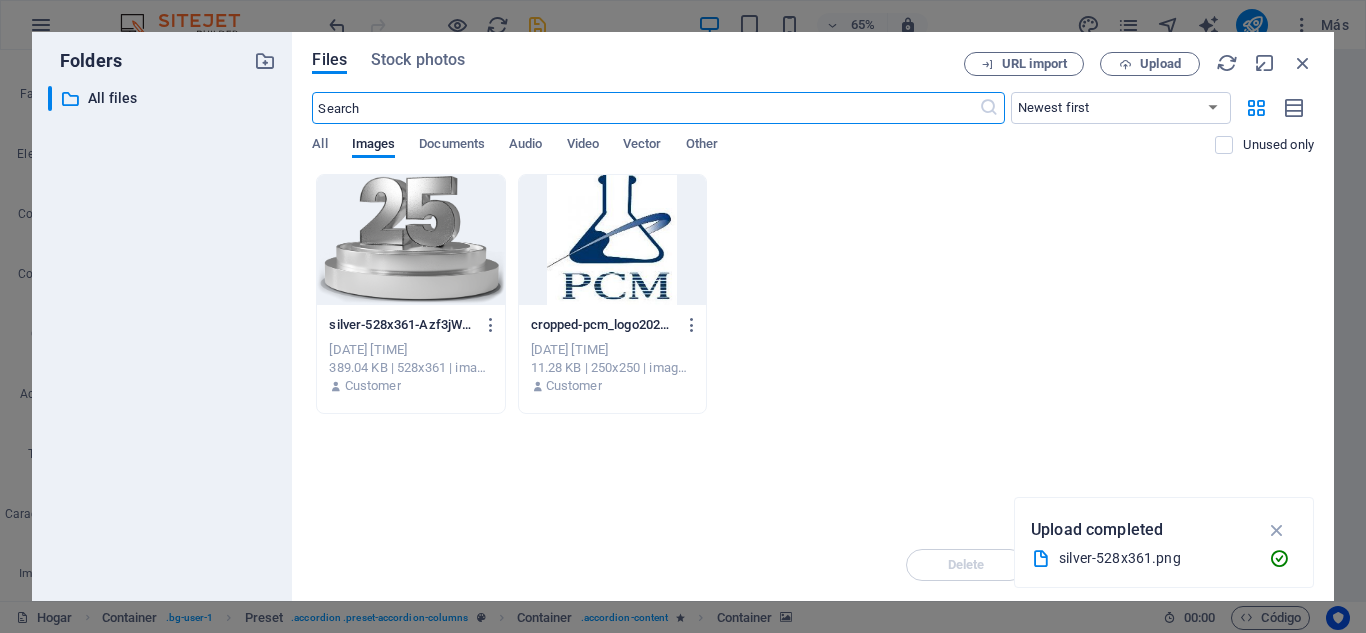 scroll, scrollTop: 2086, scrollLeft: 0, axis: vertical 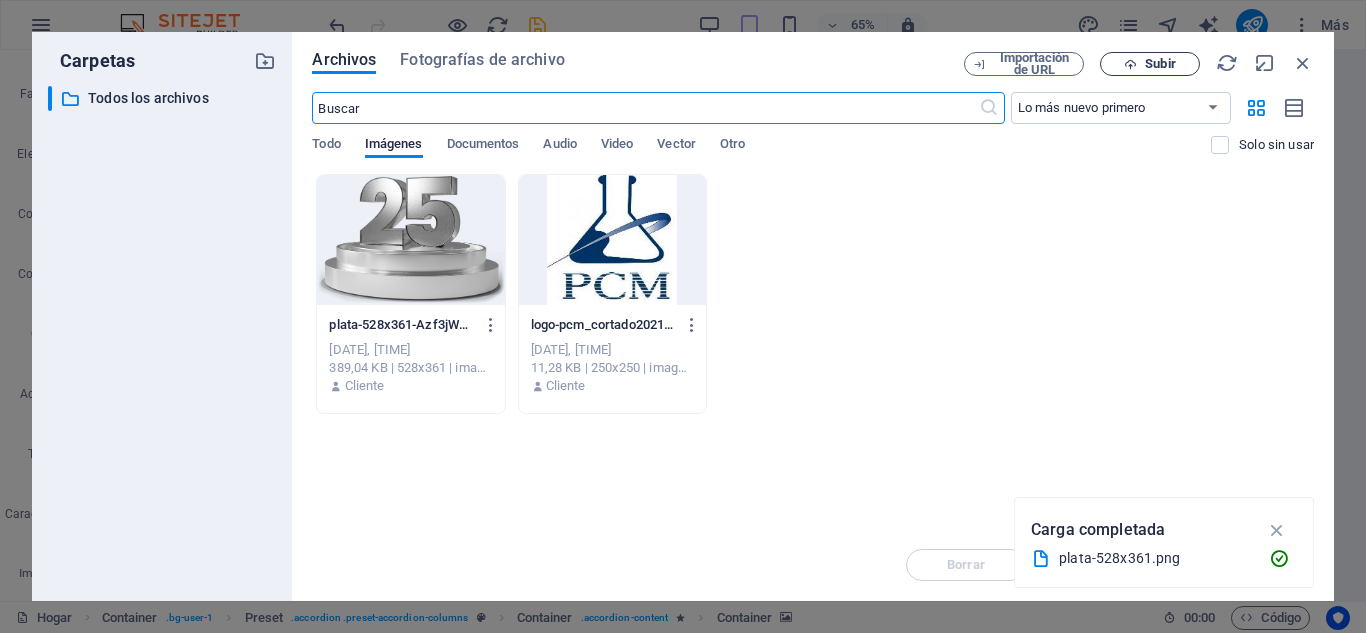 click at bounding box center (1130, 64) 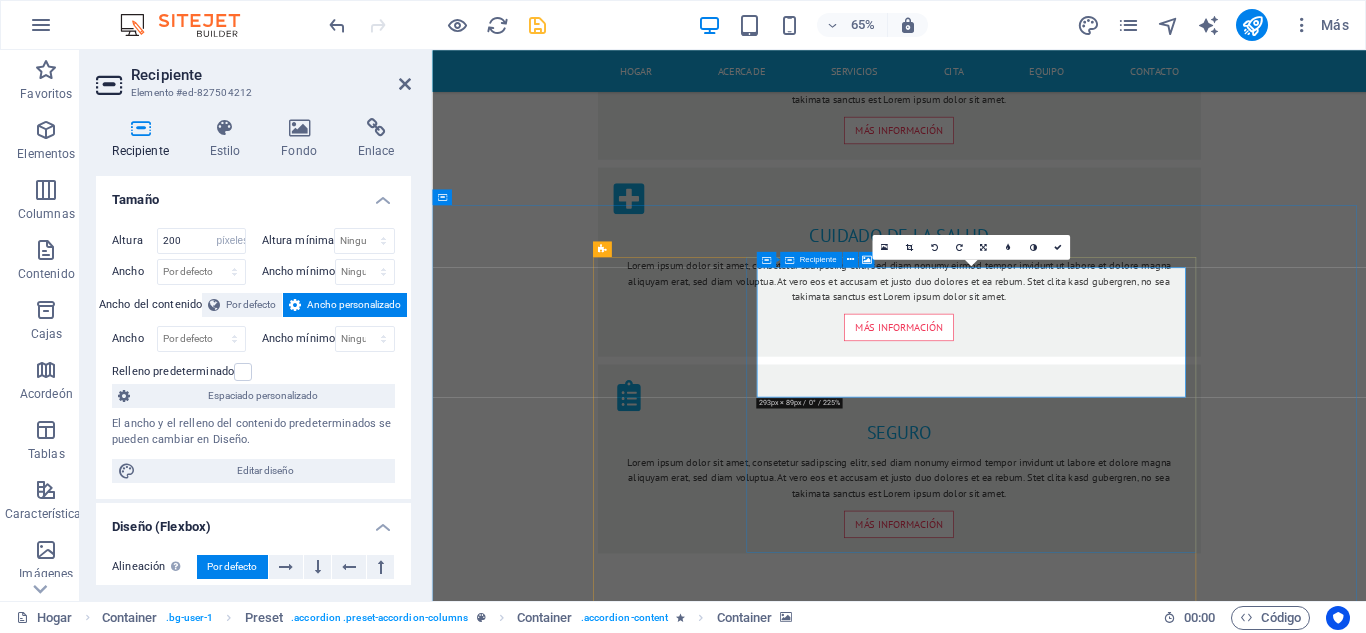 scroll, scrollTop: 1686, scrollLeft: 0, axis: vertical 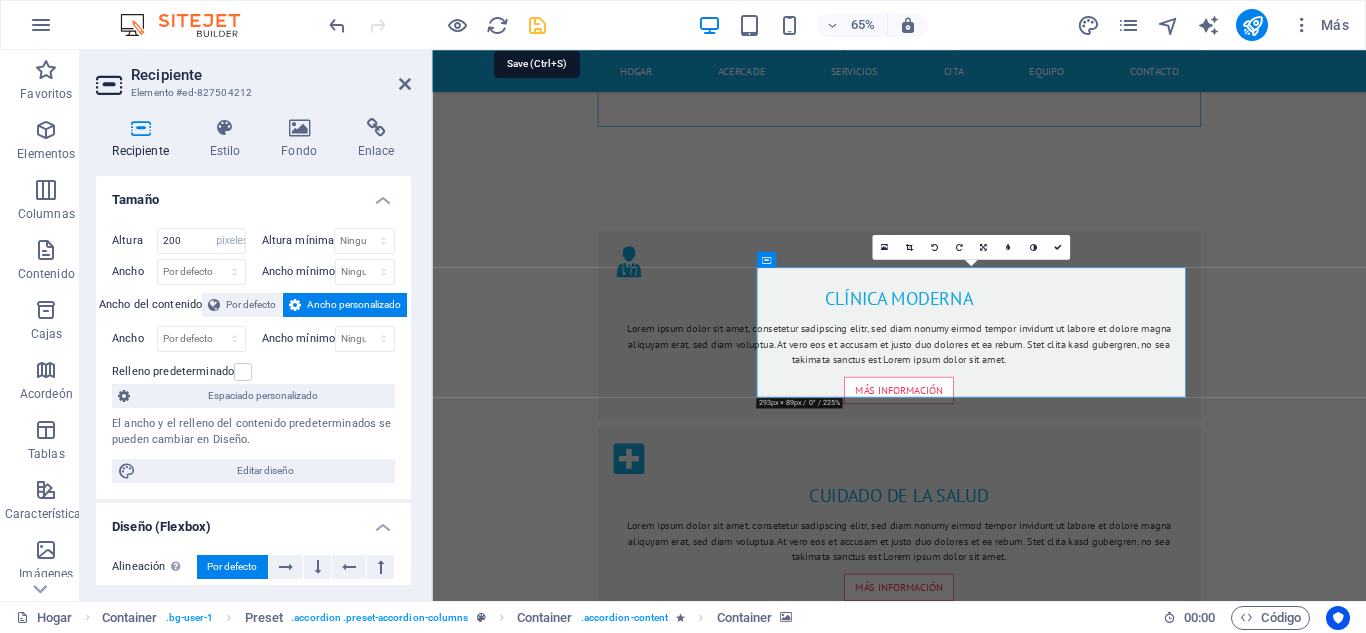 click at bounding box center [537, 25] 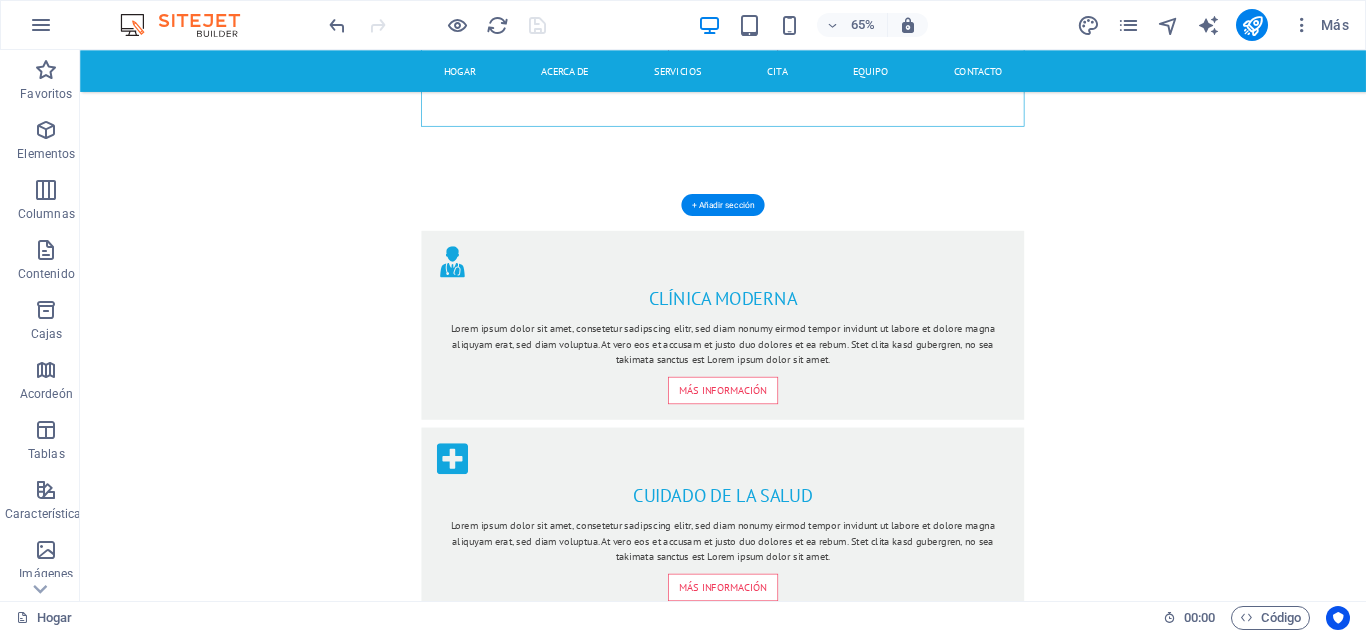click at bounding box center (1187, 1809) 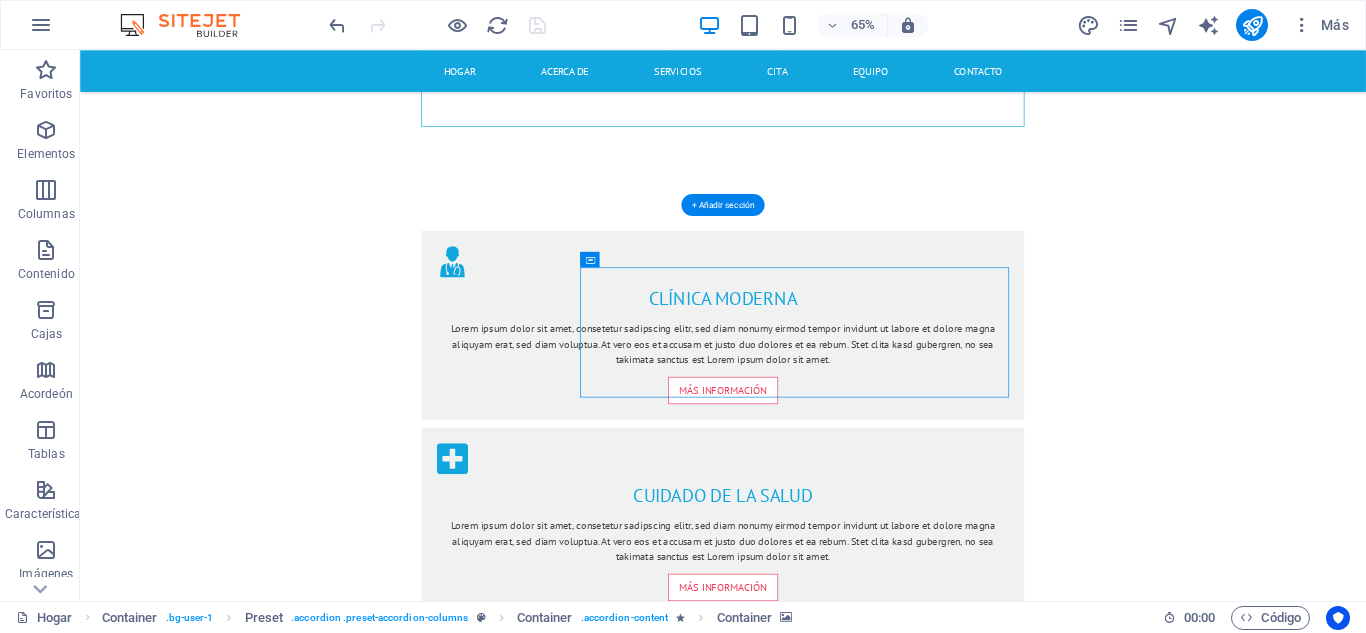 click at bounding box center (1187, 1809) 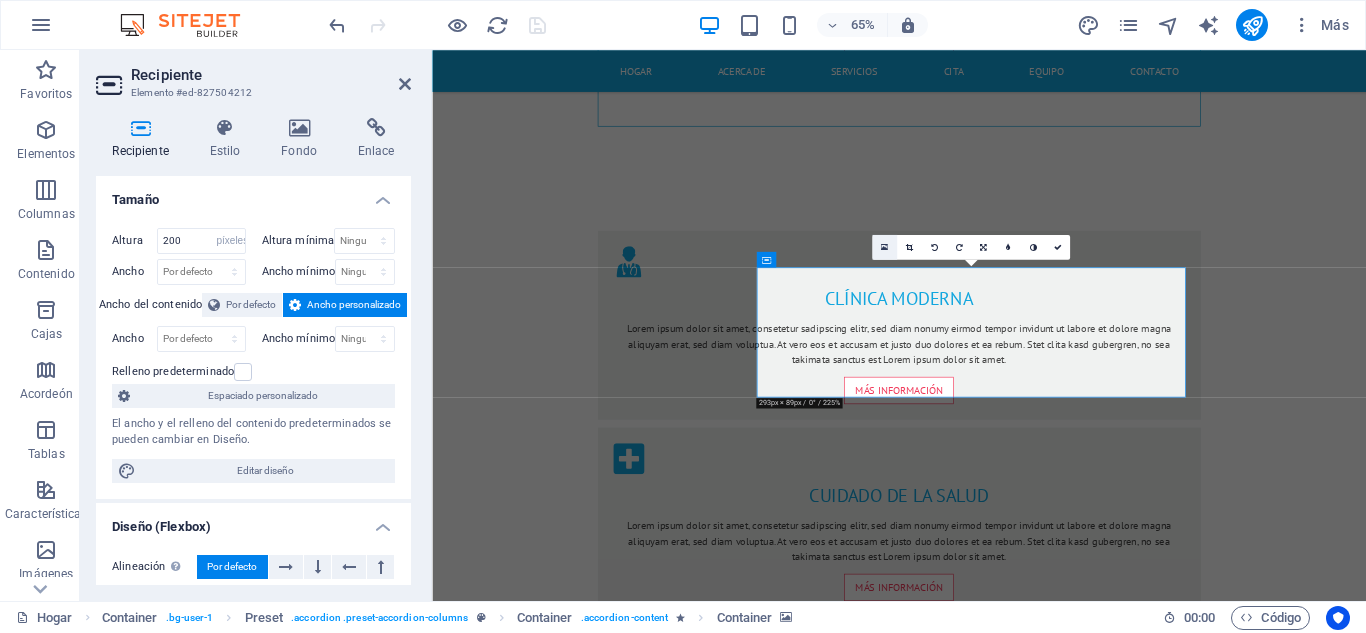 click at bounding box center [884, 247] 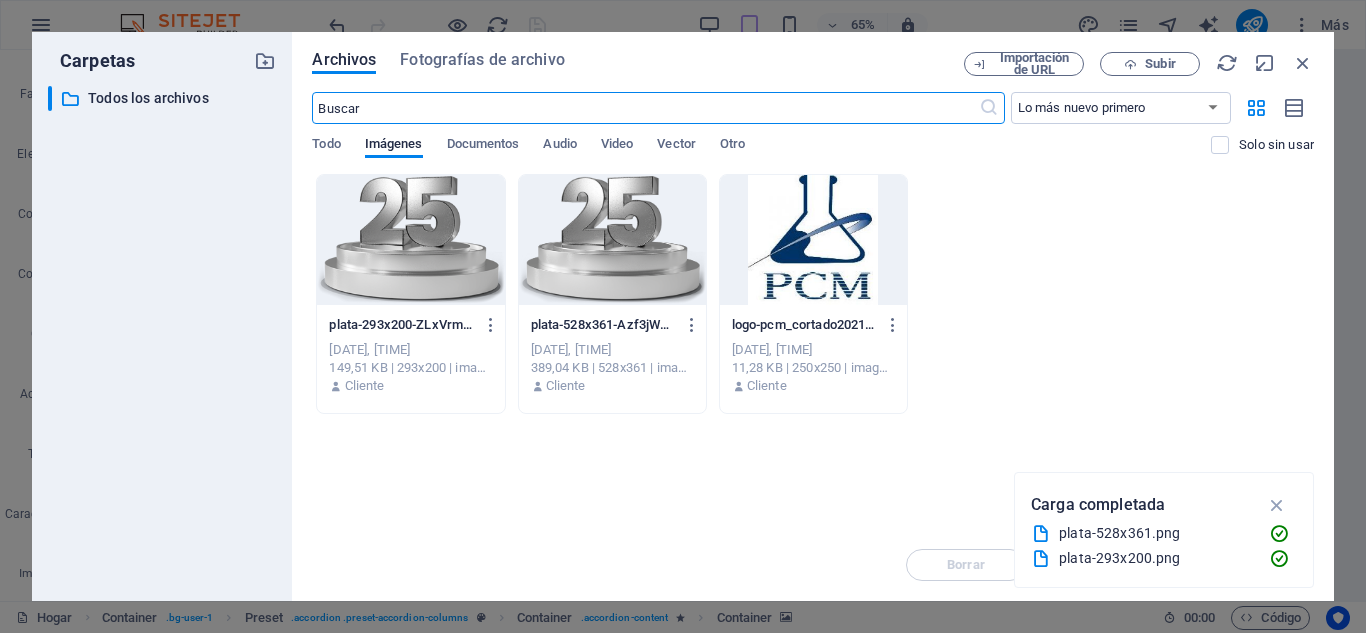 click on "plata-528x361-Azf3jWwn3s2MWqiPsiVh5A.png" at bounding box center (669, 324) 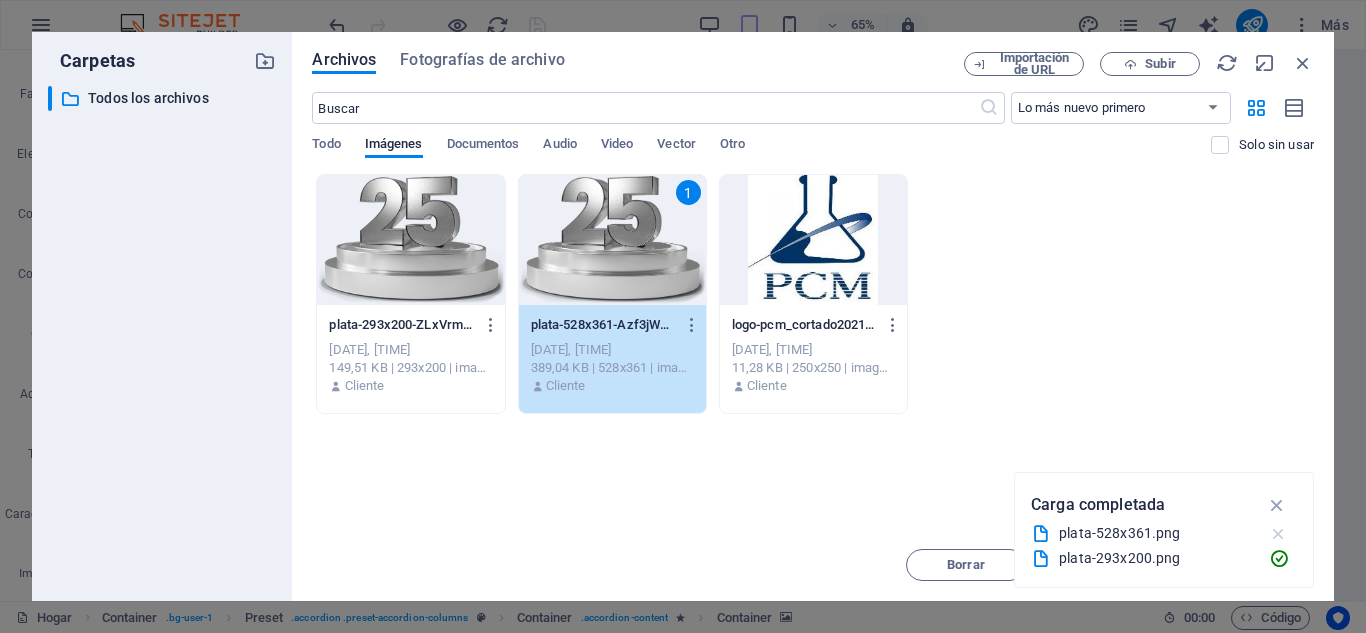 click at bounding box center [1278, 534] 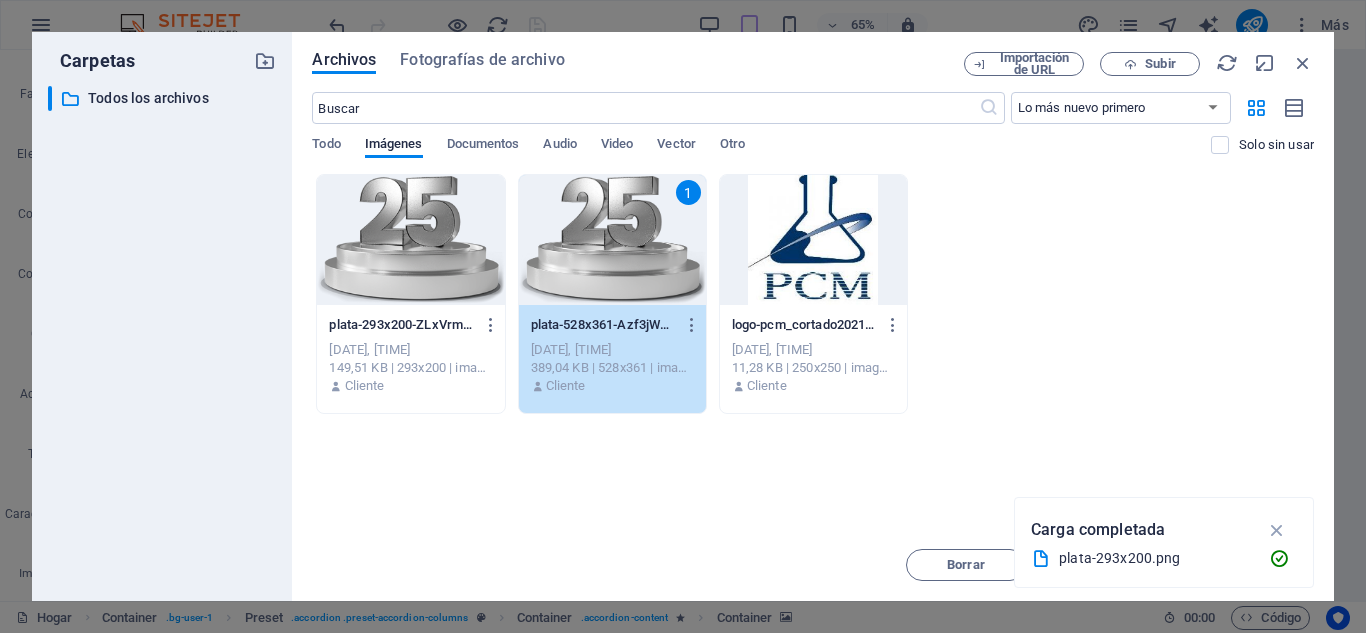 click on "silver-293x200-ZLxVrmmAJXe9I-QmKXLpXQ.png plata-293x200-ZLxVrmmAJXe9I-QmKXLpXQ.png [DATE], [TIME] [FILE_SIZE] | 293x200 | imagen/png Cliente 1 silver-528x361-Azf3jWwn3s2MWqiPsiVh5A.png plata-528x361-Azf3jWwn3s2MWqiPsiVh5A.png [DATE], [TIME] [FILE_SIZE] | 528x361 | imagen/png Cliente cropped-pcm_logo2021-6vzeFf3v9sL_LdrLa-CCpQ.jpg logo-pcm_cortado2021-6vzeFf3v9sL_LdrLa-CCpQ.jpg [DATE], [TIME] [FILE_SIZE] | 250x250 | imagen/jpeg Cliente" at bounding box center [813, 294] 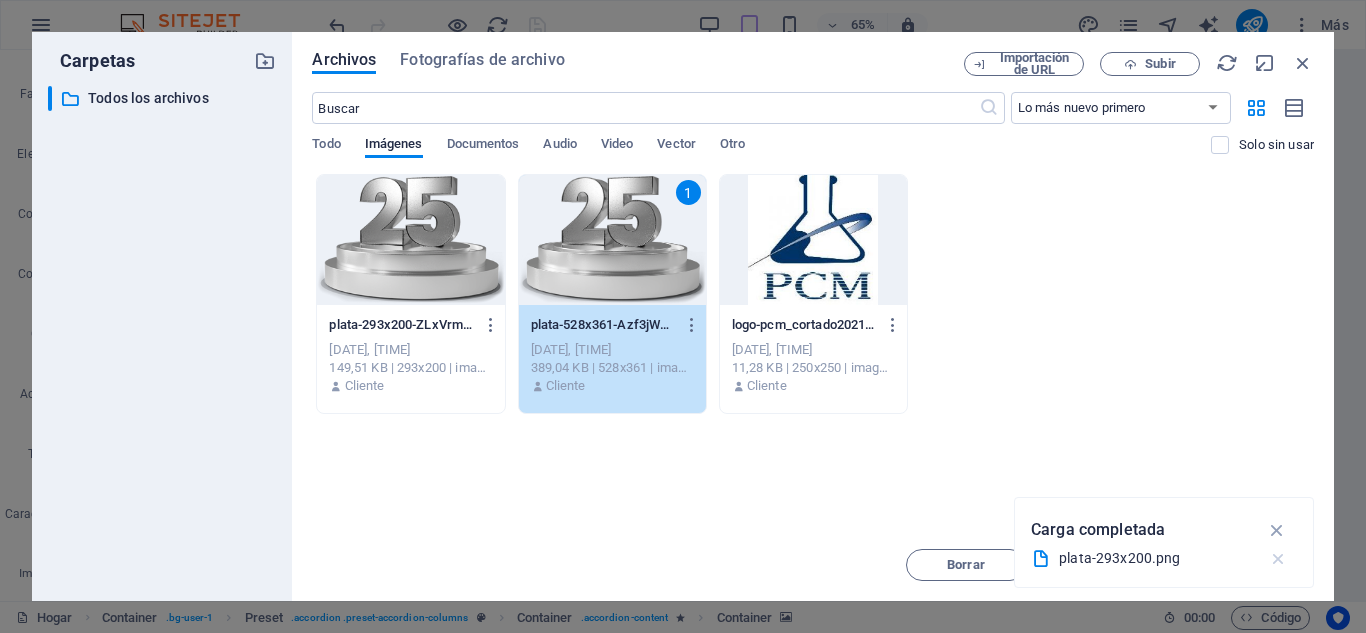 click at bounding box center [1278, 559] 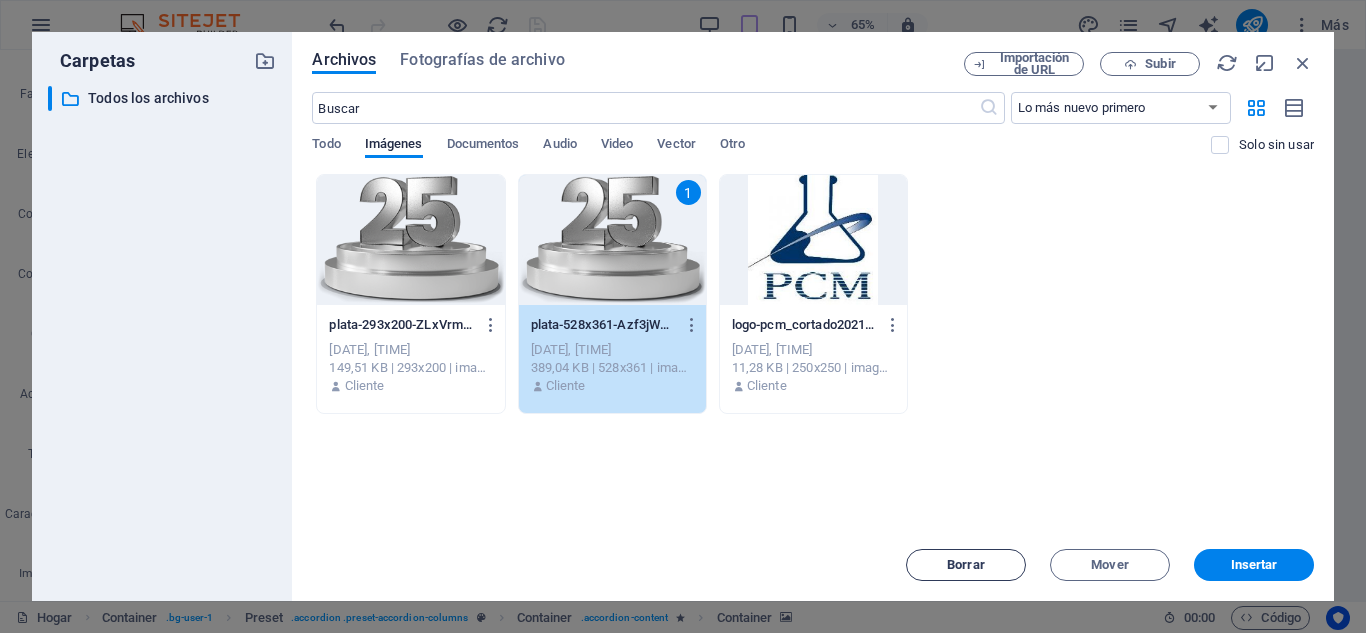 click on "Borrar" at bounding box center (966, 564) 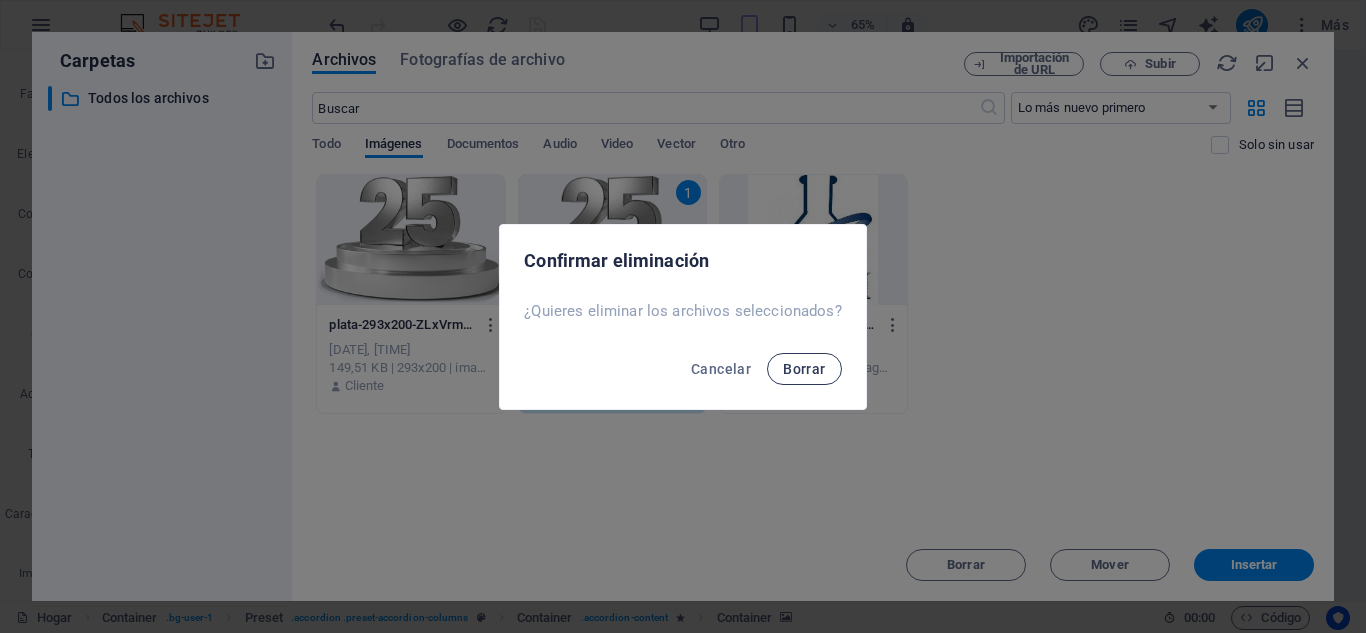 click on "Borrar" at bounding box center (804, 369) 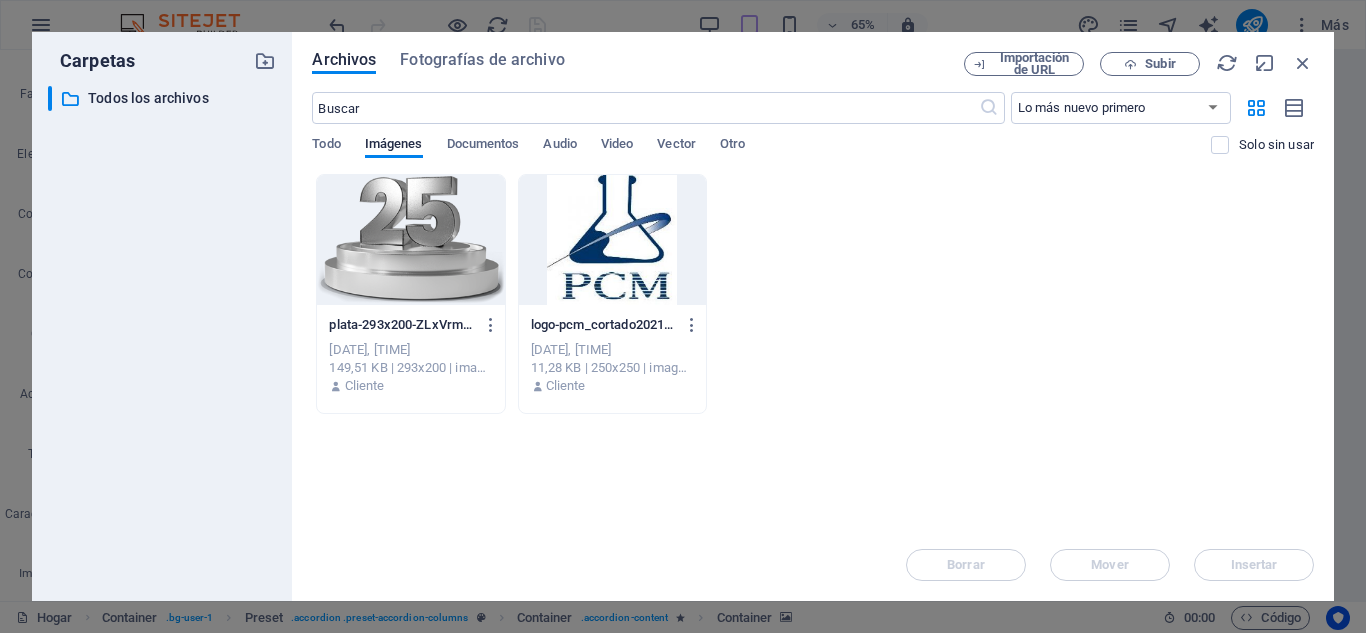click at bounding box center (410, 240) 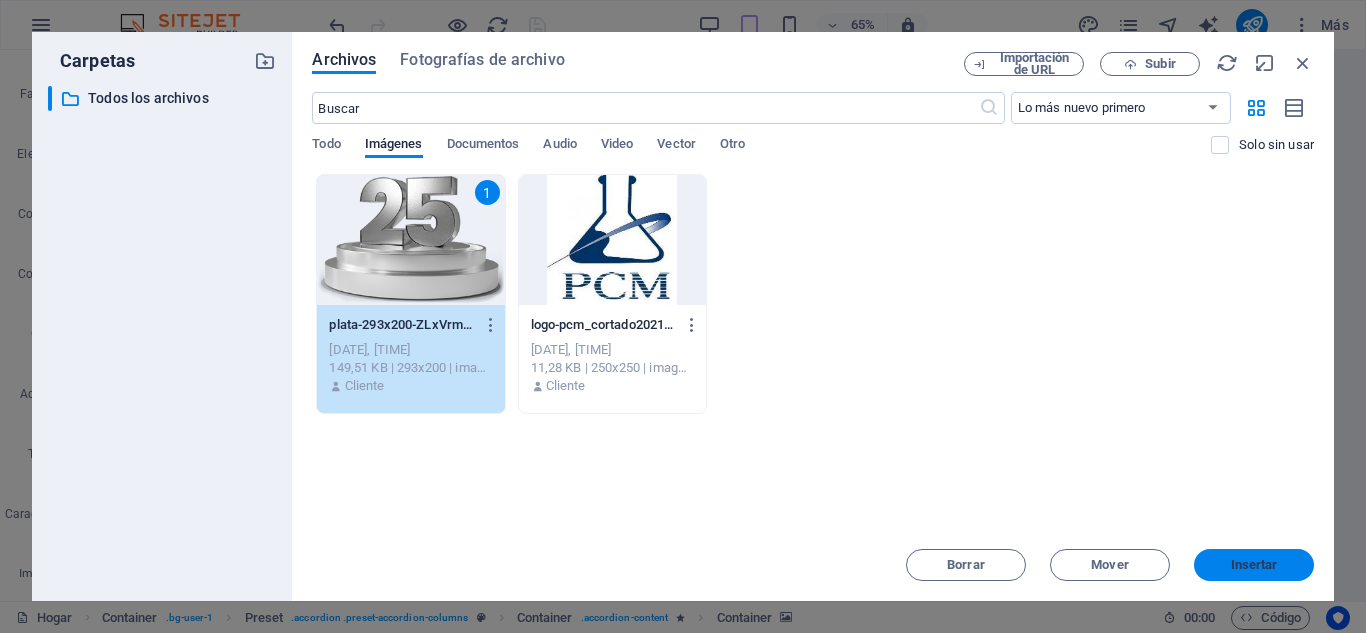 click on "Insertar" at bounding box center [1254, 564] 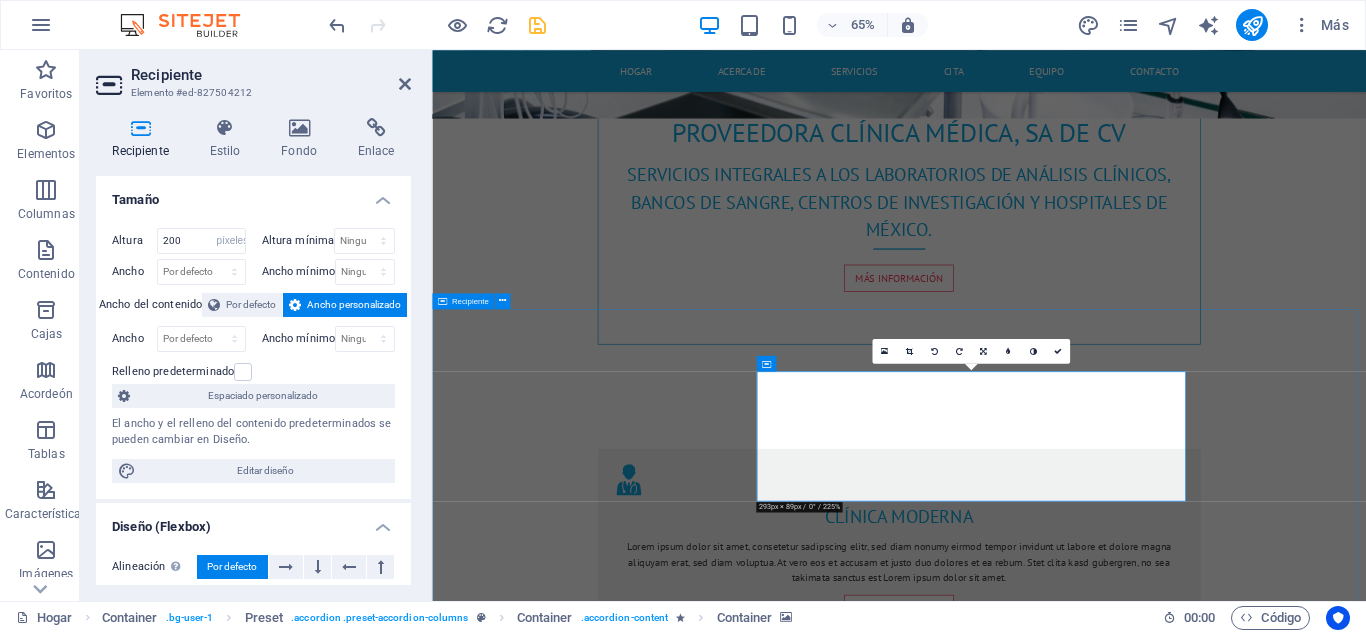 scroll, scrollTop: 1526, scrollLeft: 0, axis: vertical 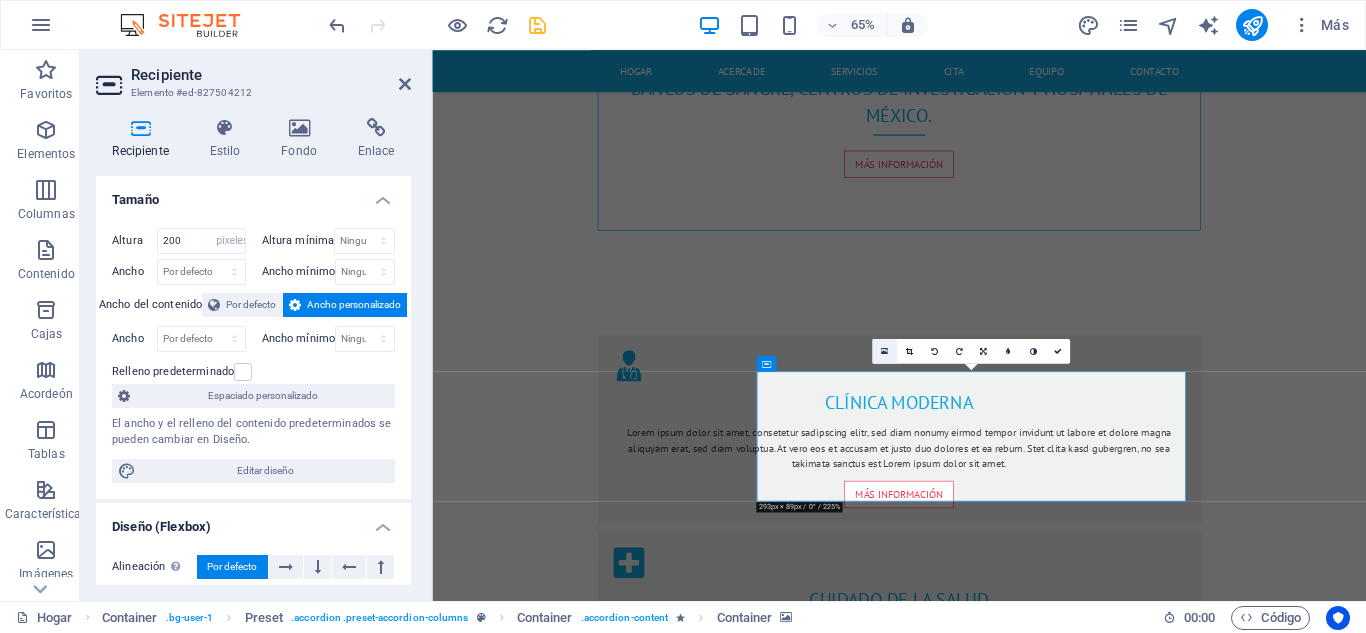 click at bounding box center [884, 351] 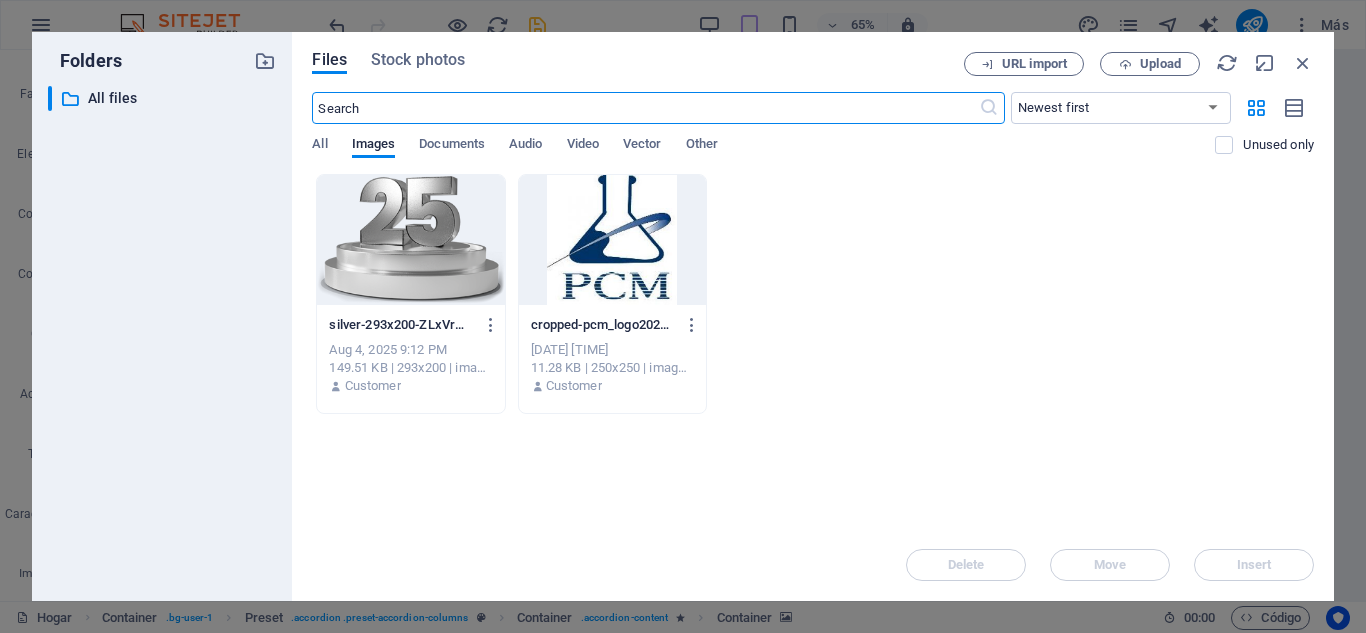 scroll, scrollTop: 2086, scrollLeft: 0, axis: vertical 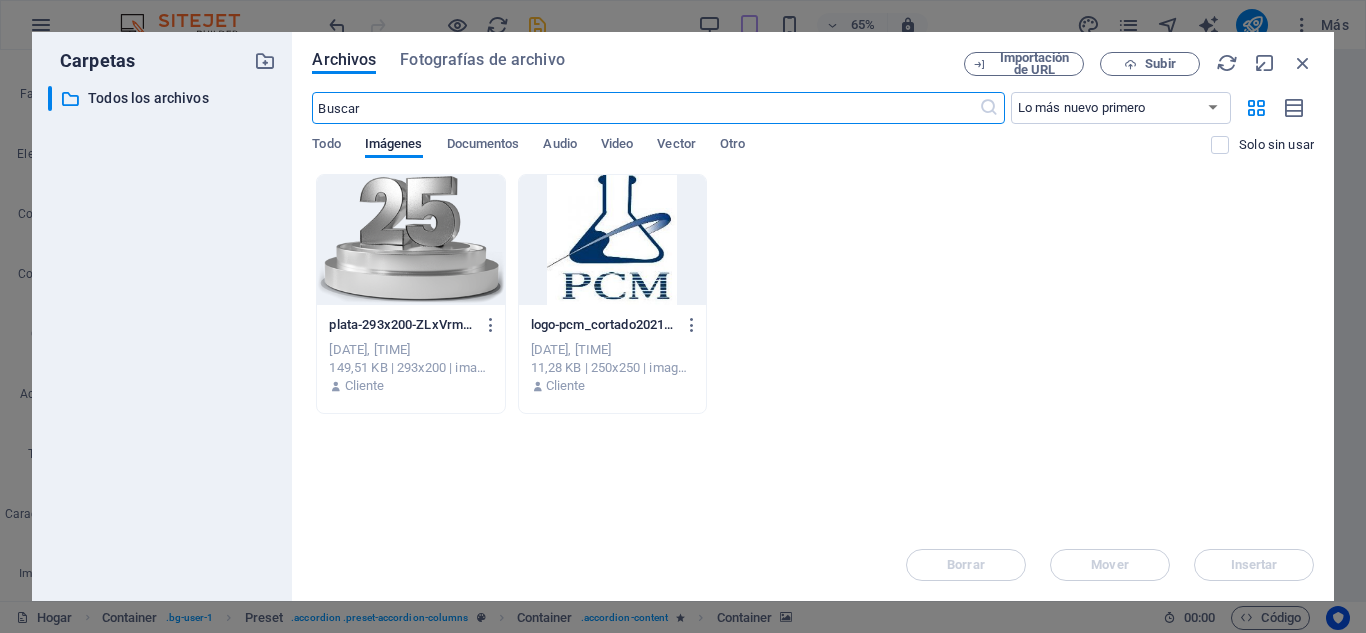 click at bounding box center (410, 240) 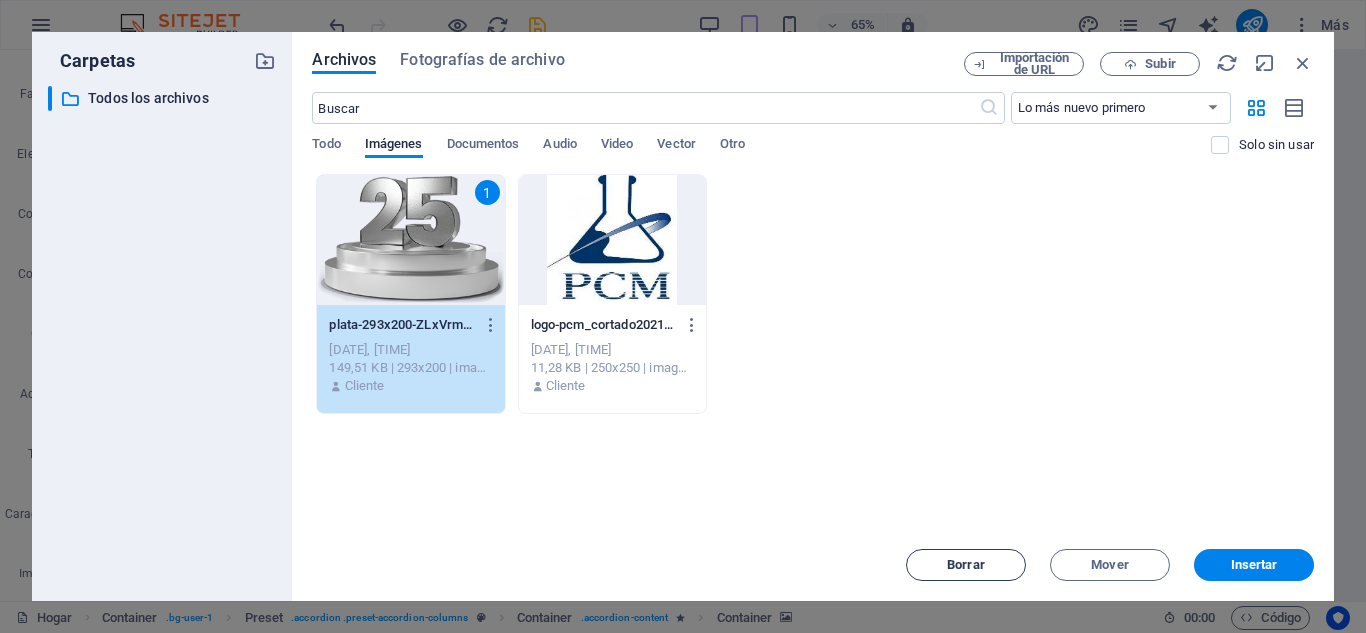 click on "Borrar" at bounding box center (966, 565) 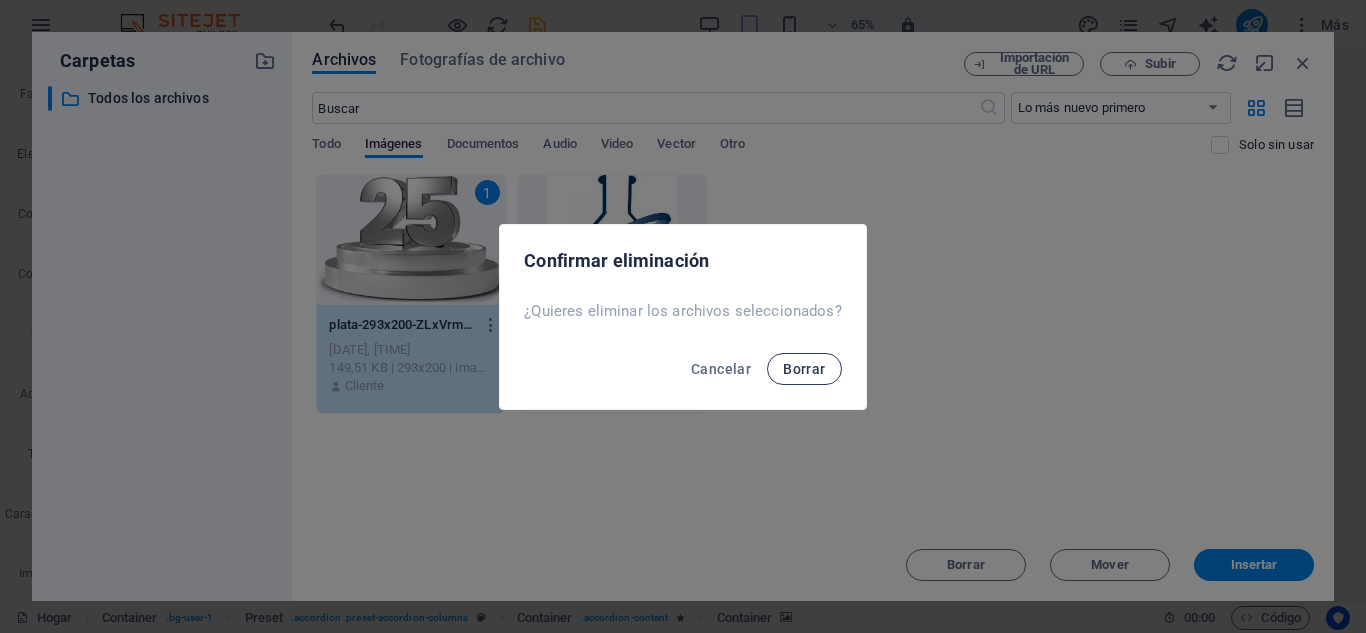 click on "Borrar" at bounding box center [804, 369] 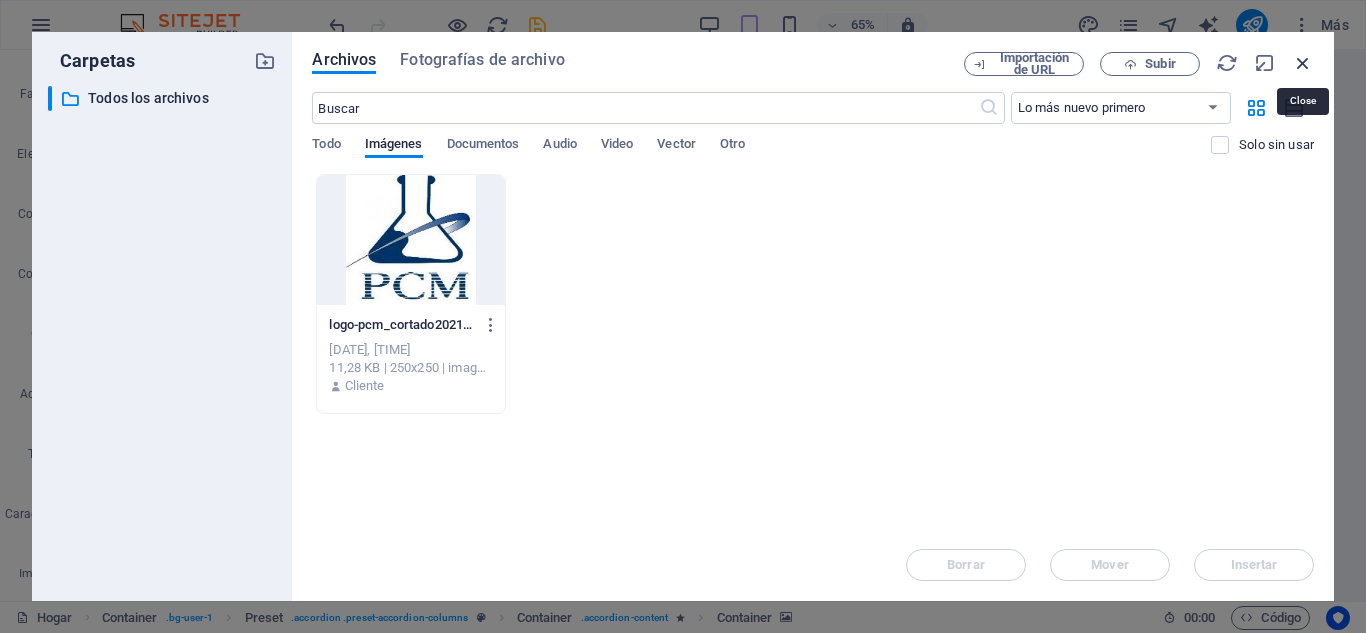 click at bounding box center (1303, 63) 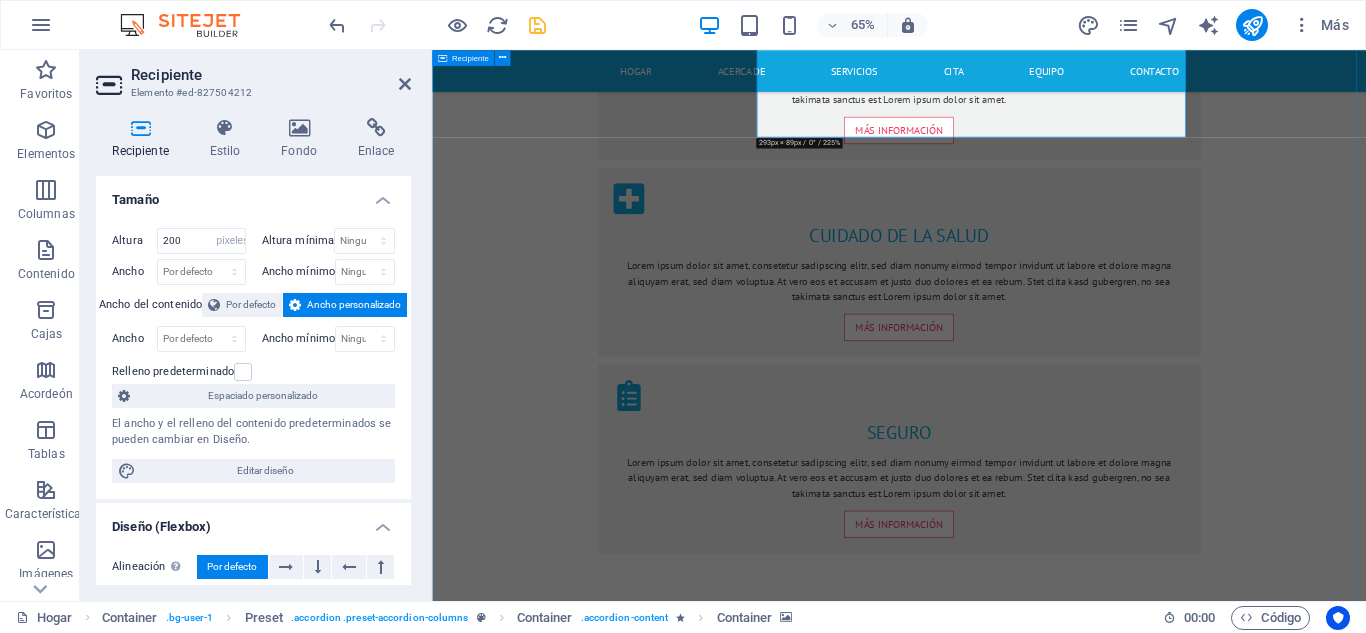 click on "Nosotros Suelta el contenido aquí o  Añadir elementos  Pegar portapapeles Nosotros Somos una empresa con 25 años de experiencia en los sectores de gobierno y privado. Contamos con la capacidad técnica y operativa para construir proyectos de la mano de nuestros clientes que contribuyan a la búsqueda de un diagnóstico oportuno para los pacientes que requieren un tratamiento. Valores Suelta el contenido aquí o  Añadir elementos  Pegar portapapeles Valores Compromiso, calidad, servicio, innovación, ética. Misión Suelta el contenido aquí o  Añadir elementos  Pegar portapapeles Misión Brindar soluciones confiables en equipos y suministros médicos para laboratorios clínicos y hospitales. Visión Suelta el contenido aquí o  Añadir elementos  Pegar portapapeles Visión Ser una empresa líder a nivel nacional en distribución de tecnología para el diagnóstico clínico con respaldo técnico y humano de excelencia." at bounding box center [1150, 2060] 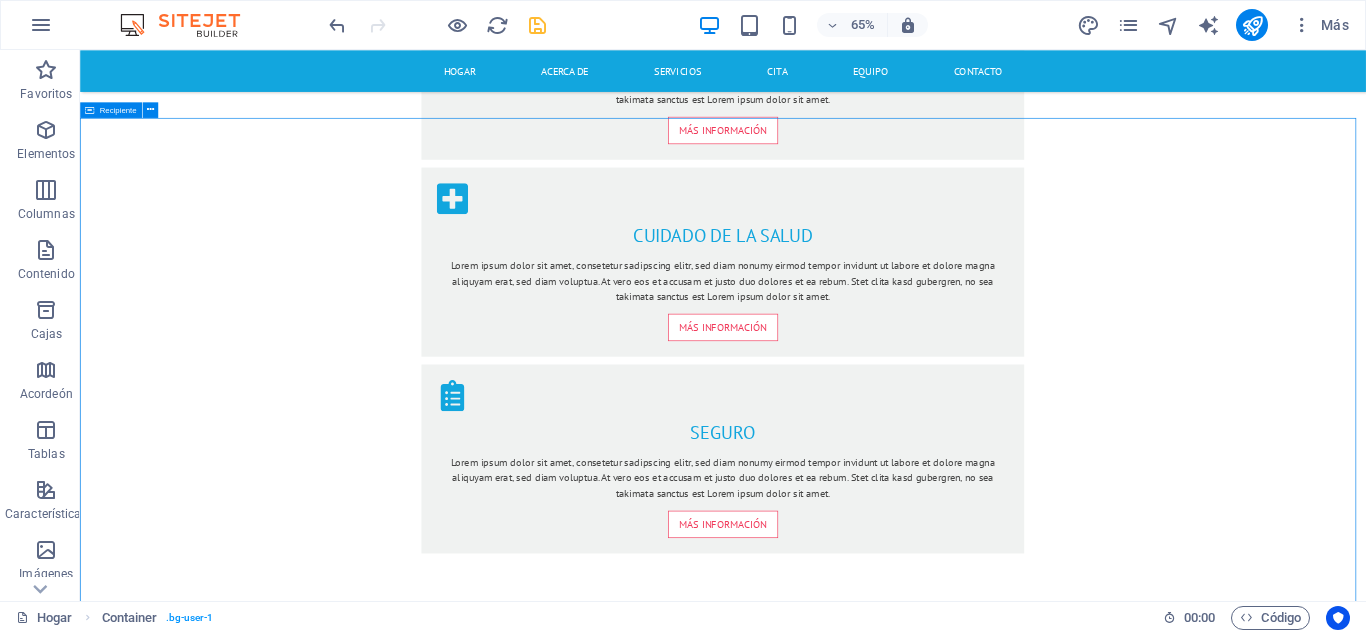 scroll, scrollTop: 1820, scrollLeft: 0, axis: vertical 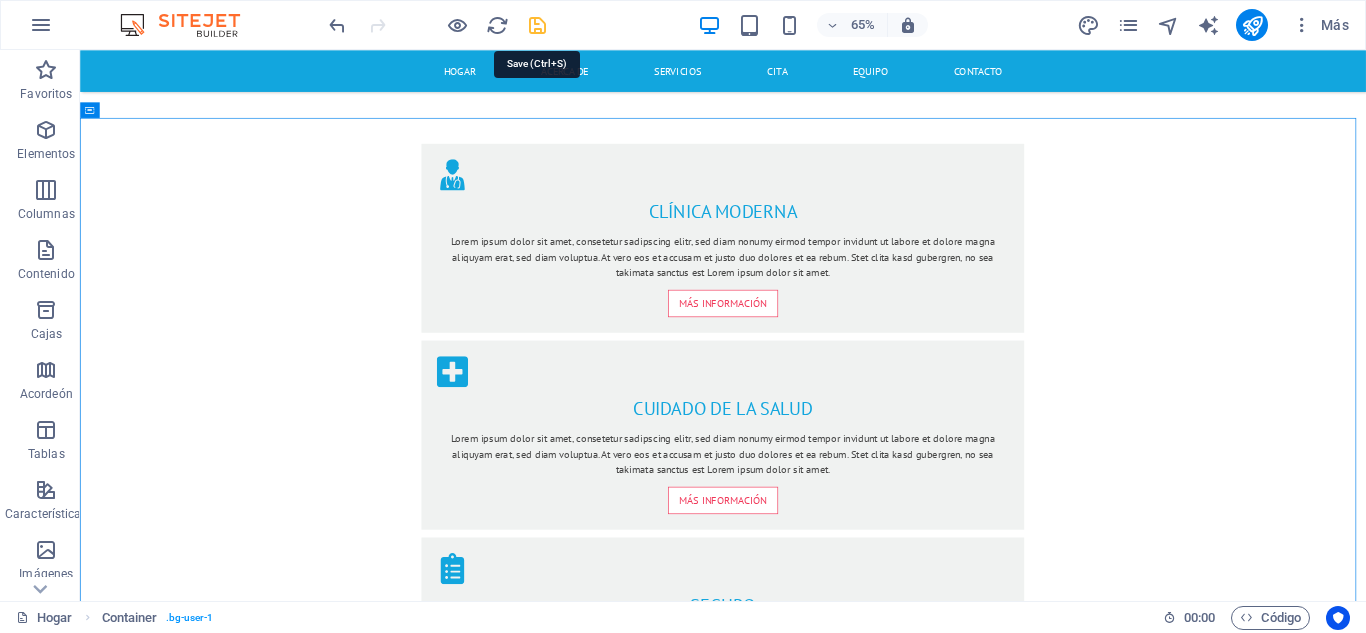 click at bounding box center [537, 25] 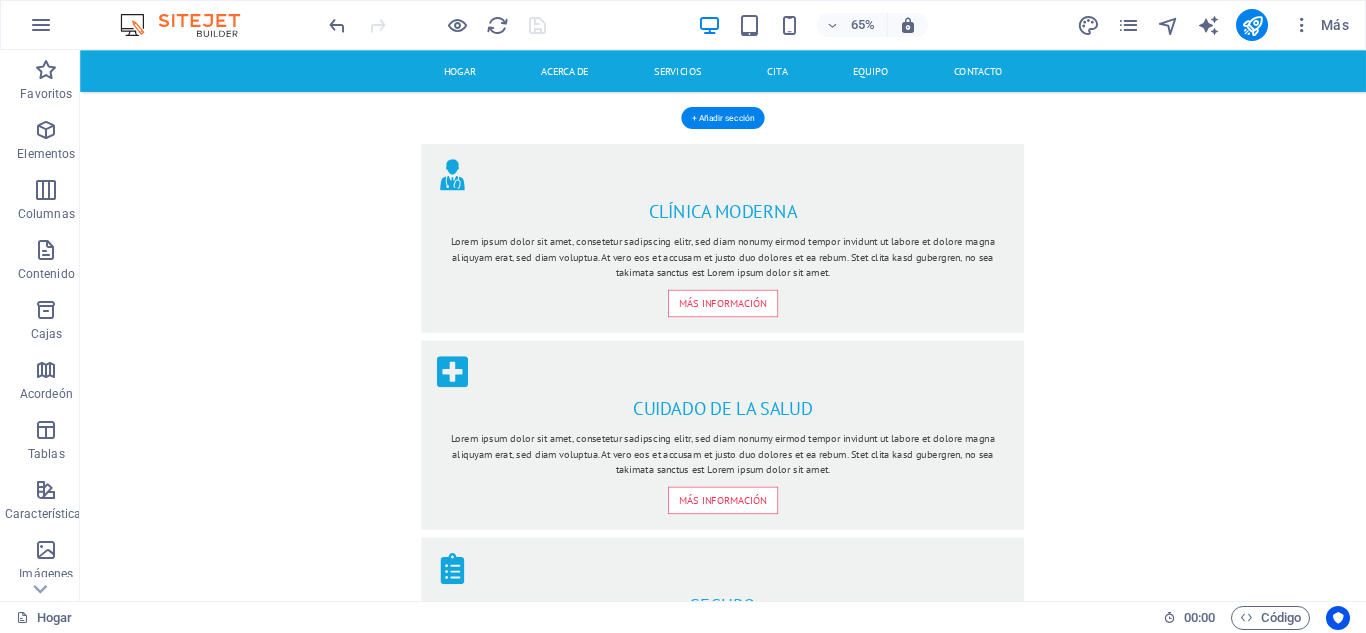 click at bounding box center [1187, 1675] 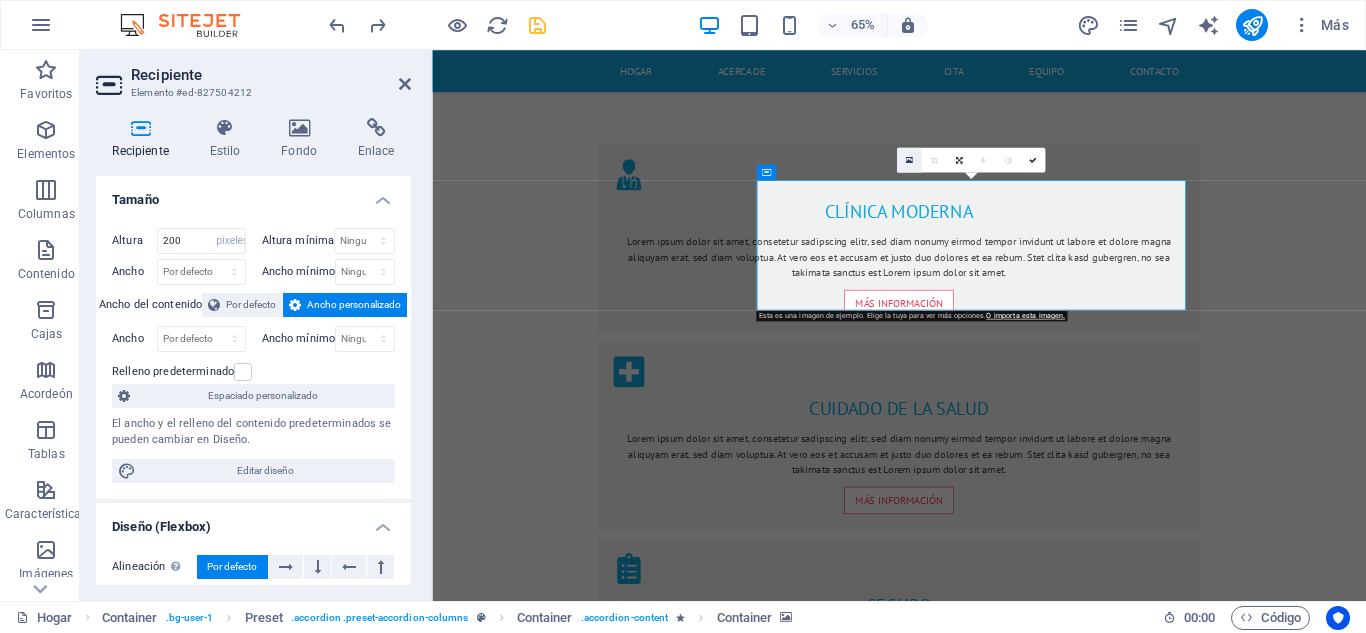 click at bounding box center (908, 160) 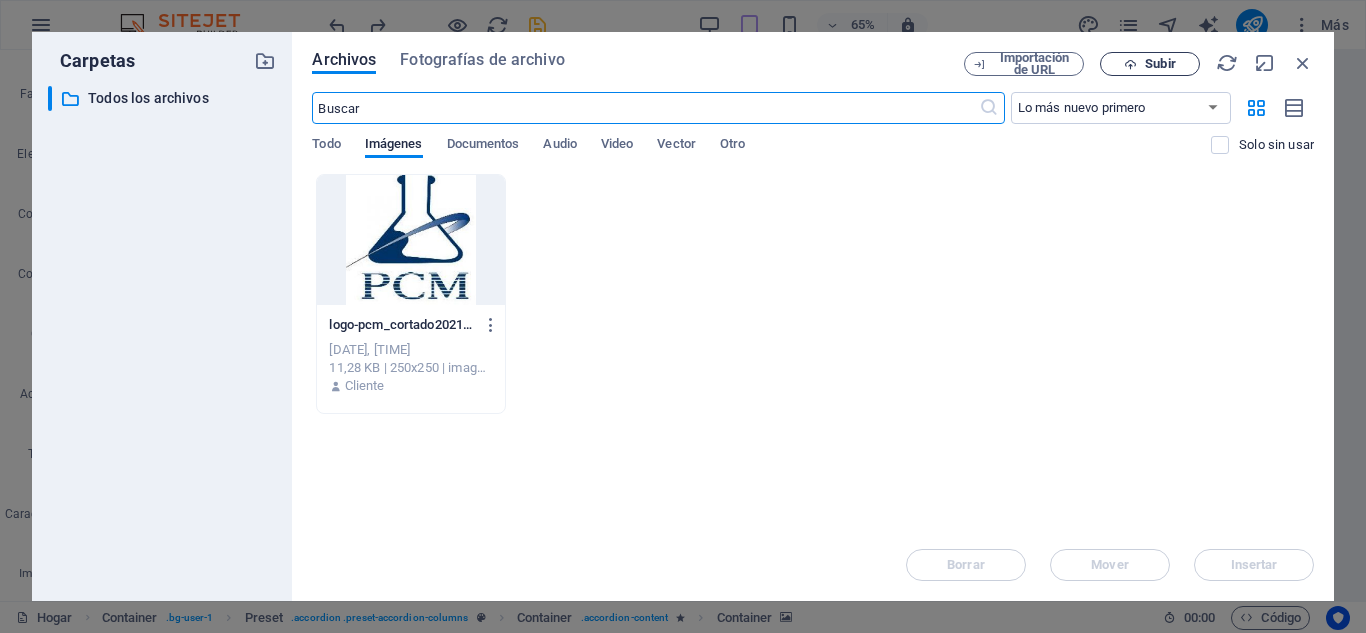 click on "Subir" at bounding box center (1160, 63) 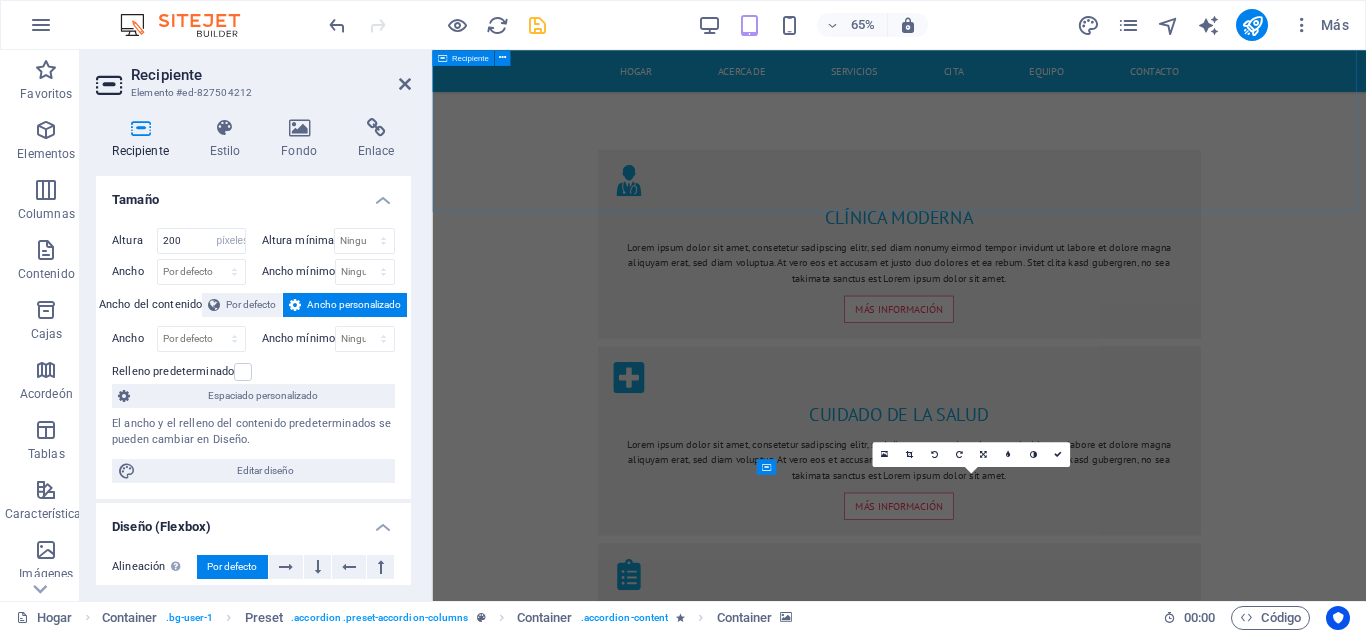 scroll, scrollTop: 1367, scrollLeft: 0, axis: vertical 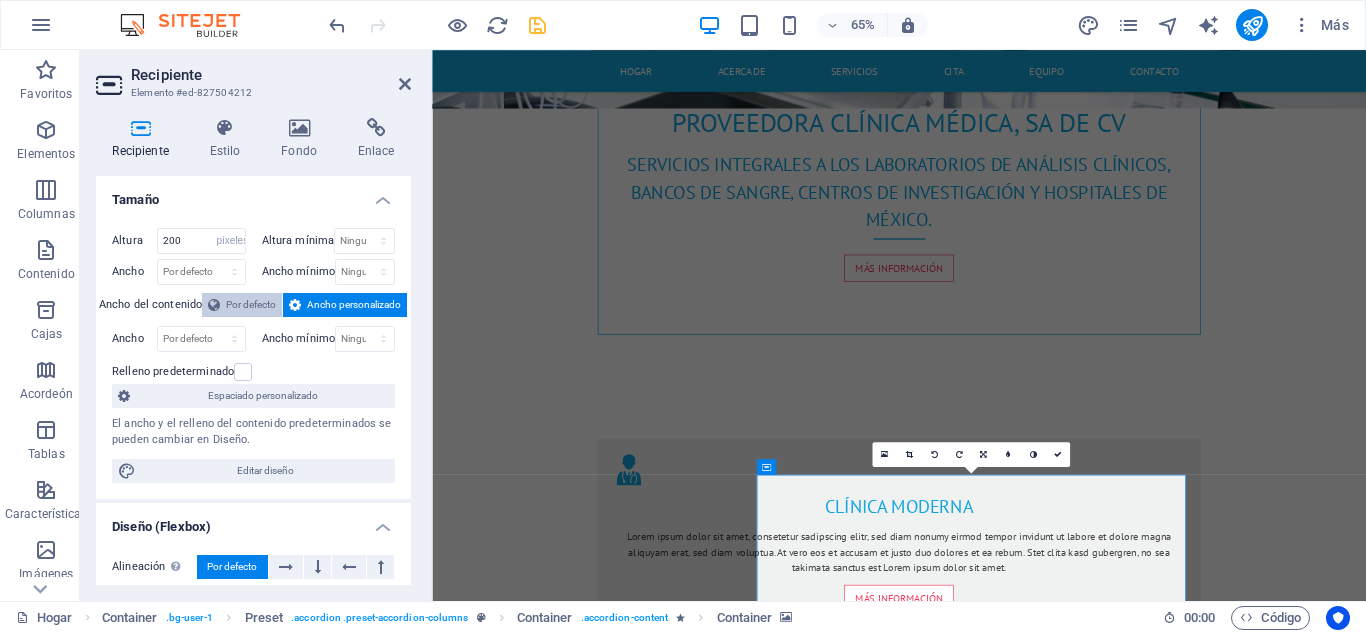 click on "Por defecto" at bounding box center (251, 304) 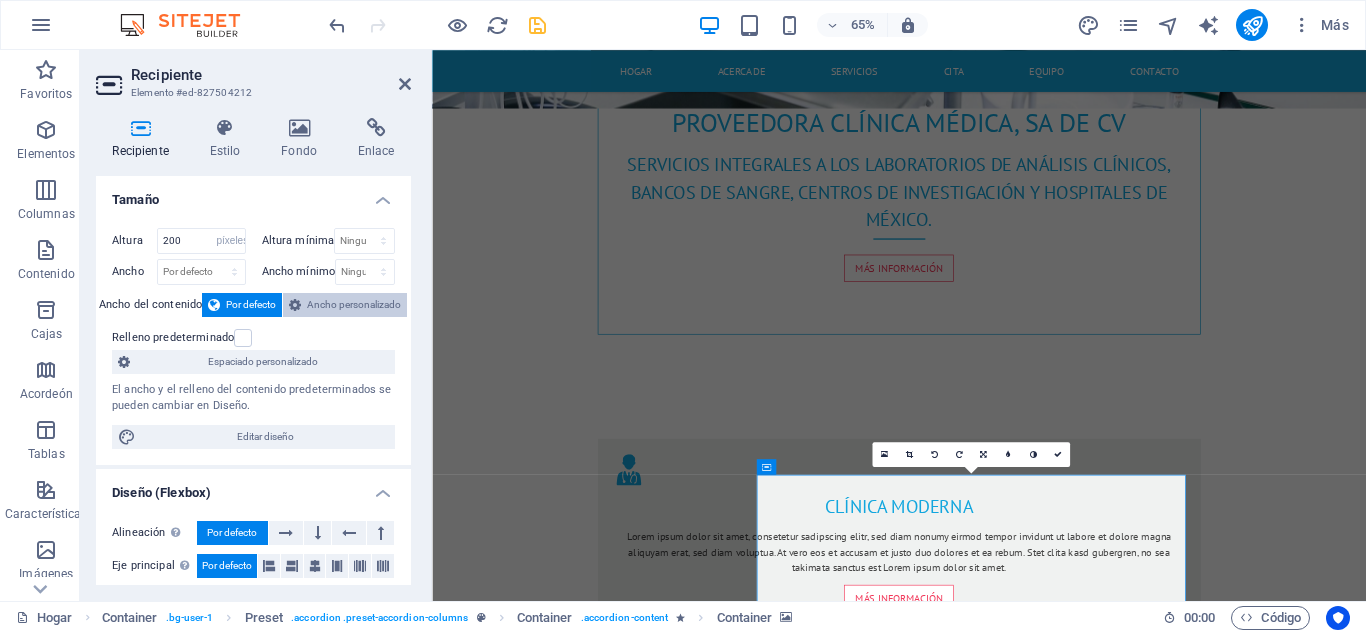 click on "Ancho personalizado" at bounding box center [354, 304] 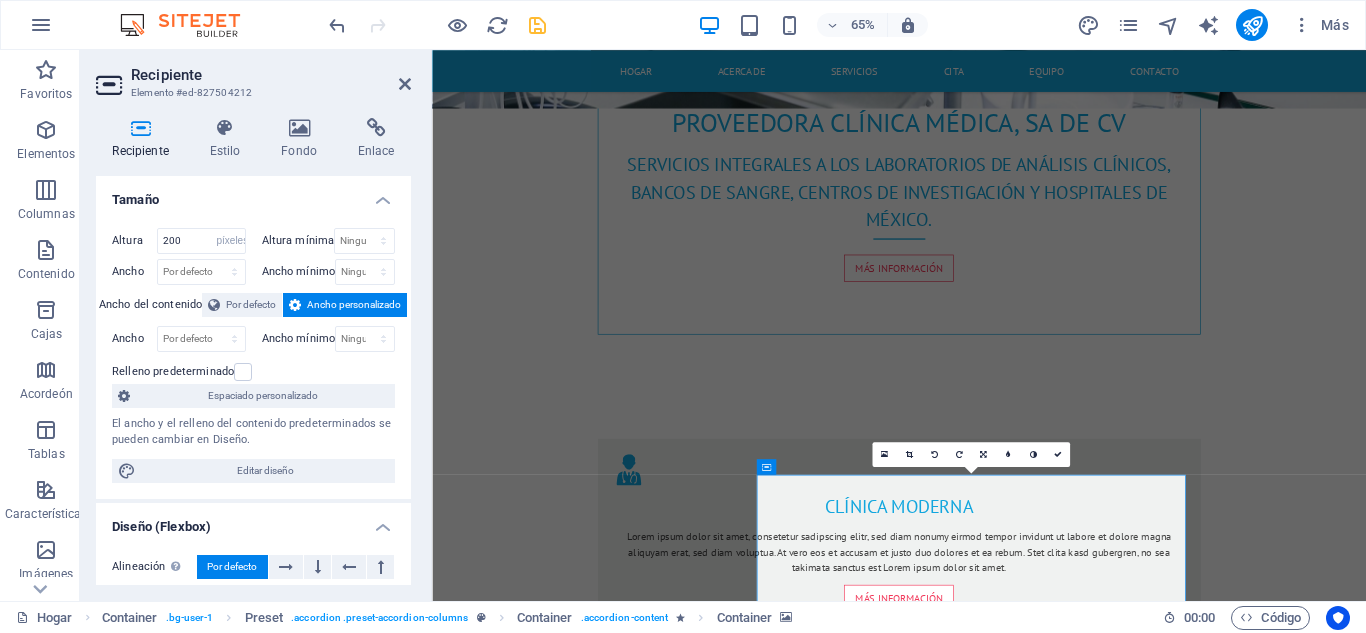 scroll, scrollTop: 267, scrollLeft: 0, axis: vertical 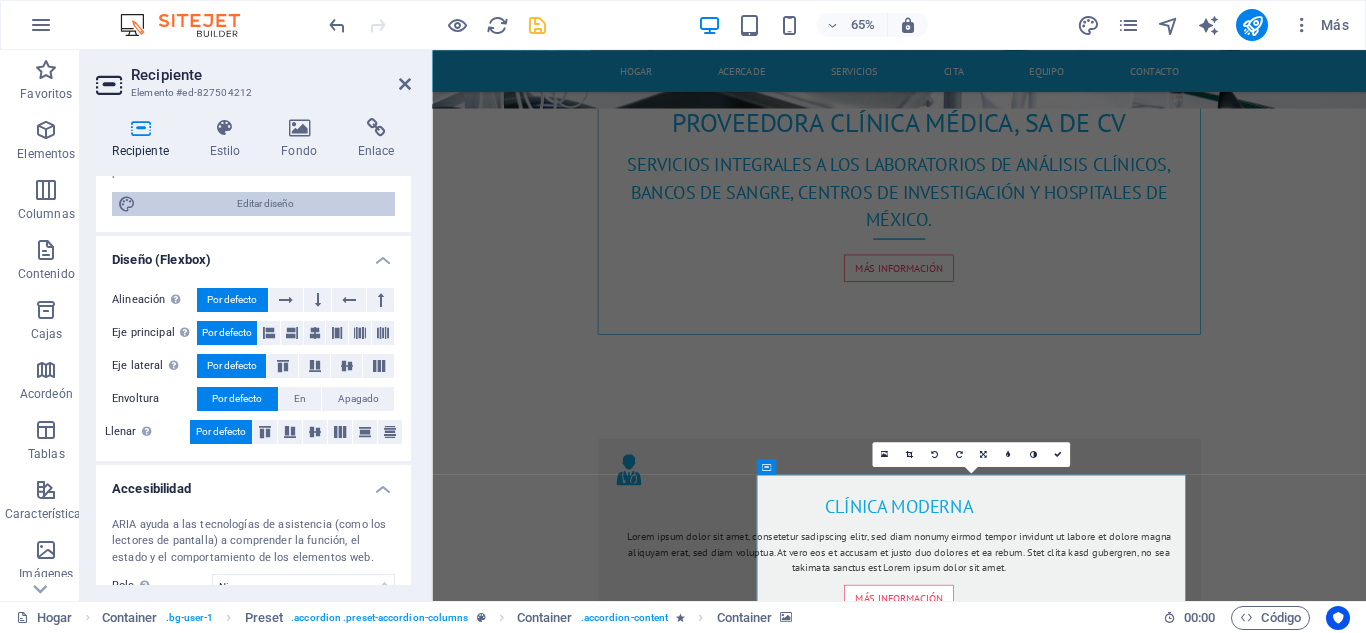 click on "Editar diseño" at bounding box center [265, 204] 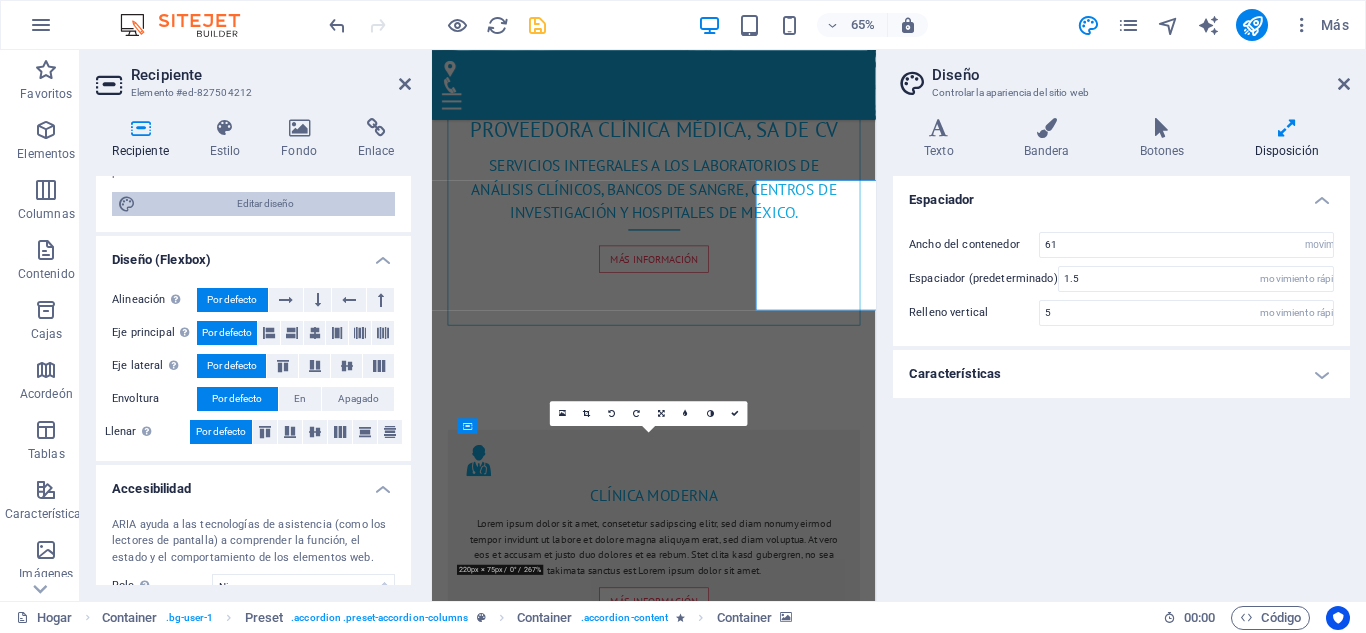 scroll, scrollTop: 1820, scrollLeft: 0, axis: vertical 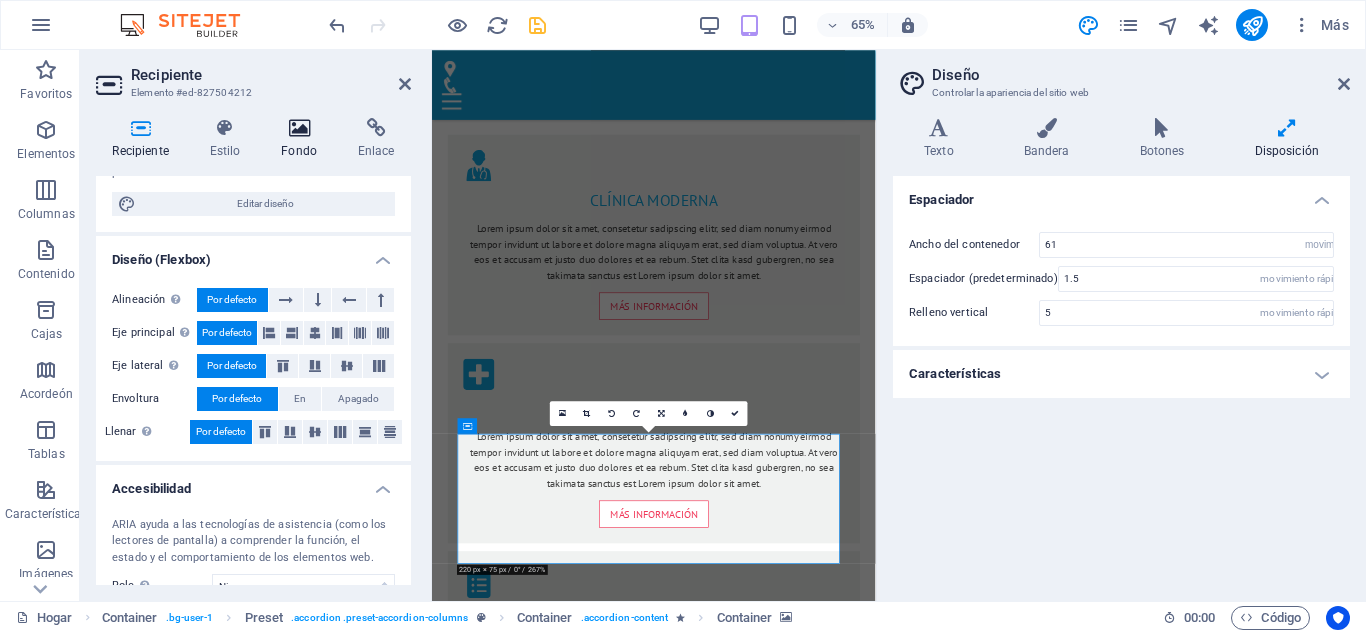 click at bounding box center (299, 128) 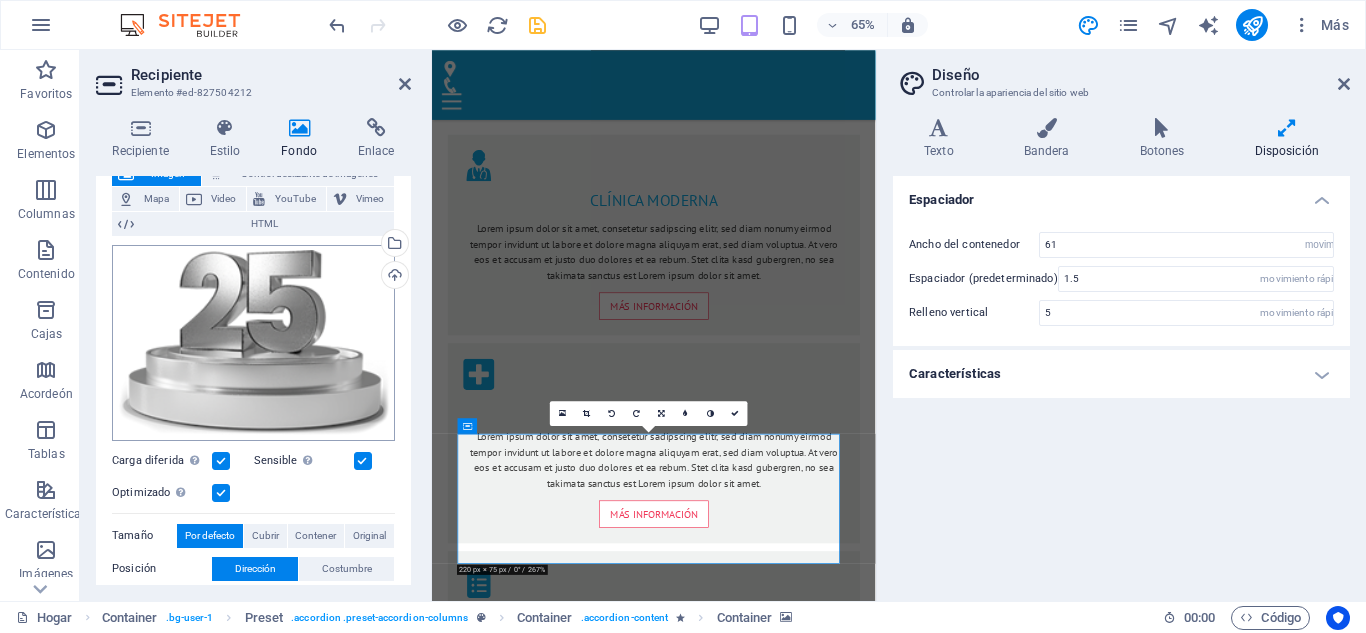 scroll, scrollTop: 267, scrollLeft: 0, axis: vertical 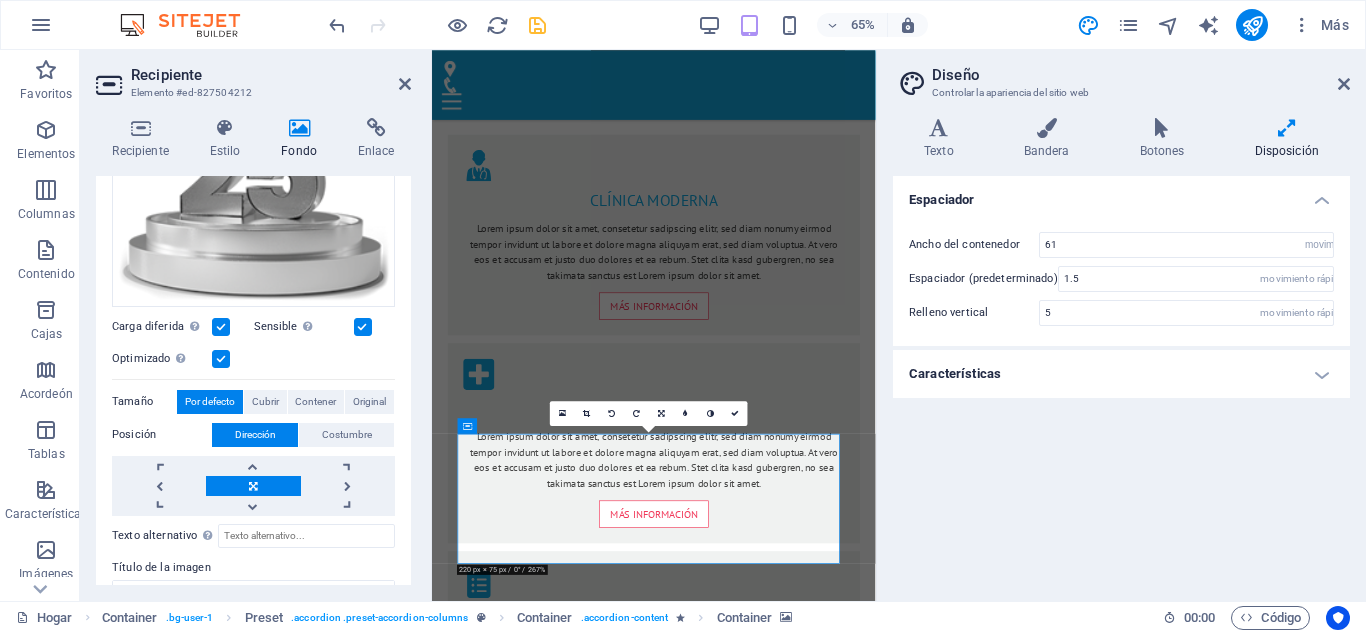 click on "Por defecto" at bounding box center [210, 401] 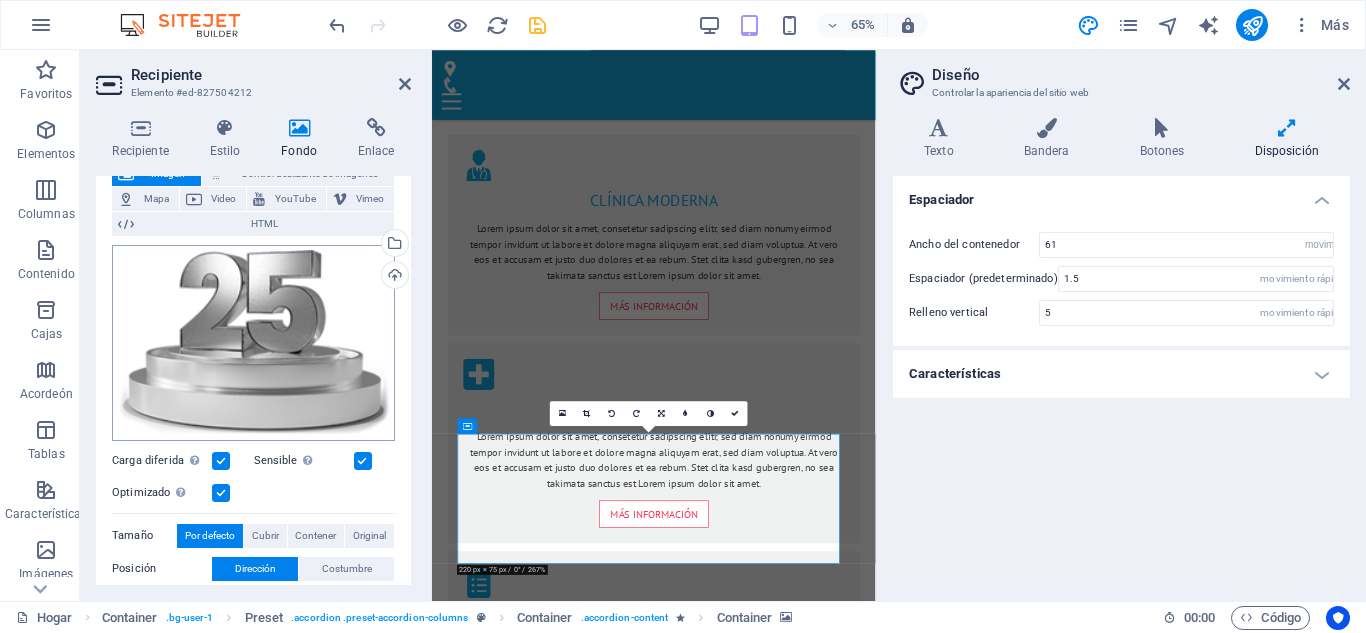 scroll, scrollTop: 0, scrollLeft: 0, axis: both 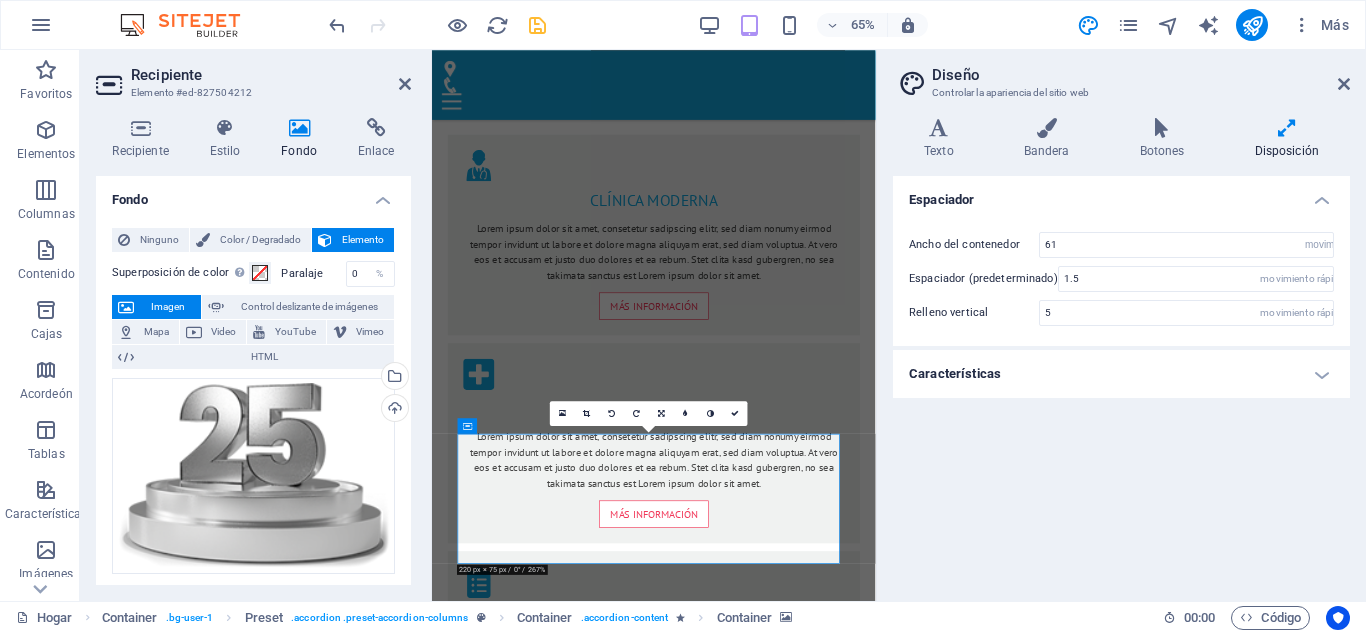 click at bounding box center (773, 1820) 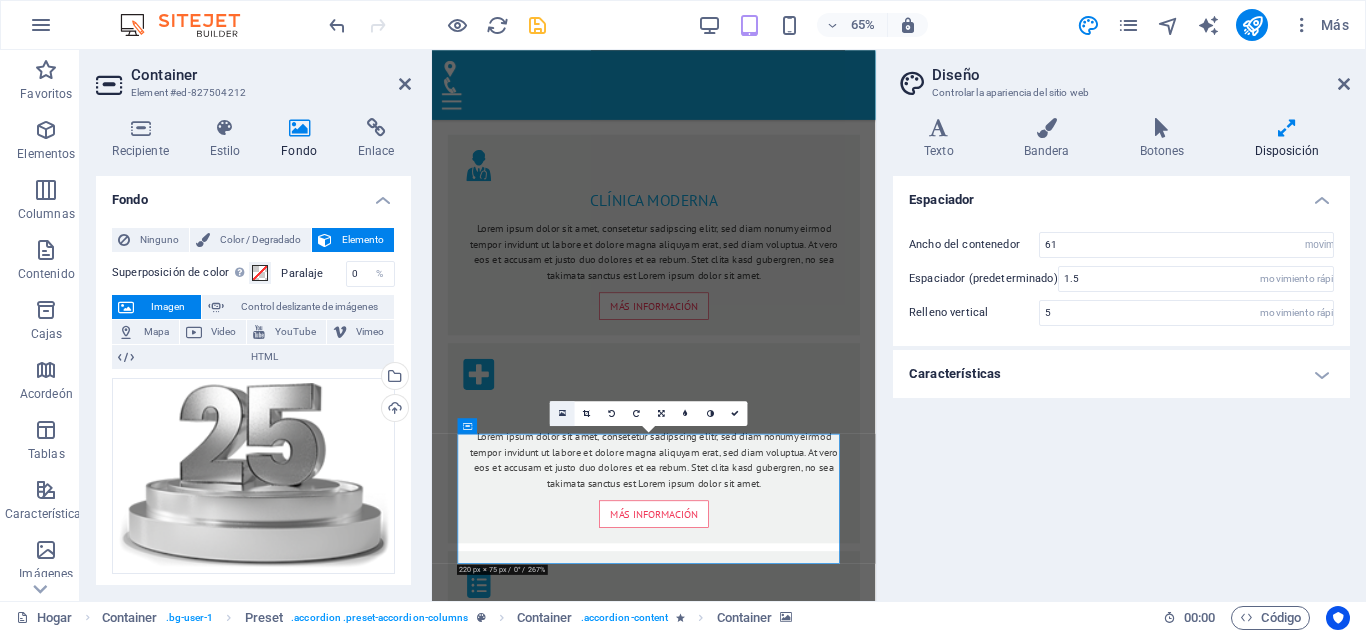click at bounding box center [562, 413] 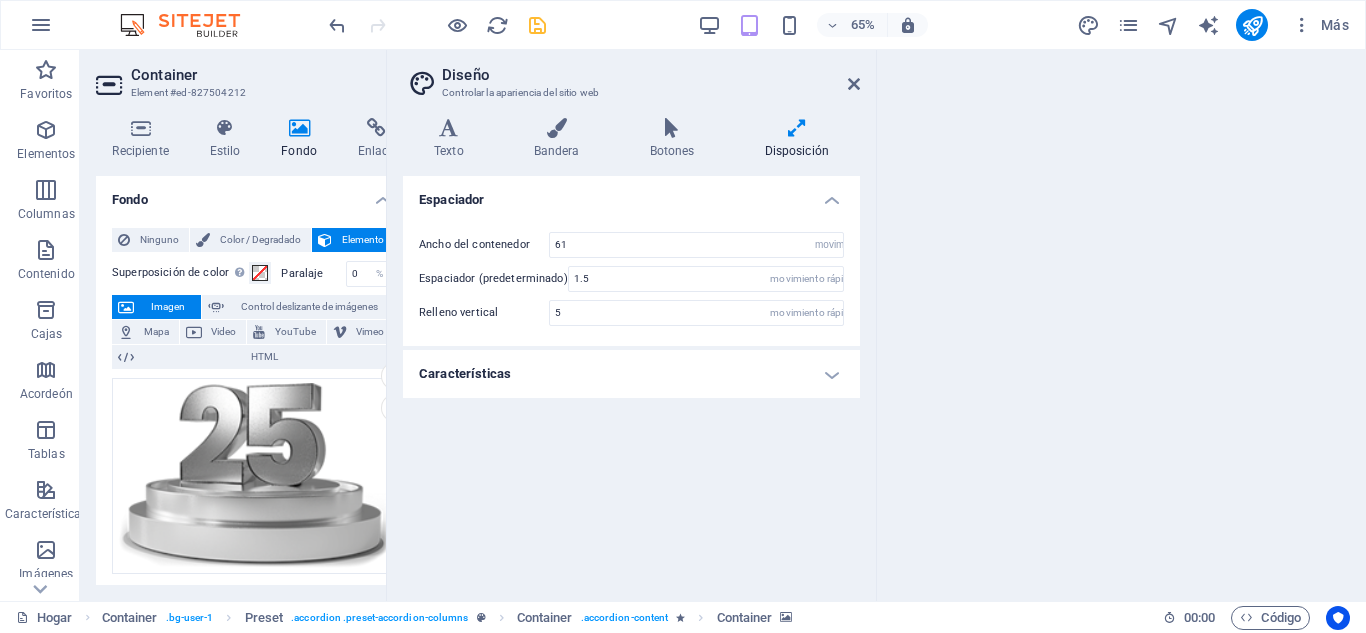 scroll, scrollTop: 8719, scrollLeft: 0, axis: vertical 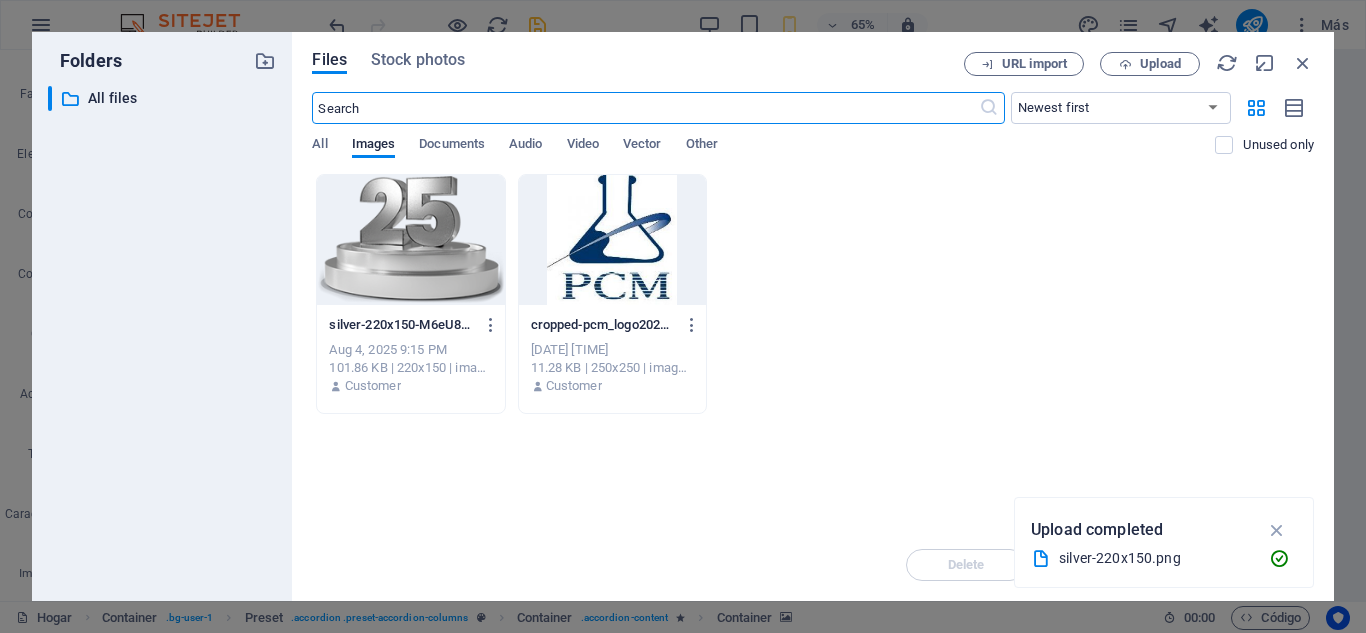 click at bounding box center [410, 240] 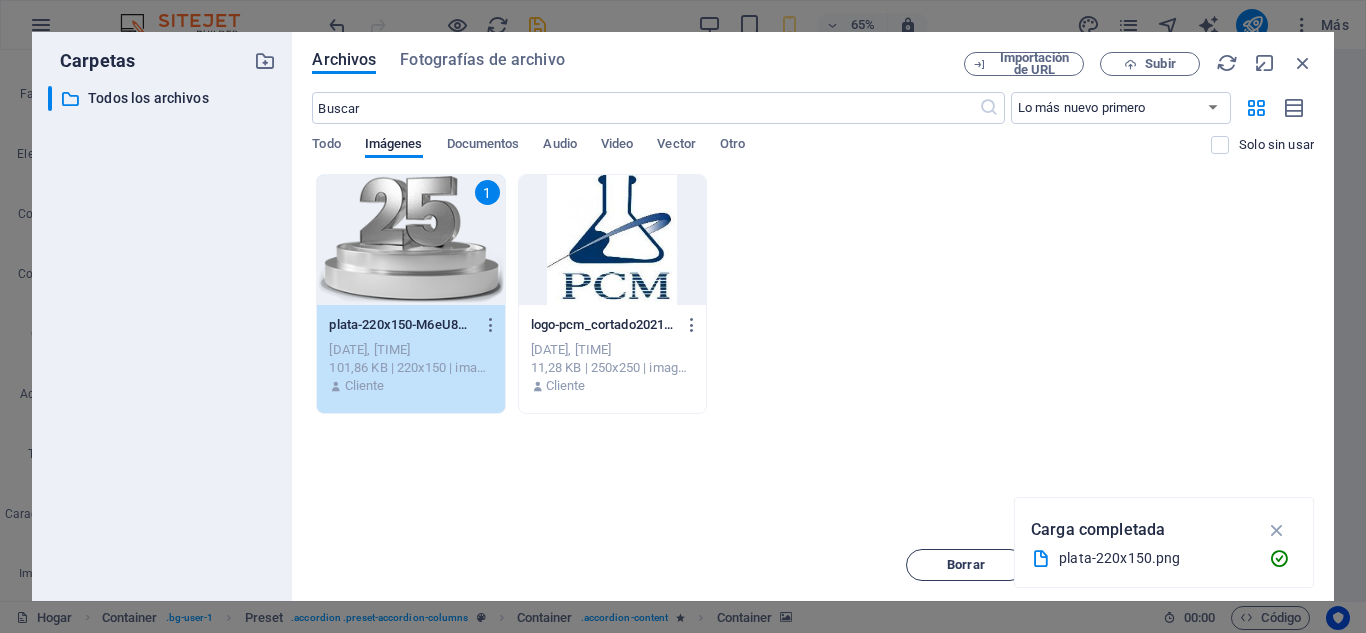 click on "Borrar" at bounding box center (966, 565) 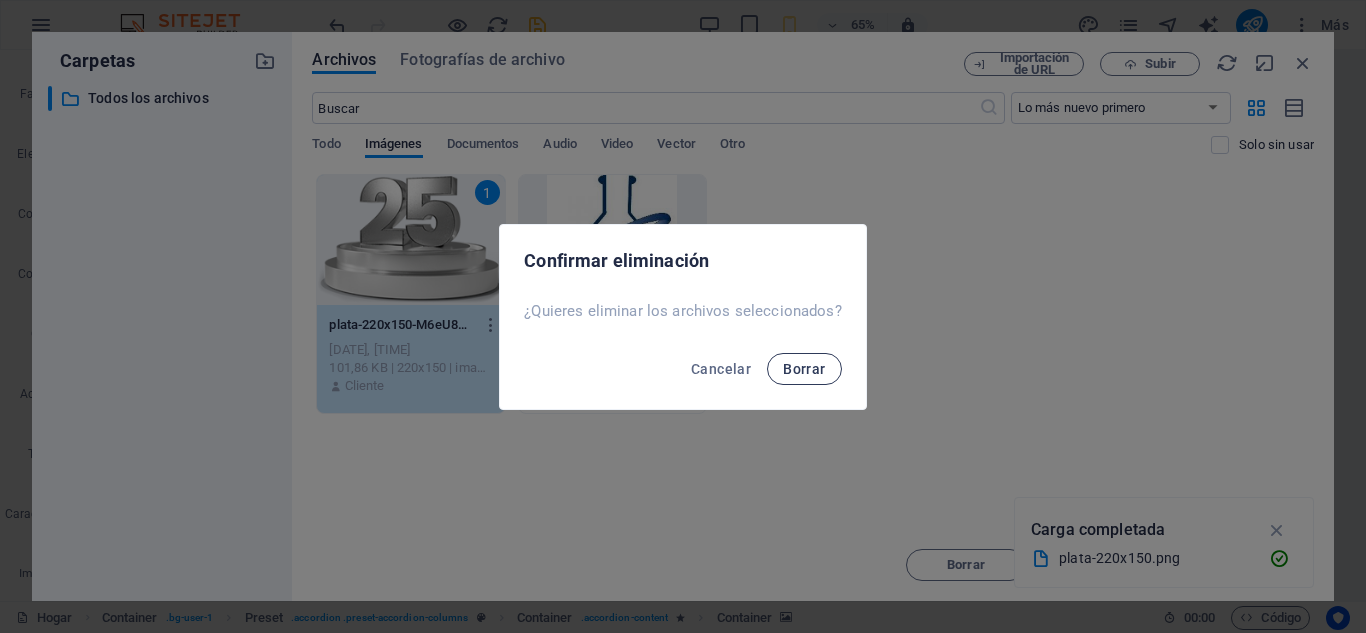 click on "Borrar" at bounding box center (804, 369) 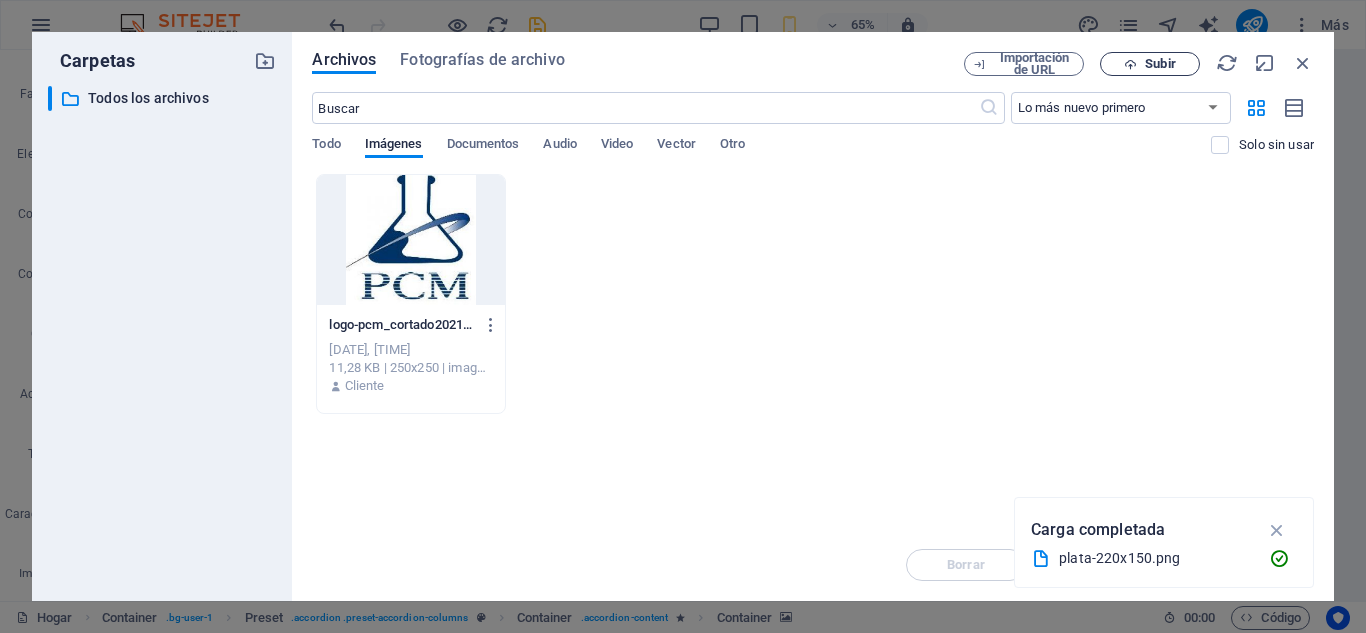 click on "Subir" at bounding box center (1160, 63) 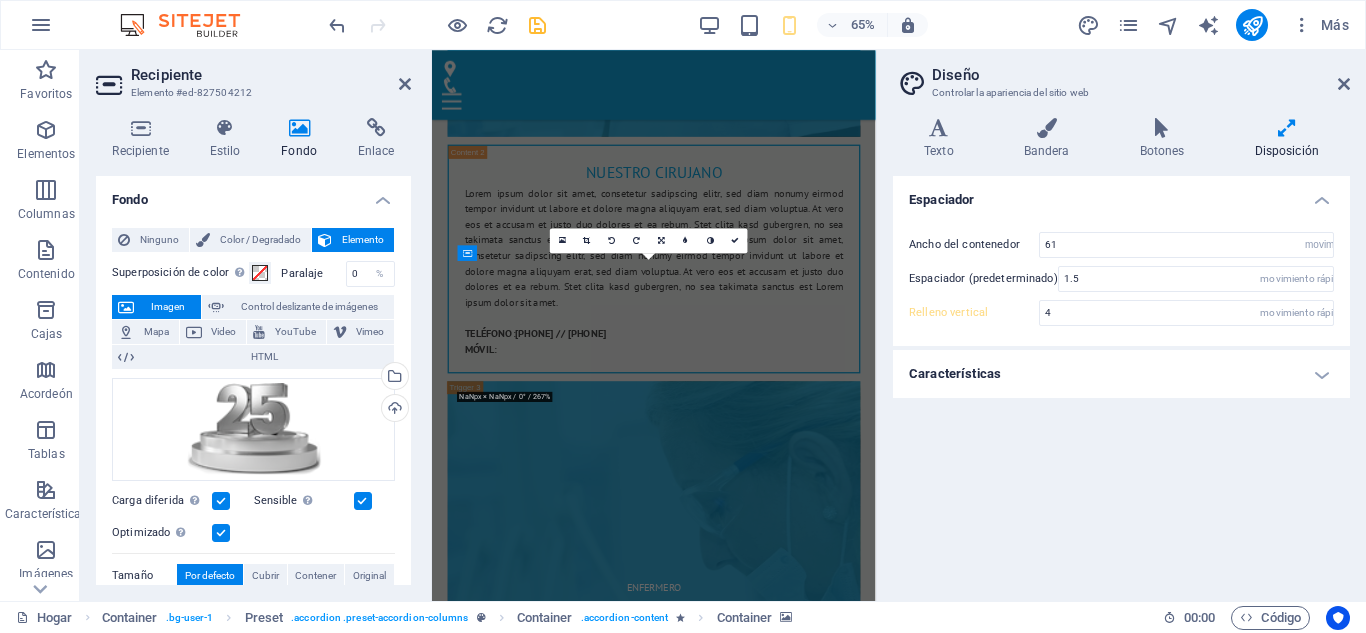 scroll, scrollTop: 2086, scrollLeft: 0, axis: vertical 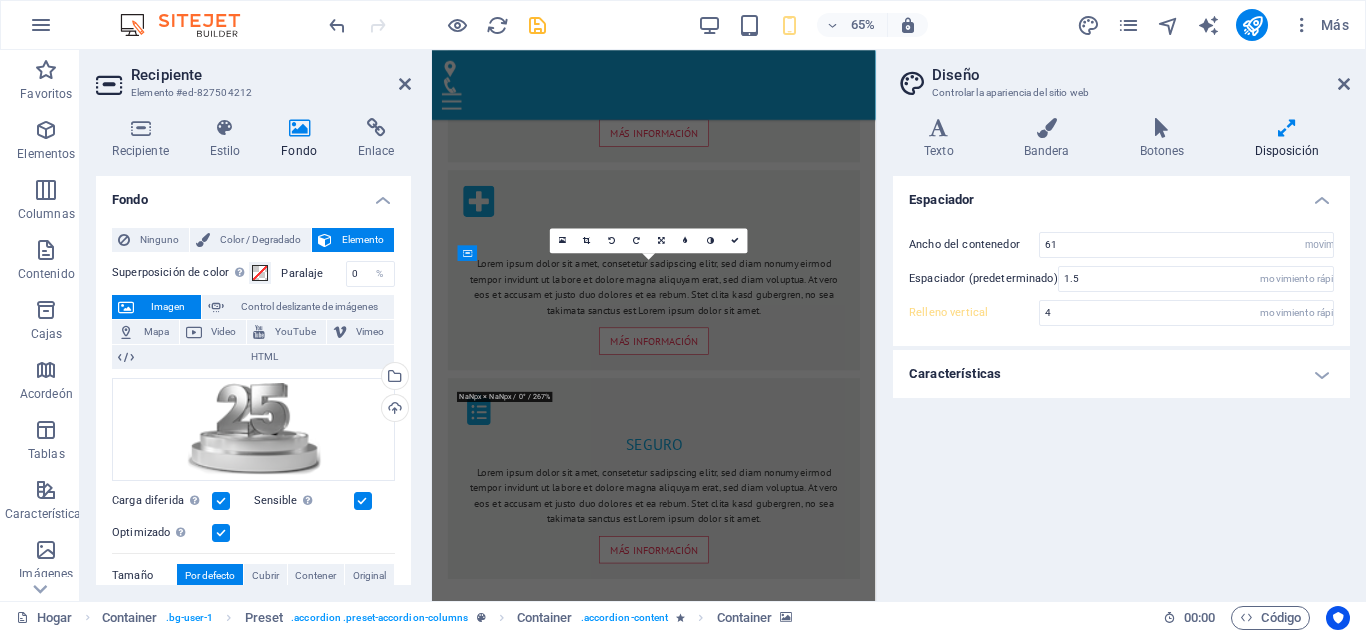 type on "5" 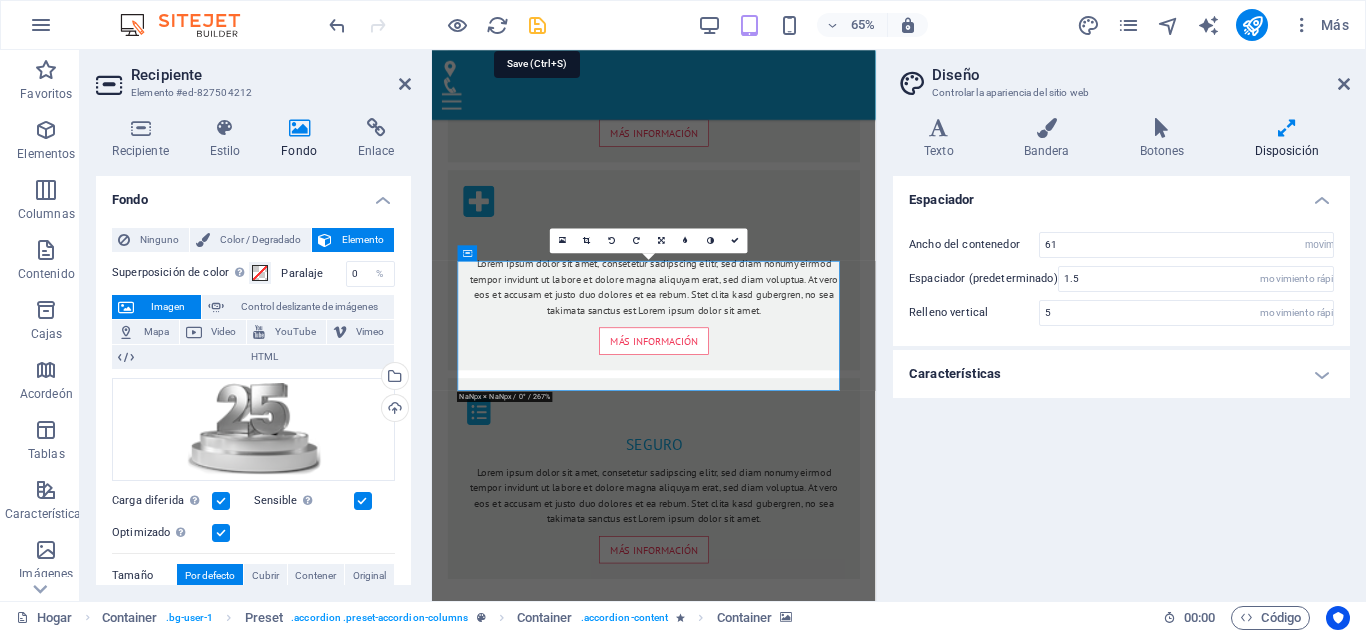 click at bounding box center [537, 25] 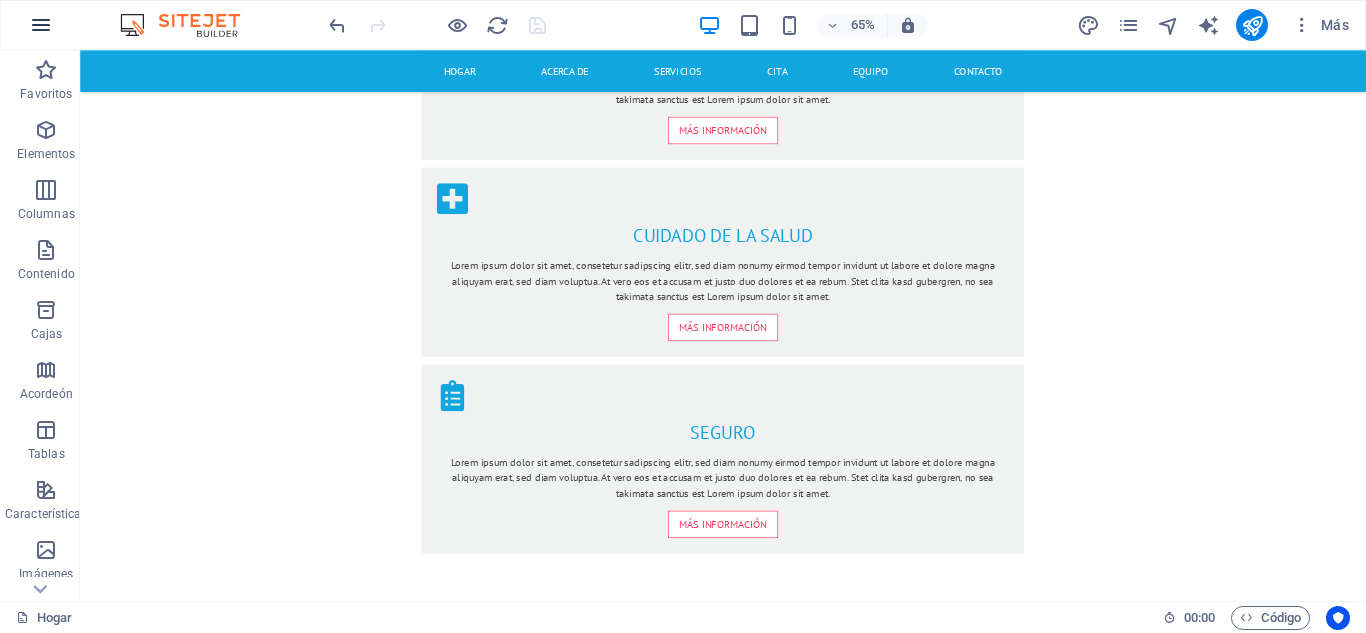 click at bounding box center [41, 25] 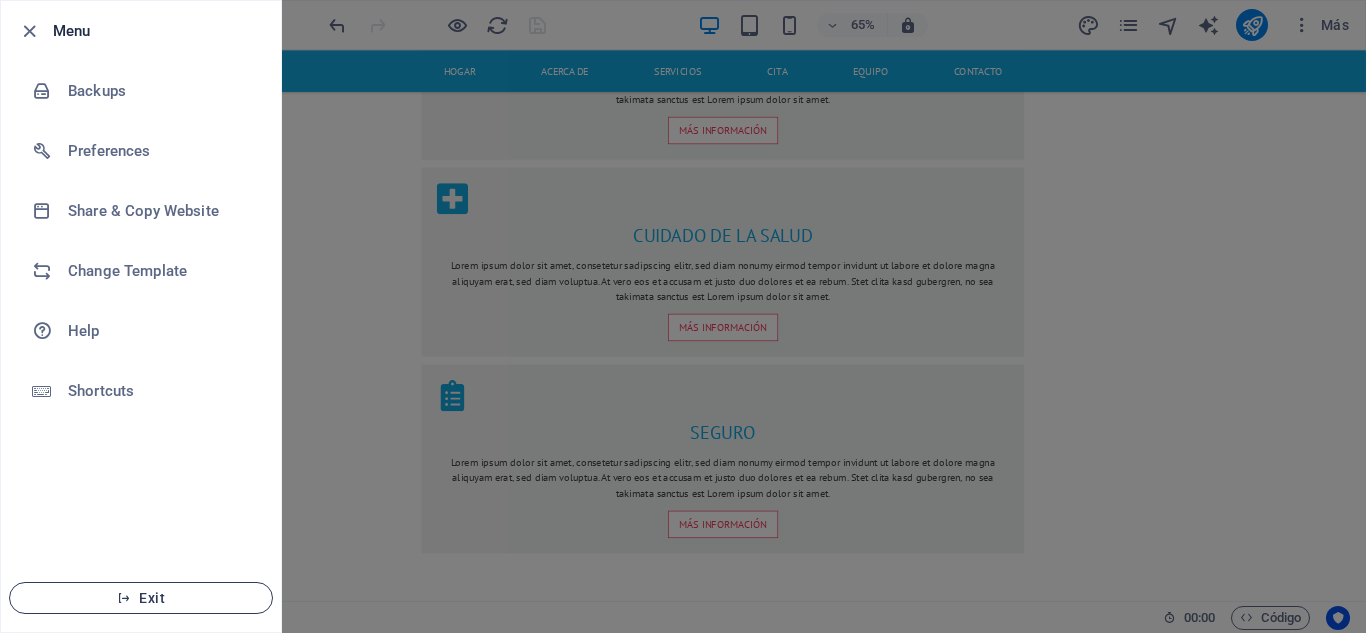 click on "Exit" at bounding box center [141, 598] 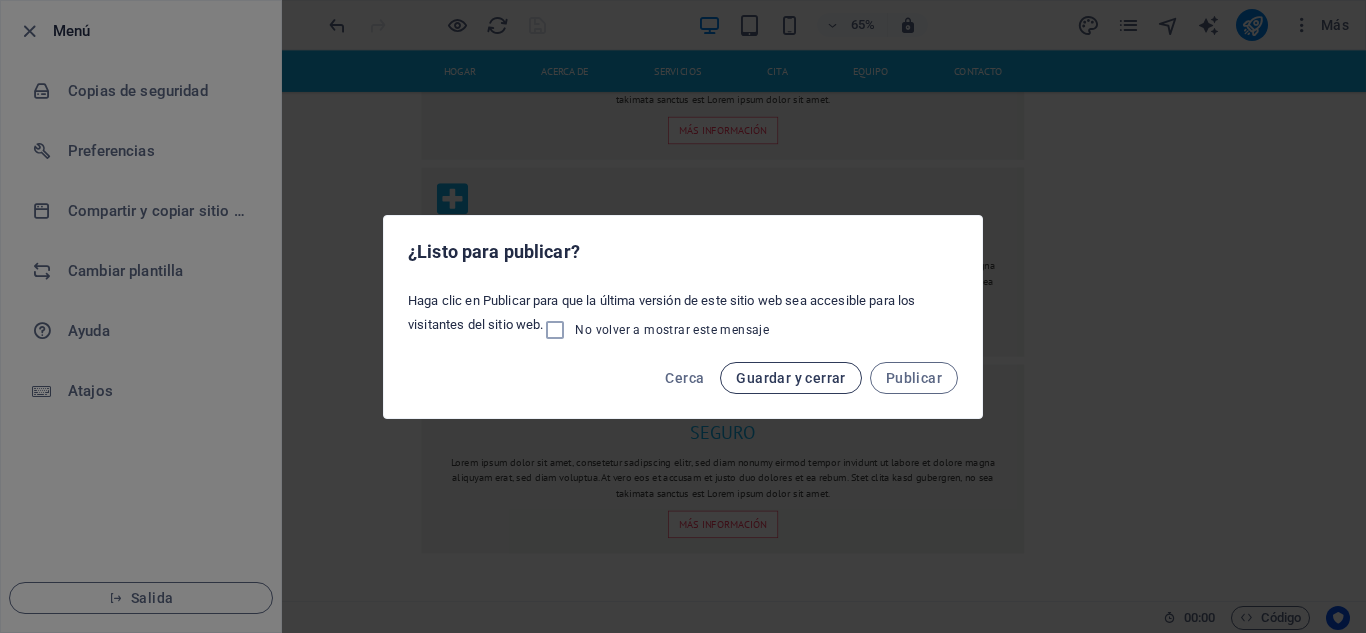 click on "Guardar y cerrar" at bounding box center [790, 378] 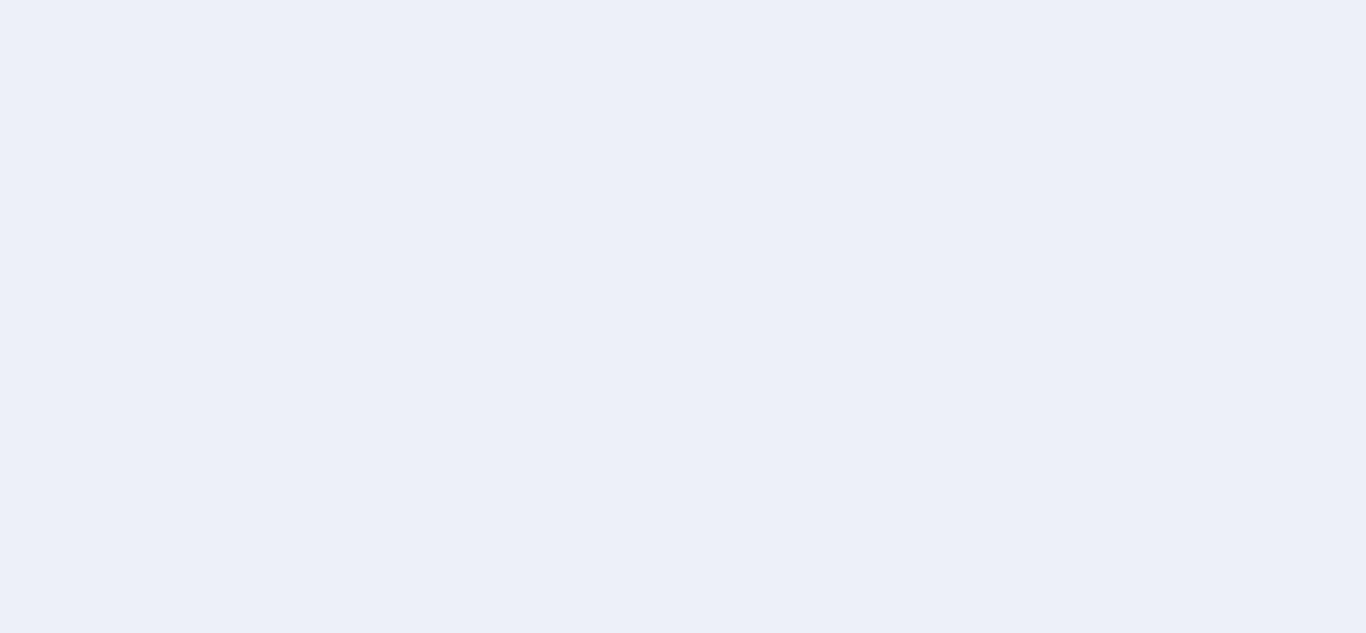 scroll, scrollTop: 0, scrollLeft: 0, axis: both 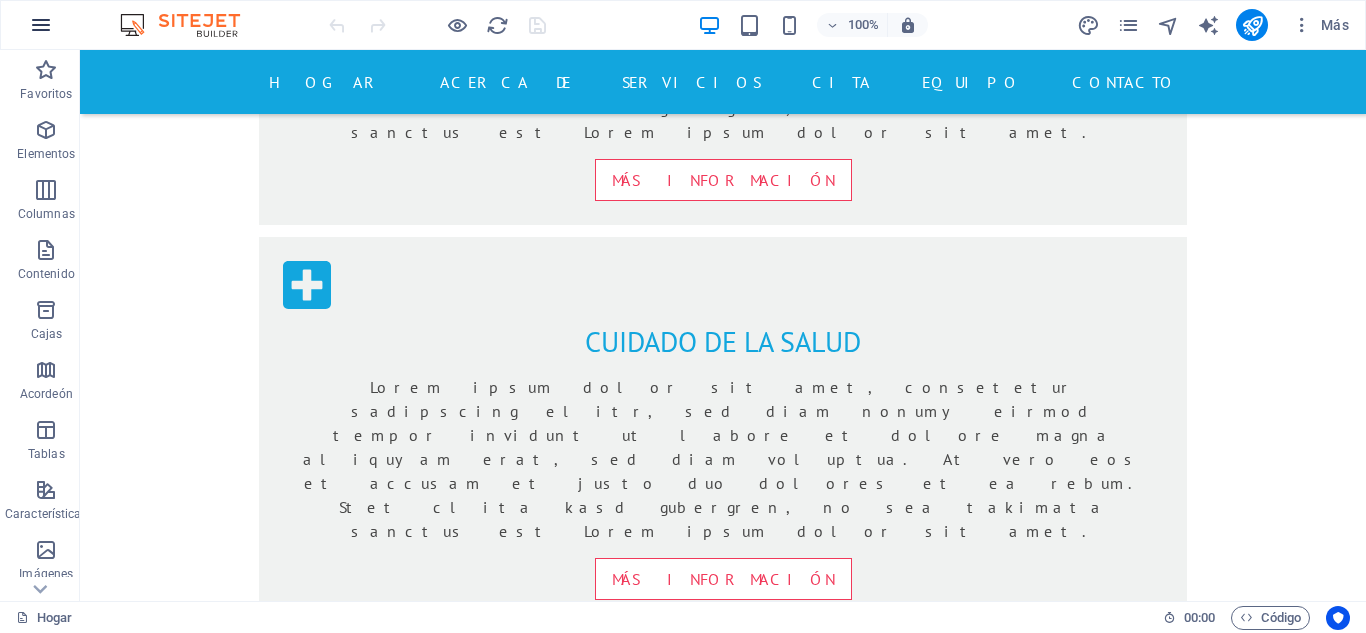 click at bounding box center [41, 25] 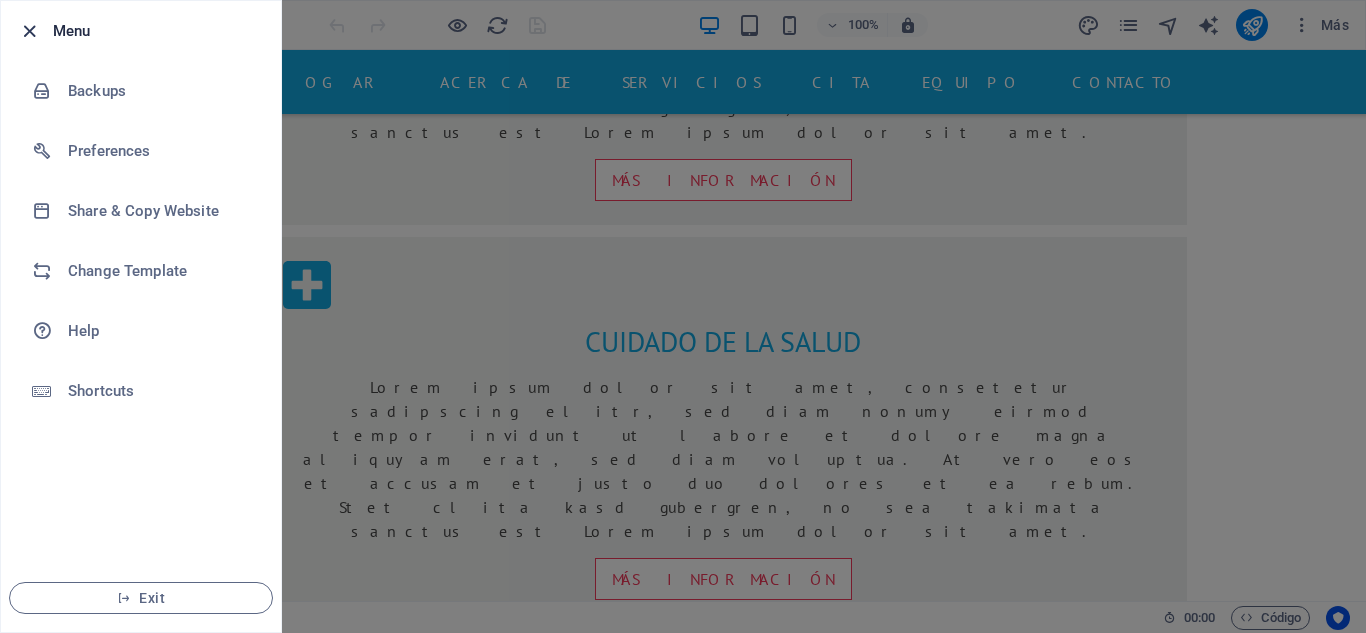 click at bounding box center (29, 31) 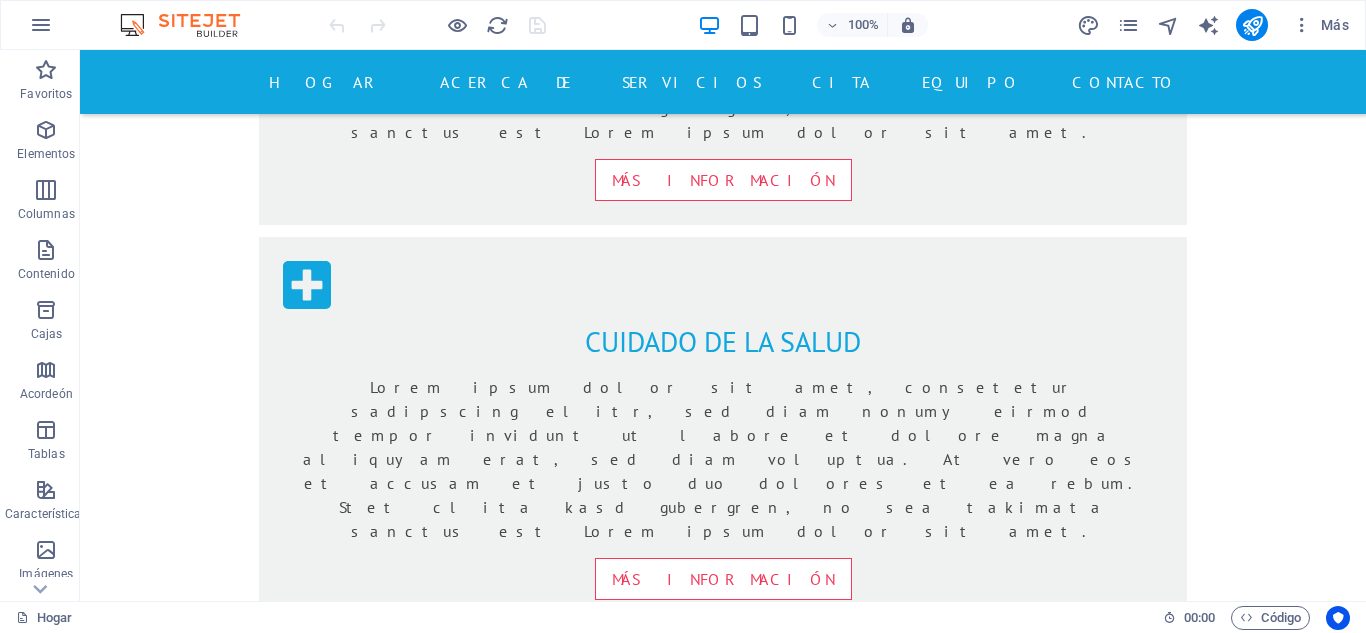 click at bounding box center (437, 25) 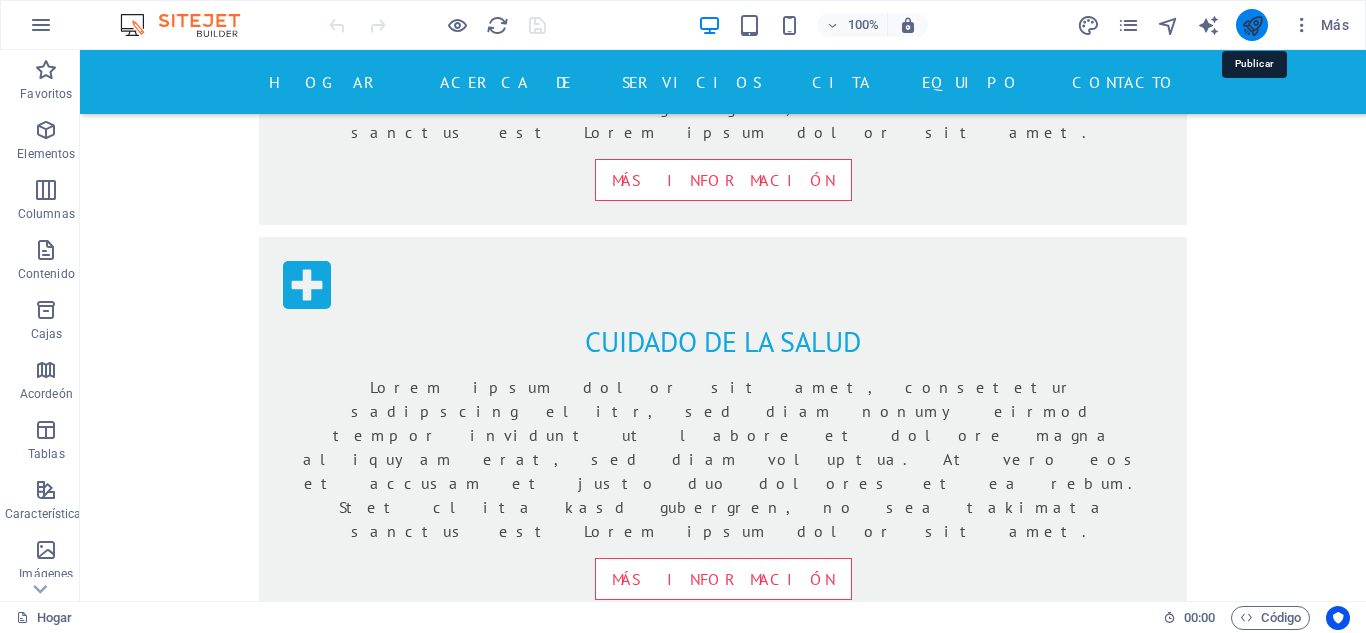 click at bounding box center (1252, 25) 